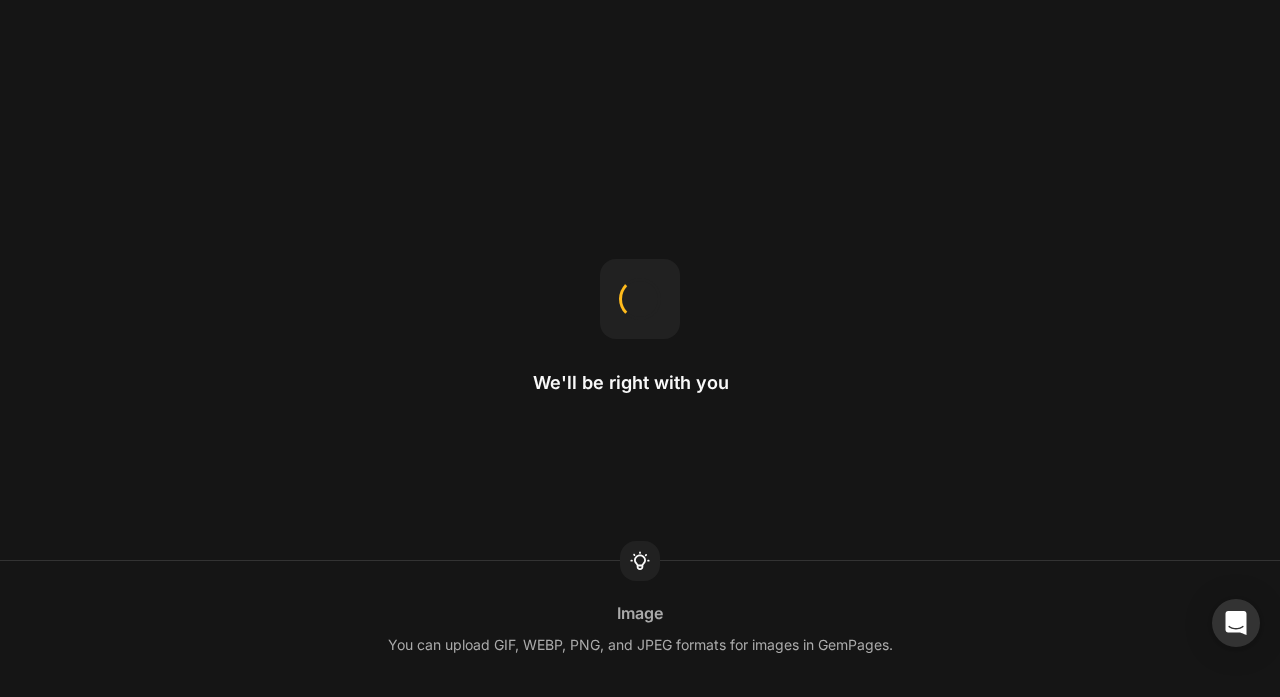 scroll, scrollTop: 0, scrollLeft: 0, axis: both 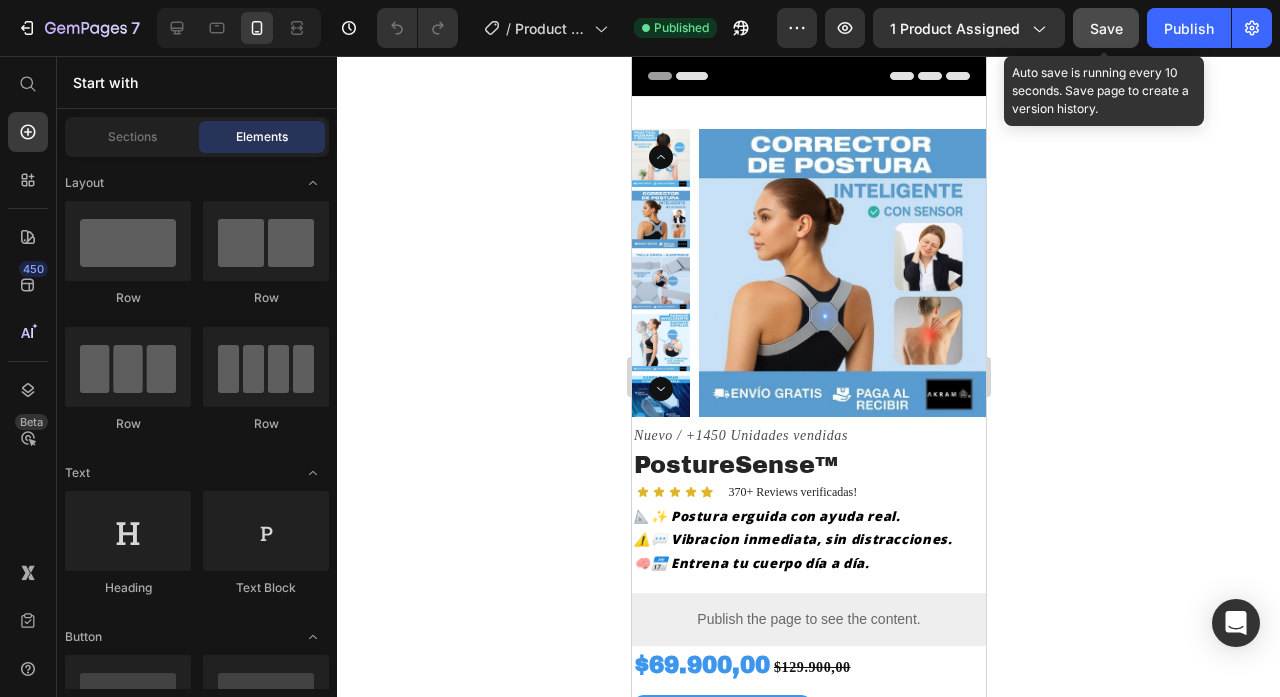 click on "Save" 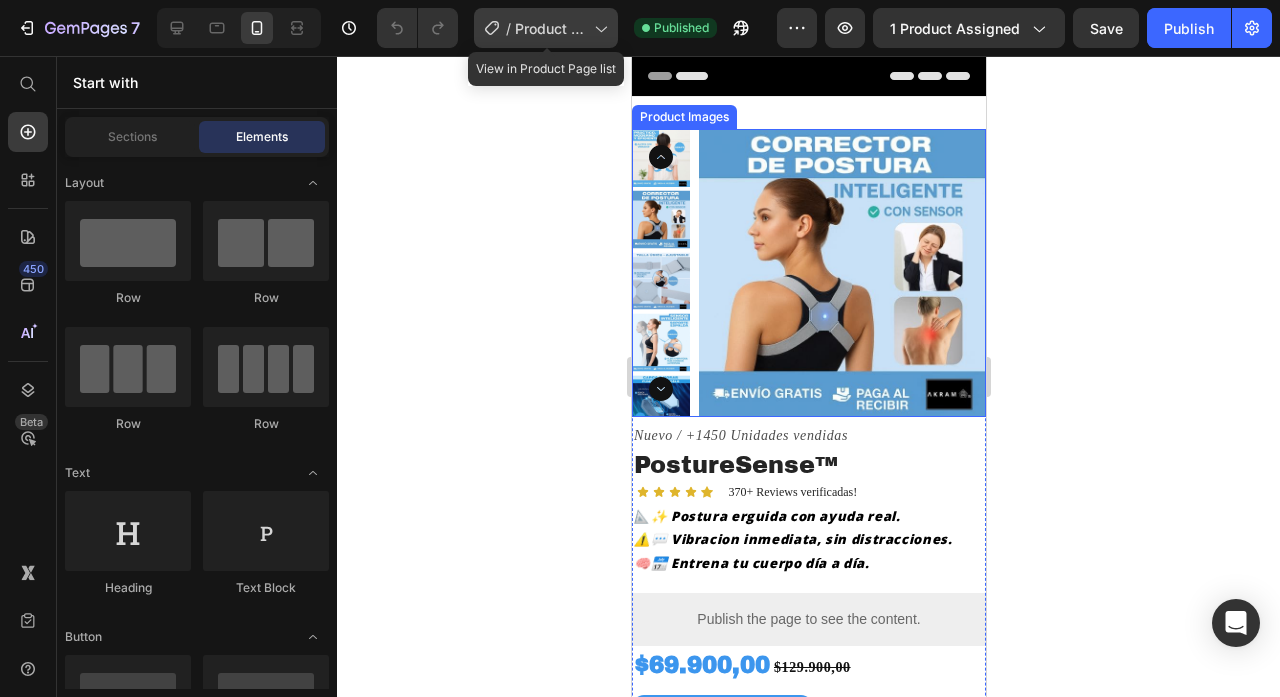 click on "Product Page - [DATE]:[TIME]" at bounding box center [550, 28] 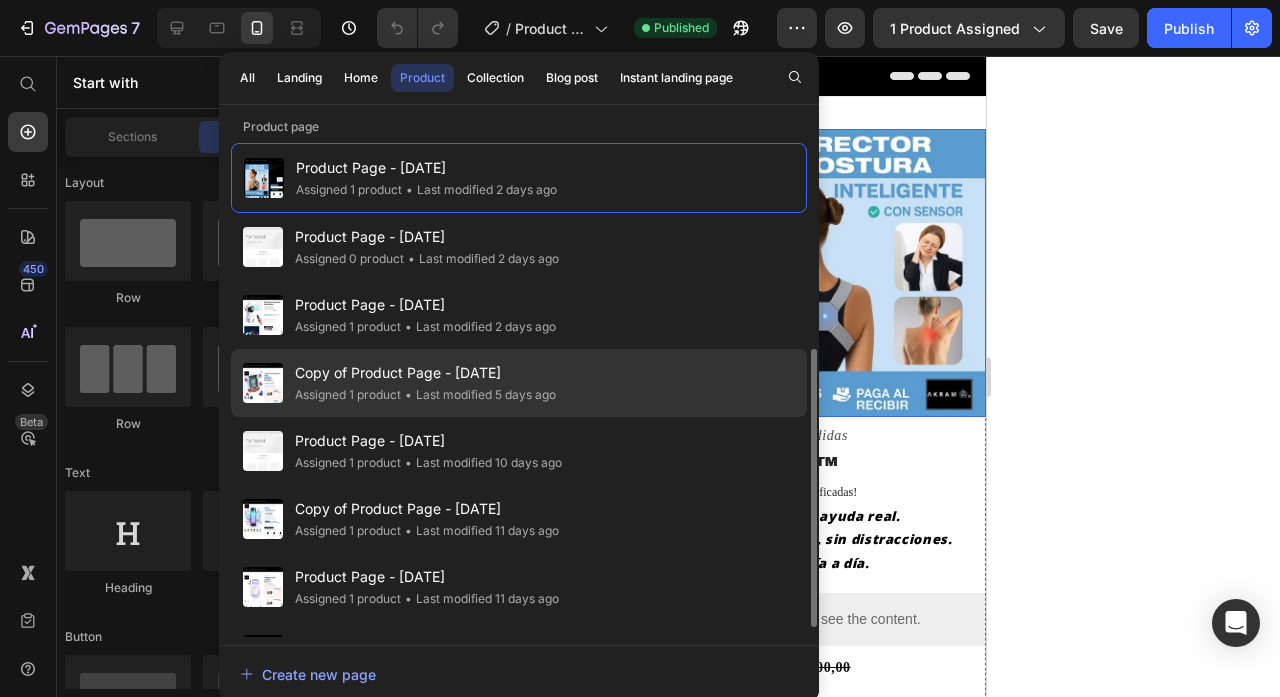 scroll, scrollTop: 398, scrollLeft: 0, axis: vertical 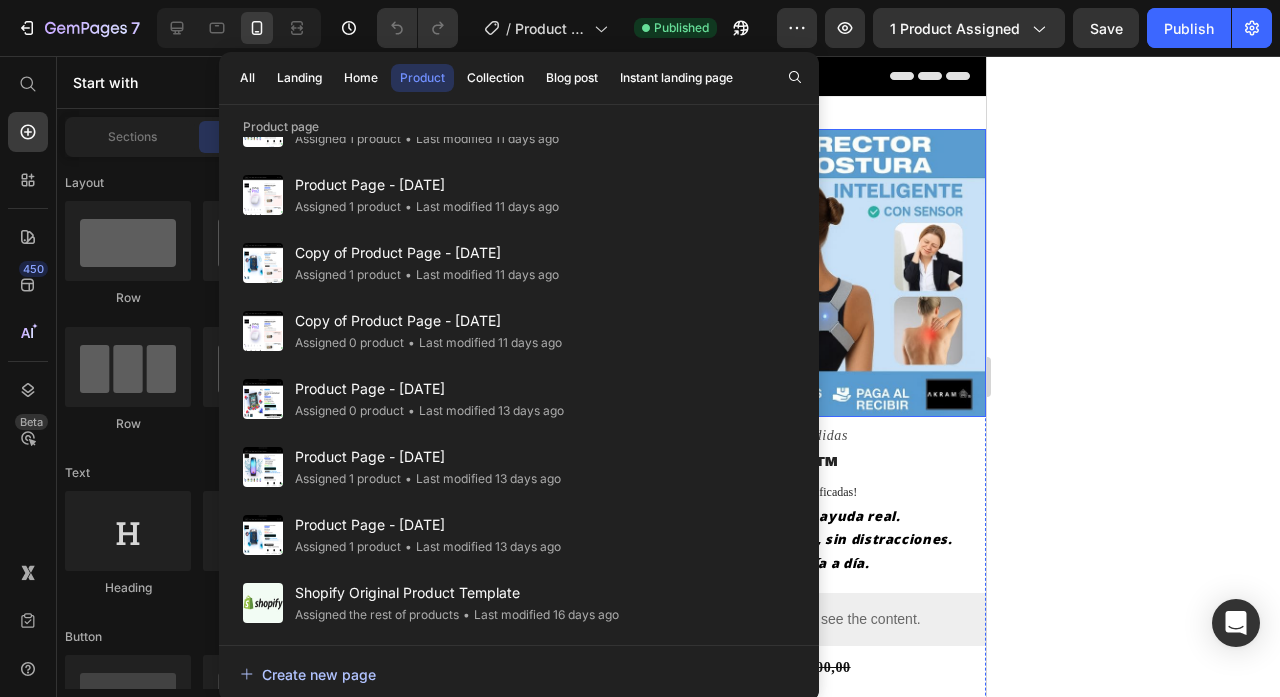 click on "Create new page" at bounding box center [308, 674] 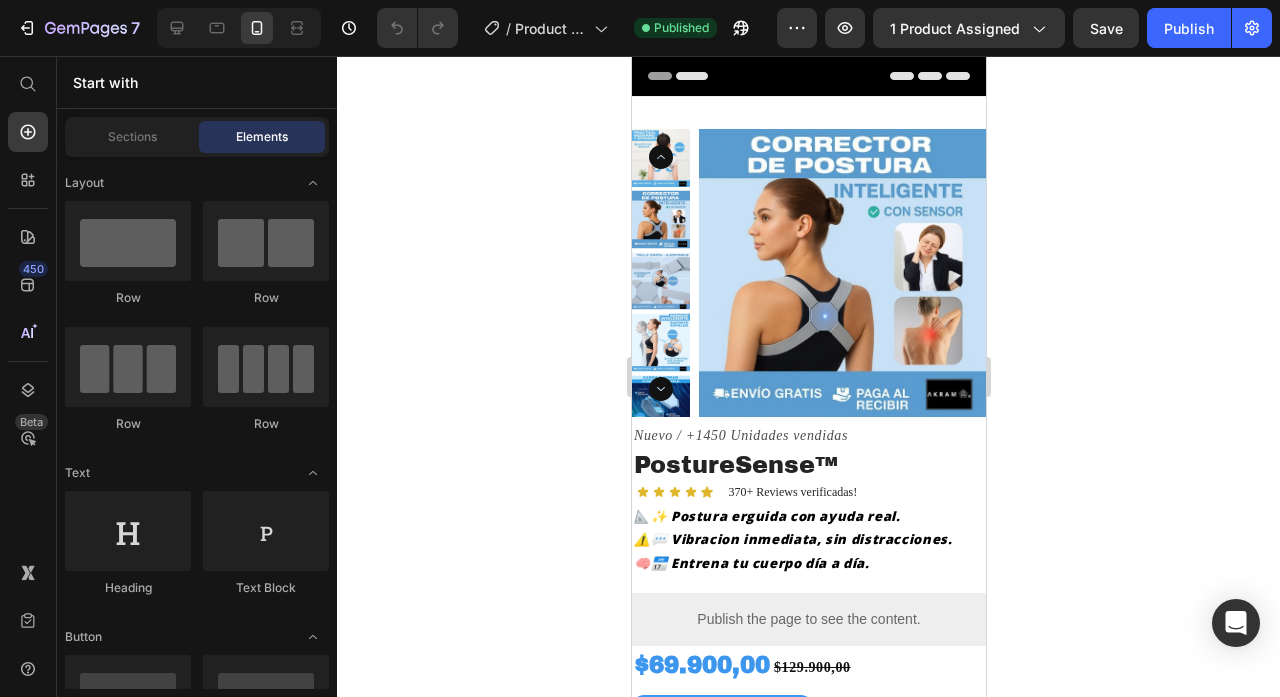 click 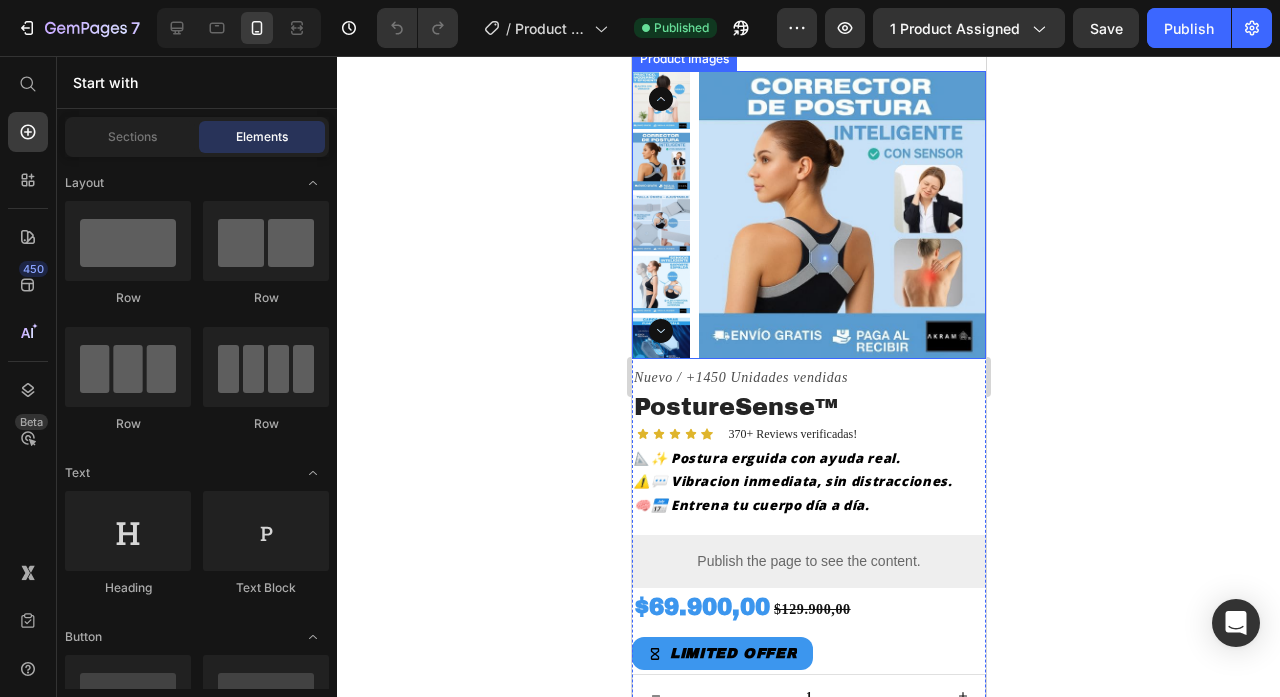 scroll, scrollTop: 60, scrollLeft: 0, axis: vertical 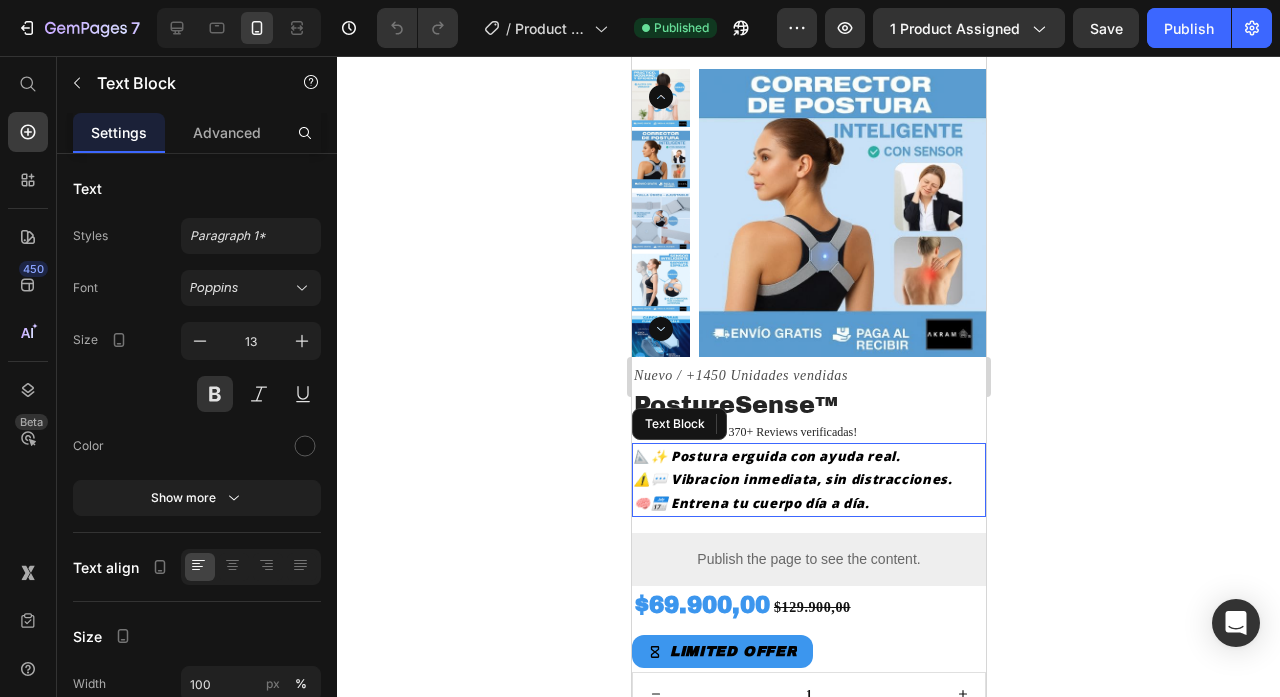 click on "📐✨ Postura erguida con ayuda real. ⚠️💬 Vibracion inmediata, sin distracciones. 🧠📅 Entrena tu cuerpo día a día." at bounding box center (808, 480) 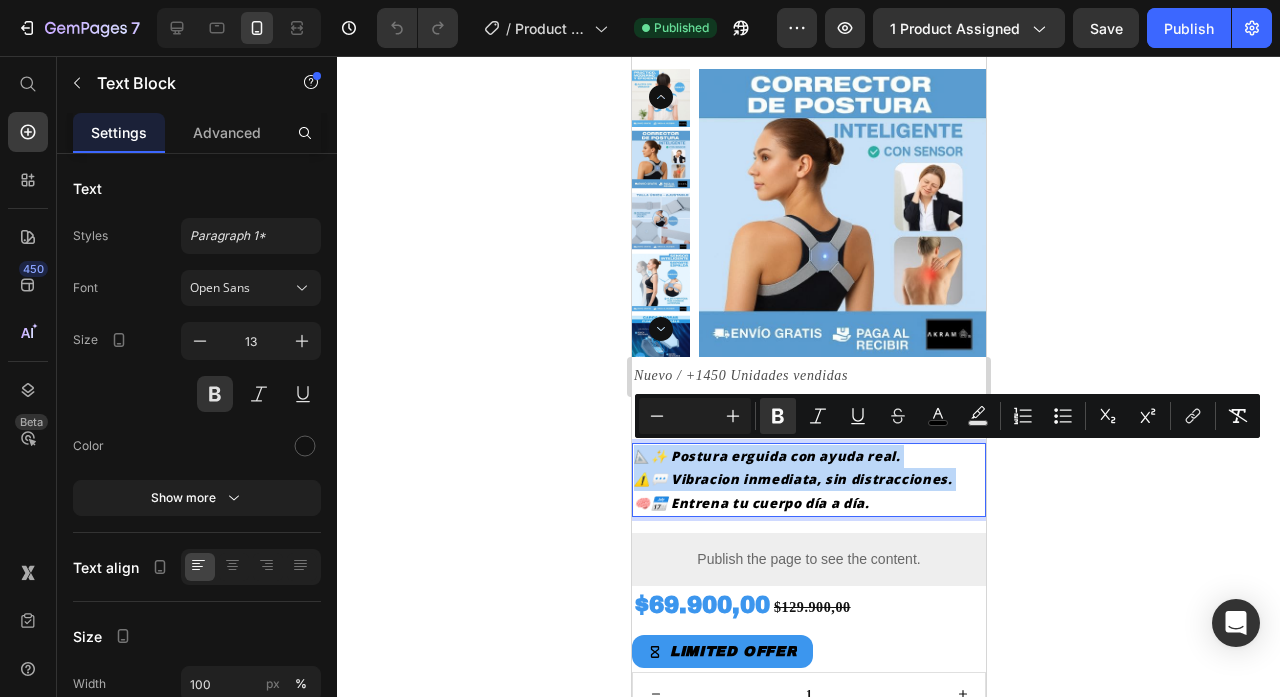 copy on "📐✨ Postura erguida con ayuda real. ⚠️💬 Vibracion inmediata, sin distracciones." 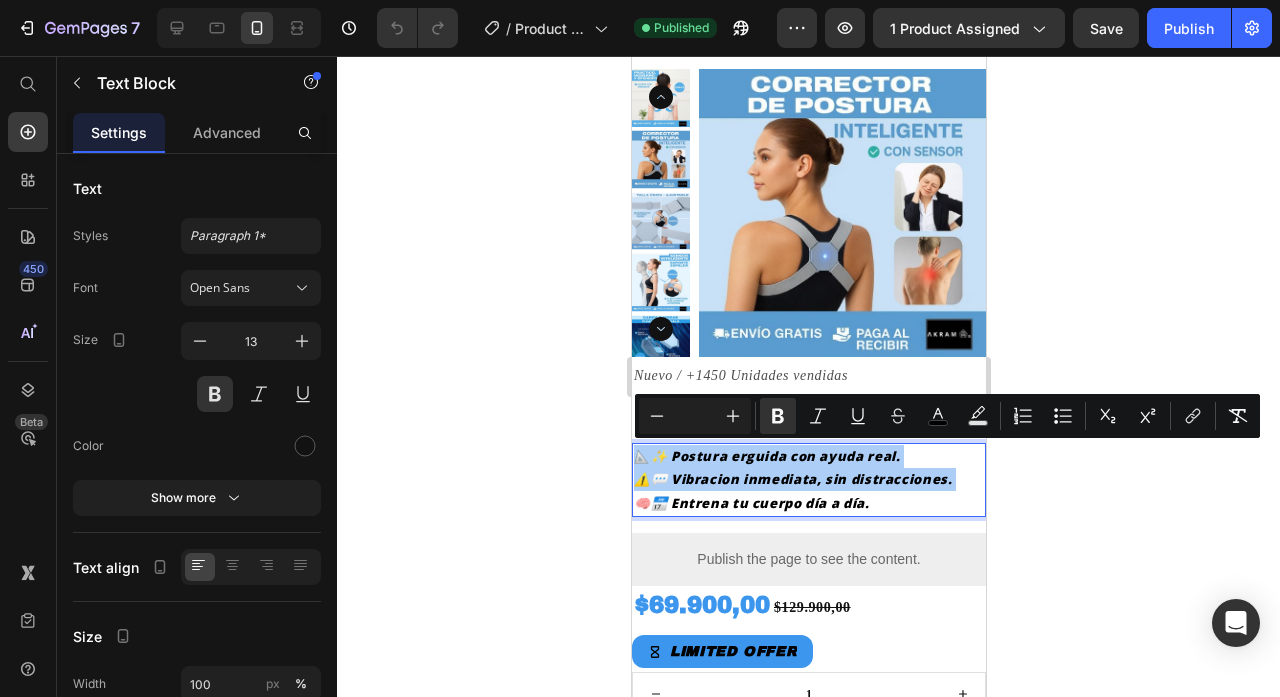 click 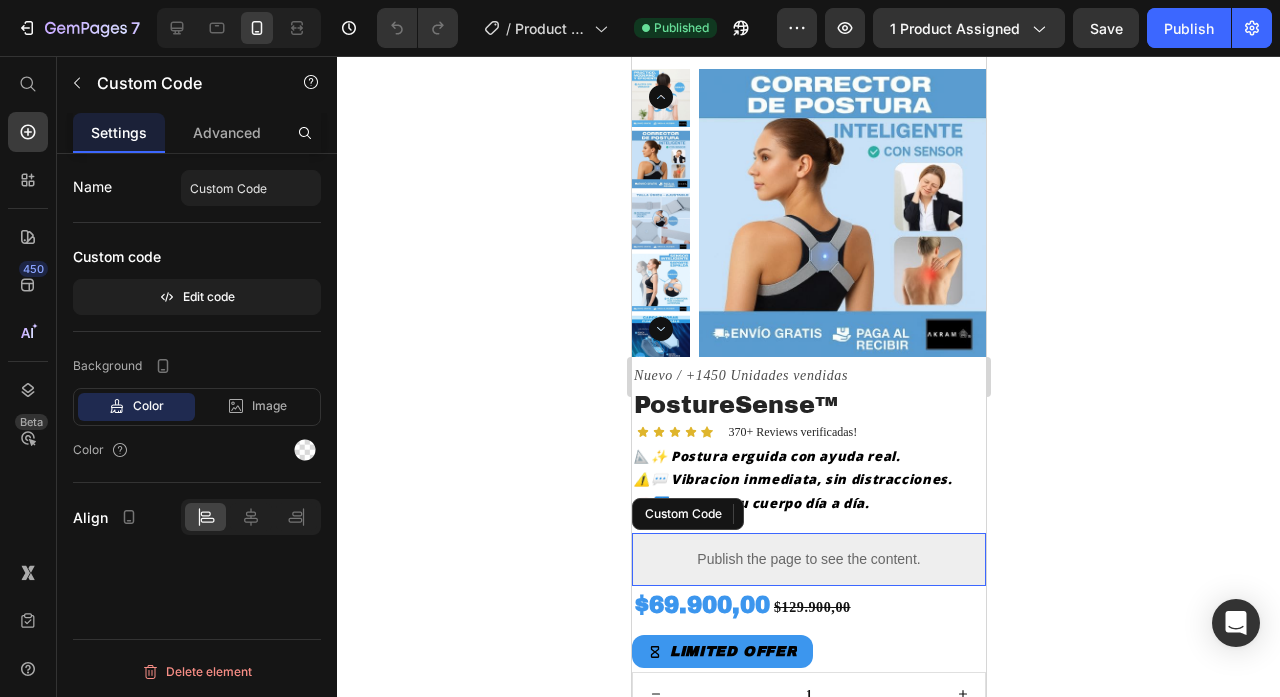click on "Publish the page to see the content." at bounding box center [808, 559] 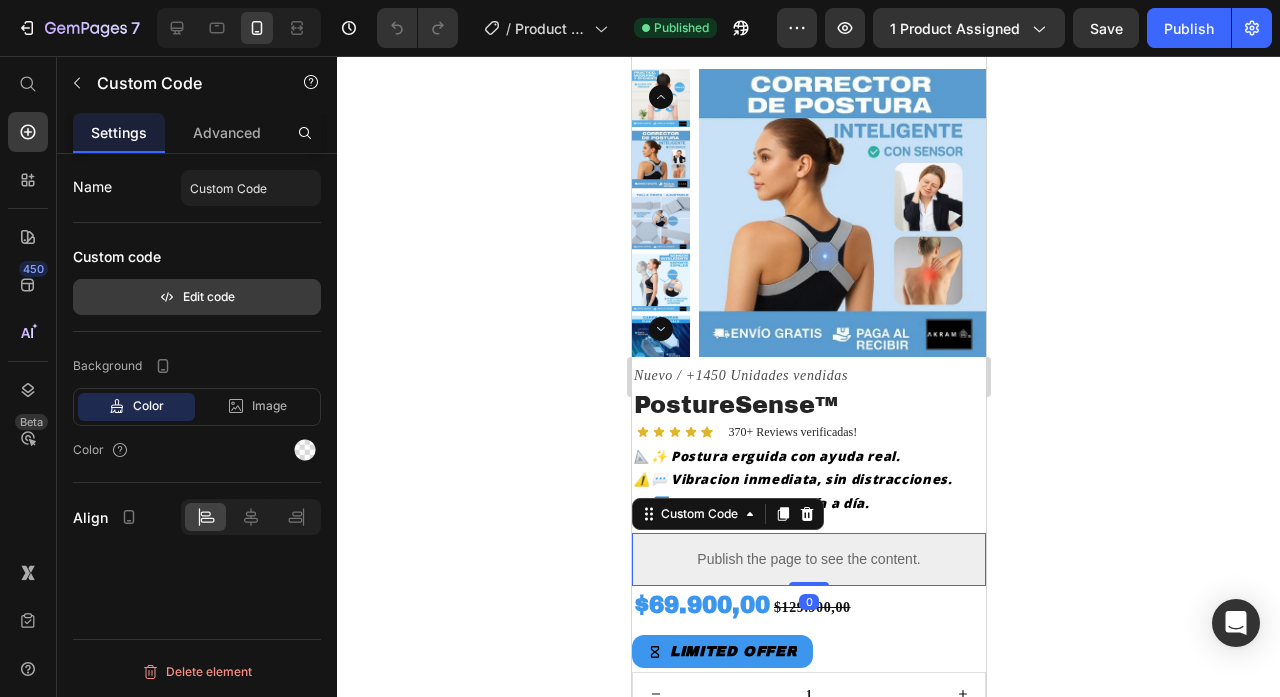 click on "Edit code" at bounding box center (197, 297) 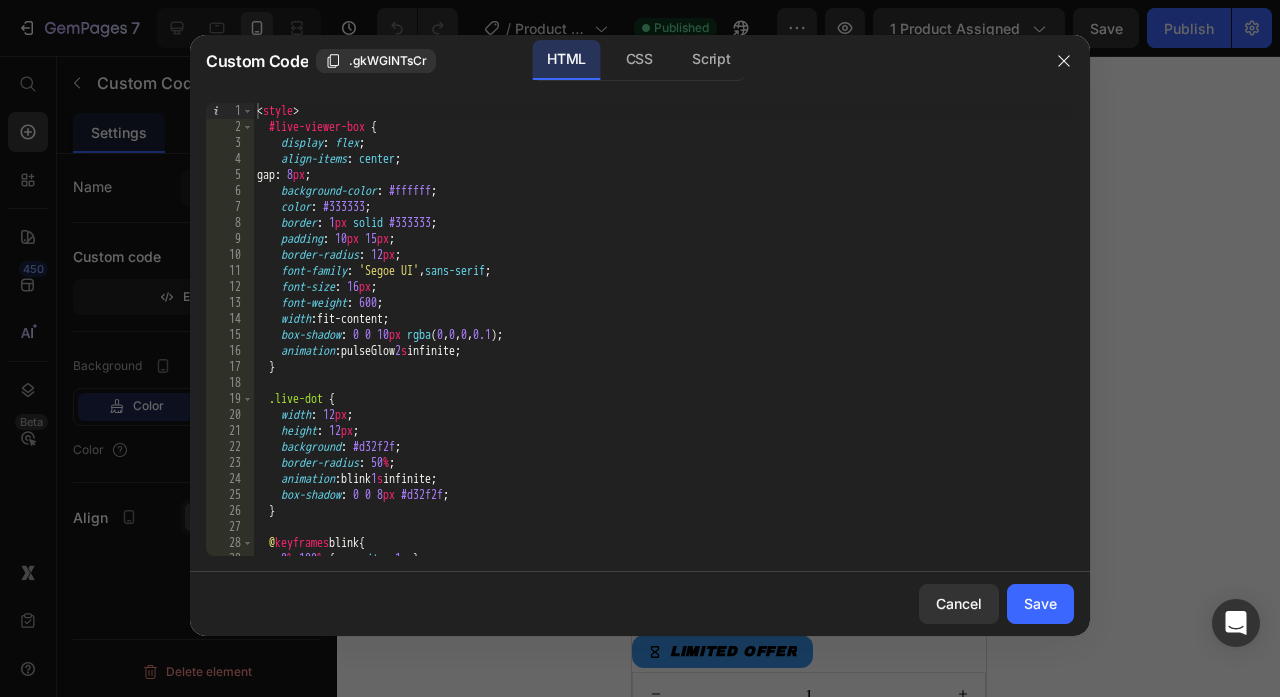 click on "< style >    #live-viewer-box   {      display :   flex ;      align-items :   center ;     gap :   8 px ;      background-color :   #ffffff ;      color :   #333333 ;      border :   1 px   solid   #333333 ;      padding :   10 px   15 px ;      border-radius :   12 px ;      font-family :   ' Segoe UI ' ,  sans-serif ;      font-size :   16 px ;      font-weight :   600 ;      width :  fit-content ;      box-shadow :   0   0   10 px   rgba ( 0 ,  0 ,  0 ,  0.1 ) ;      animation :  pulseGlow  2 s  infinite ;    }    .live-dot   {      width :   12 px ;      height :   12 px ;      background :   #d32f2f ;      border-radius :   50 % ;      animation :  blink  1 s  infinite ;      box-shadow :   0   0   8 px   #d32f2f ;    }    @ keyframes  blink  {      0 % ,  100 %   {   opacity :   1 ;   }      50 %   {   opacity :   0.3 ;   }" at bounding box center [663, 345] 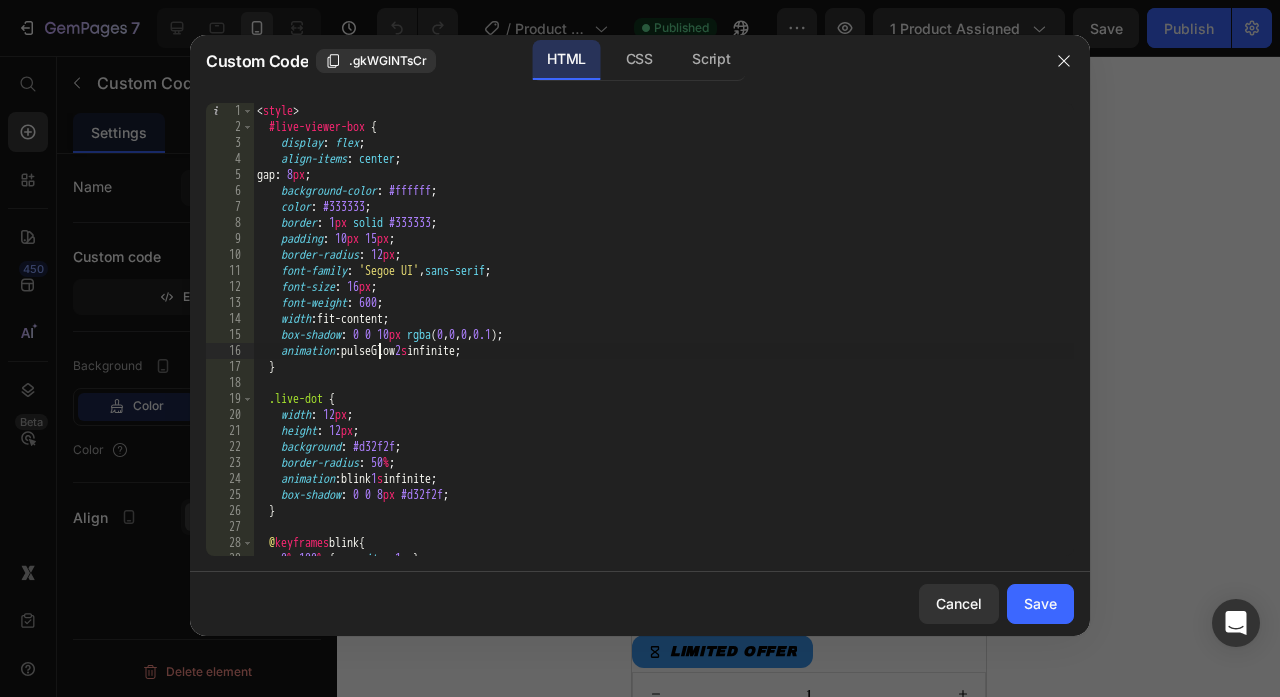 type on "</script>" 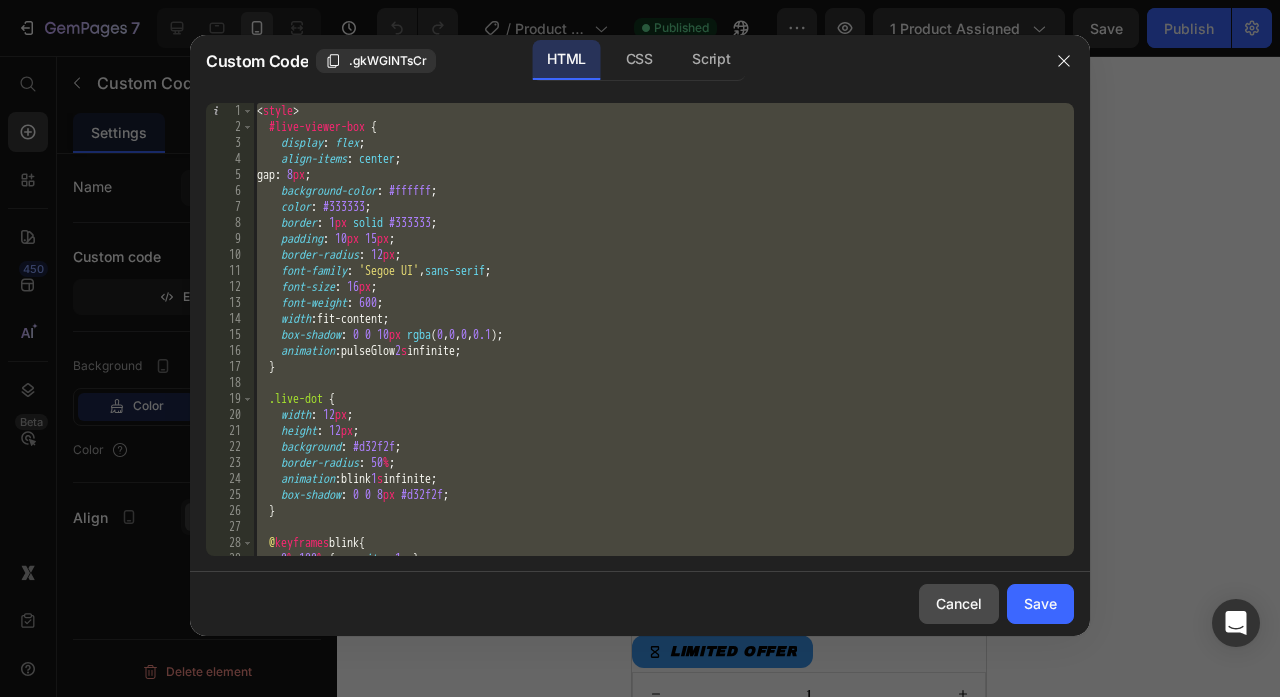 click on "Cancel" at bounding box center (959, 603) 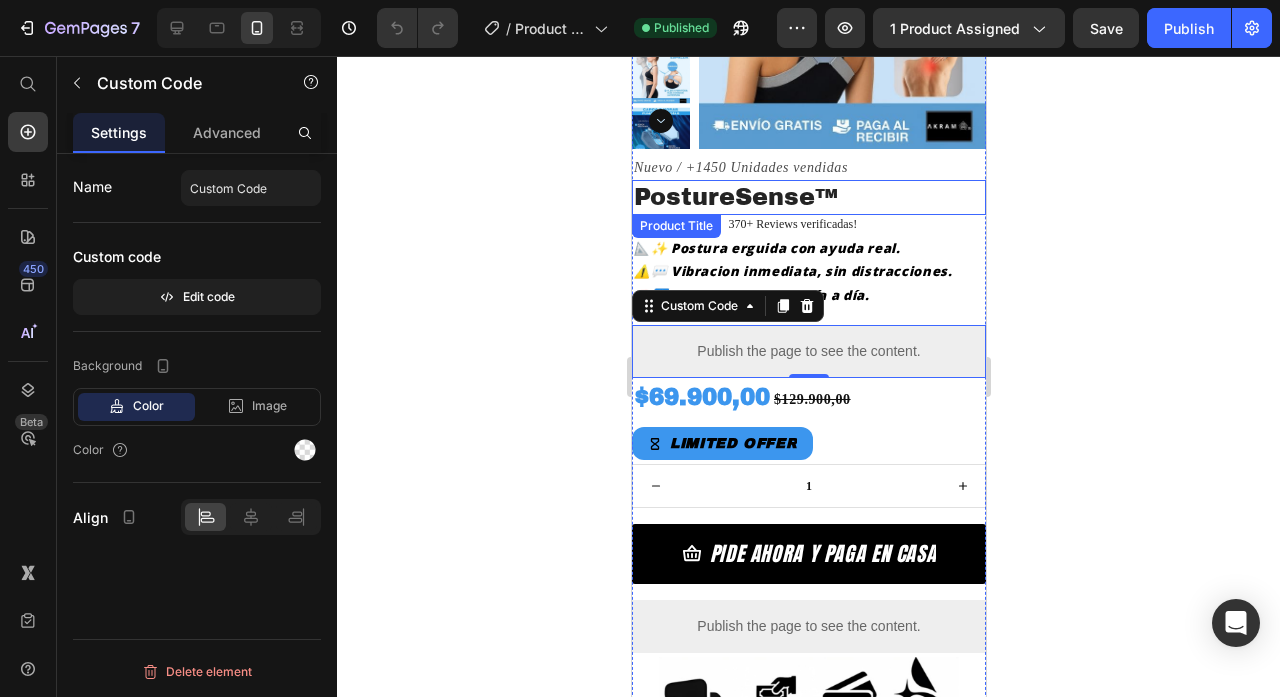 scroll, scrollTop: 266, scrollLeft: 0, axis: vertical 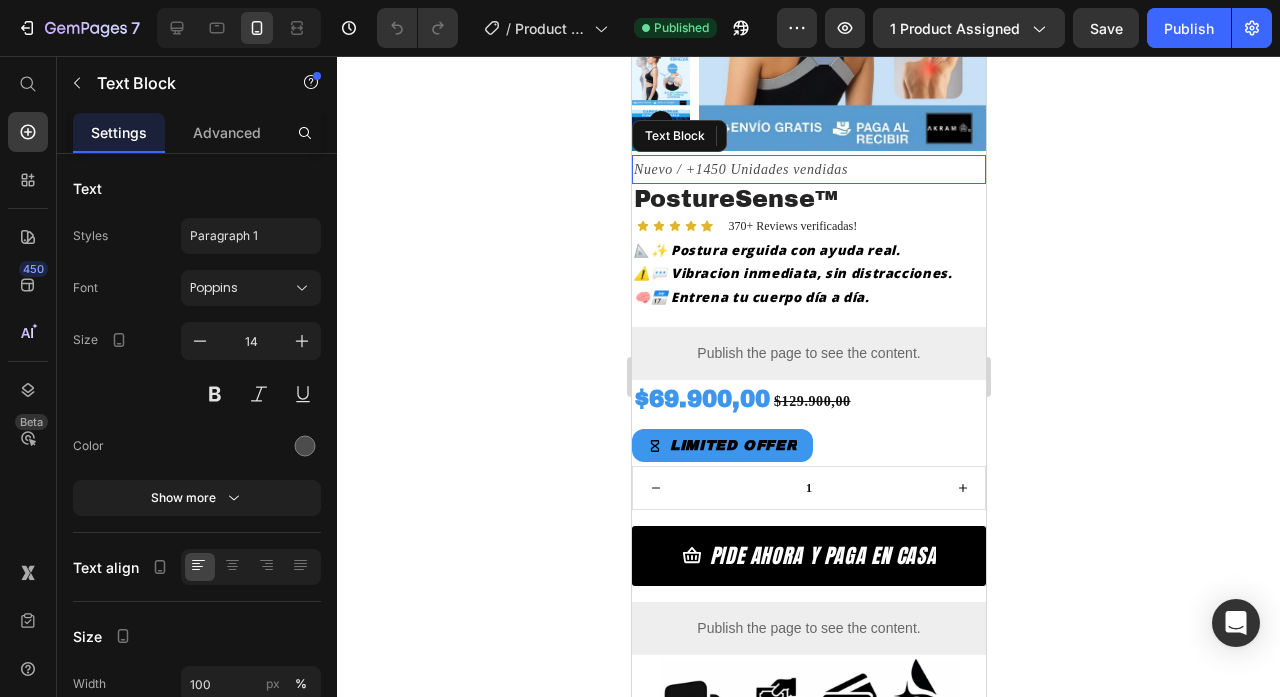 click on "Nuevo / +1450 Unidades vendidas" at bounding box center (808, 169) 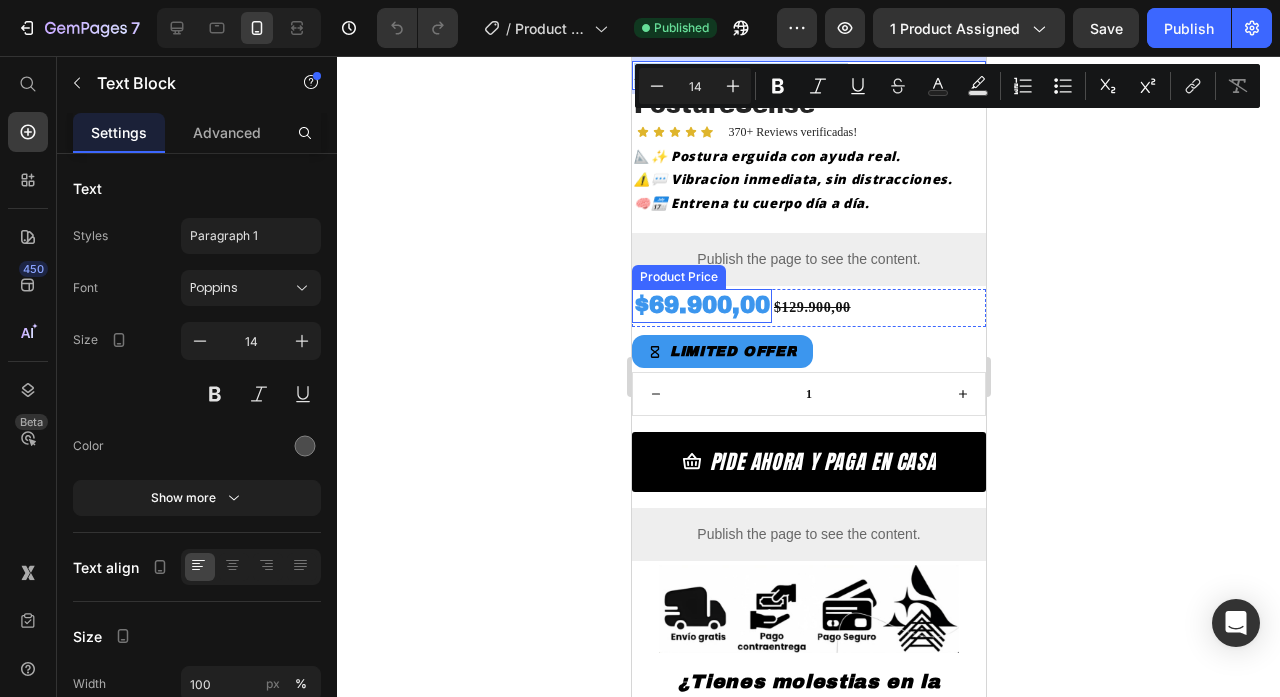 scroll, scrollTop: 363, scrollLeft: 0, axis: vertical 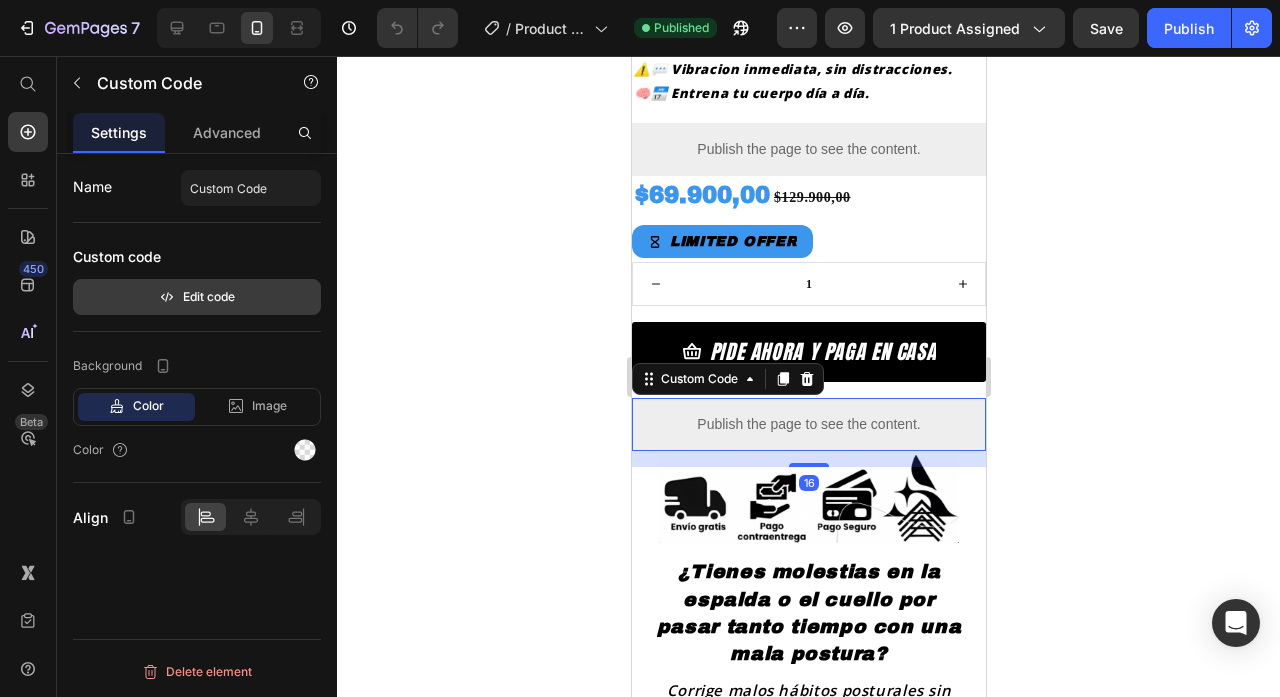 click on "Edit code" at bounding box center (197, 297) 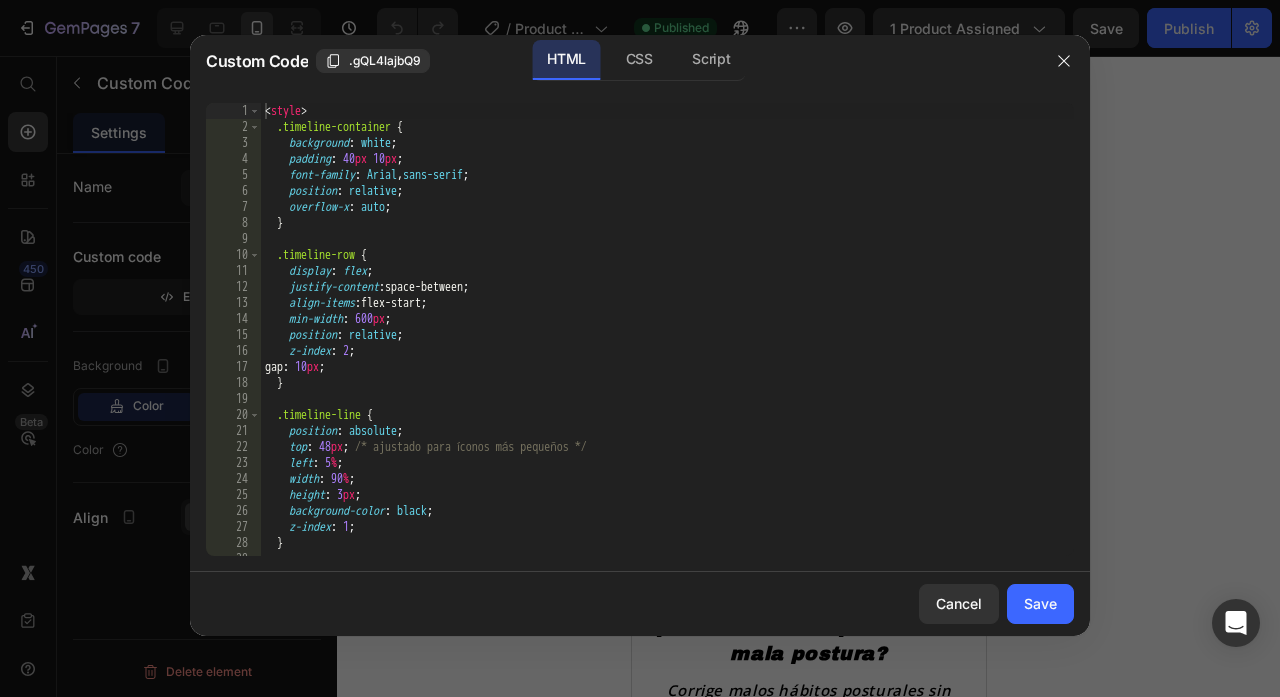 click on "< style >    .timeline-container   {      background :   white ;      padding :   40 px   10 px ;      font-family :   Arial ,  sans-serif ;      position :   relative ;      overflow-x :   auto ;    }    .timeline-row   {      display :   flex ;      justify-content :  space-between ;      align-items :  flex-start ;      min-width :   600 px ;      position :   relative ;      z-index :   2 ;     gap :   10 px ;    }    .timeline-line   {      position :   absolute ;      top :   48 px ;   /* ajustado para íconos más pequeños */      left :   5 % ;      width :   90 % ;      height :   3 px ;      background-color :   black ;      z-index :   1 ;    }    .timeline-step   {" at bounding box center (667, 345) 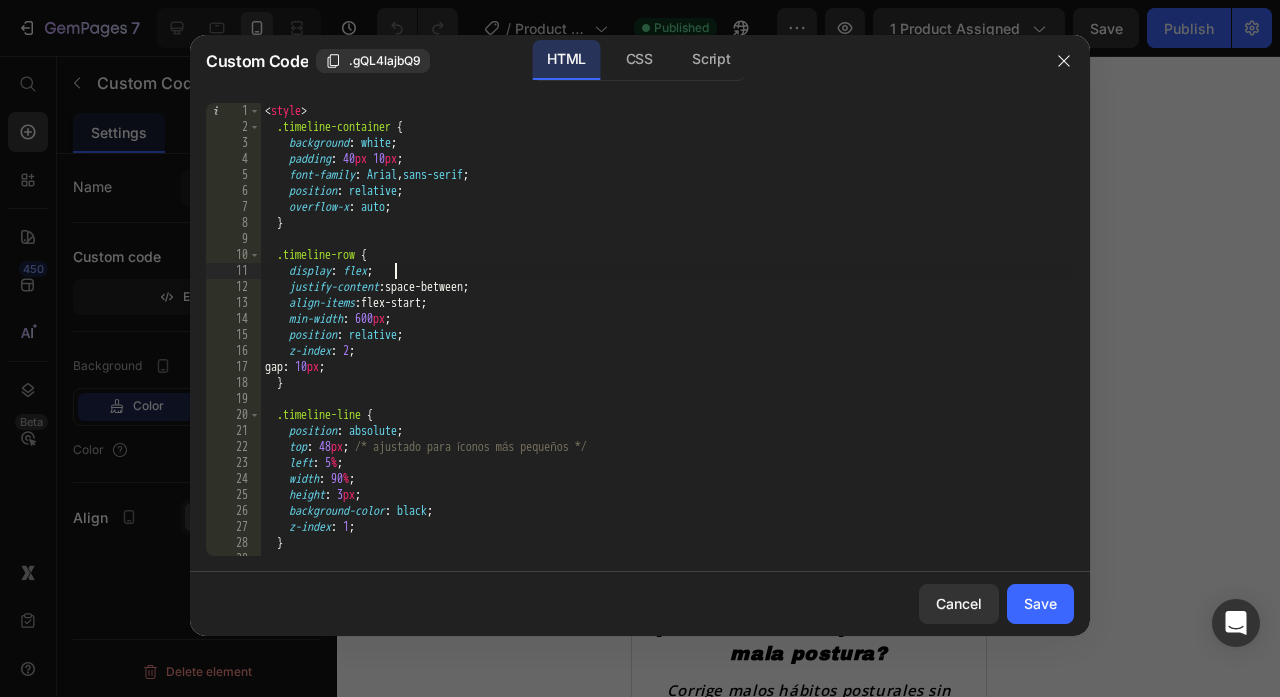 type on "</script>" 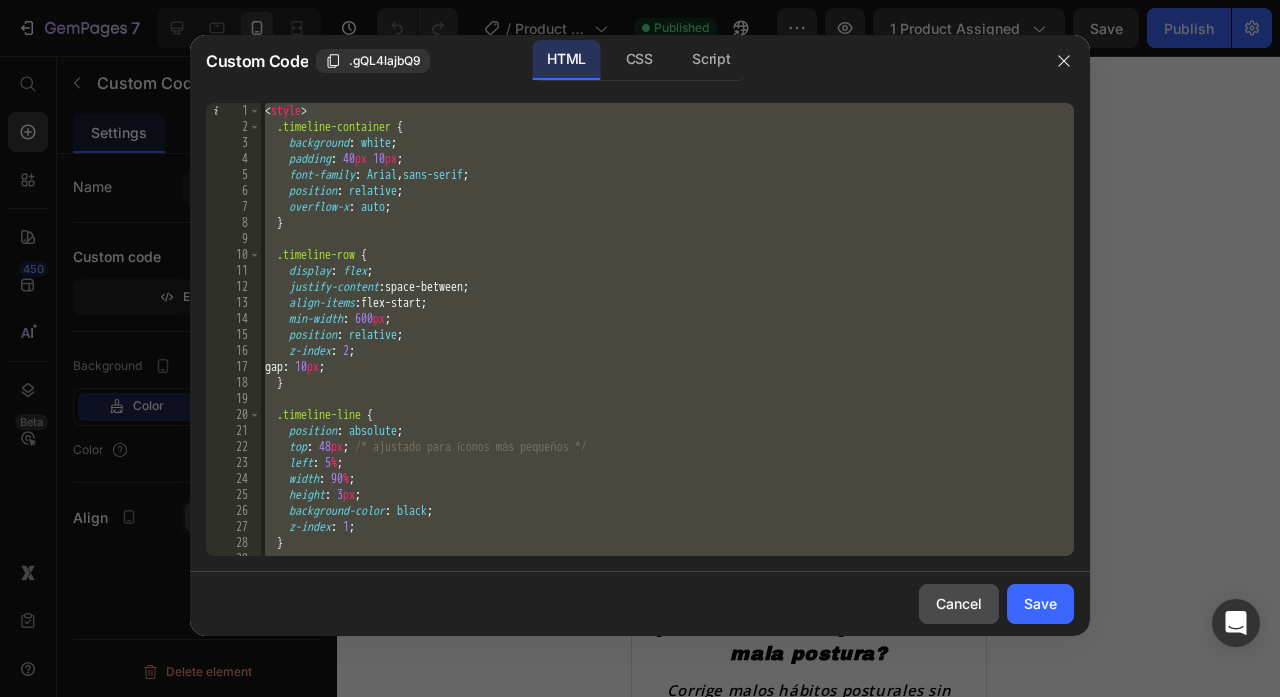 click on "Cancel" at bounding box center [959, 603] 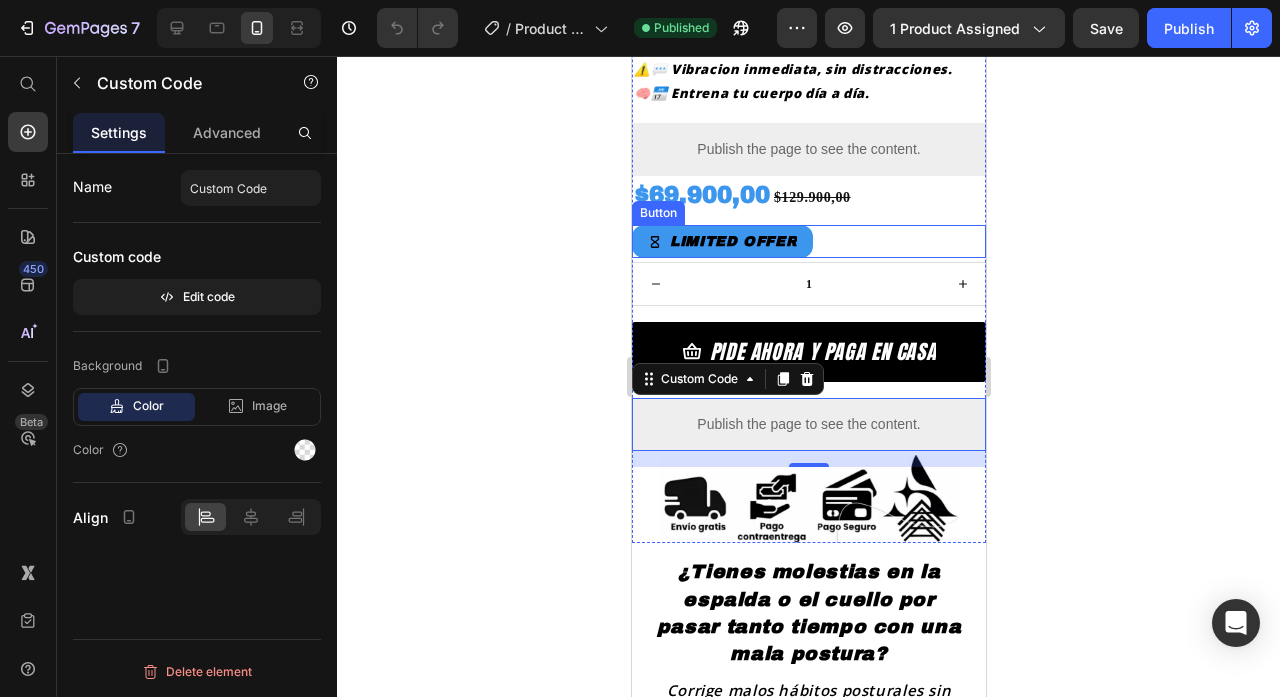 click 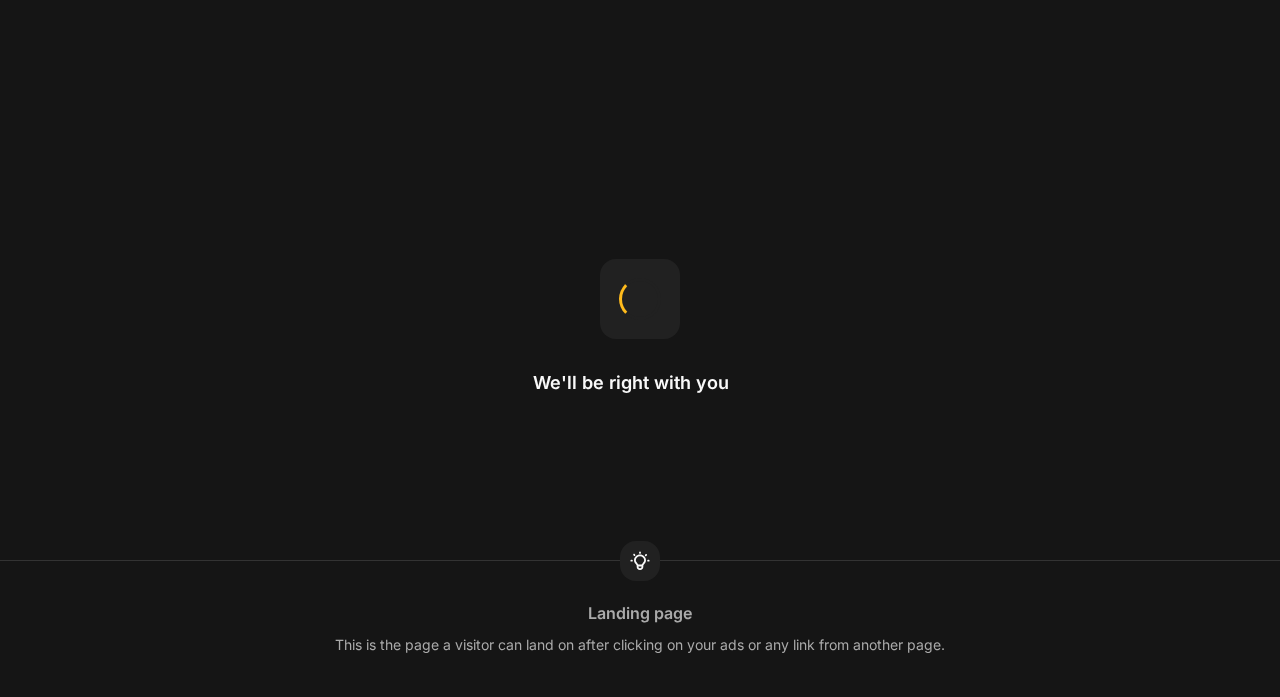 scroll, scrollTop: 0, scrollLeft: 0, axis: both 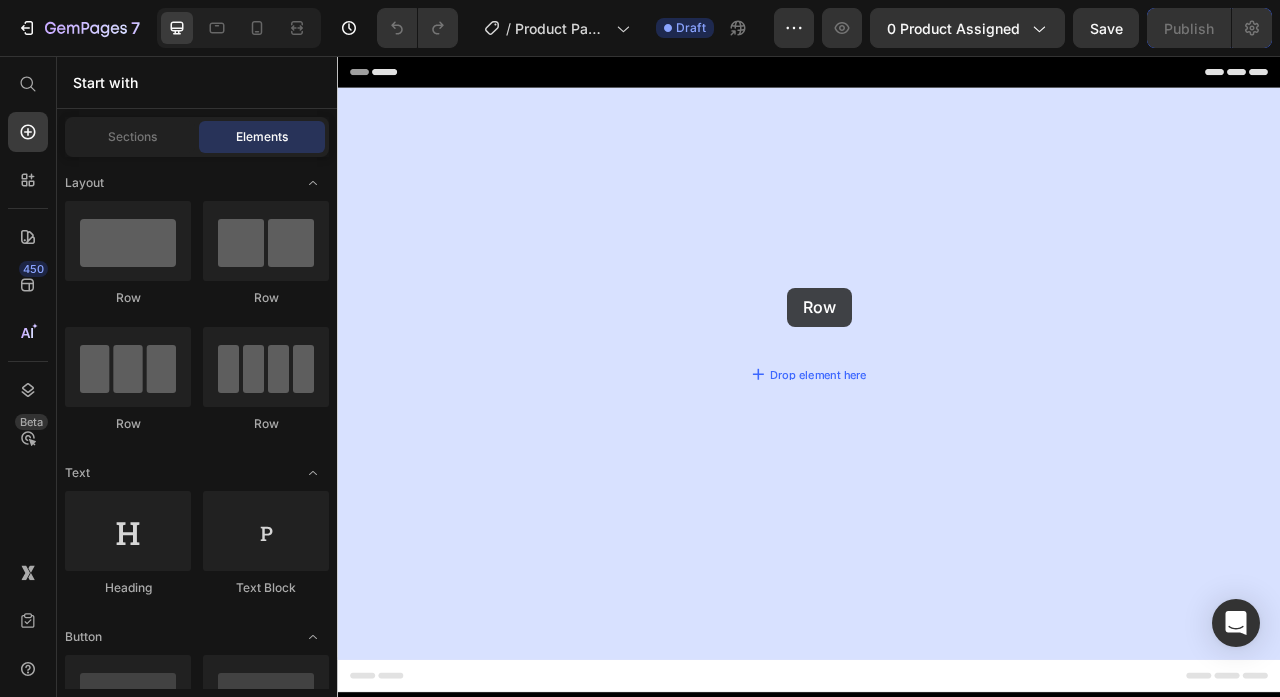 drag, startPoint x: 479, startPoint y: 293, endPoint x: 915, endPoint y: 354, distance: 440.24652 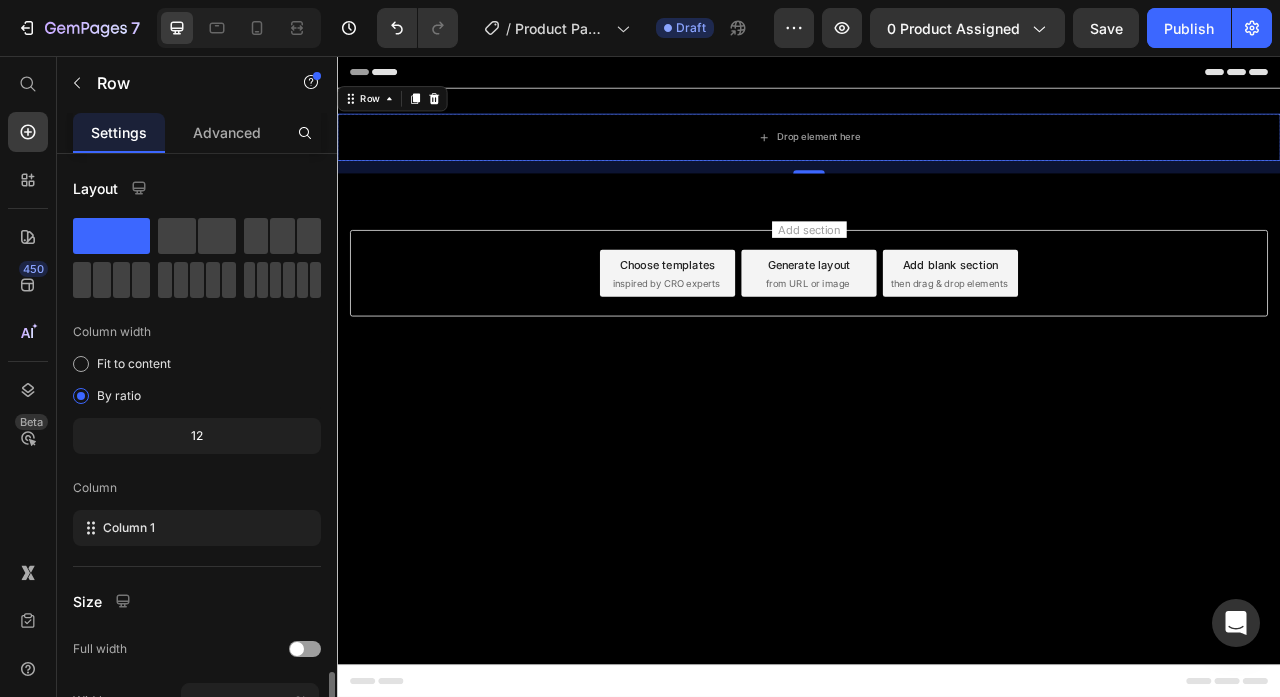 scroll, scrollTop: 312, scrollLeft: 0, axis: vertical 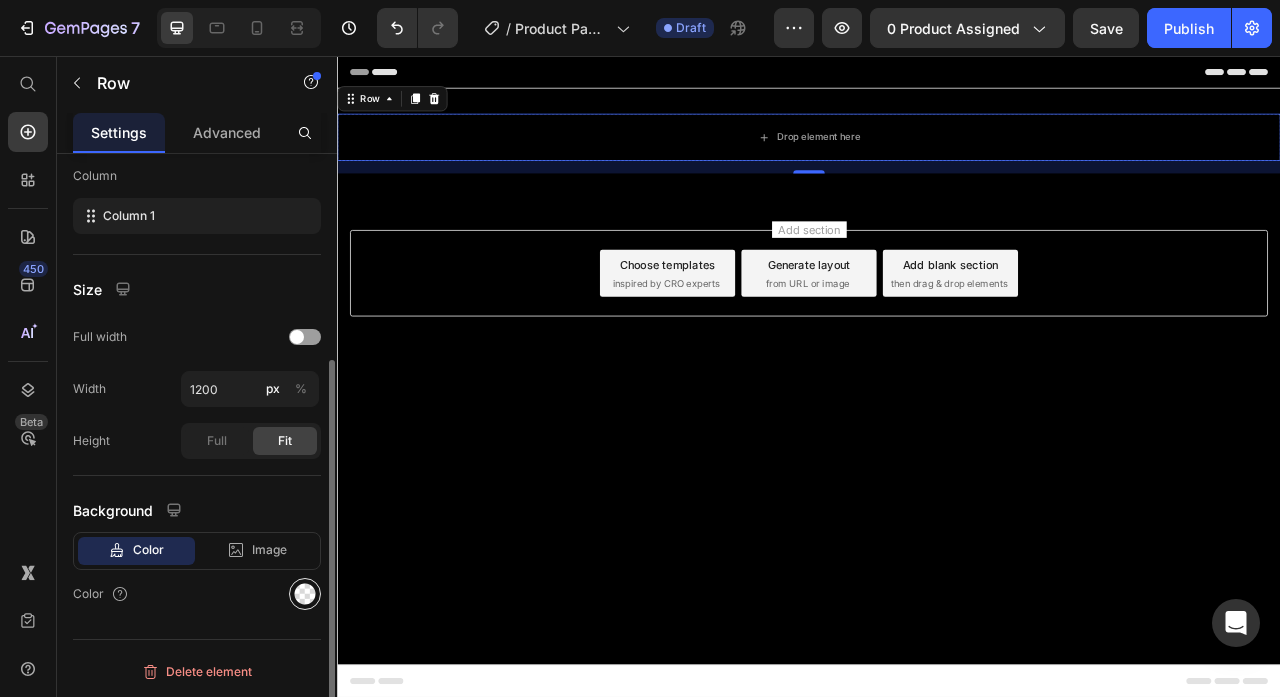 click at bounding box center [305, 594] 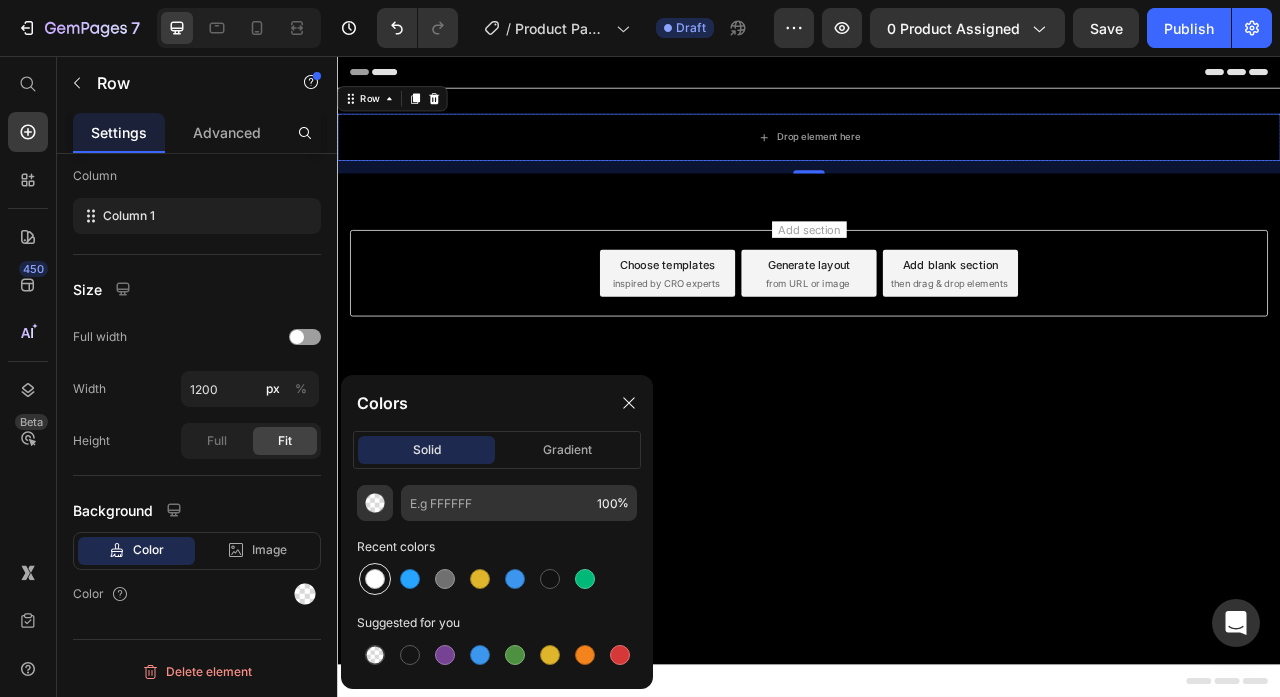 click at bounding box center [375, 579] 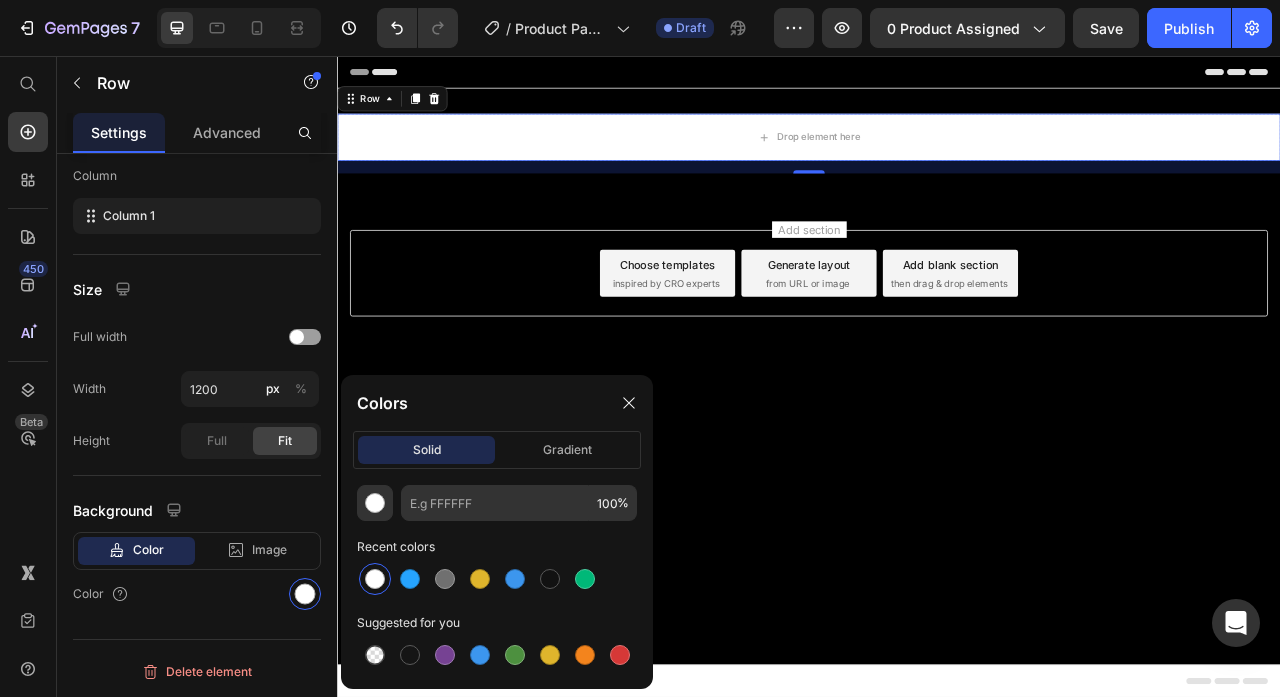 type on "FFFFFF" 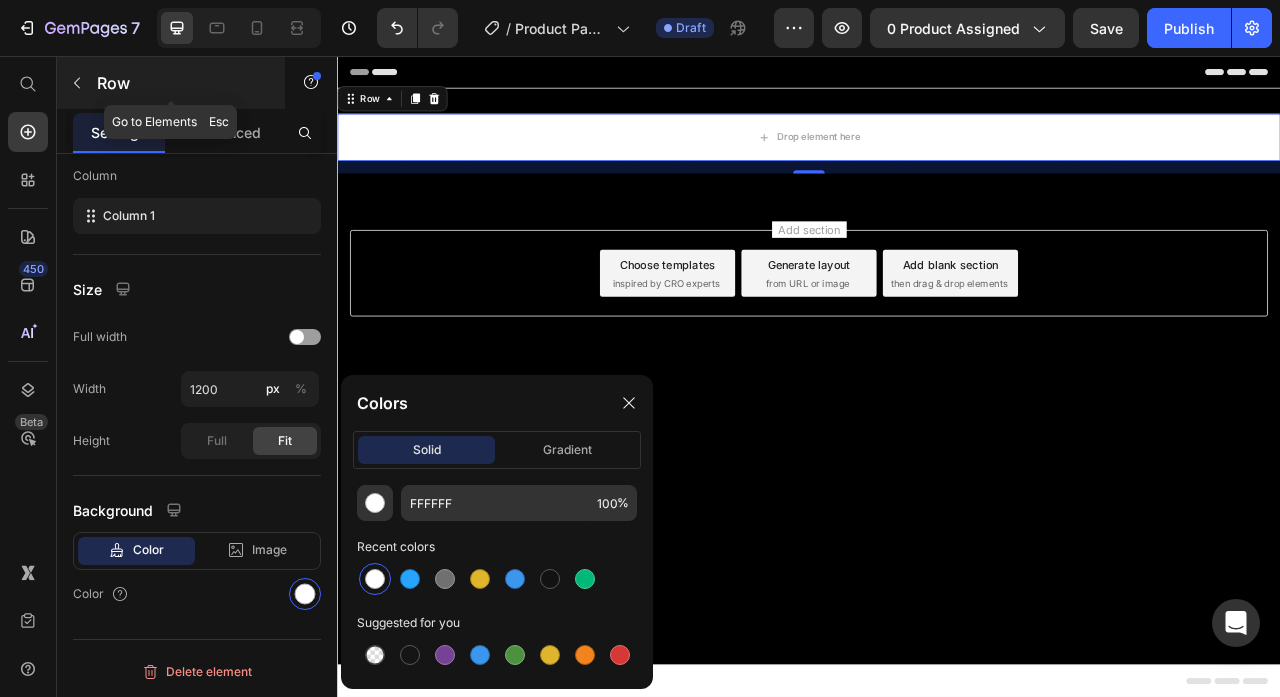 click 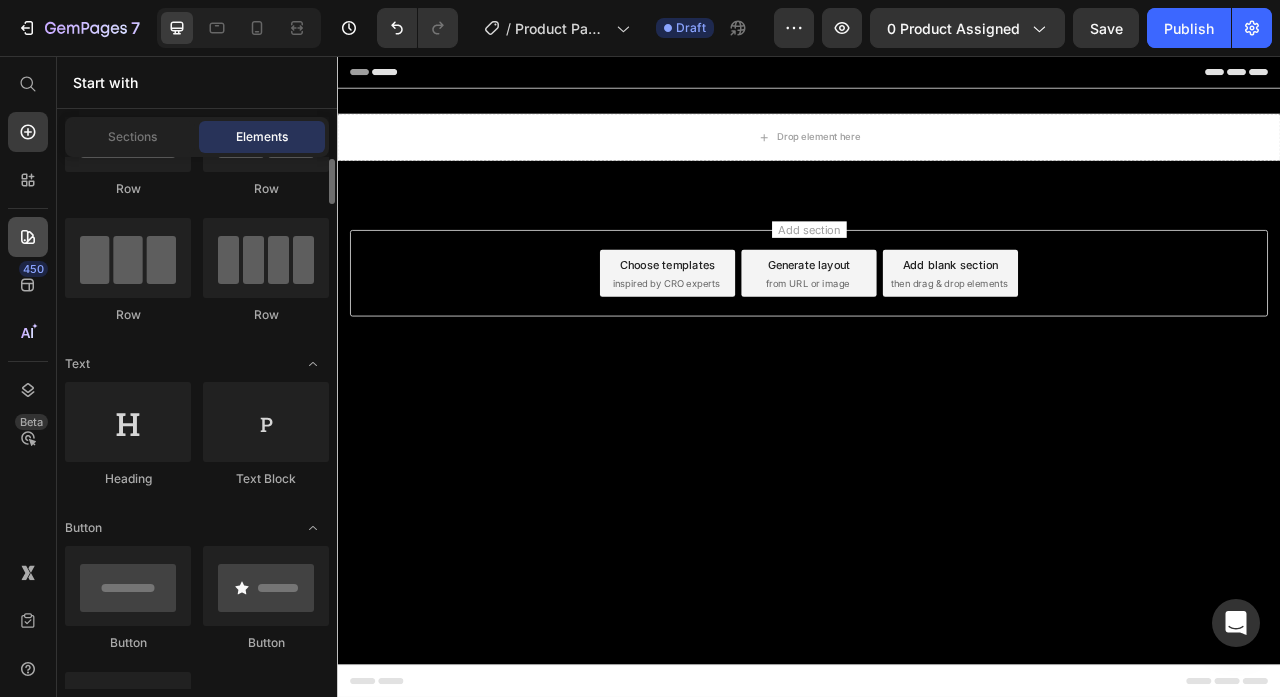 scroll, scrollTop: 121, scrollLeft: 0, axis: vertical 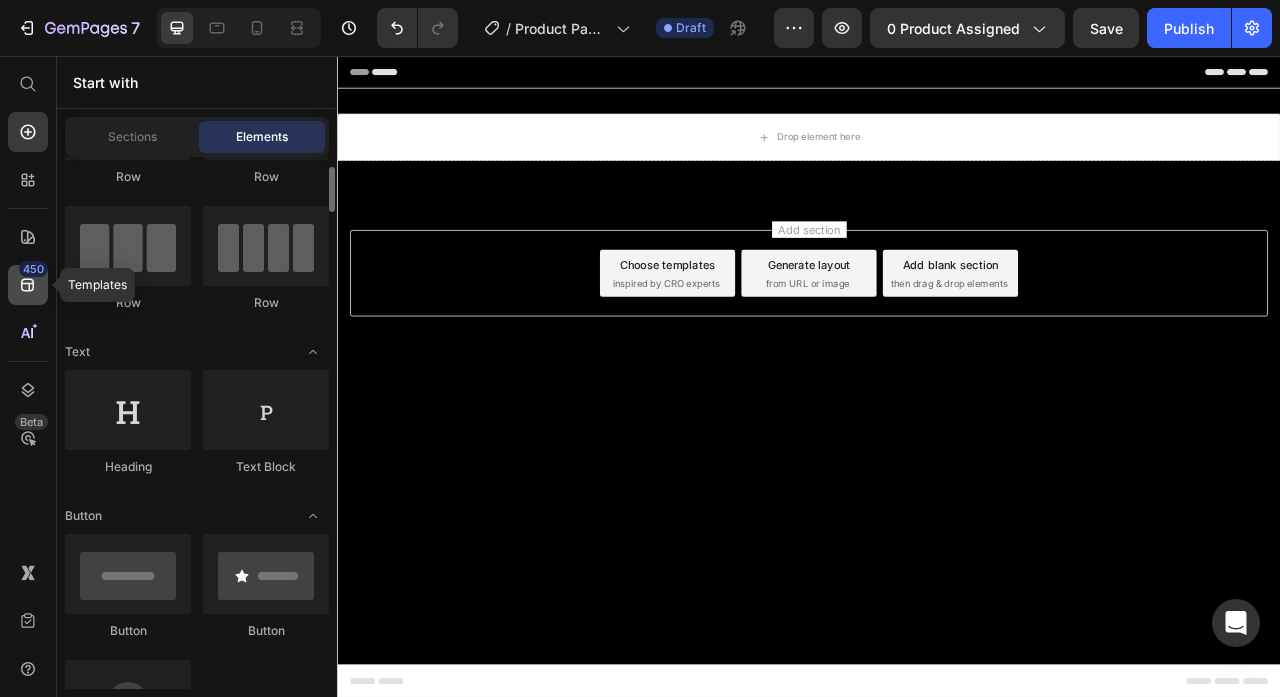 click on "450" at bounding box center [33, 269] 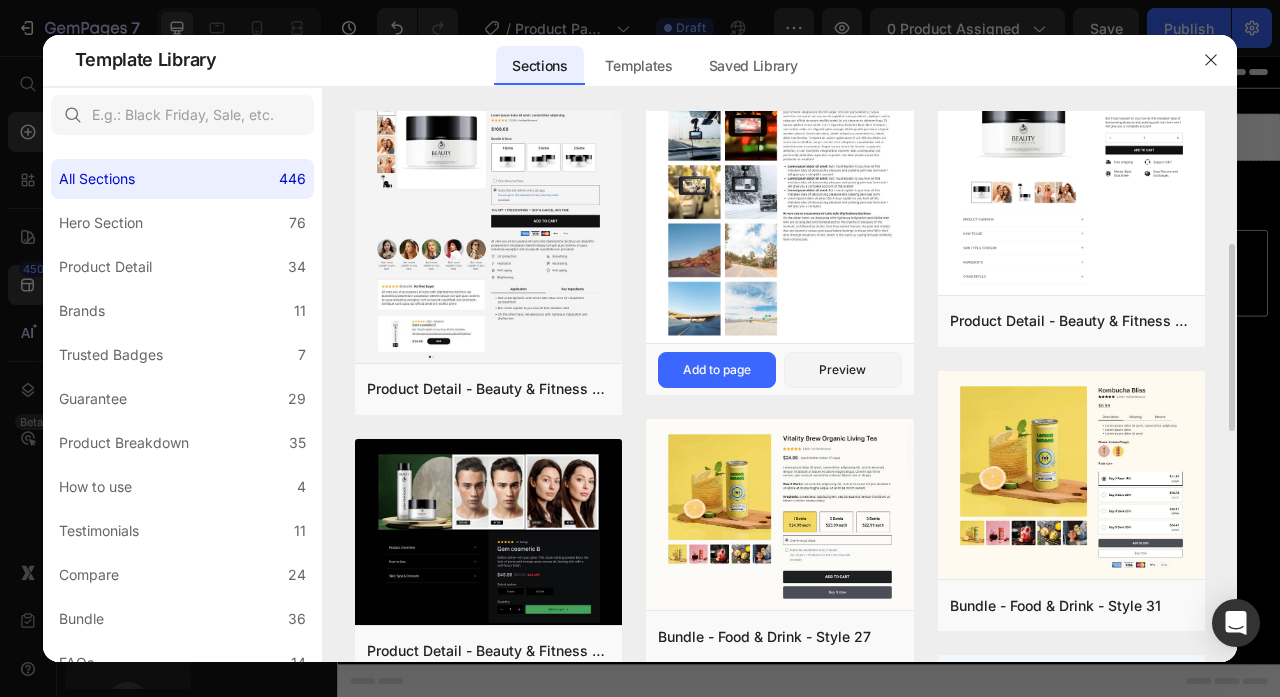 scroll, scrollTop: 430, scrollLeft: 0, axis: vertical 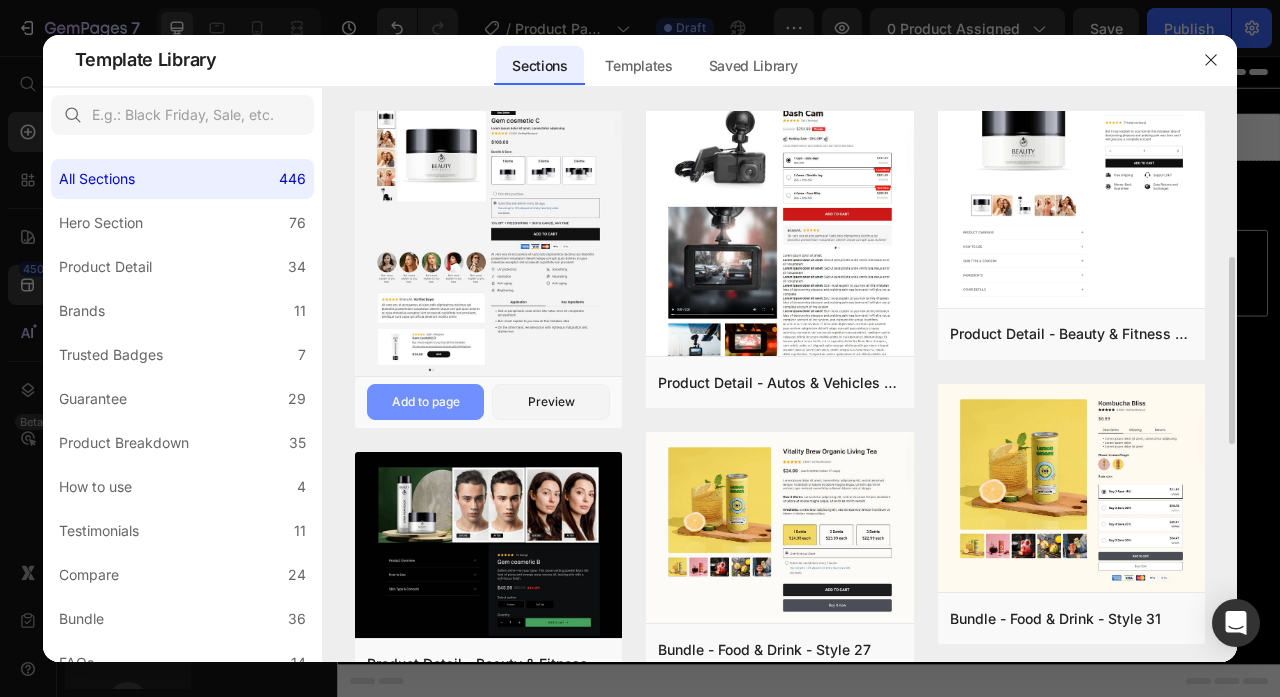 click on "Add to page" at bounding box center [426, 402] 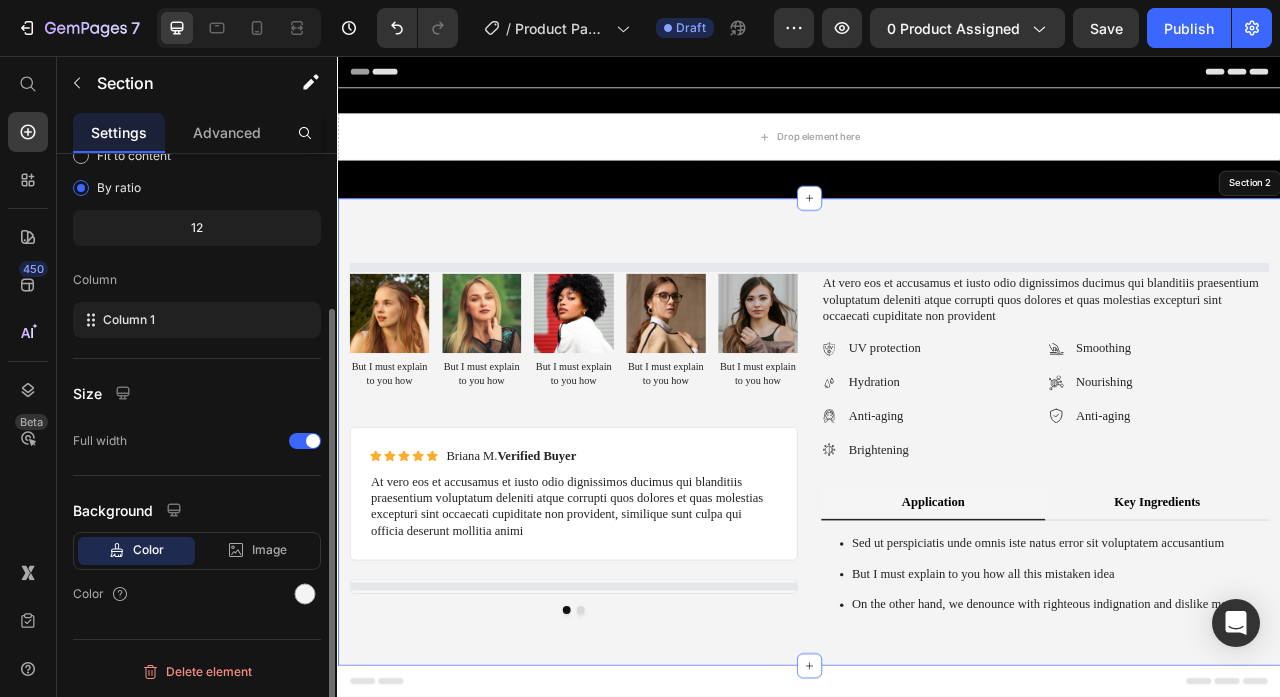 scroll, scrollTop: 0, scrollLeft: 0, axis: both 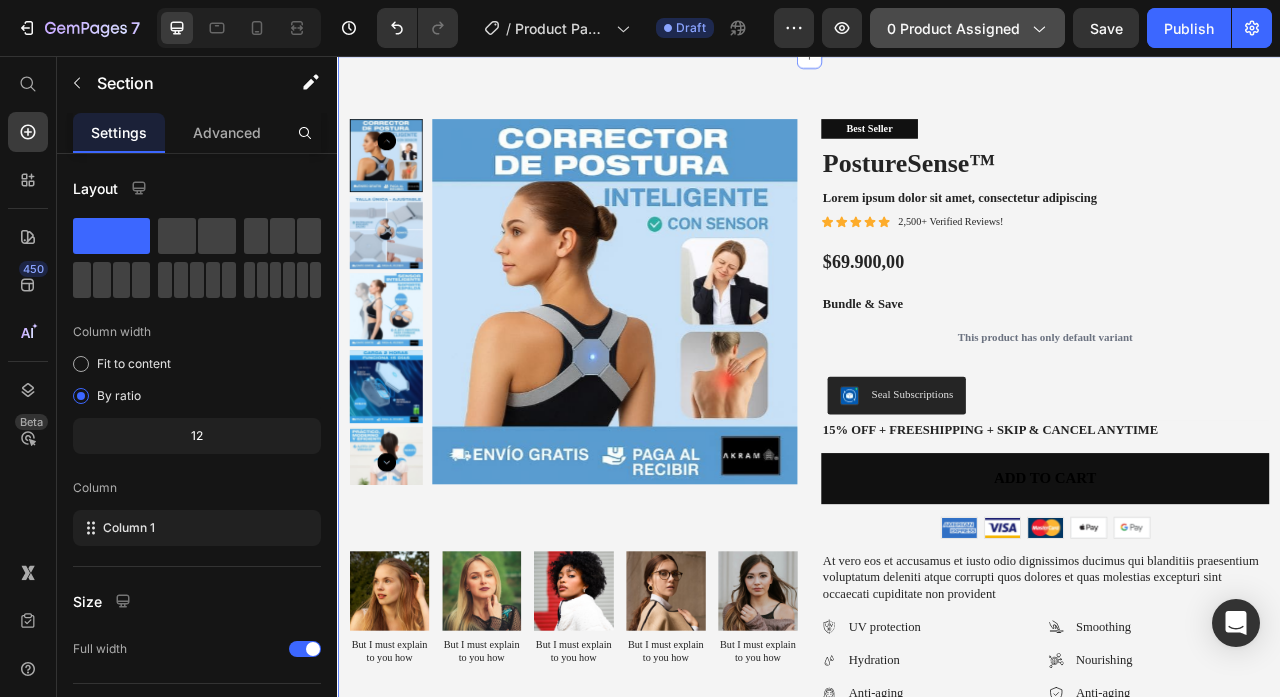 click on "0 product assigned" 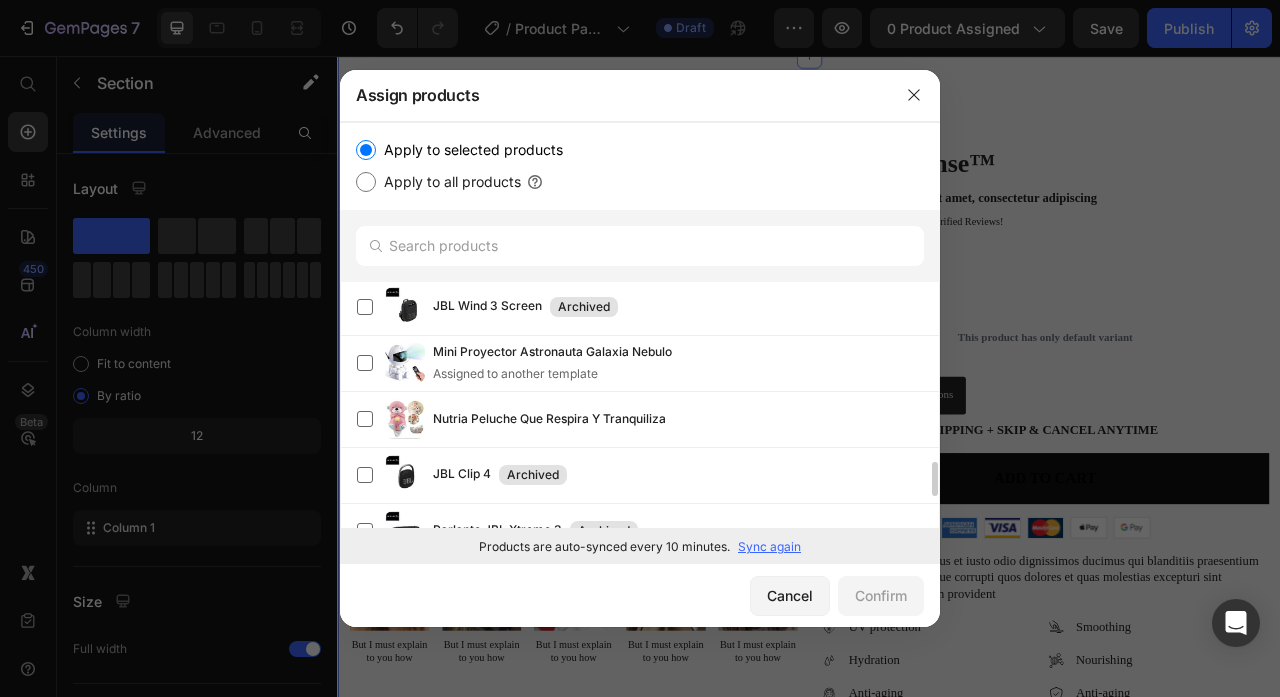 scroll, scrollTop: 1289, scrollLeft: 0, axis: vertical 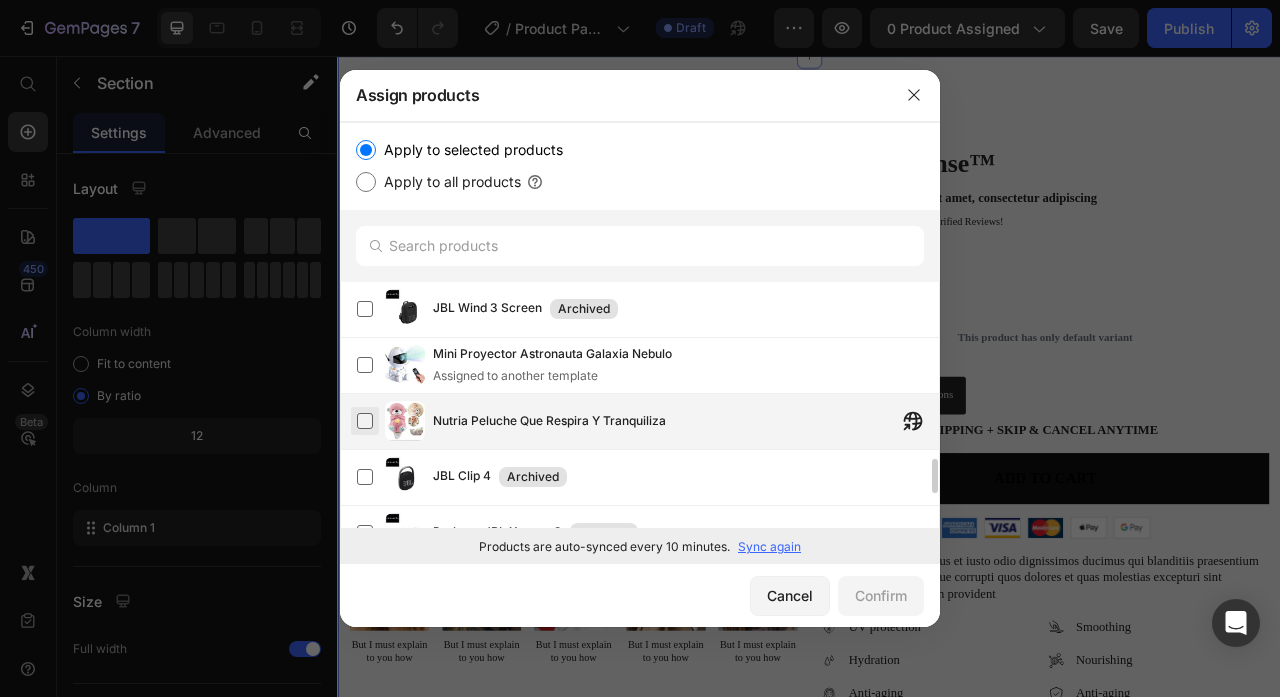 click at bounding box center [365, 421] 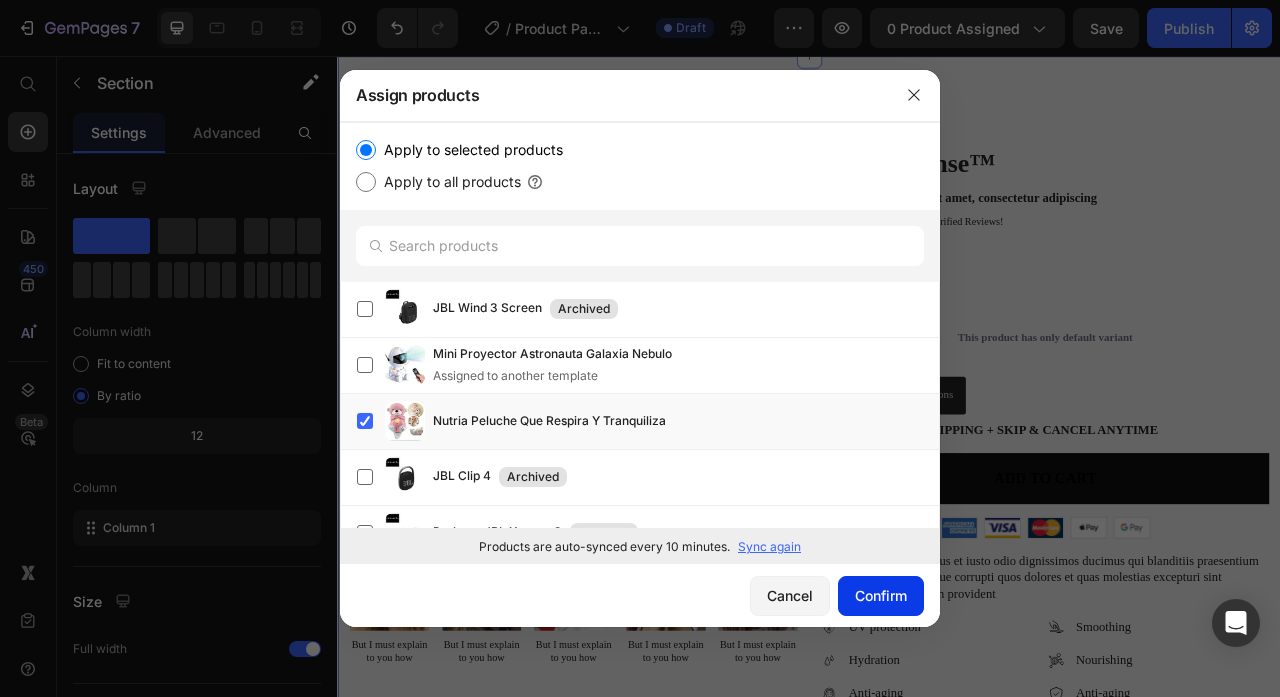 click on "Confirm" at bounding box center [881, 595] 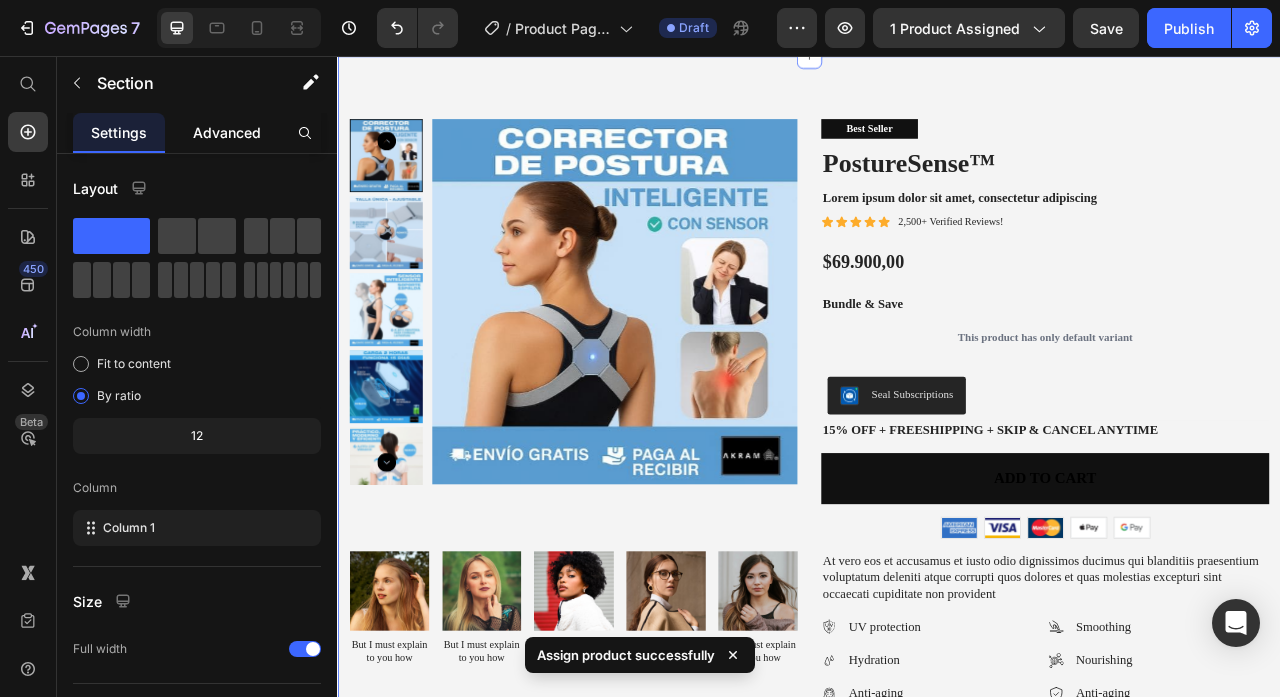click on "Advanced" 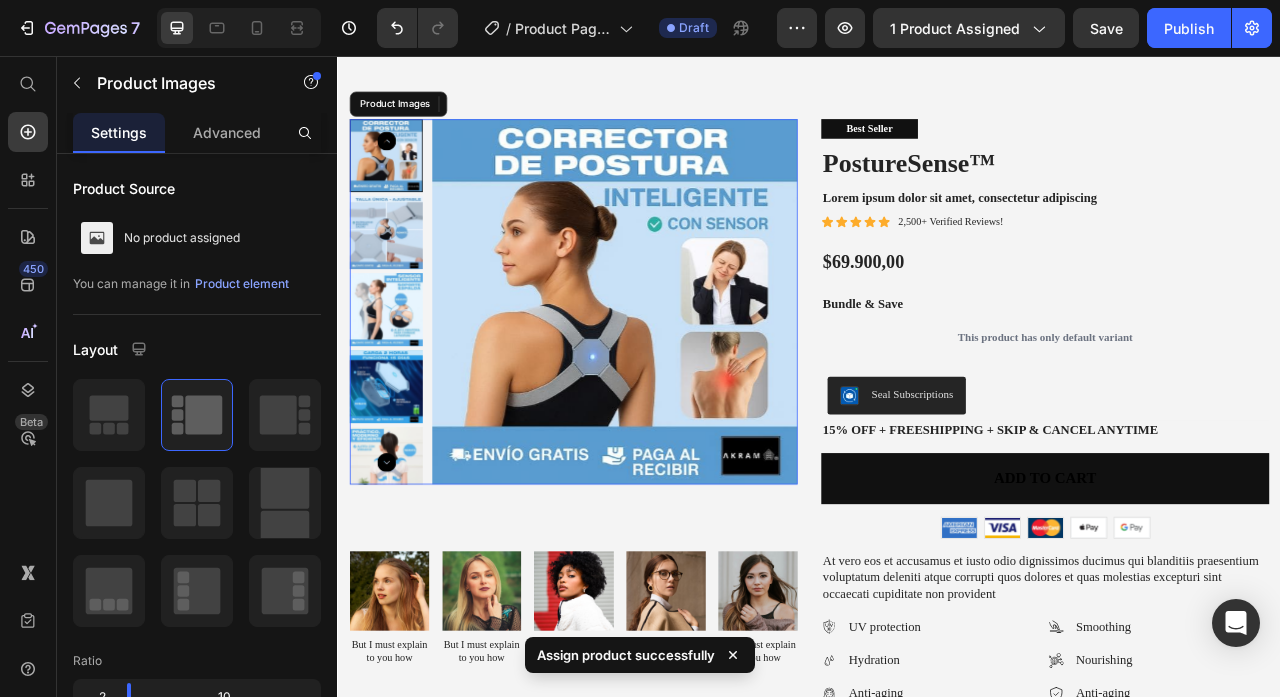click at bounding box center [689, 368] 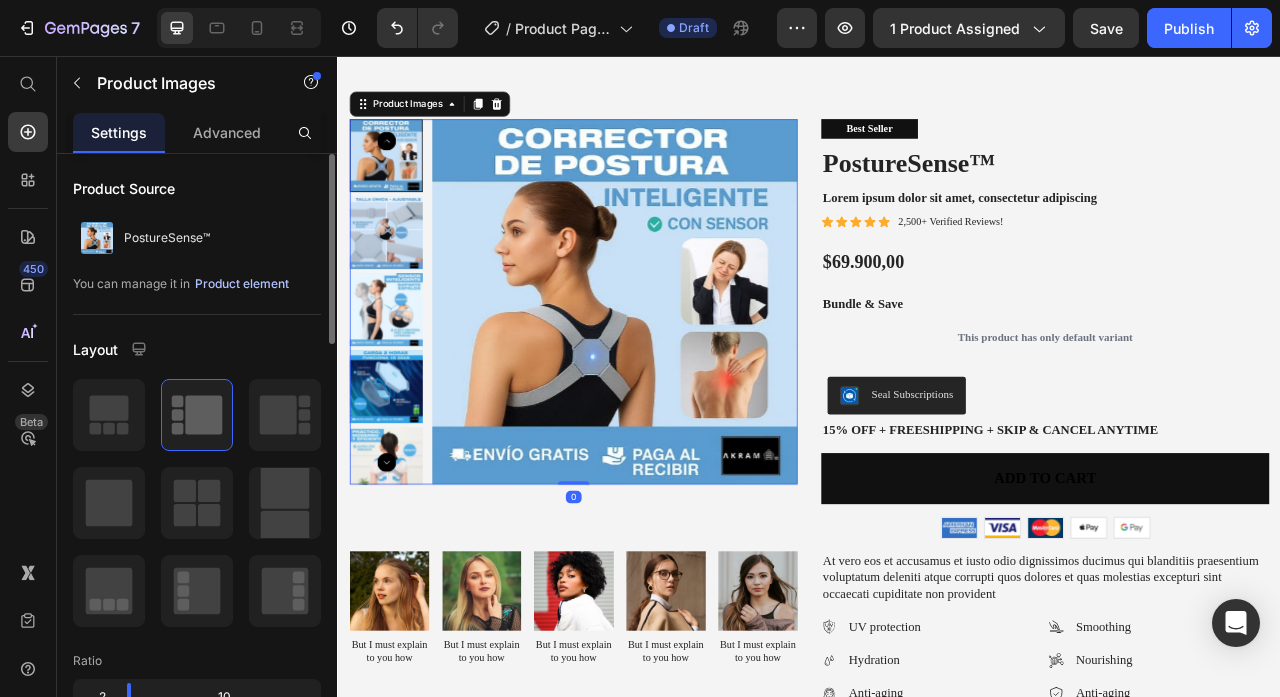 click on "Product element" at bounding box center (242, 284) 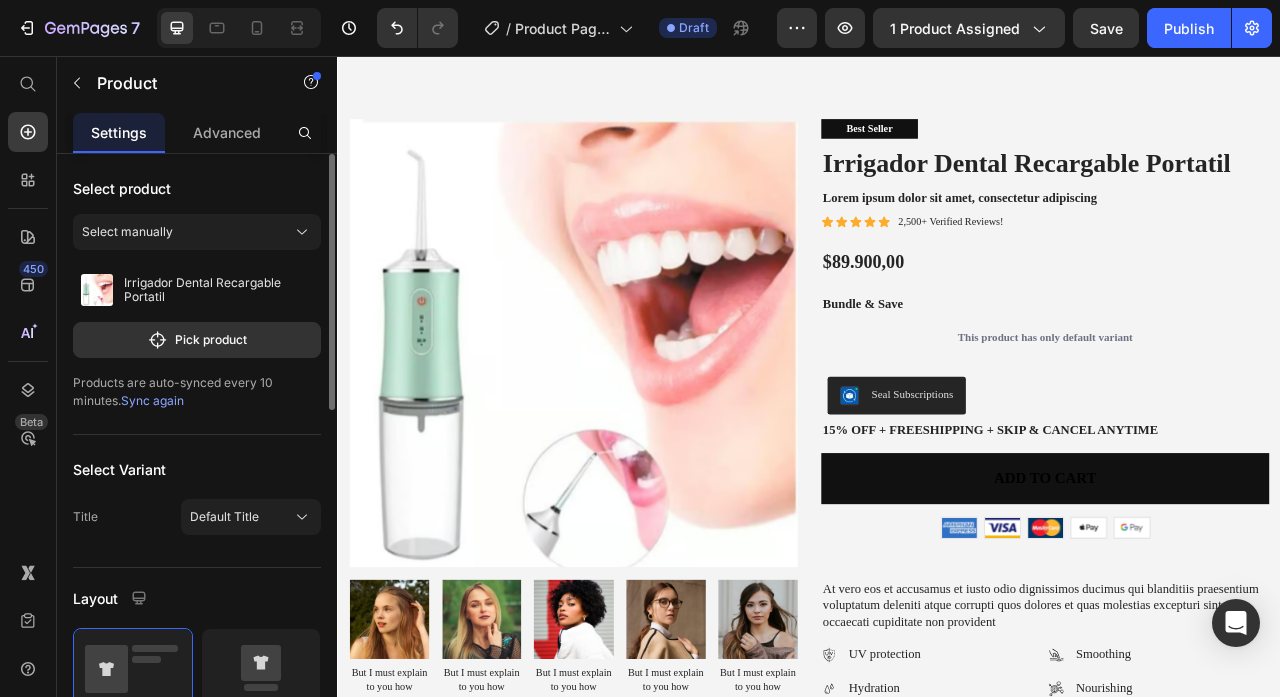 click on "Sync again" at bounding box center [152, 400] 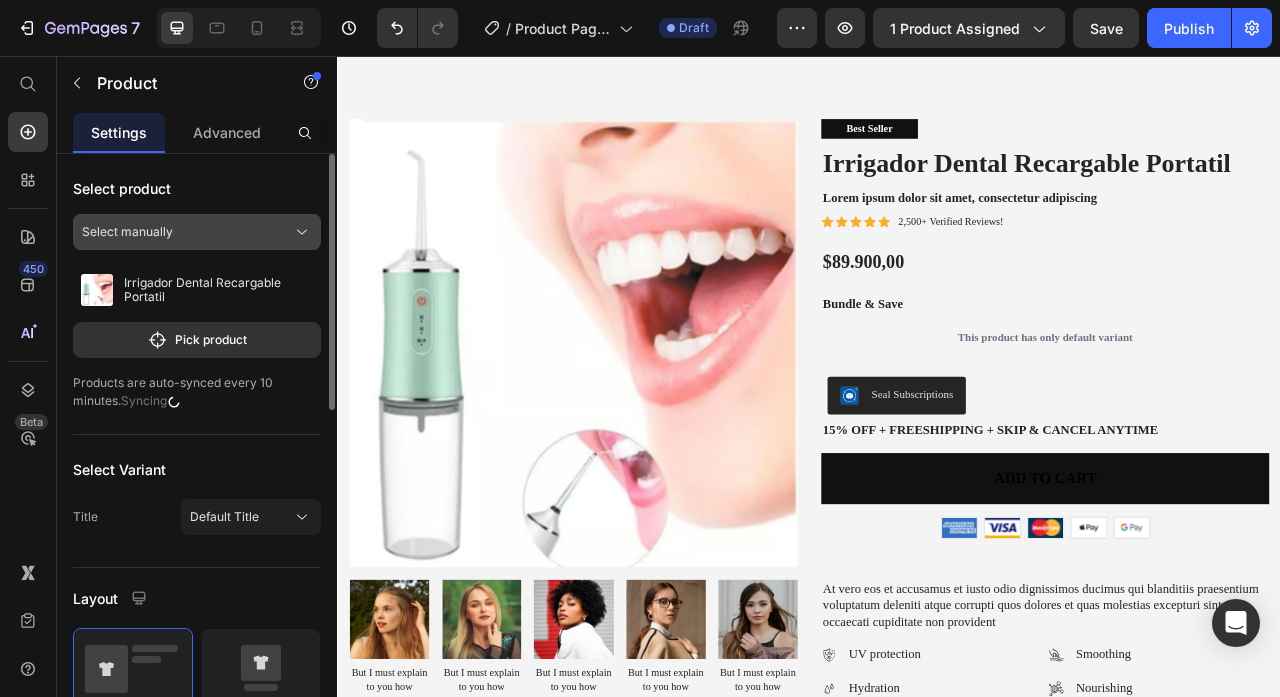 click on "Select manually" 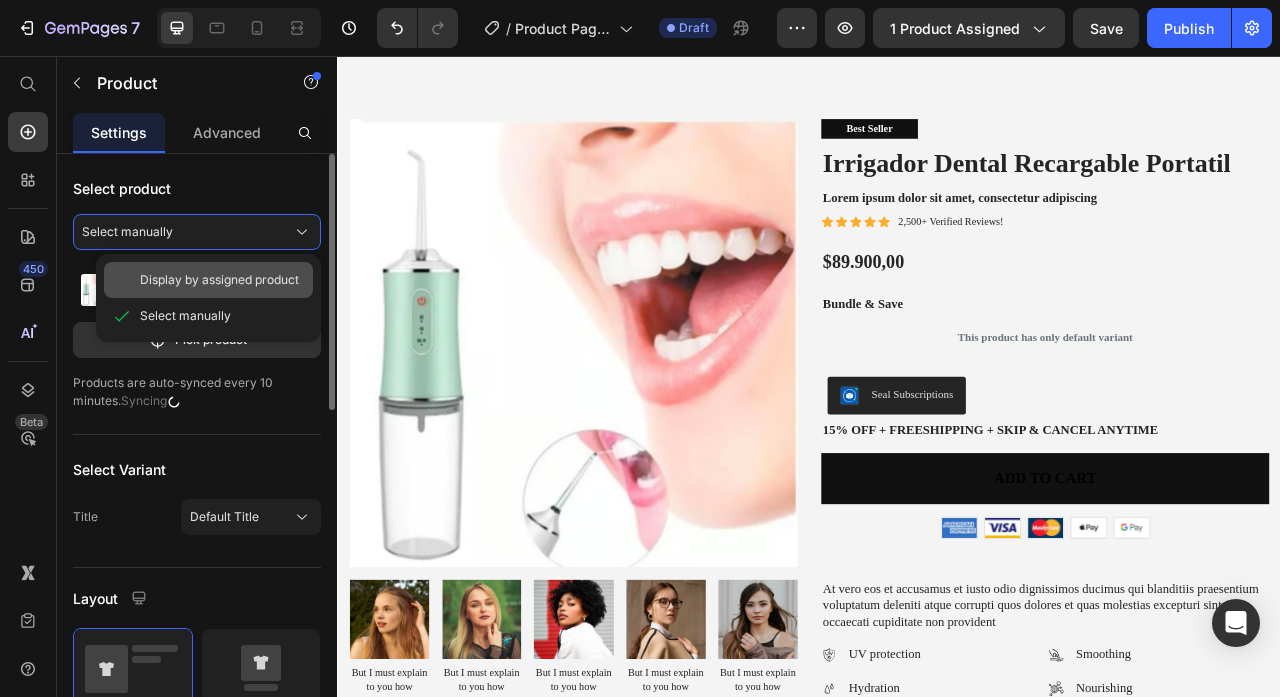 click on "Display by assigned product" at bounding box center [219, 280] 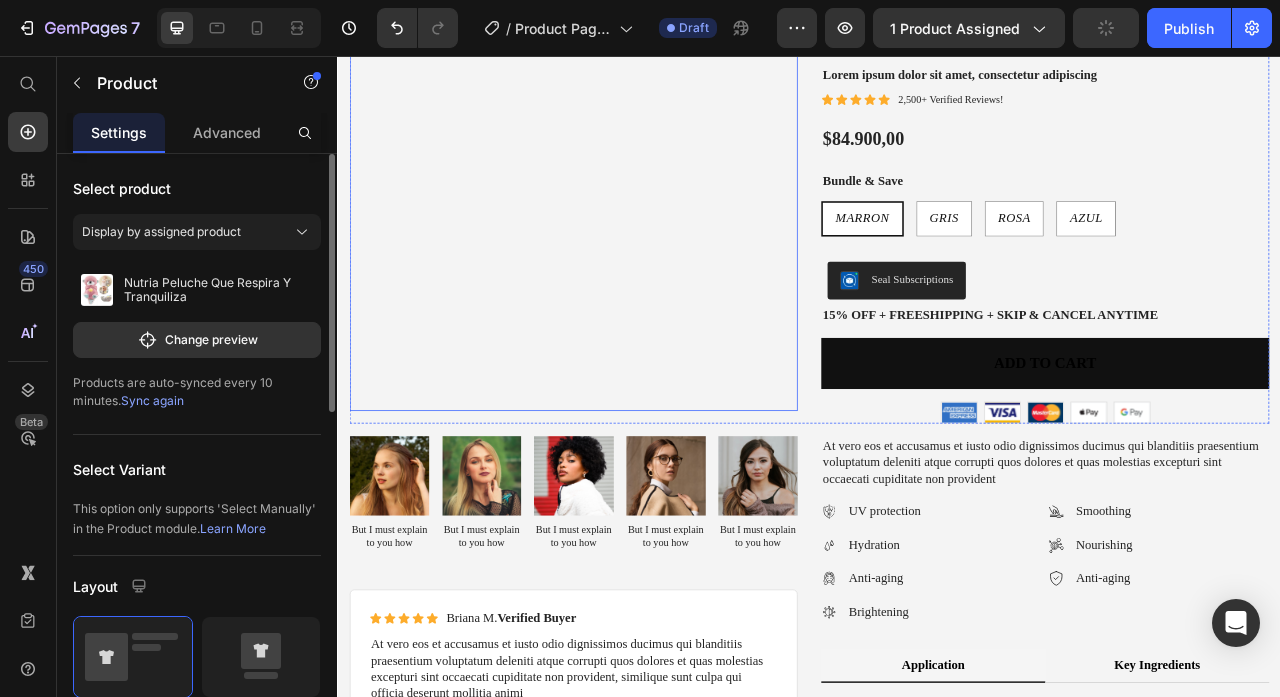 scroll, scrollTop: 259, scrollLeft: 0, axis: vertical 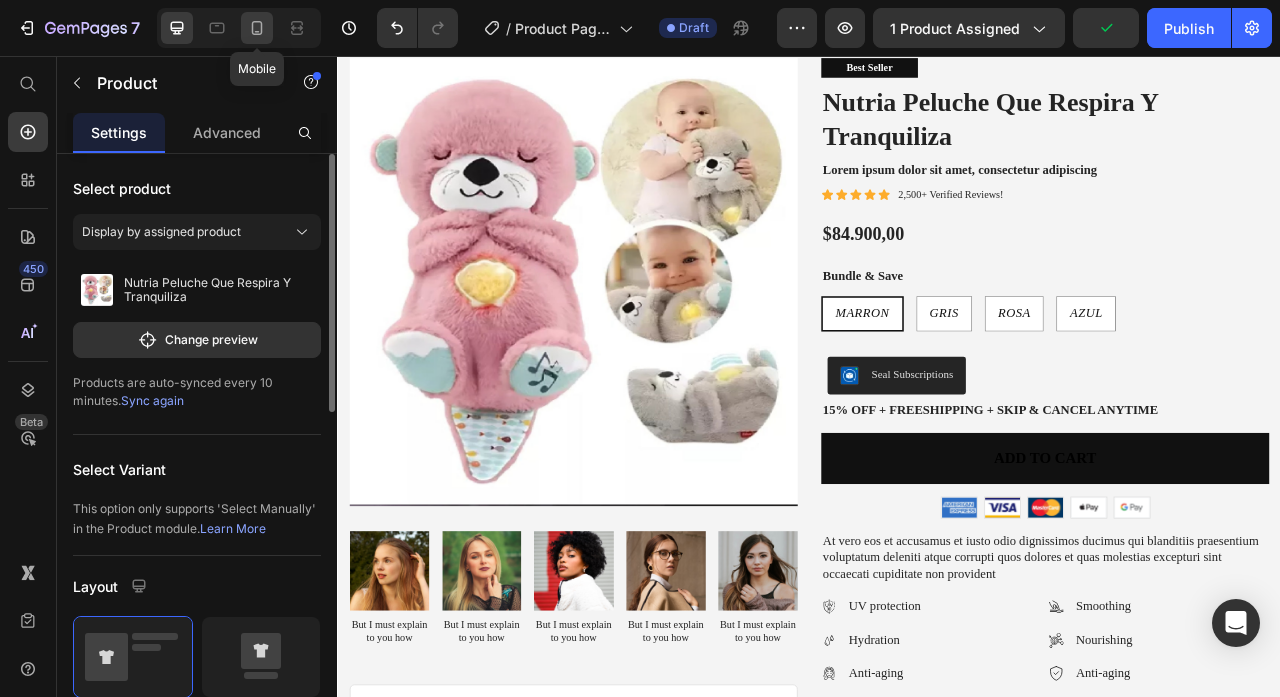 click 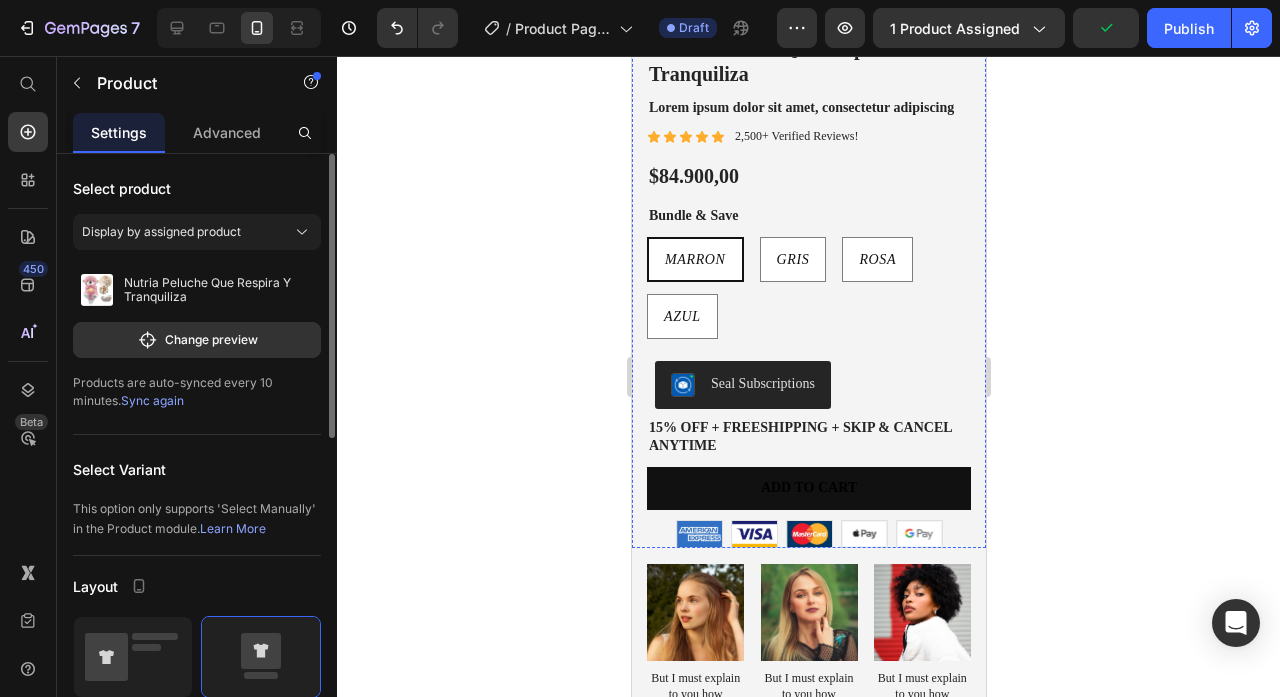 scroll, scrollTop: 722, scrollLeft: 0, axis: vertical 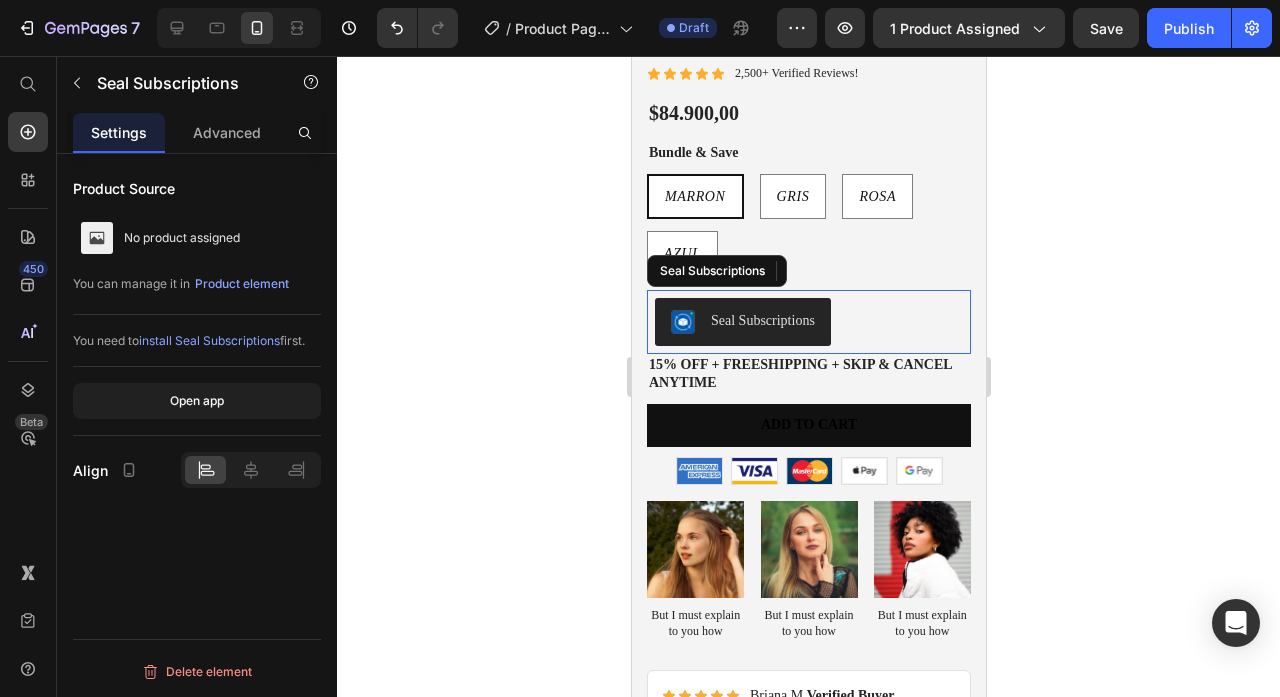 click on "Seal Subscriptions" at bounding box center [762, 320] 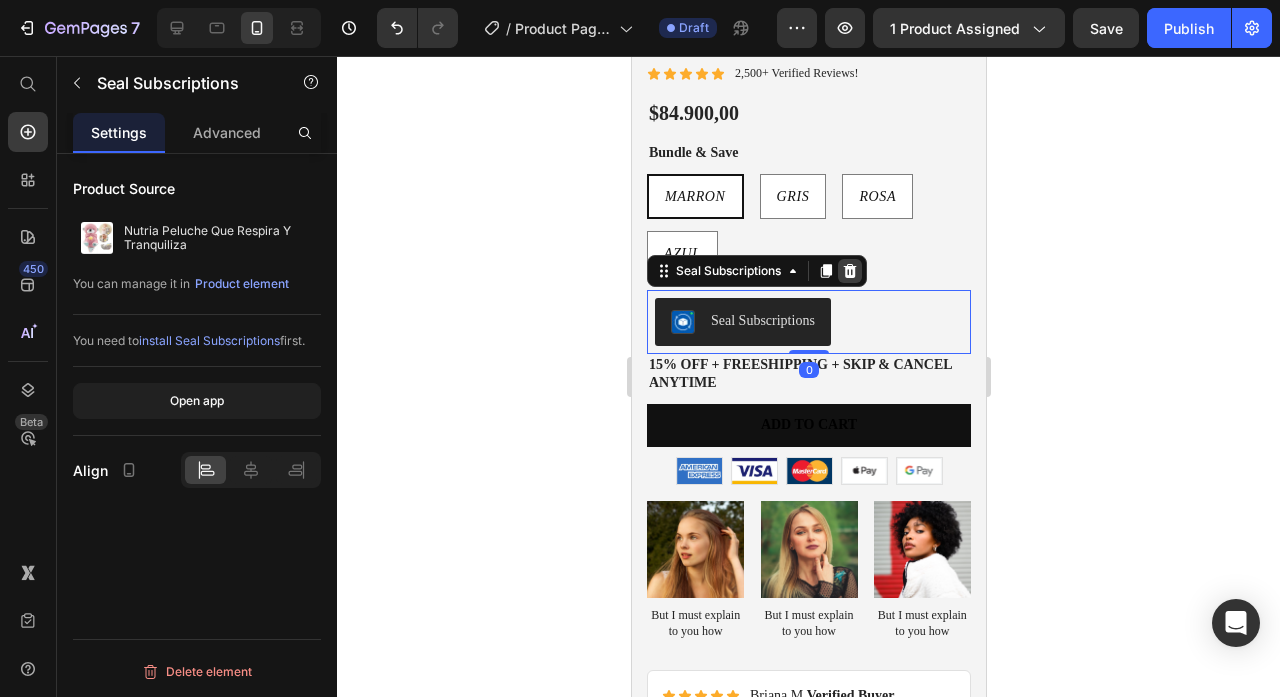 click 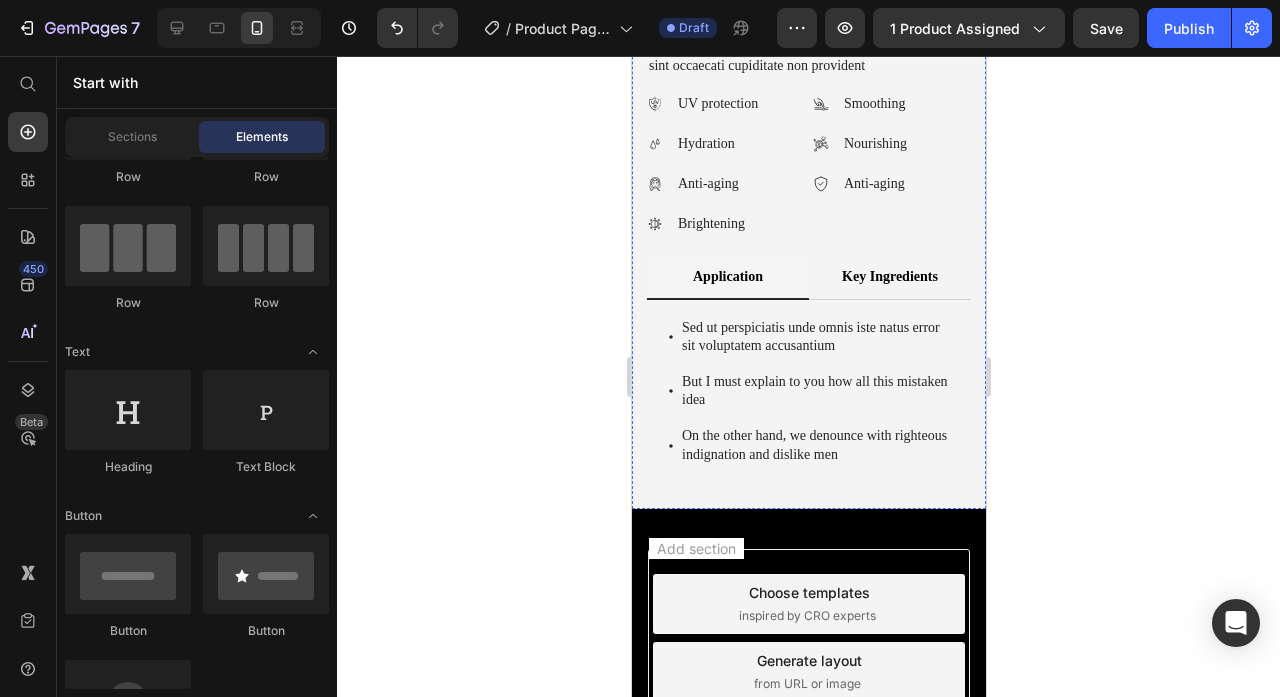 scroll, scrollTop: 1739, scrollLeft: 0, axis: vertical 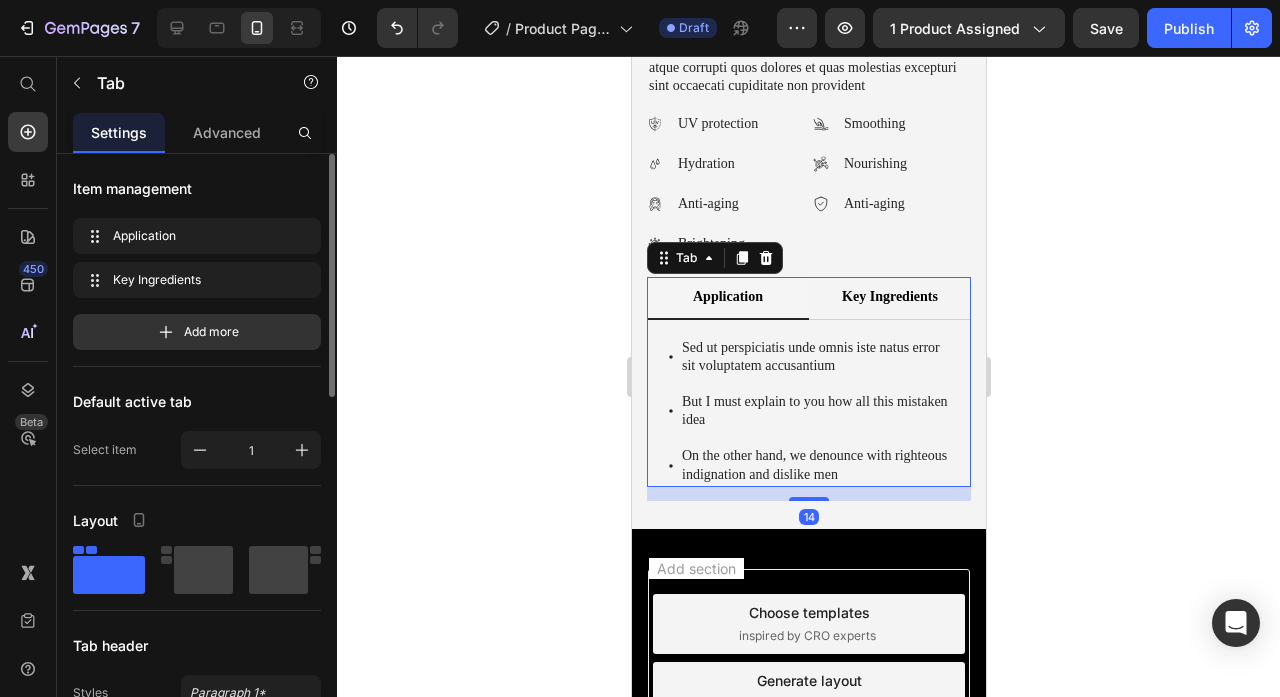 click on "Application" at bounding box center [727, 298] 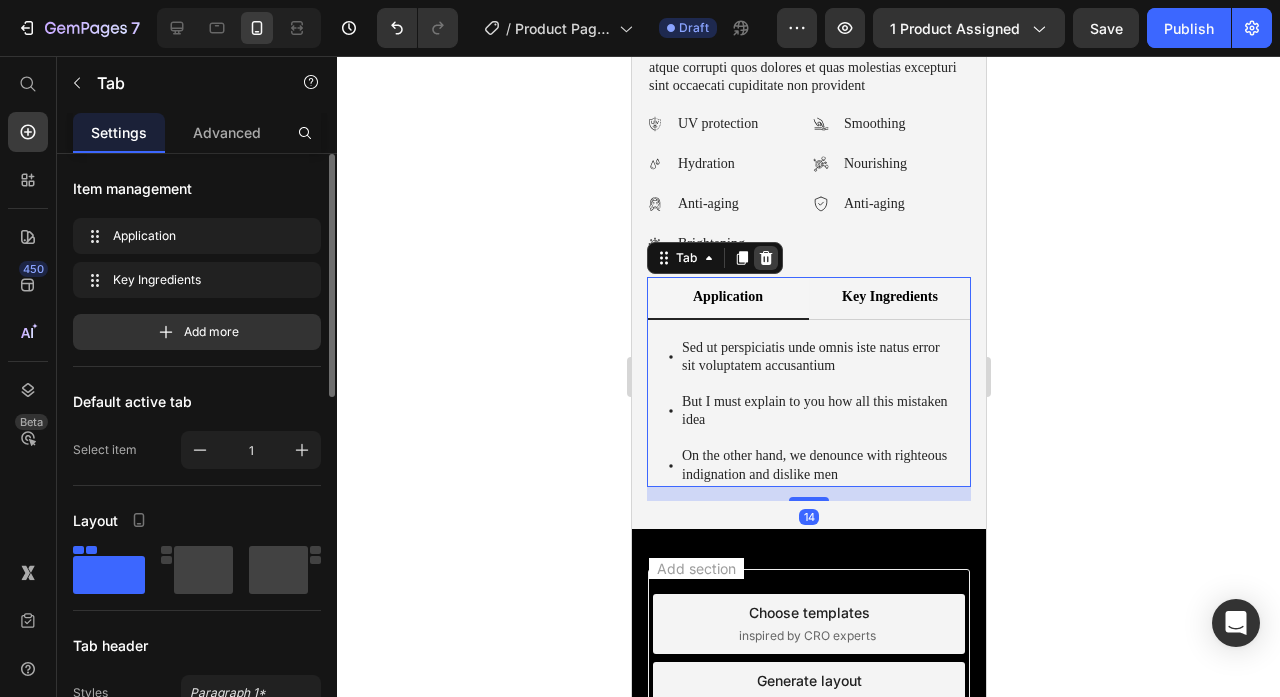 click 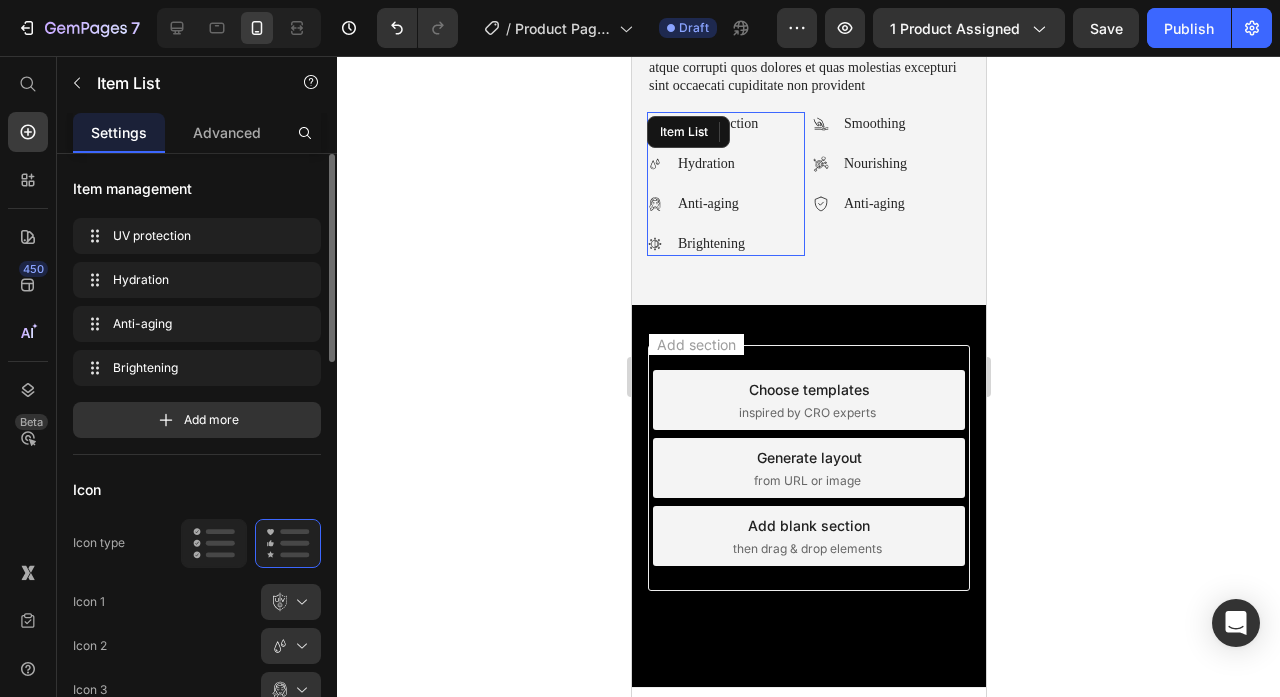 scroll, scrollTop: 1600, scrollLeft: 0, axis: vertical 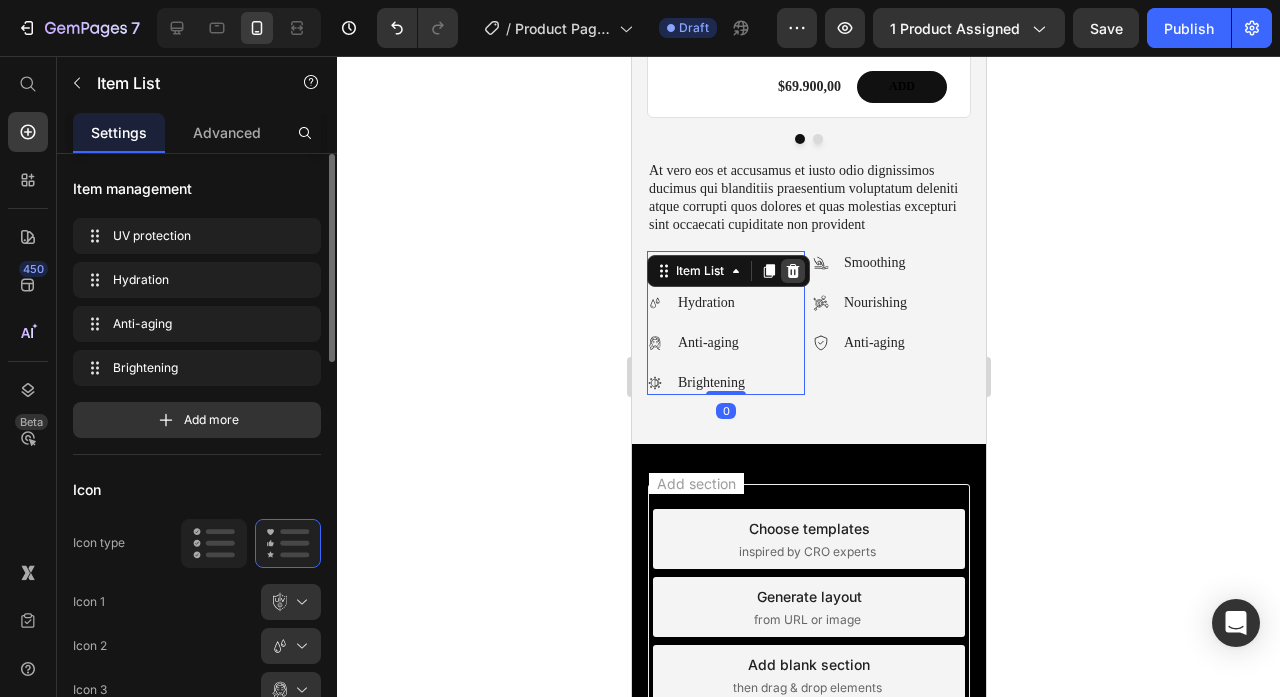 click 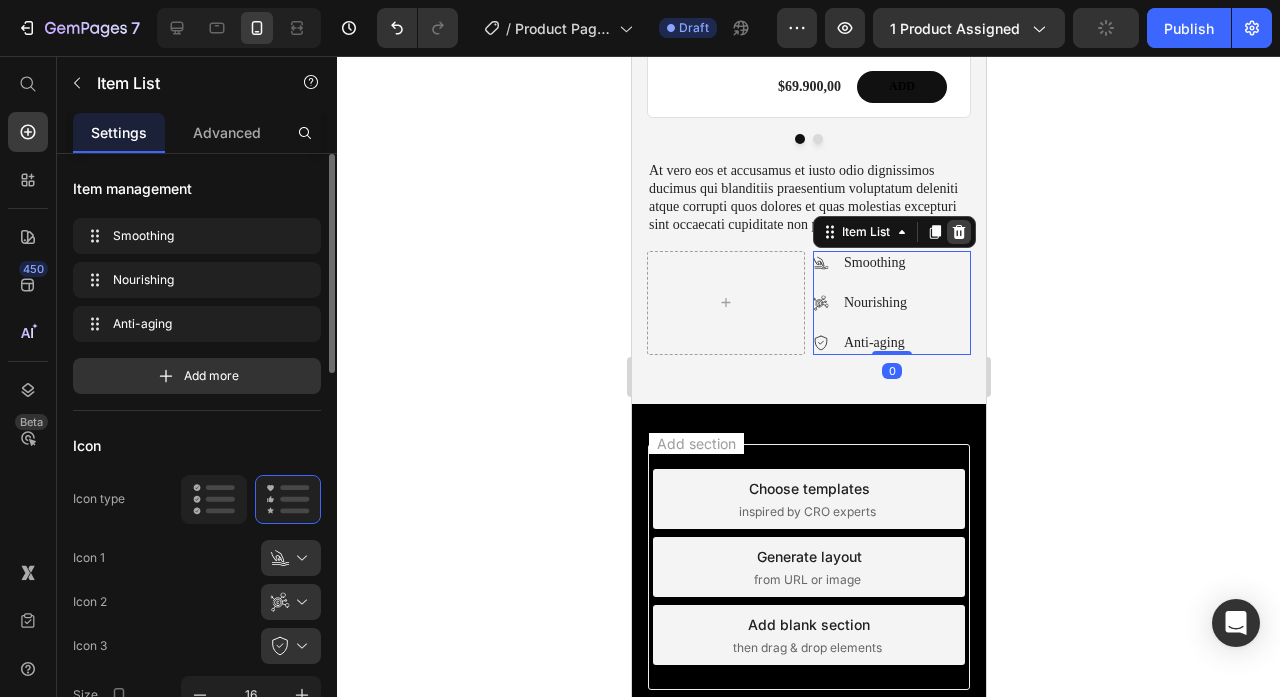 click 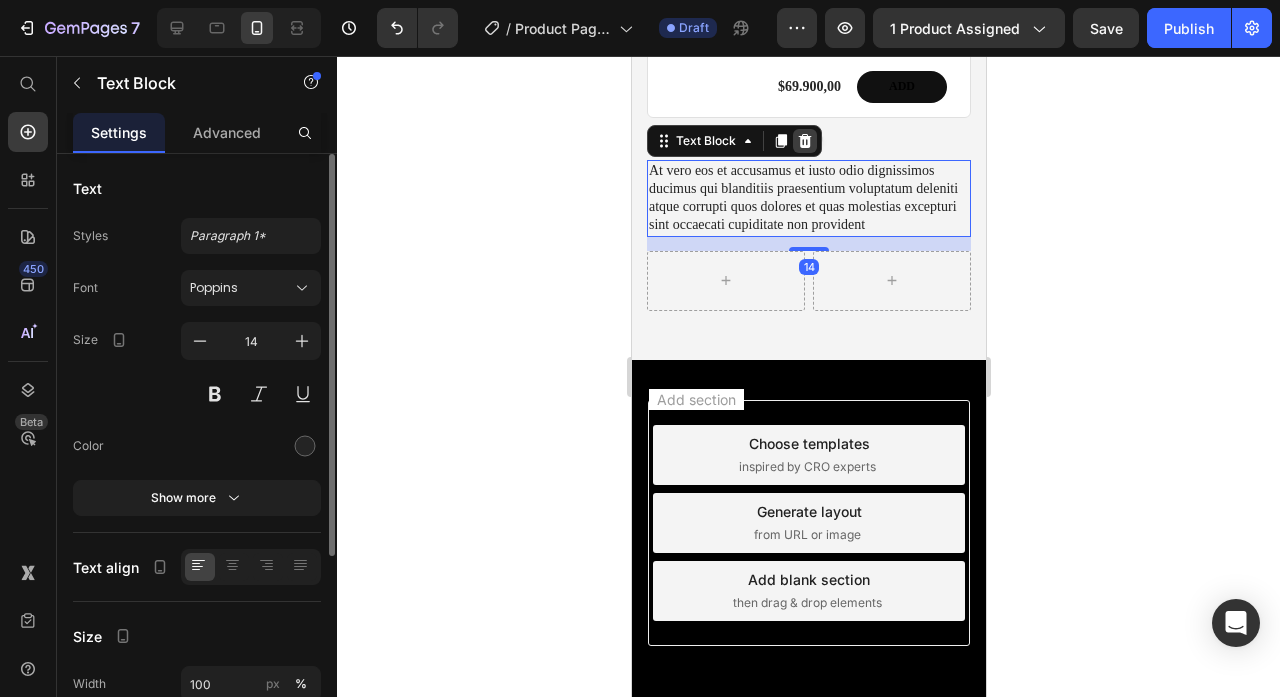 click 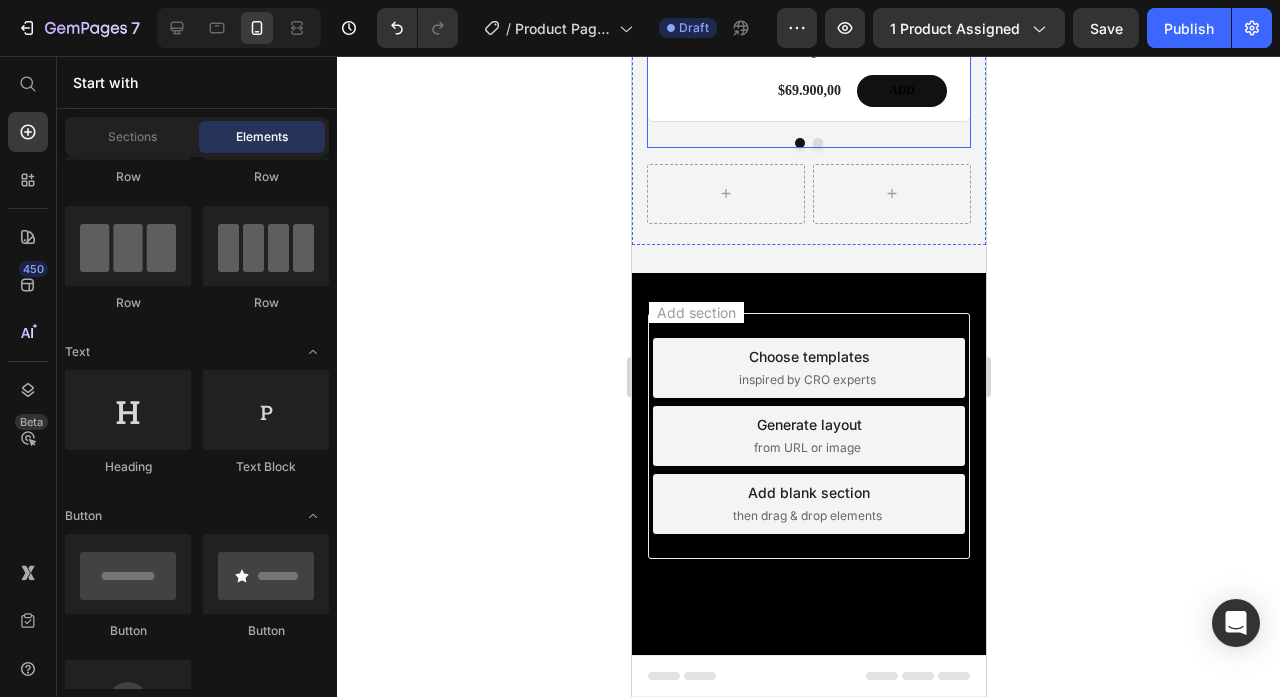 scroll, scrollTop: 1588, scrollLeft: 0, axis: vertical 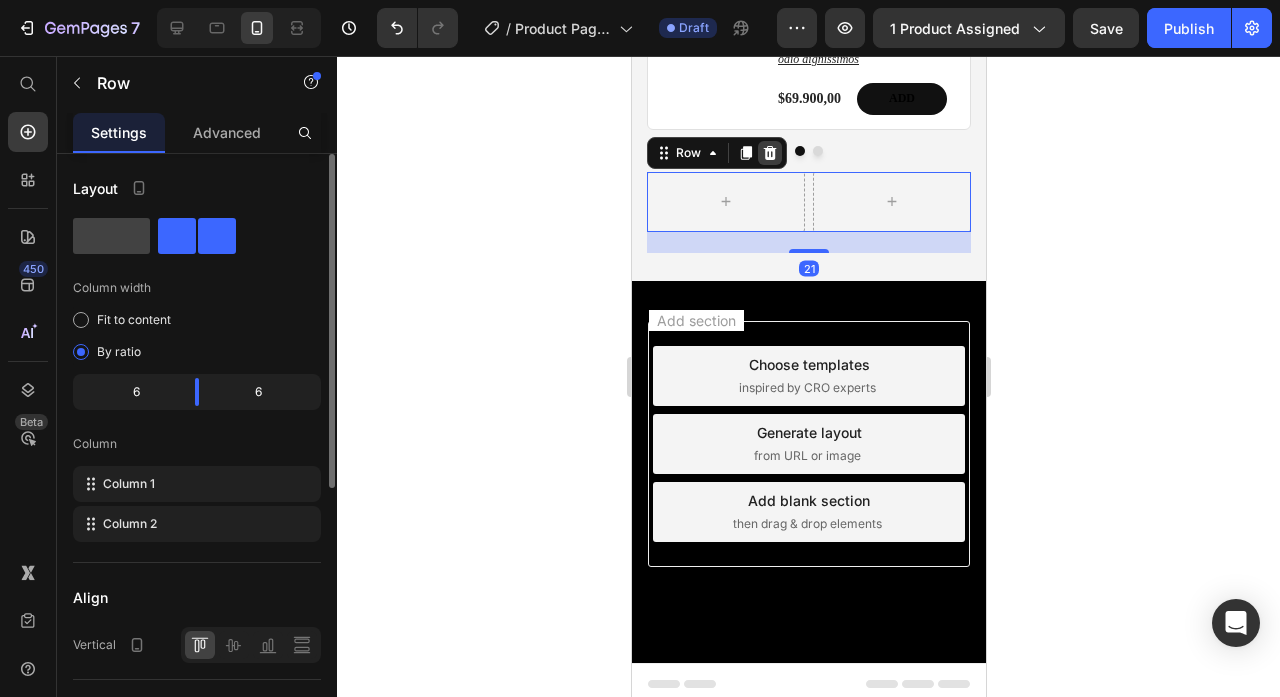 click 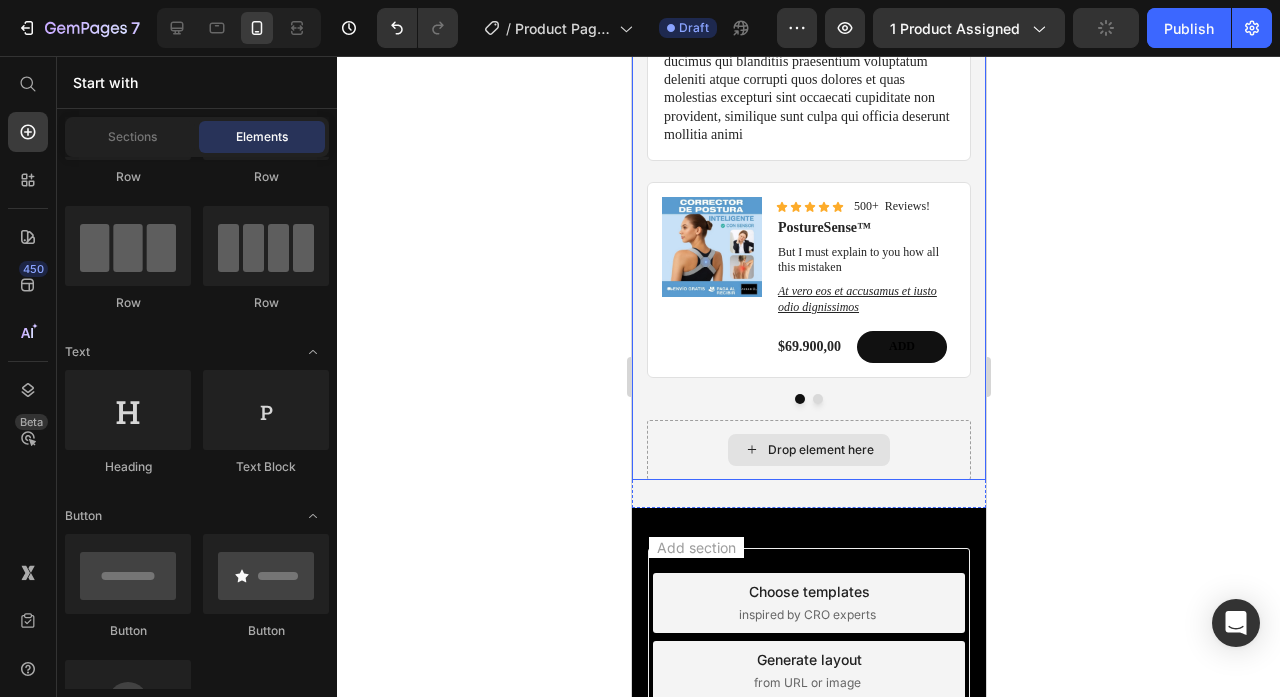 scroll, scrollTop: 1339, scrollLeft: 0, axis: vertical 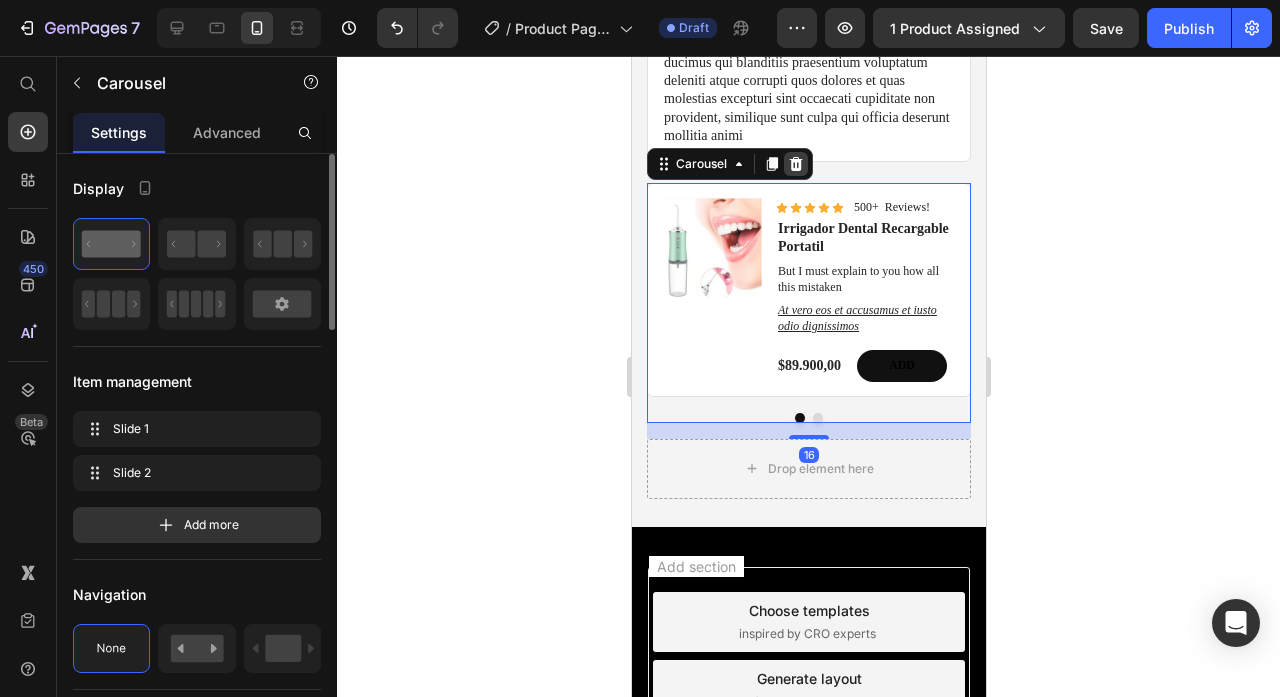 click 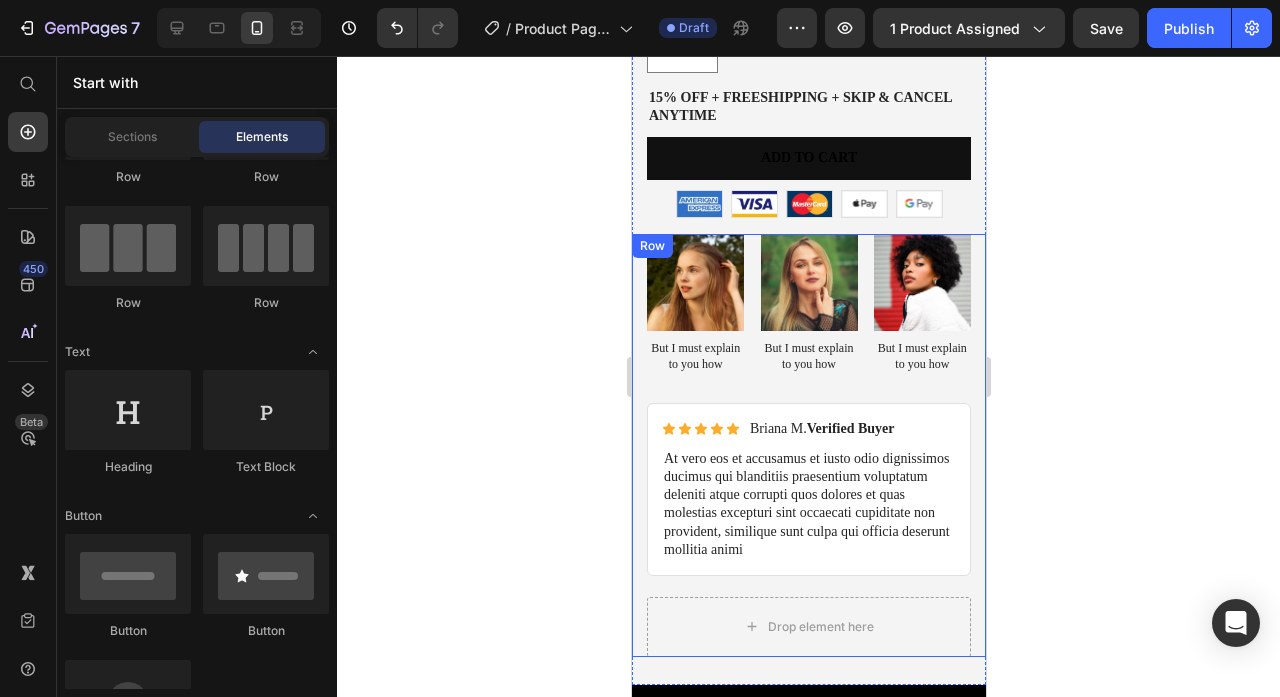 scroll, scrollTop: 916, scrollLeft: 0, axis: vertical 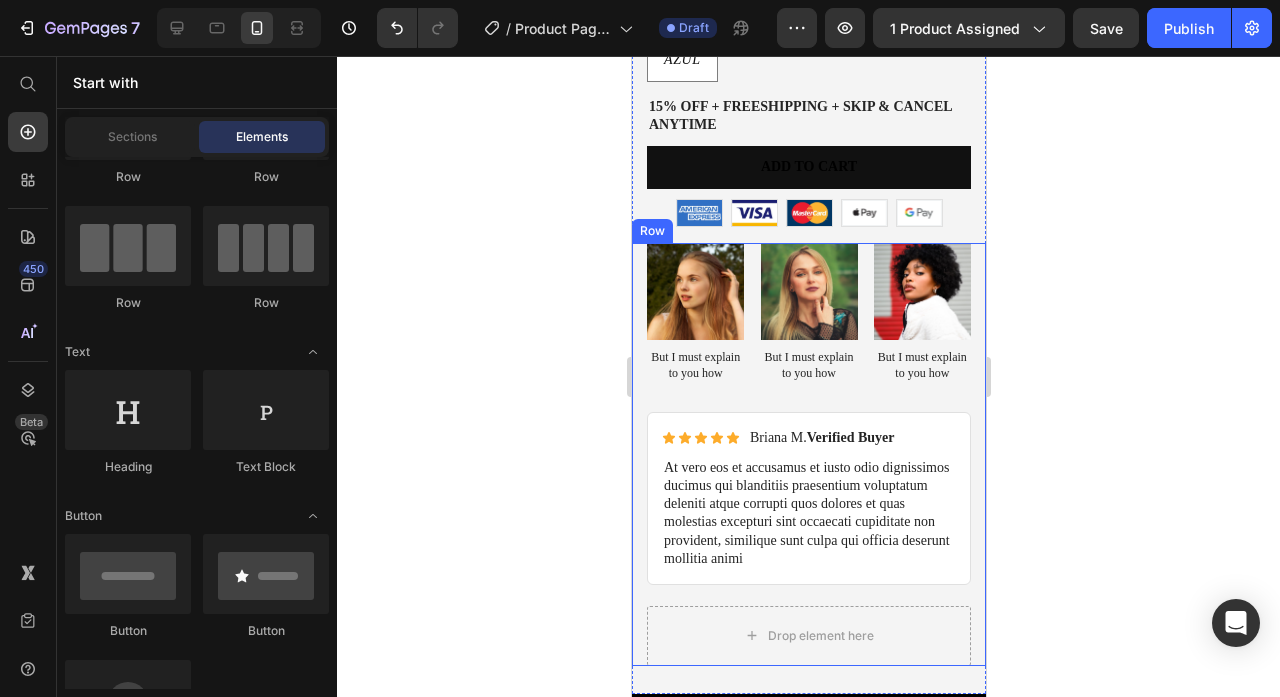 click on "Image But I must explain to you how  Text Block Image But I must explain to you how  Text Block Image But I must explain to you how  Text Block Image But I must explain to you how  Text Block Image But I must explain to you how  Text Block Carousel" at bounding box center (808, 327) 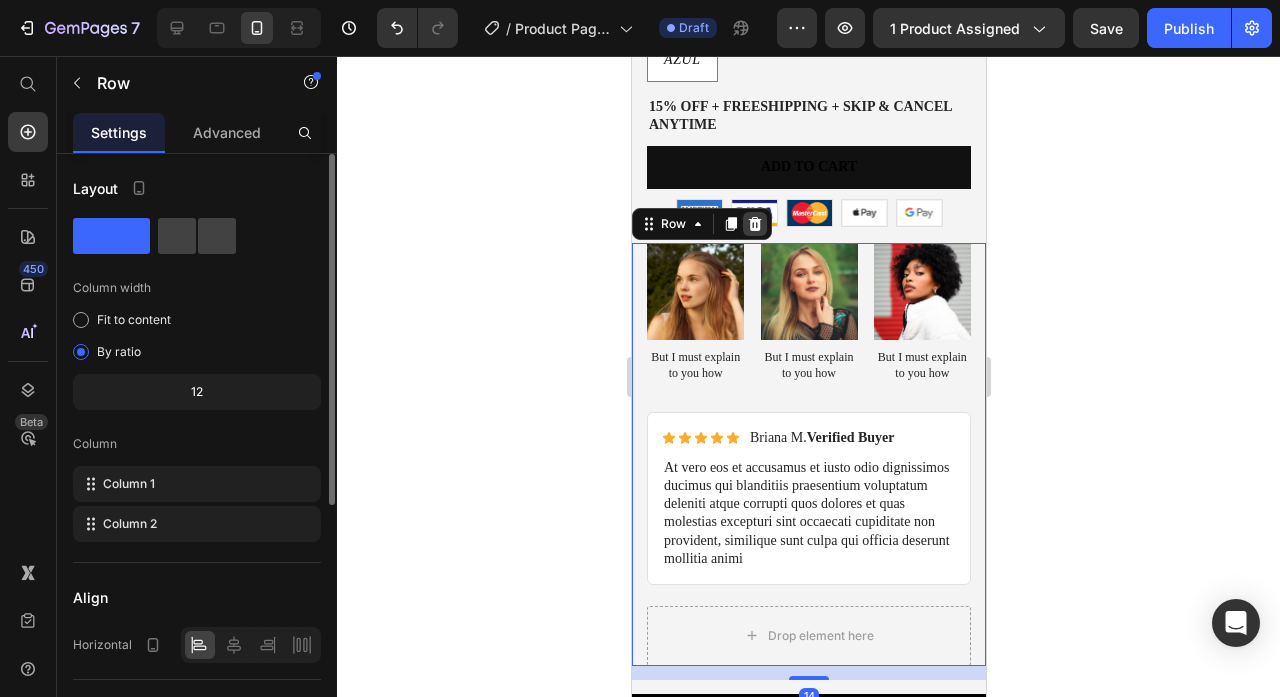 click 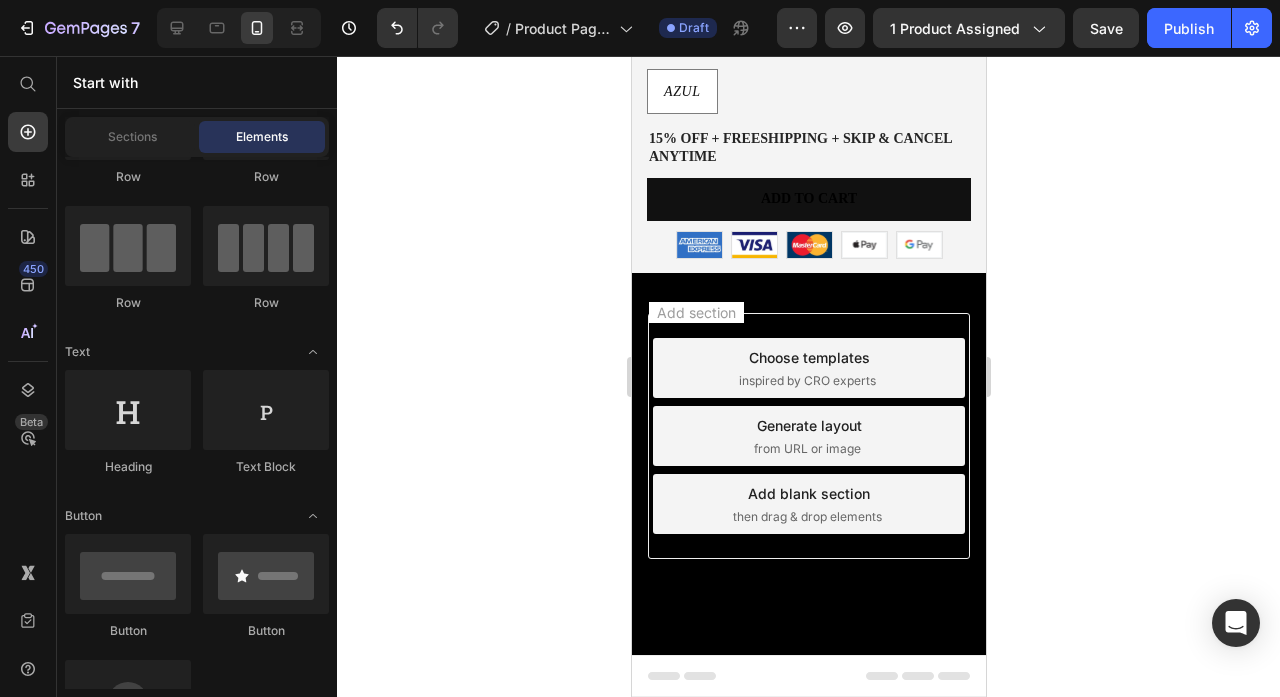 scroll, scrollTop: 882, scrollLeft: 0, axis: vertical 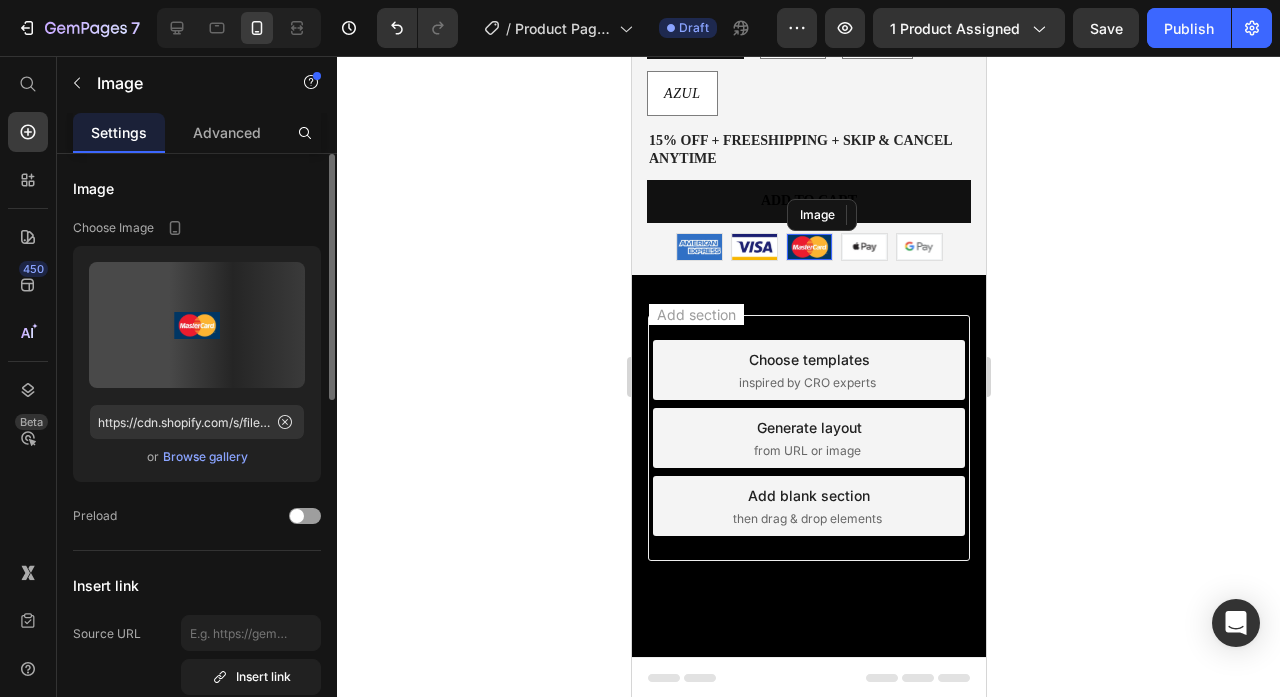 click at bounding box center [808, 247] 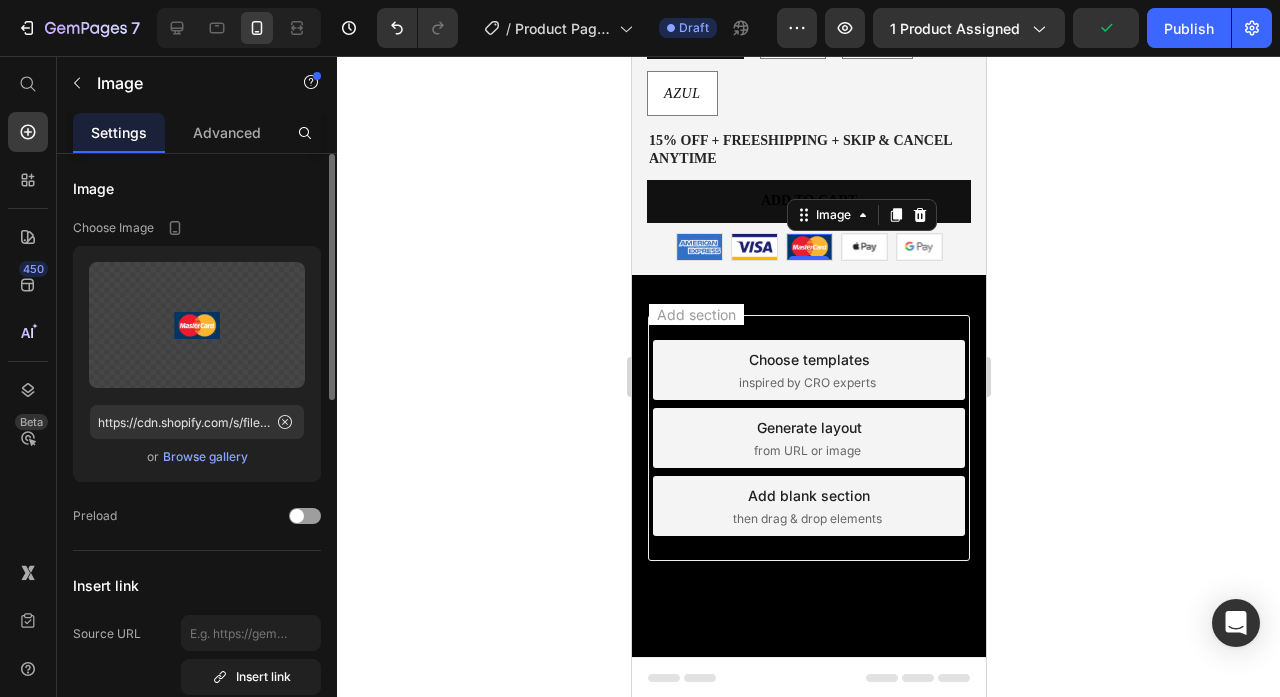 click 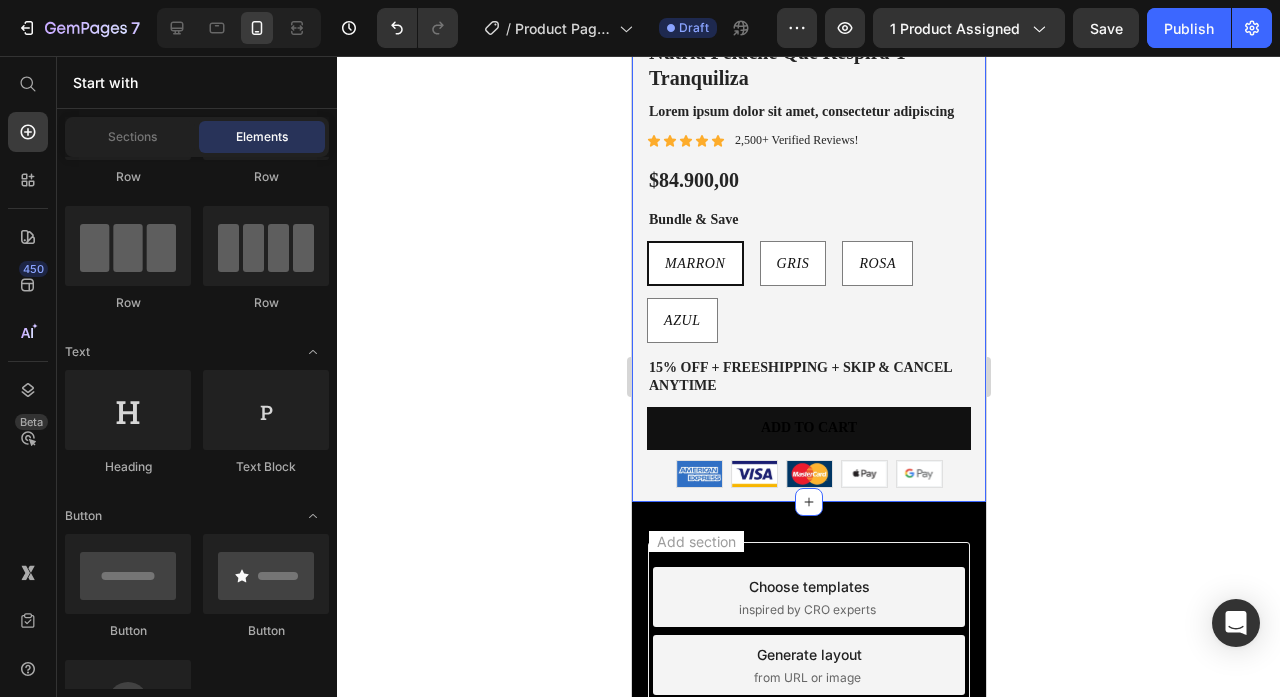 scroll, scrollTop: 652, scrollLeft: 0, axis: vertical 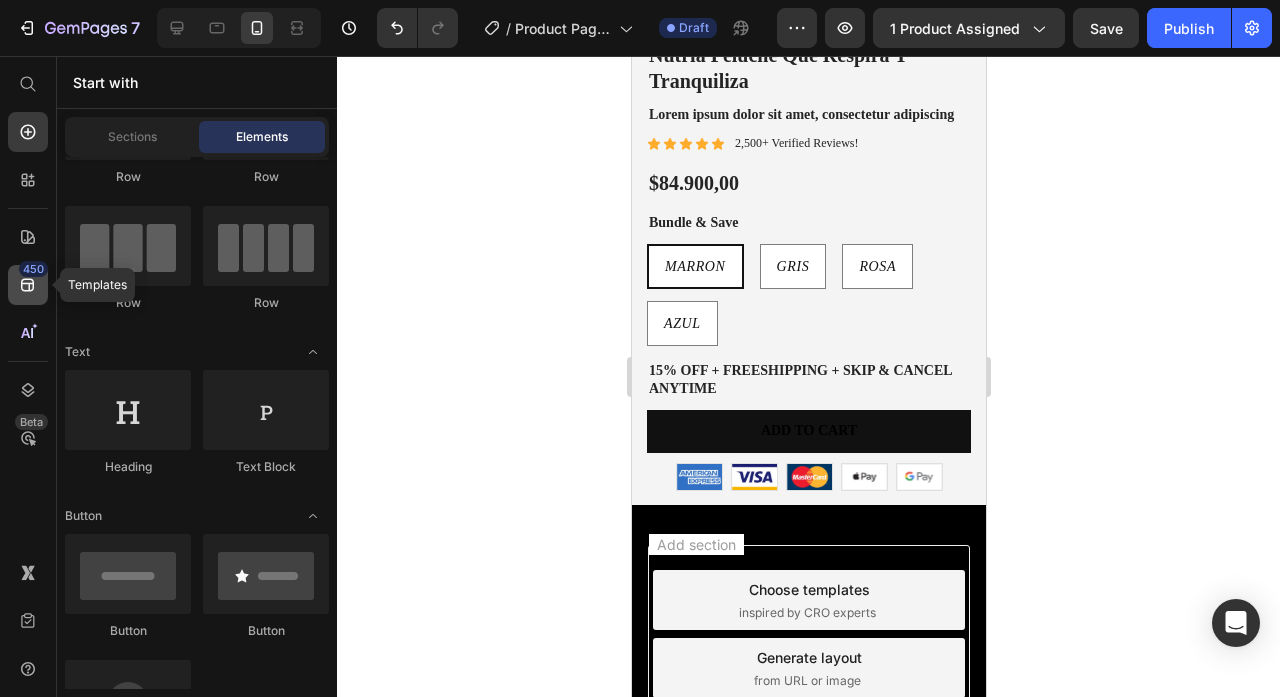 click 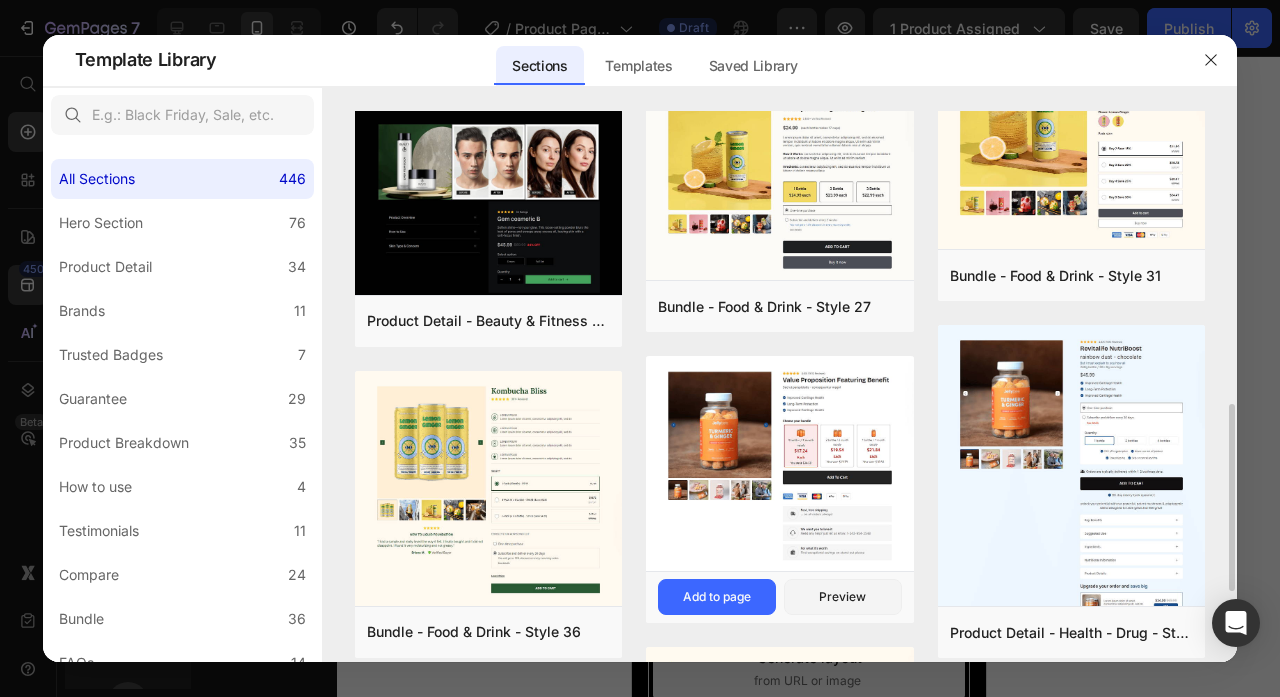 scroll, scrollTop: 813, scrollLeft: 0, axis: vertical 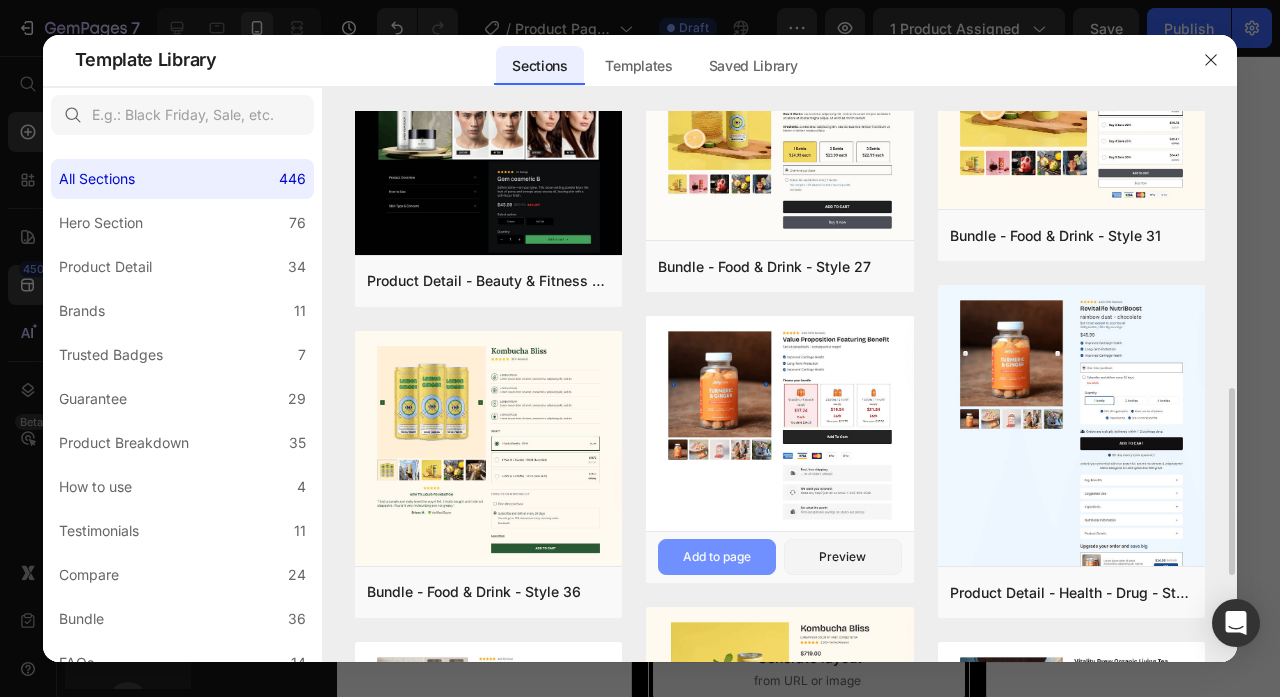 click on "Add to page" at bounding box center (717, 557) 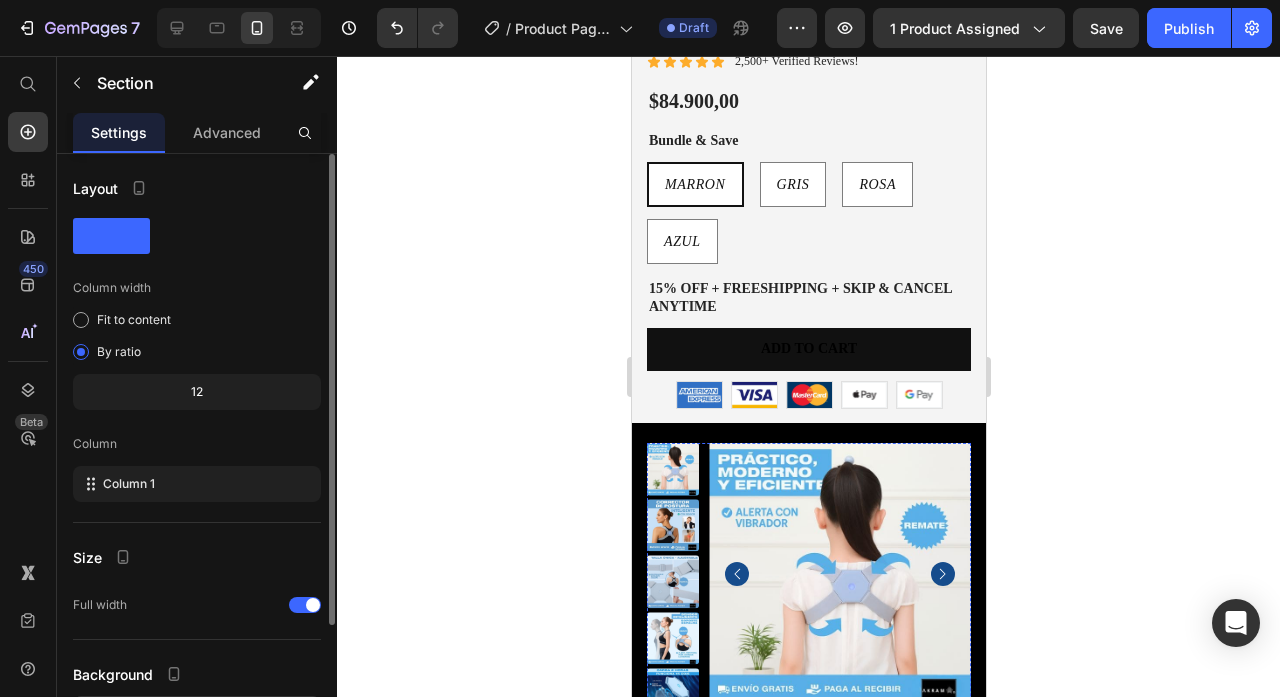 scroll, scrollTop: 732, scrollLeft: 0, axis: vertical 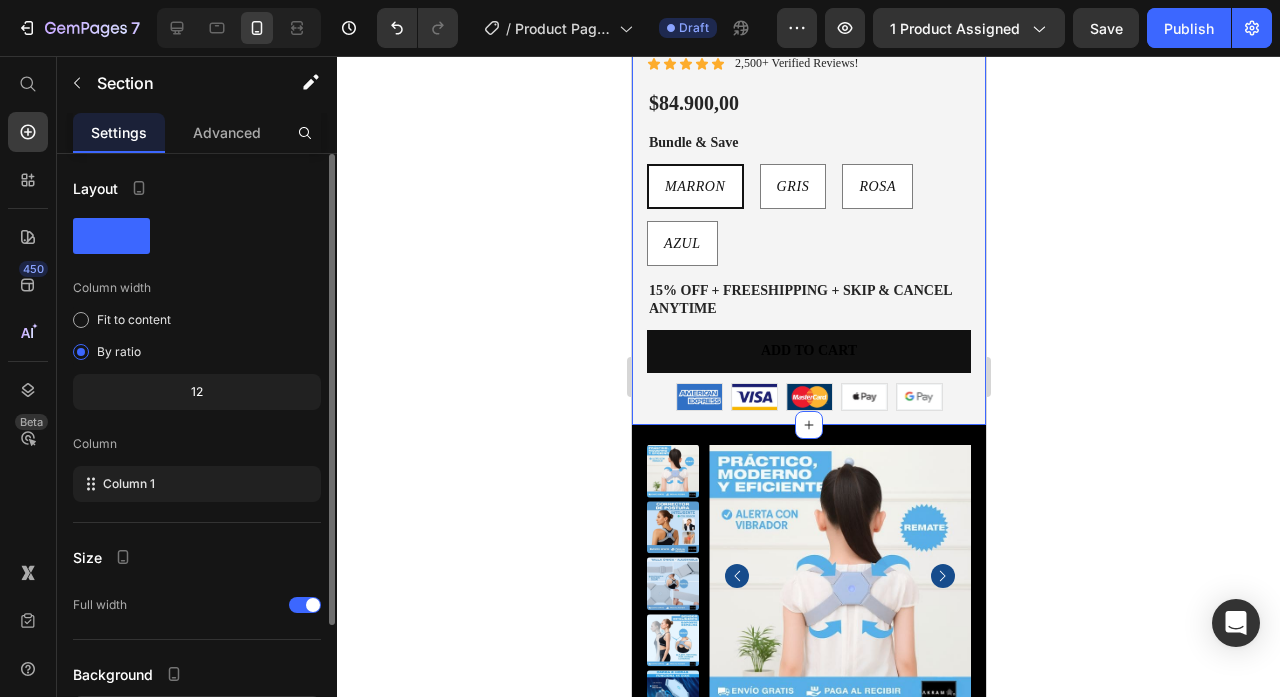 click on "Product Images Best Seller Text Block Nutria Peluche Que Respira Y Tranquiliza Product Title Lorem ipsum dolor sit amet, consectetur adipiscing Text Block Icon Icon Icon Icon Icon Icon List 2,500+ Verified Reviews! Text Block Row $84.900,00 Product Price Bundle & Save Text Block MARRON MARRON MARRON GRIS GRIS GRIS ROSA ROSA ROSA AZUL AZUL AZUL Product Variants & Swatches 15% off + Freeshipping + Skip & Cancel Anytime Text Block Add to cart Add to Cart Image Image Image Image Image Row Row Product Section 2 You can create reusable sections Create Theme Section AI Content Write with GemAI What would you like to describe here? Tone and Voice Persuasive Product Getting products... Show more Generate" at bounding box center (808, -35) 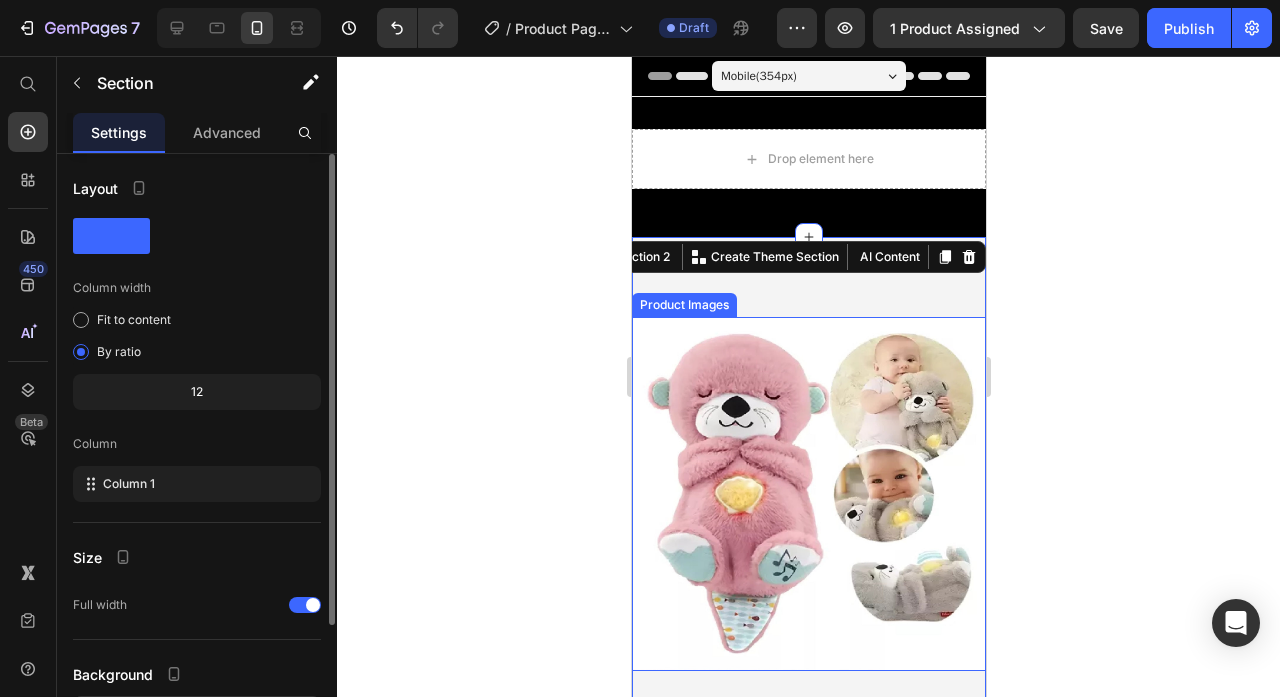 scroll, scrollTop: 0, scrollLeft: 0, axis: both 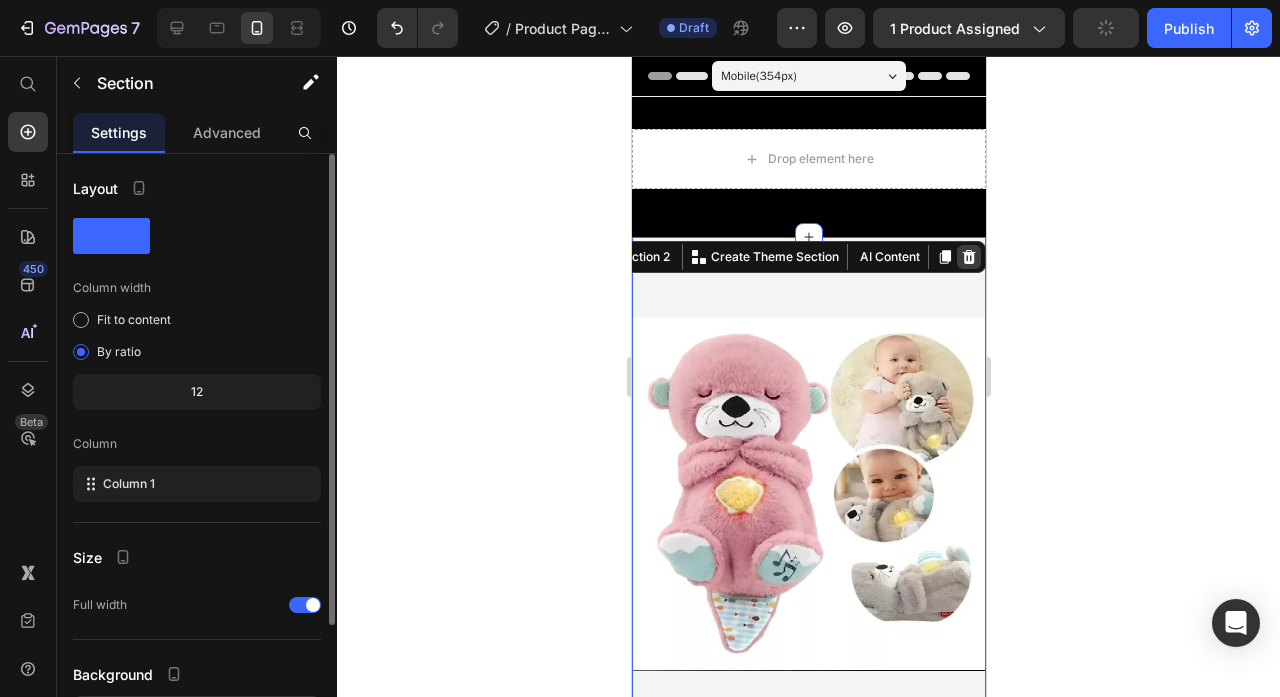 click 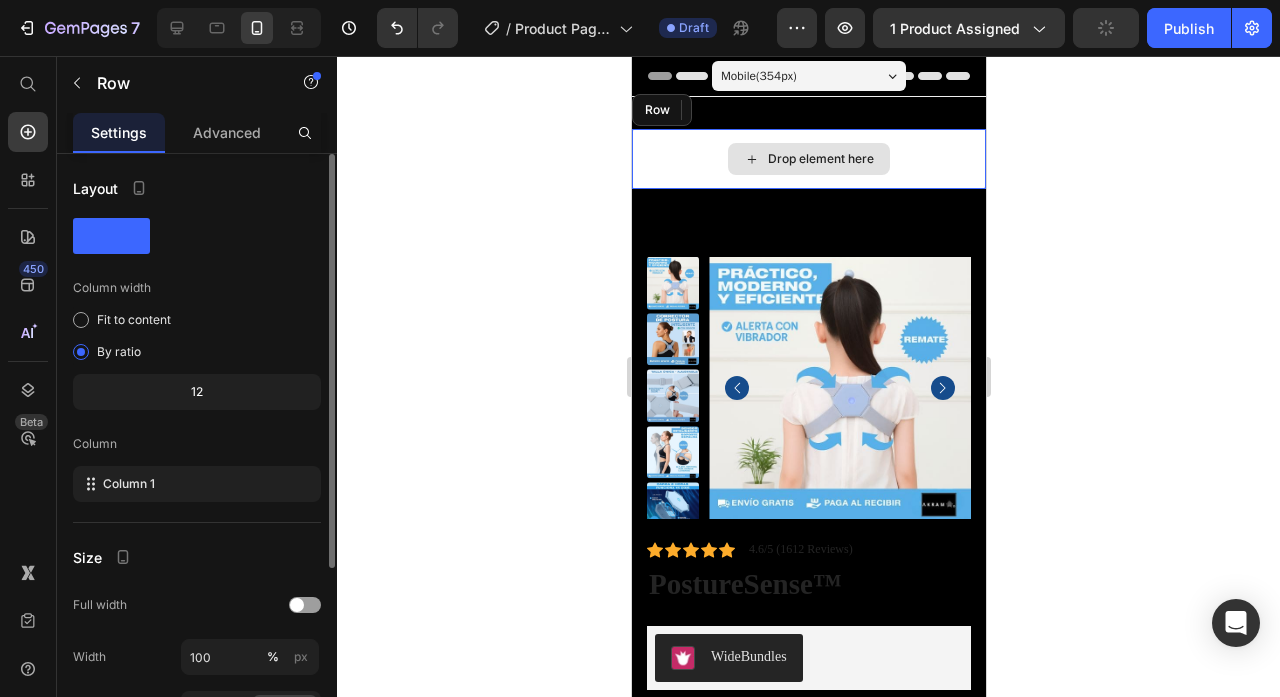 click on "Drop element here" at bounding box center [808, 159] 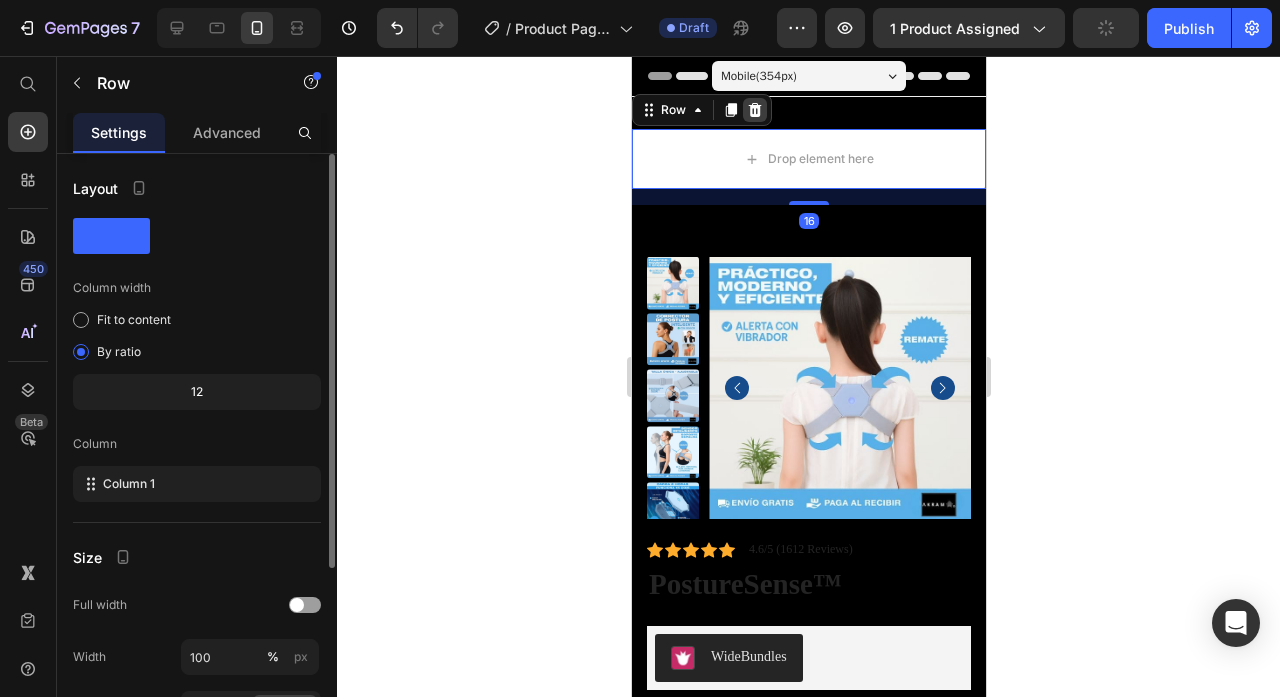 click 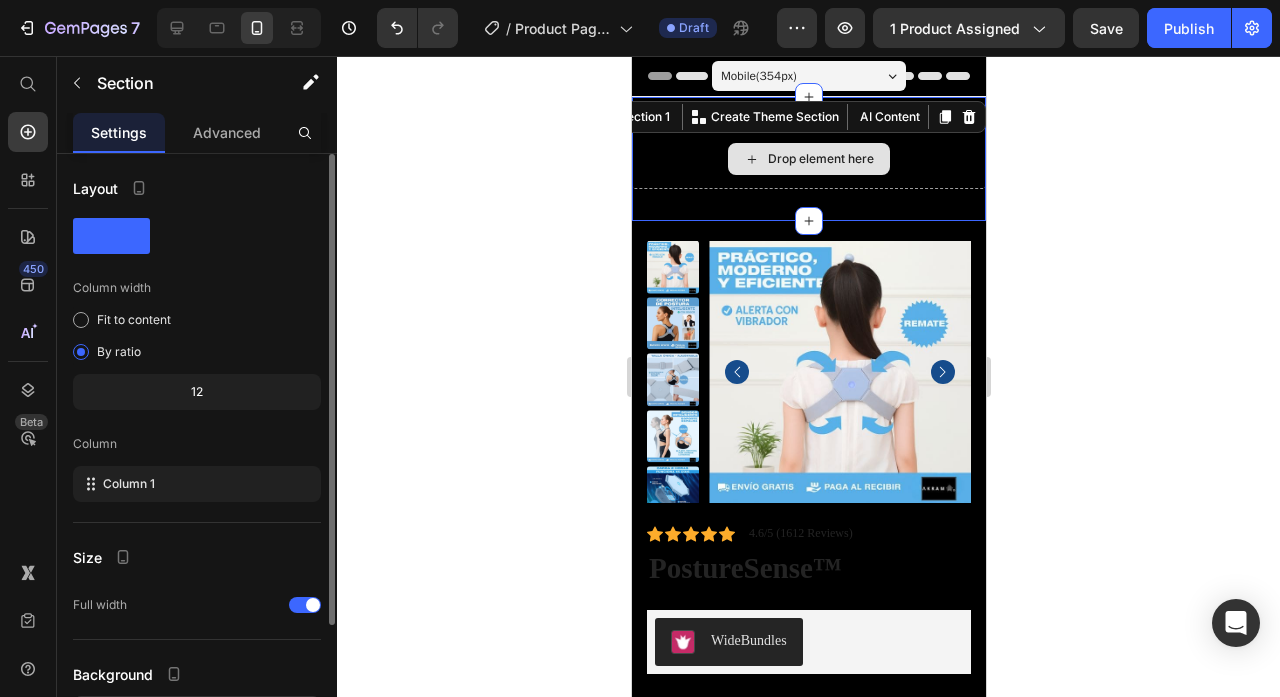 click on "Drop element here" at bounding box center [808, 159] 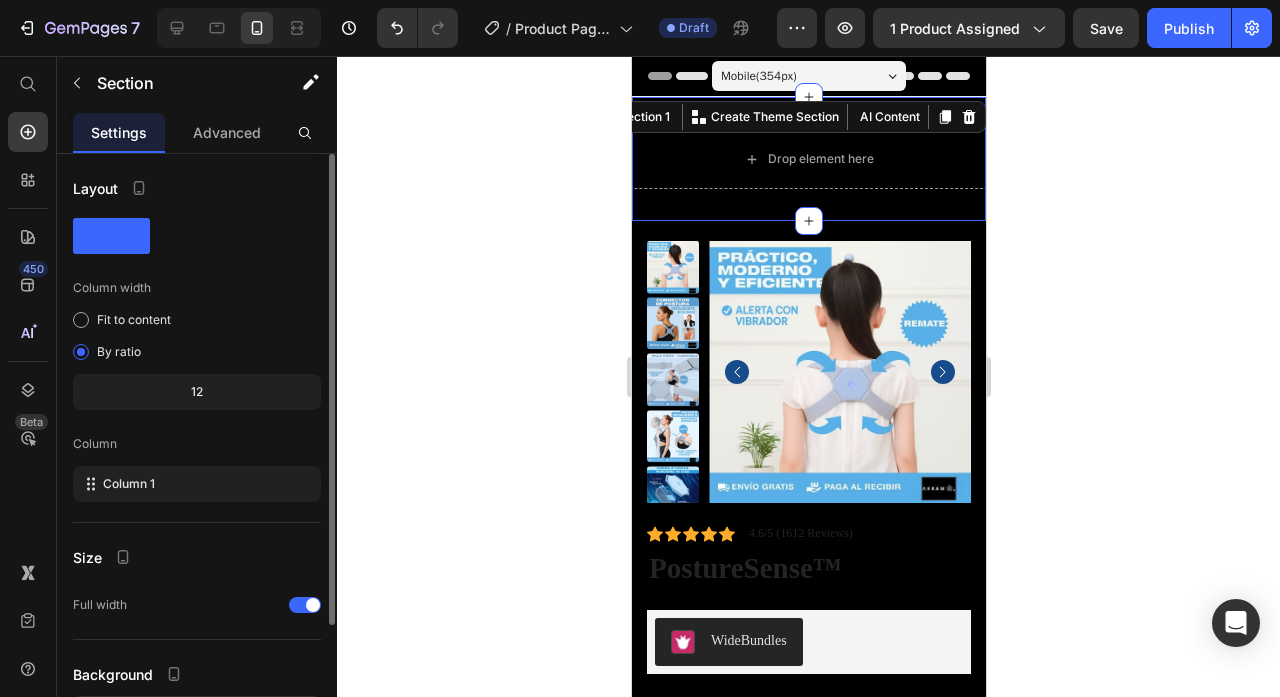 click 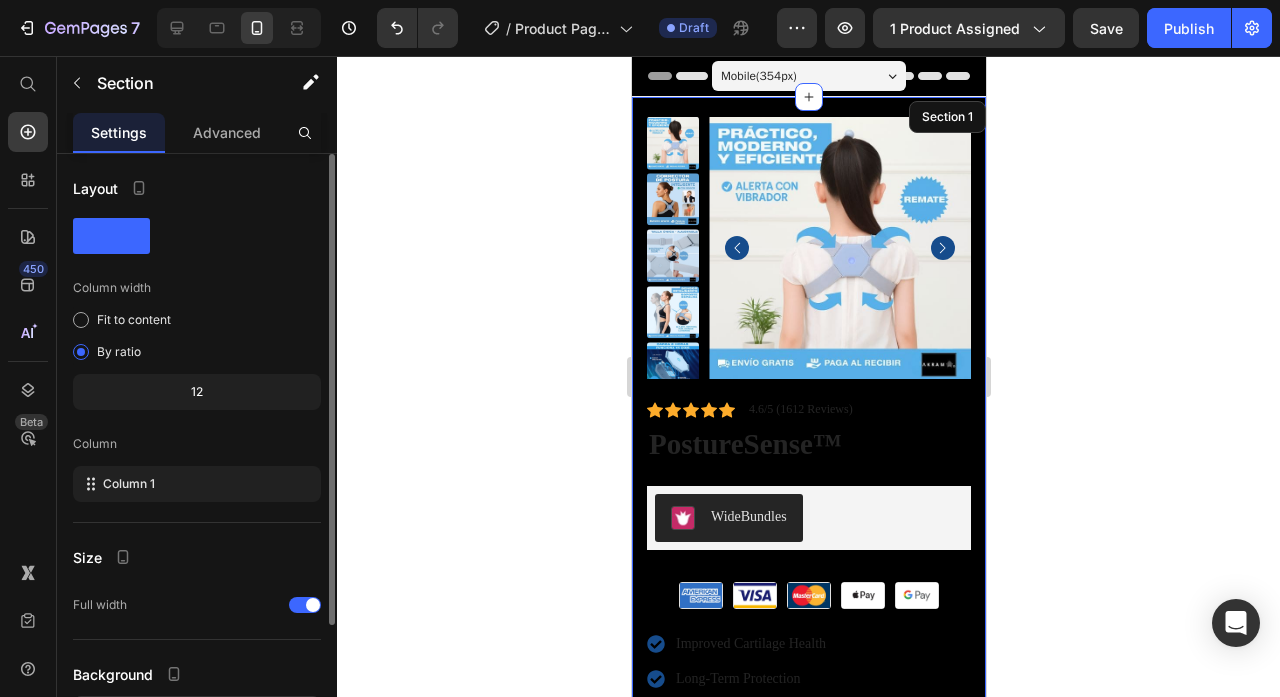 click on "Product Images Icon Icon Icon Icon Icon Icon List 4.6/5 (1612 Reviews) Text Block Row PostureSense™ Product Title Sed ut perspiciatis - consequuntur magni Text Block Improved Cartilage Health Long-Term Protection Improved Cartilage Health Item List WideBundles WideBundles Image Image Image Image Image Row Improved Cartilage Health Long-Term Protection Improved Cartilage Health Item List Image Fast, free shipping Text Block ... on all orders always! Text Block Row Image We want you to love it Text Block Need any help? just let us know: [PHONE] Text Block Row Image For what it's worth Text Block Find exceptional savings on stand-out pieces Text Block Row Product Section 1" at bounding box center [808, 577] 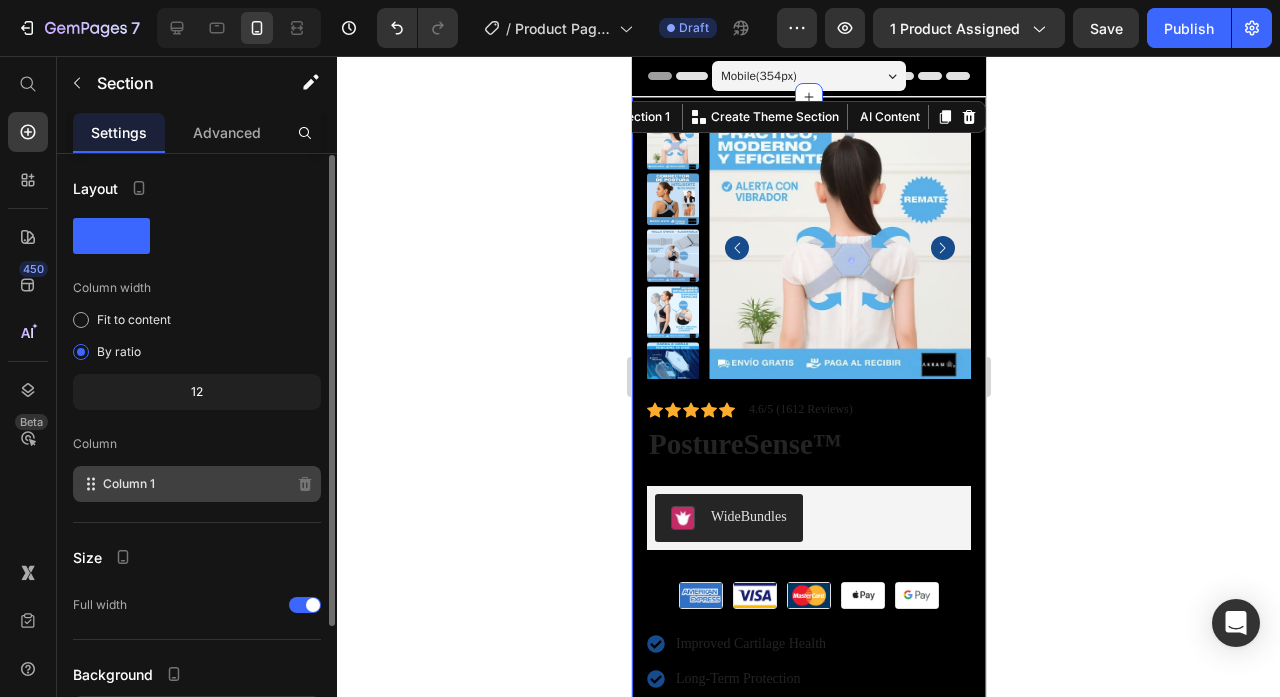 scroll, scrollTop: 164, scrollLeft: 0, axis: vertical 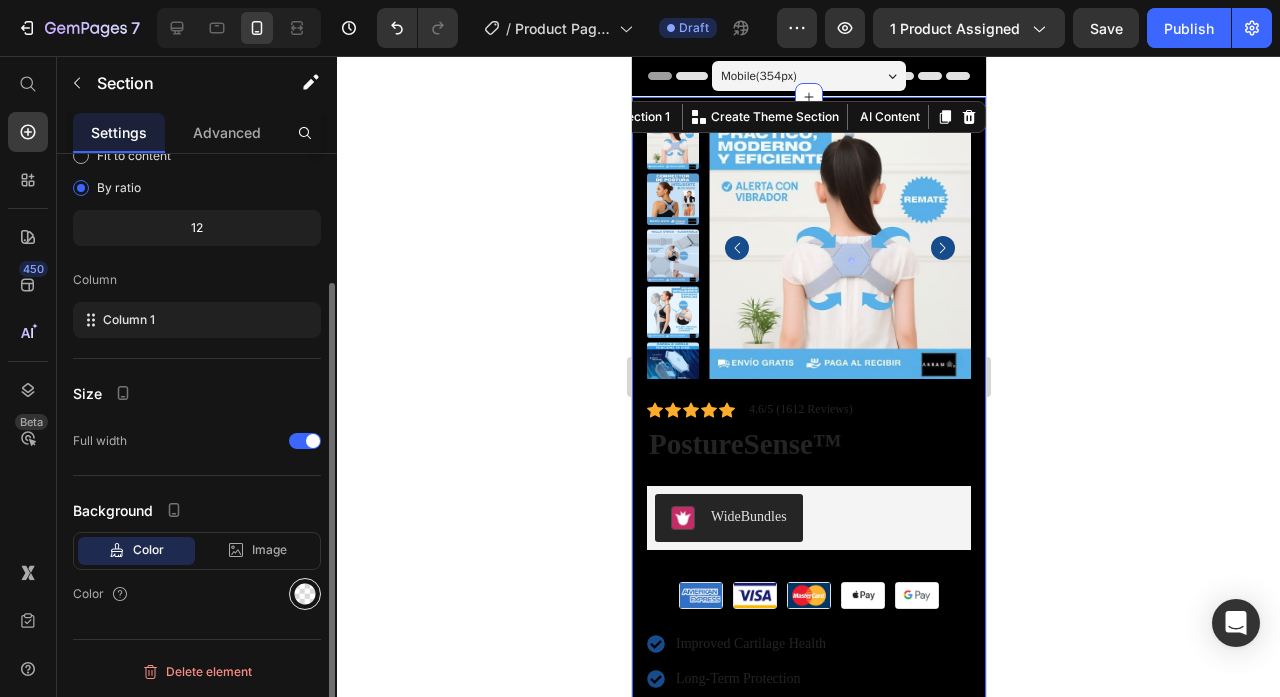 click at bounding box center (305, 594) 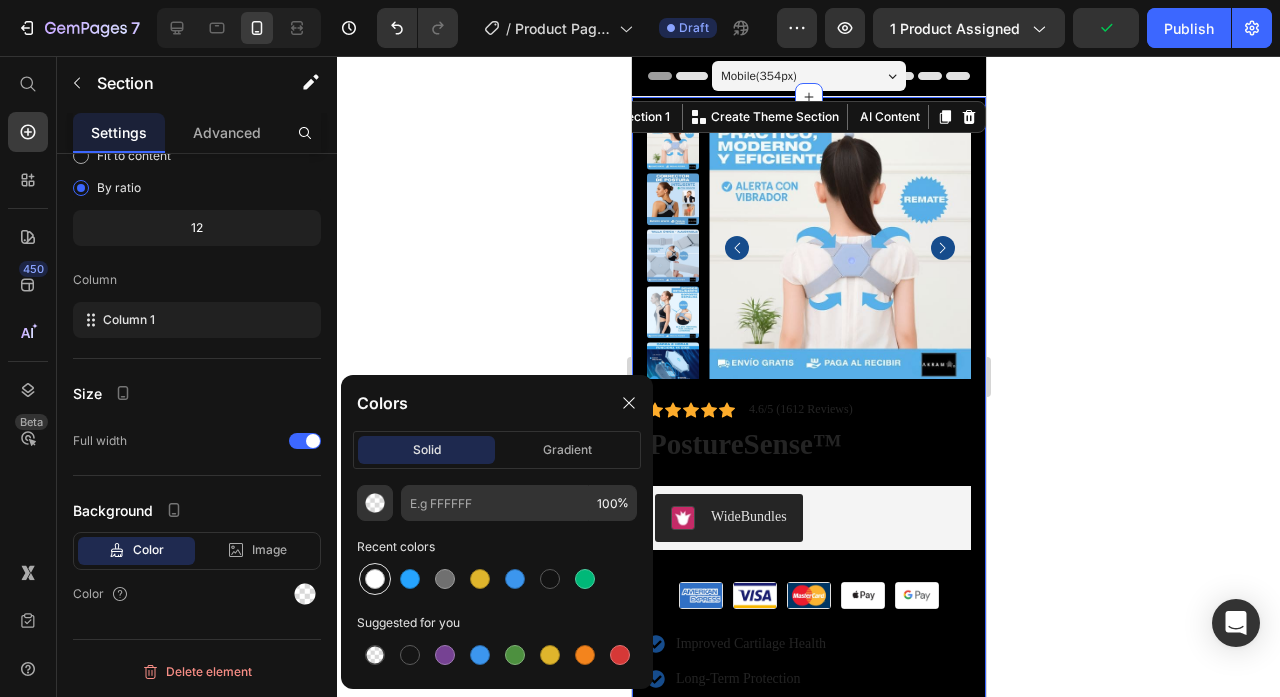 click at bounding box center [375, 579] 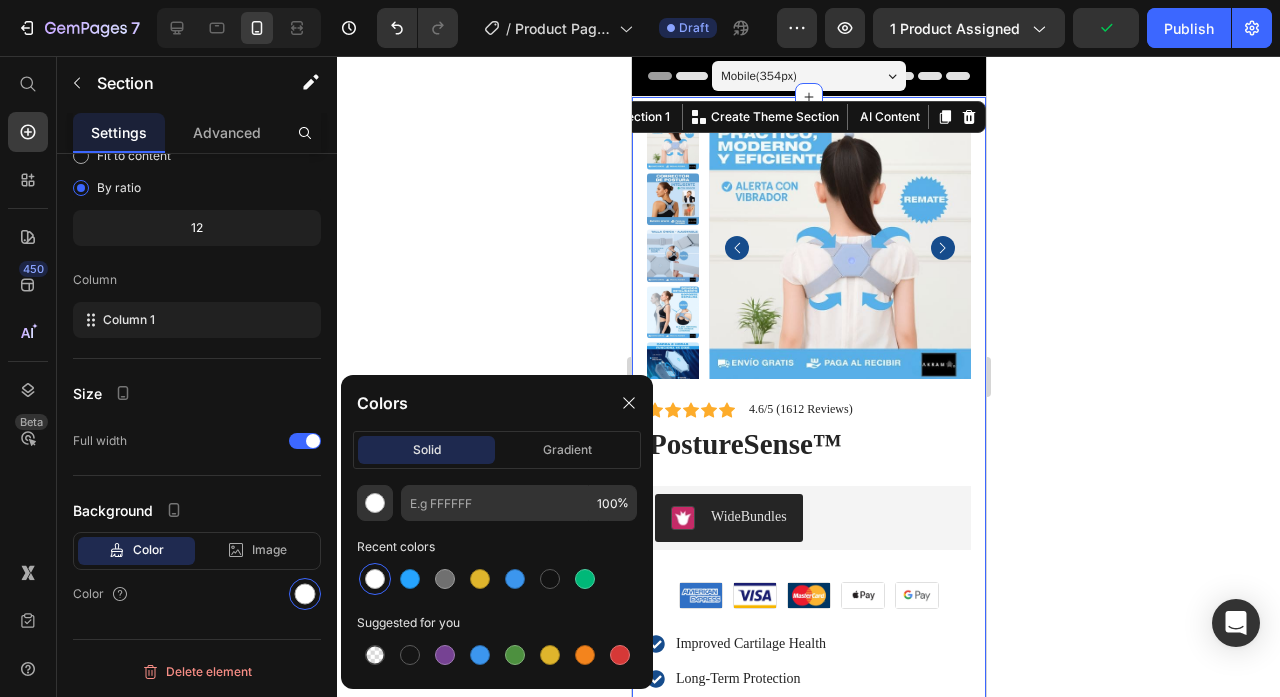 type on "FFFFFF" 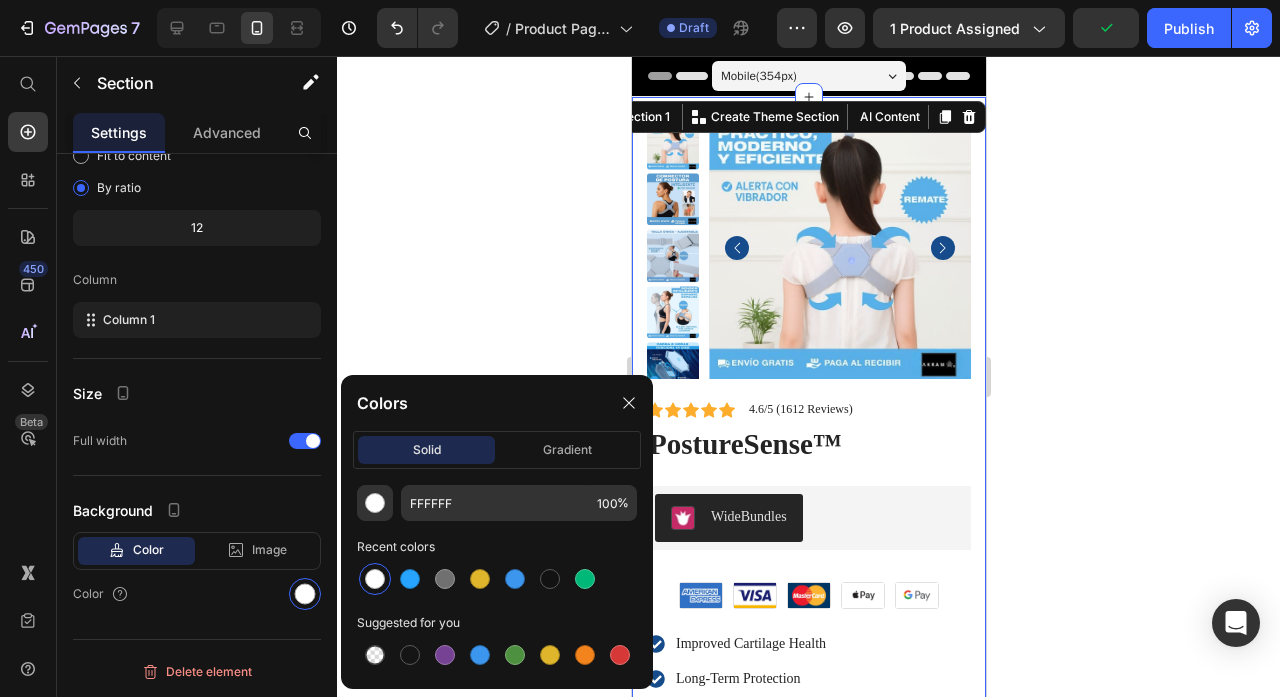 click 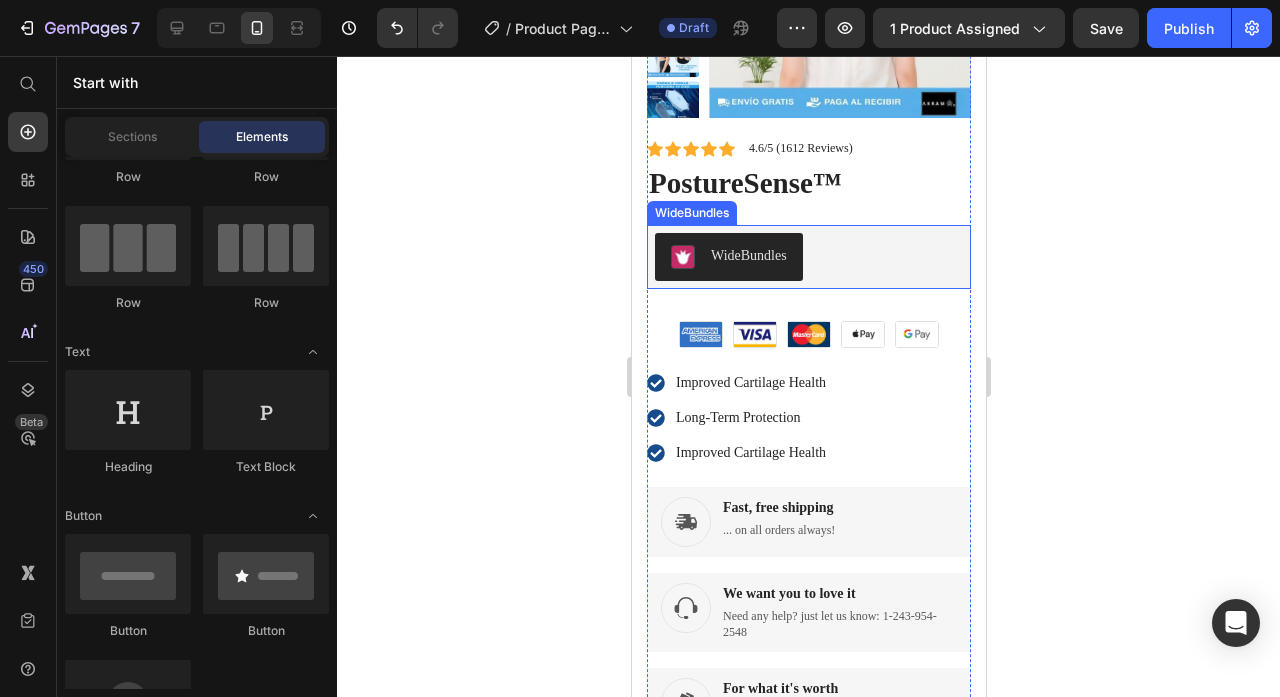 scroll, scrollTop: 258, scrollLeft: 0, axis: vertical 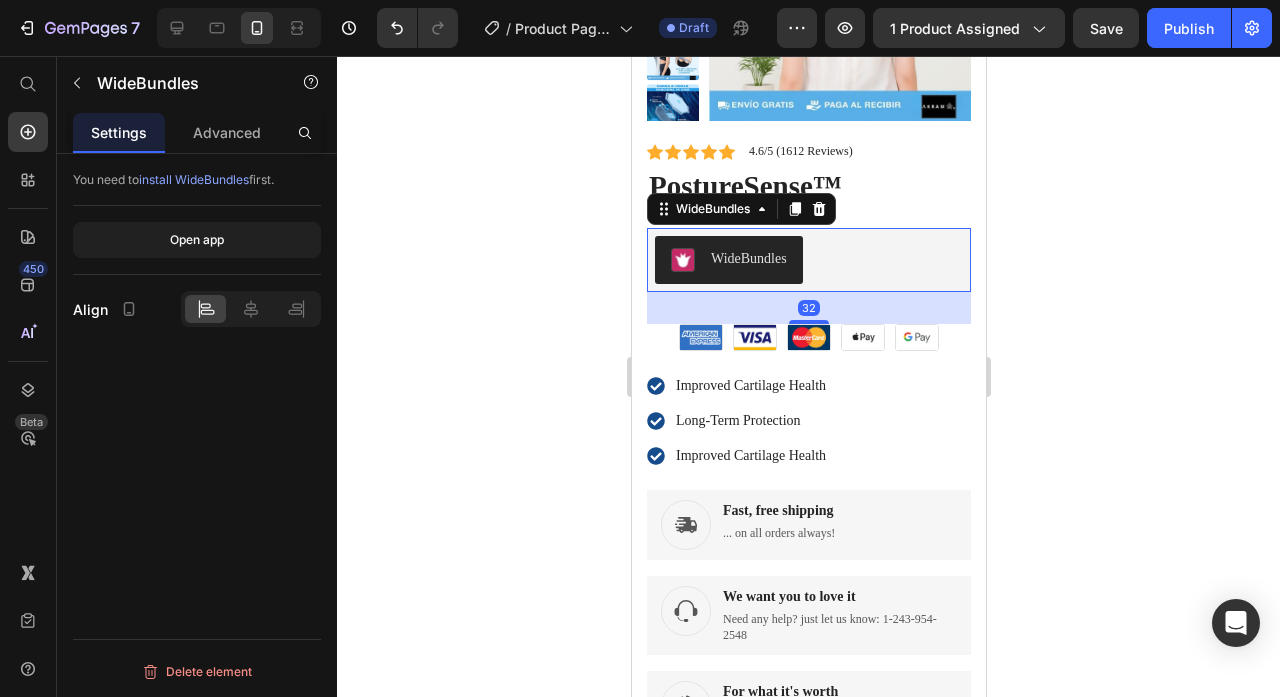 click on "WideBundles" at bounding box center (808, 260) 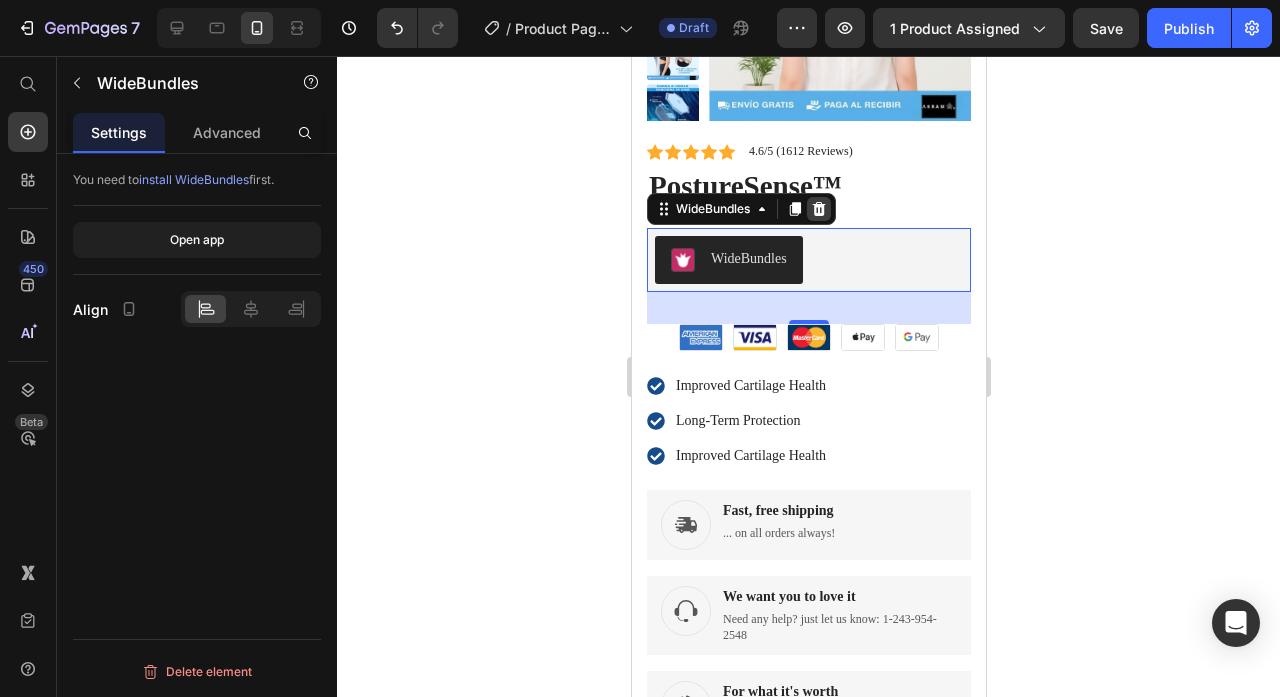 click 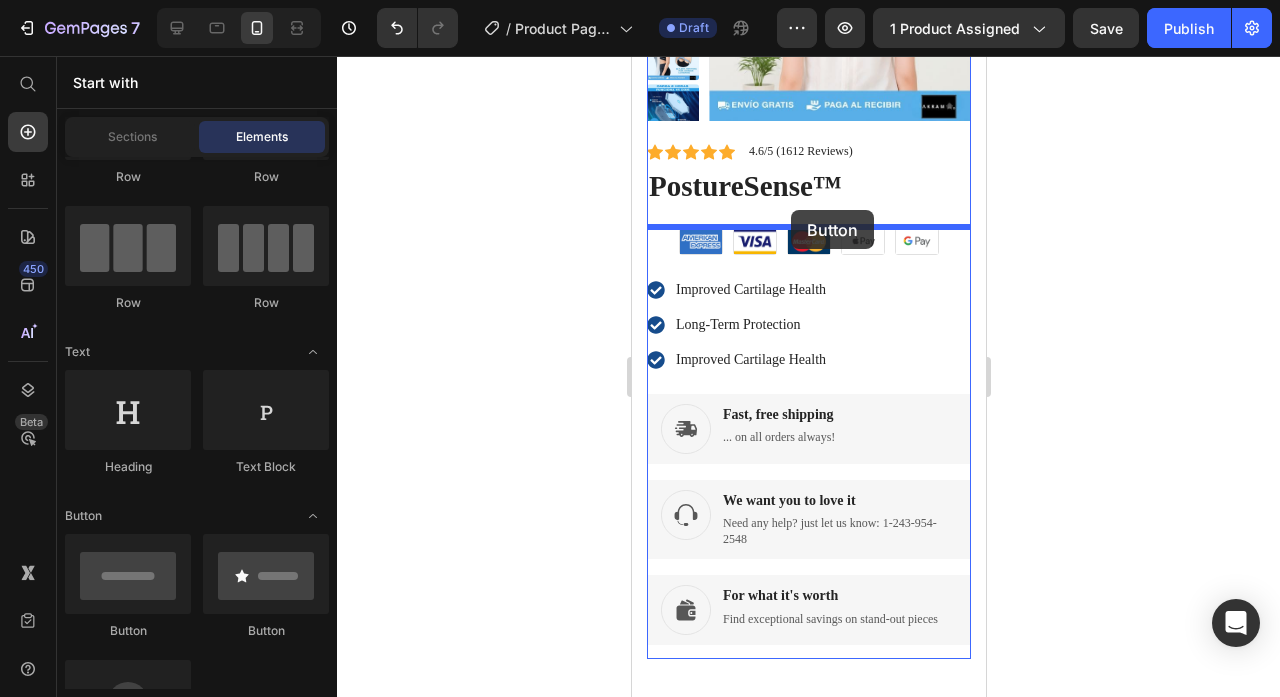 drag, startPoint x: 891, startPoint y: 648, endPoint x: 790, endPoint y: 210, distance: 449.49417 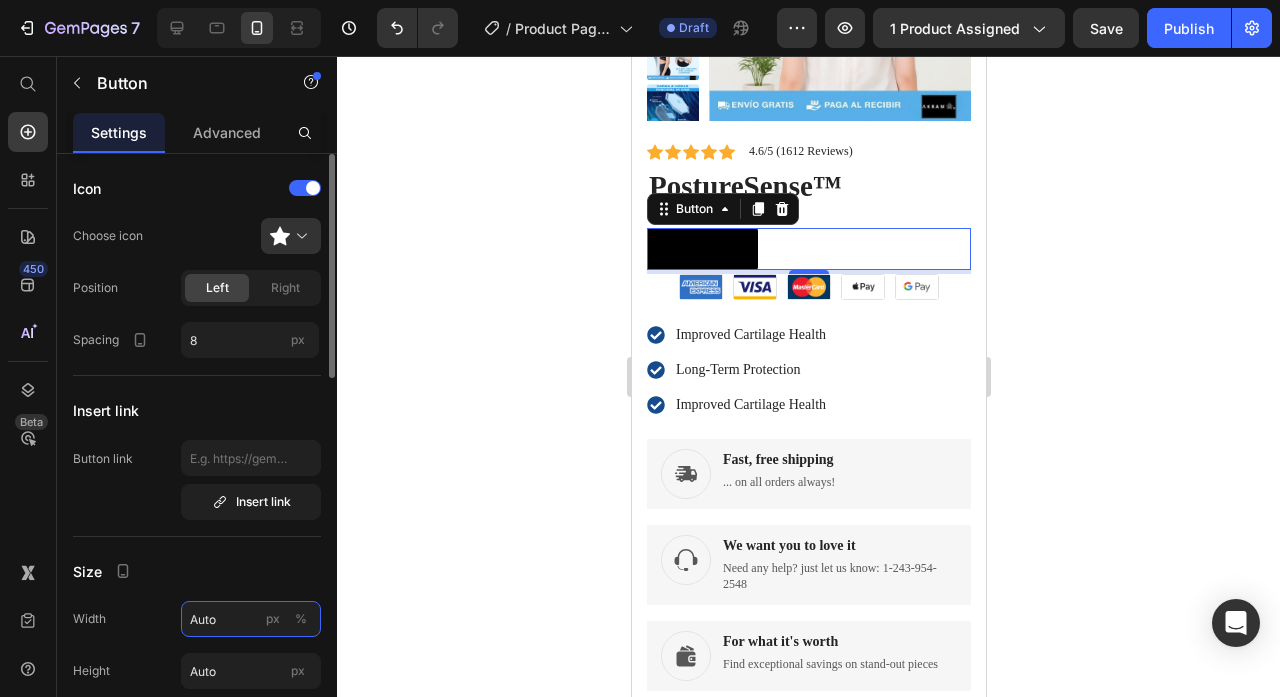 click on "Auto" at bounding box center (251, 619) 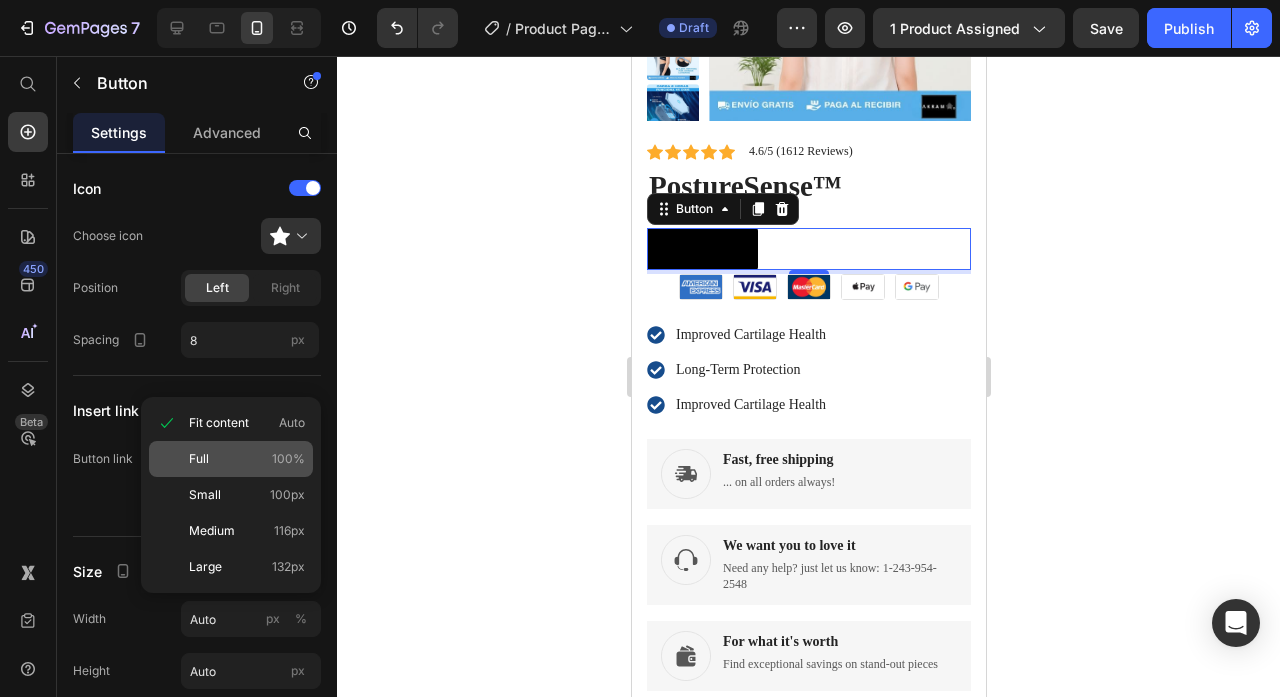 click on "Full 100%" at bounding box center (247, 459) 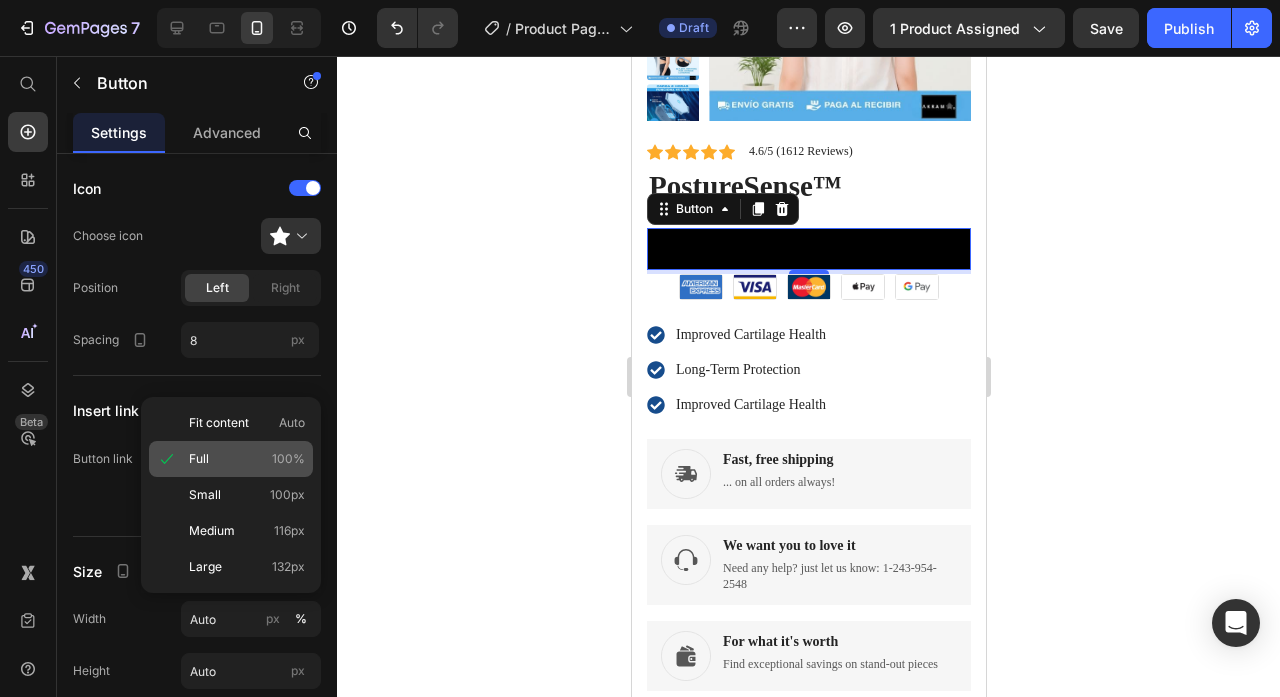type on "100" 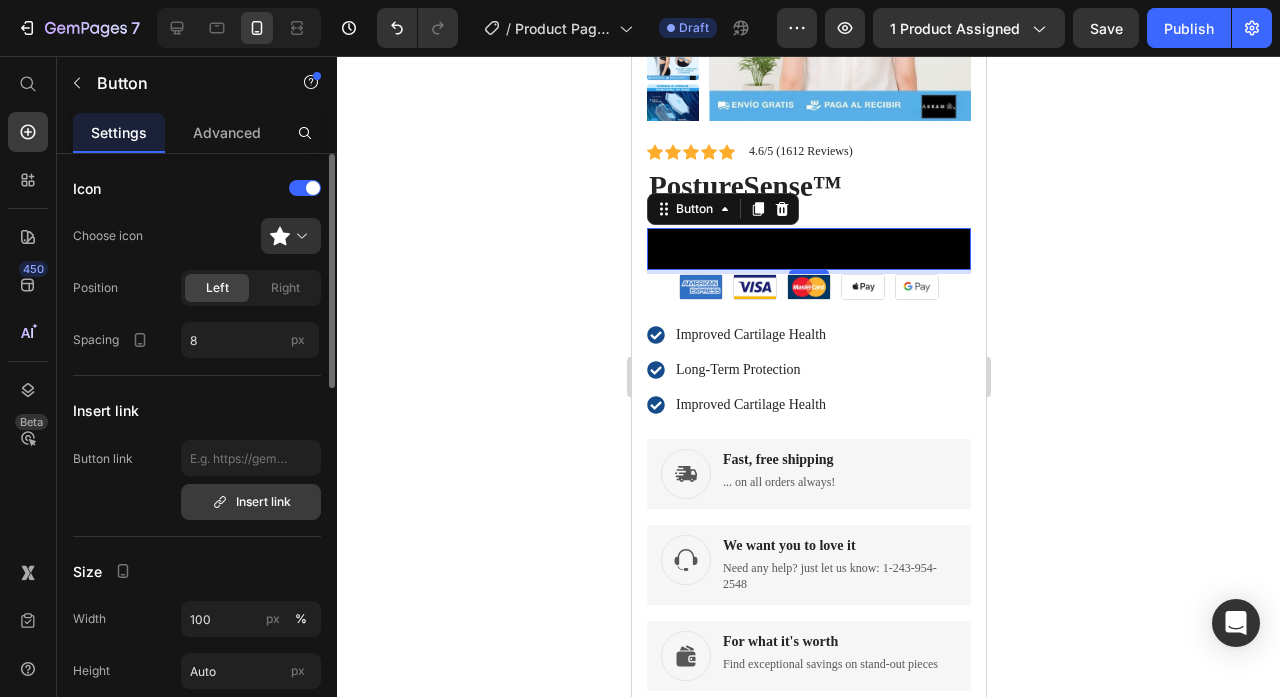 scroll, scrollTop: 82, scrollLeft: 0, axis: vertical 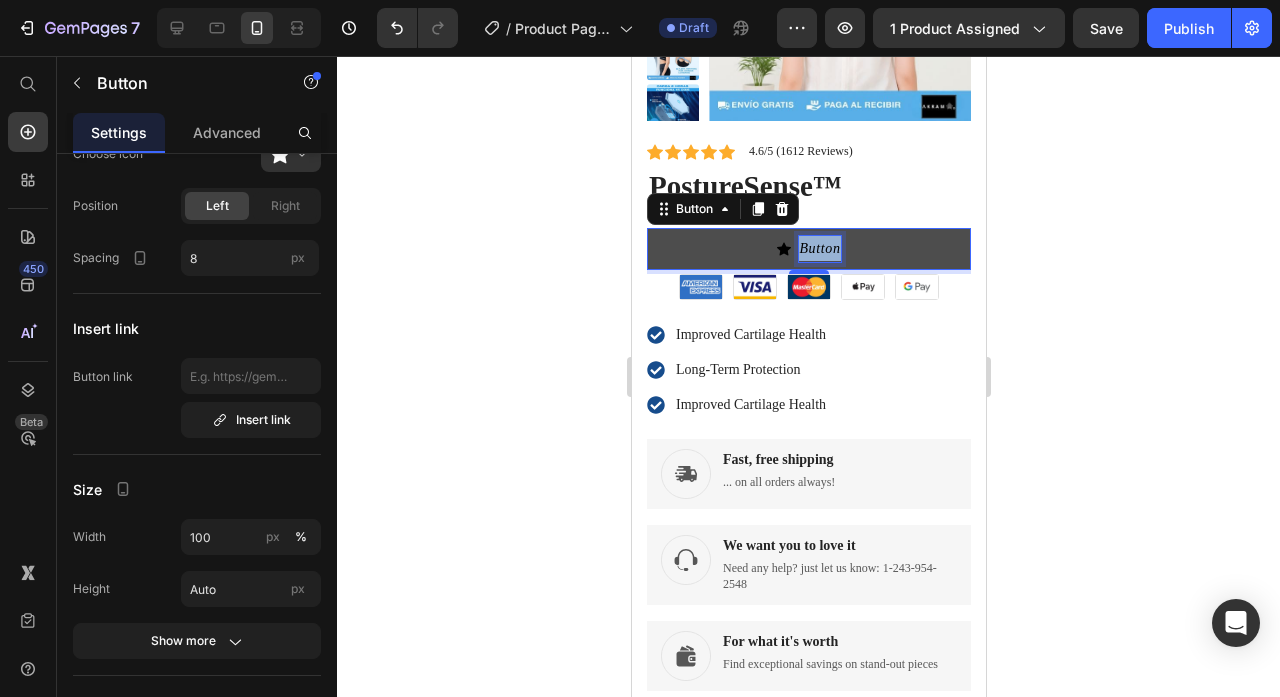 click on "Button" at bounding box center [818, 248] 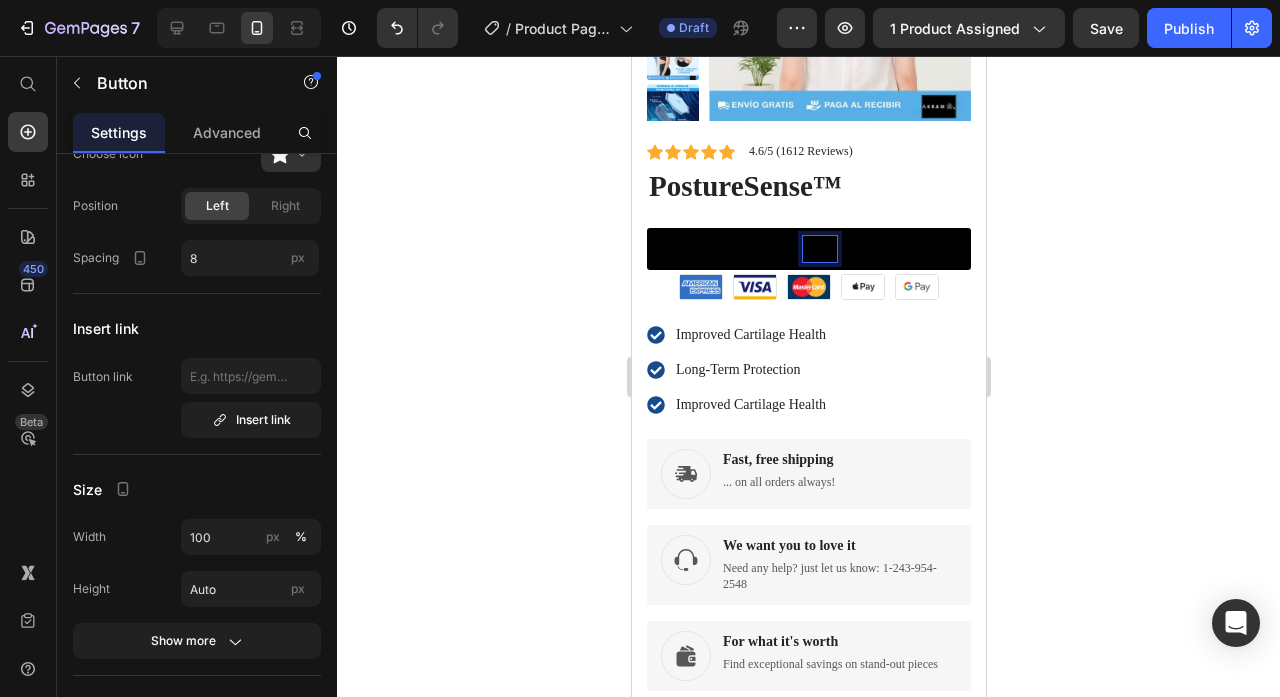 click on "PIDE" at bounding box center [808, 248] 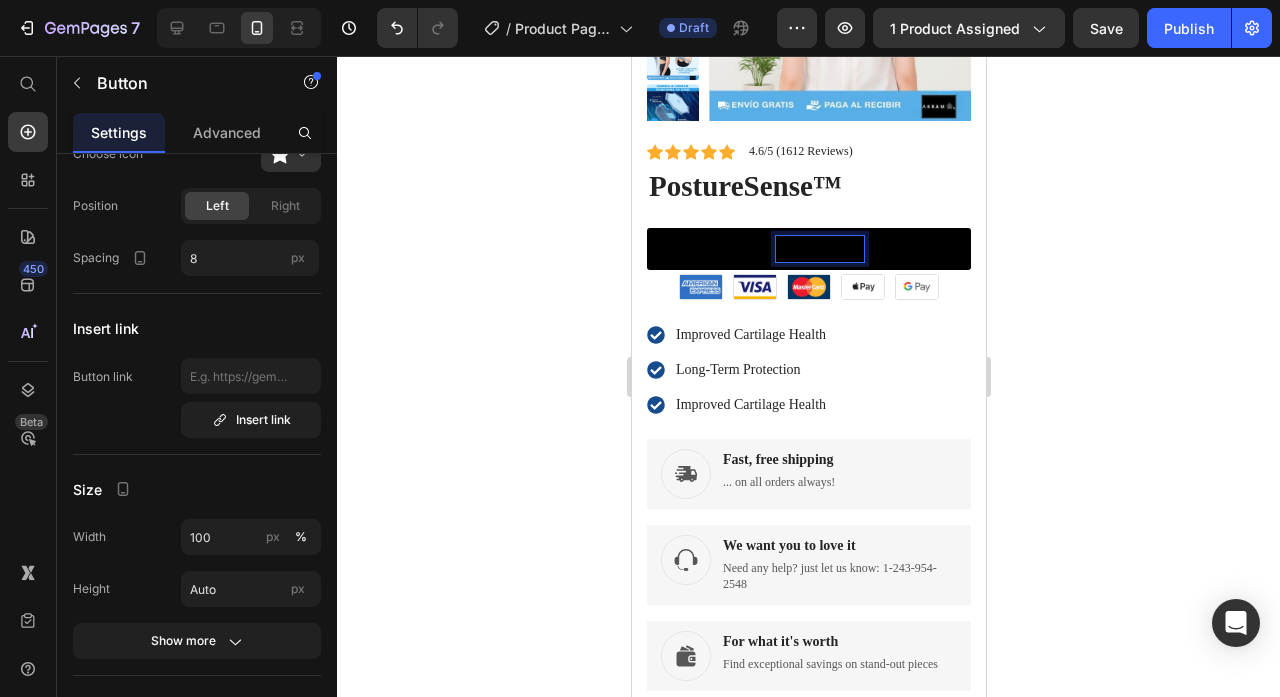 click on "PIDE AHORA" at bounding box center (808, 248) 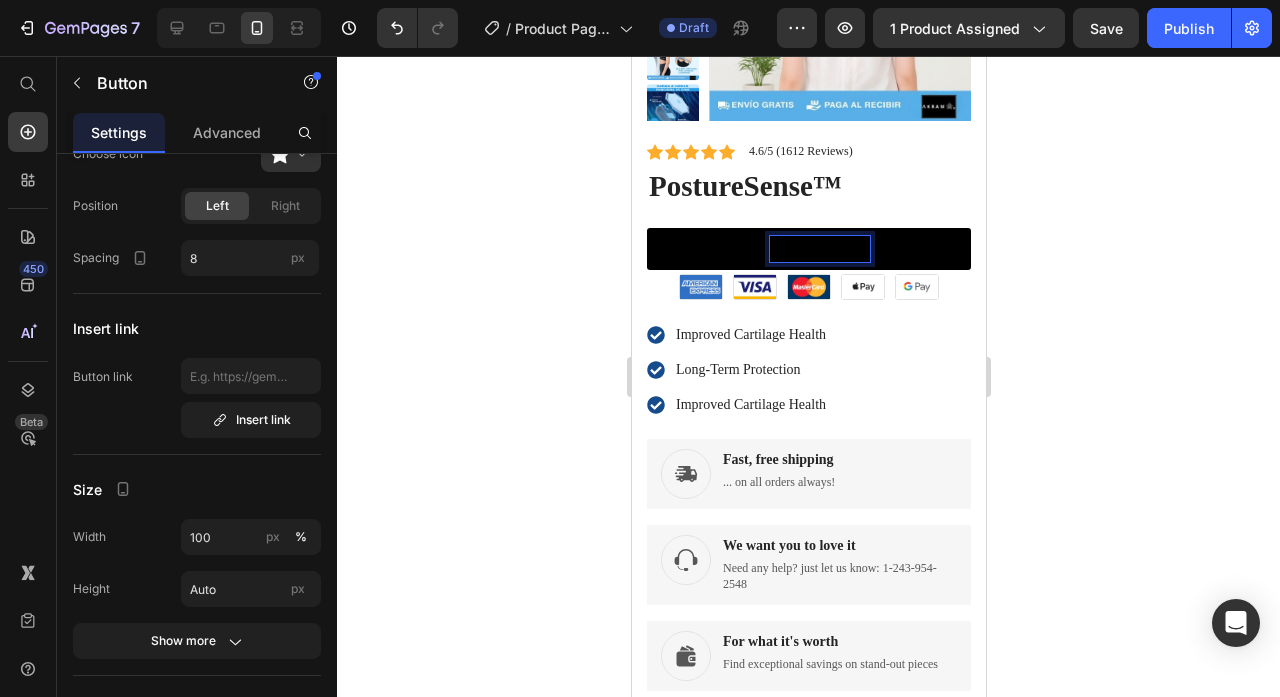 click on "PIDE AHORA Y" at bounding box center (808, 248) 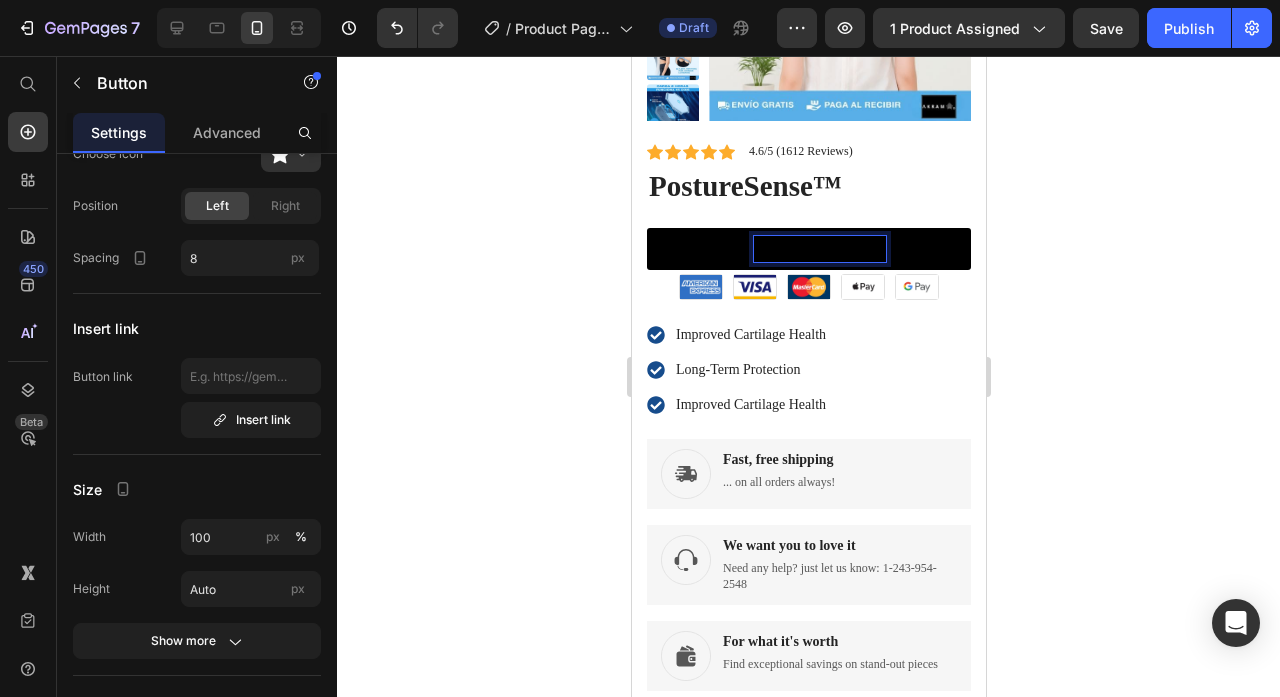 click on "PIDE AHORA Y PAG" at bounding box center [808, 248] 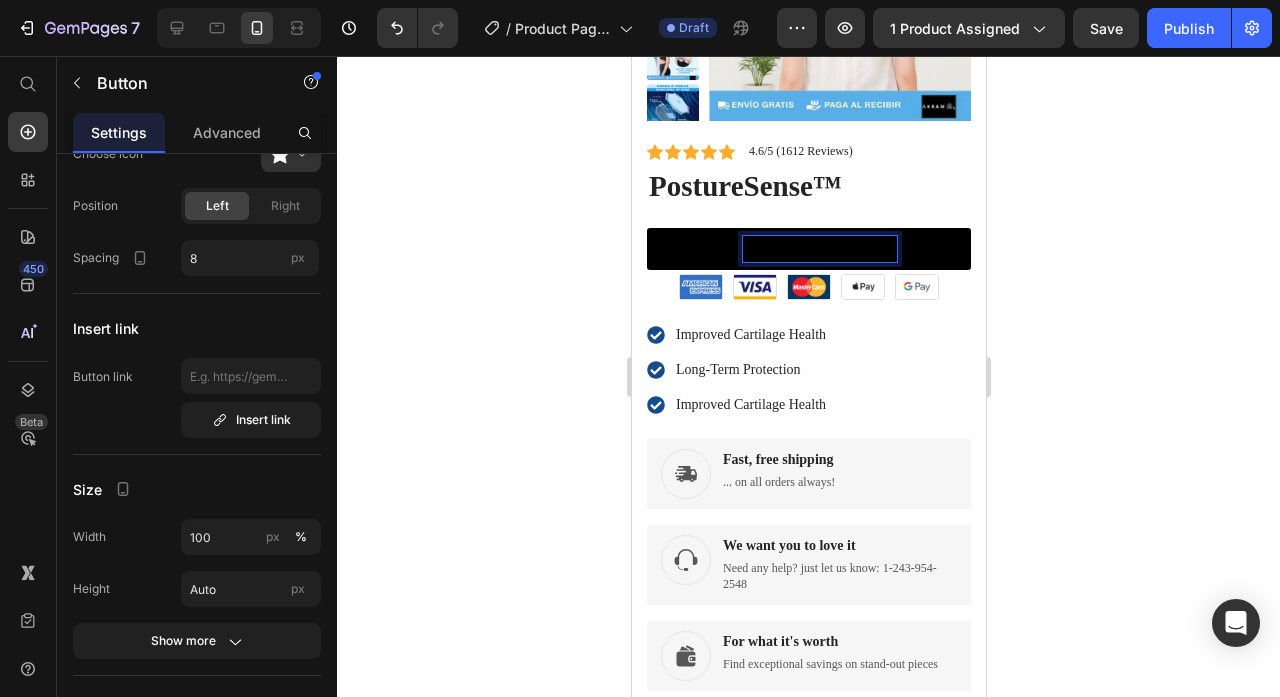 click on "PIDE AHORA Y PAGA E" at bounding box center [808, 248] 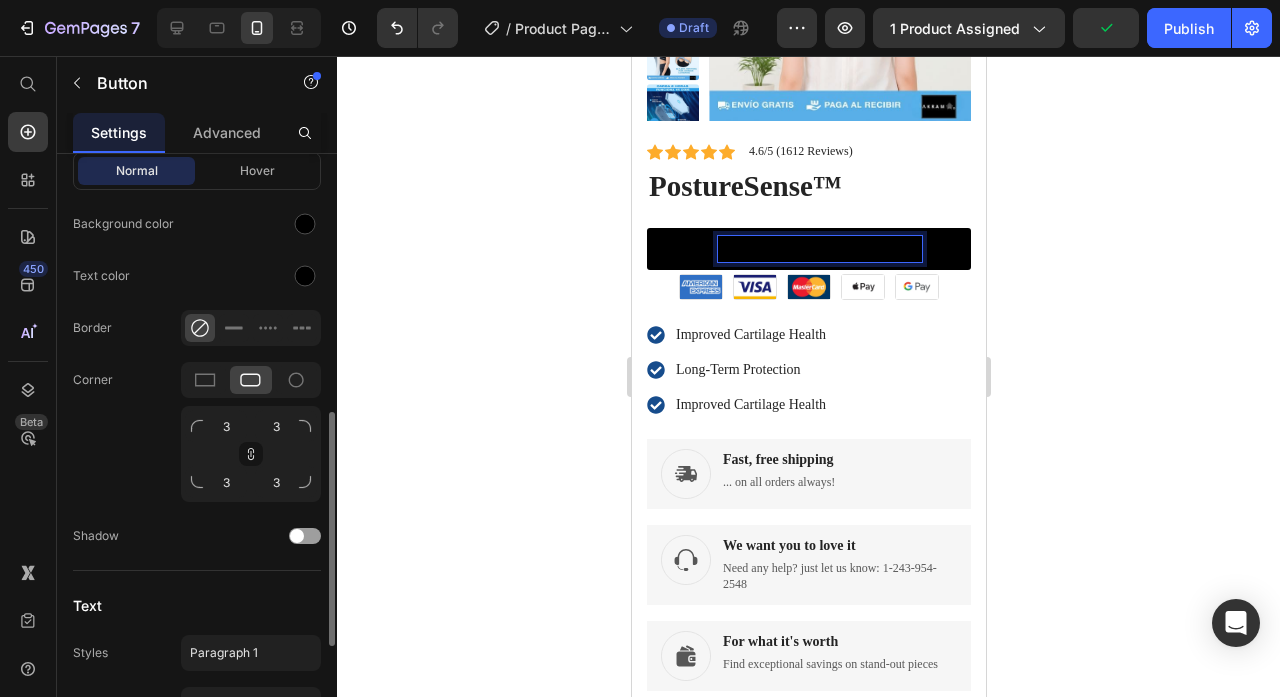 scroll, scrollTop: 626, scrollLeft: 0, axis: vertical 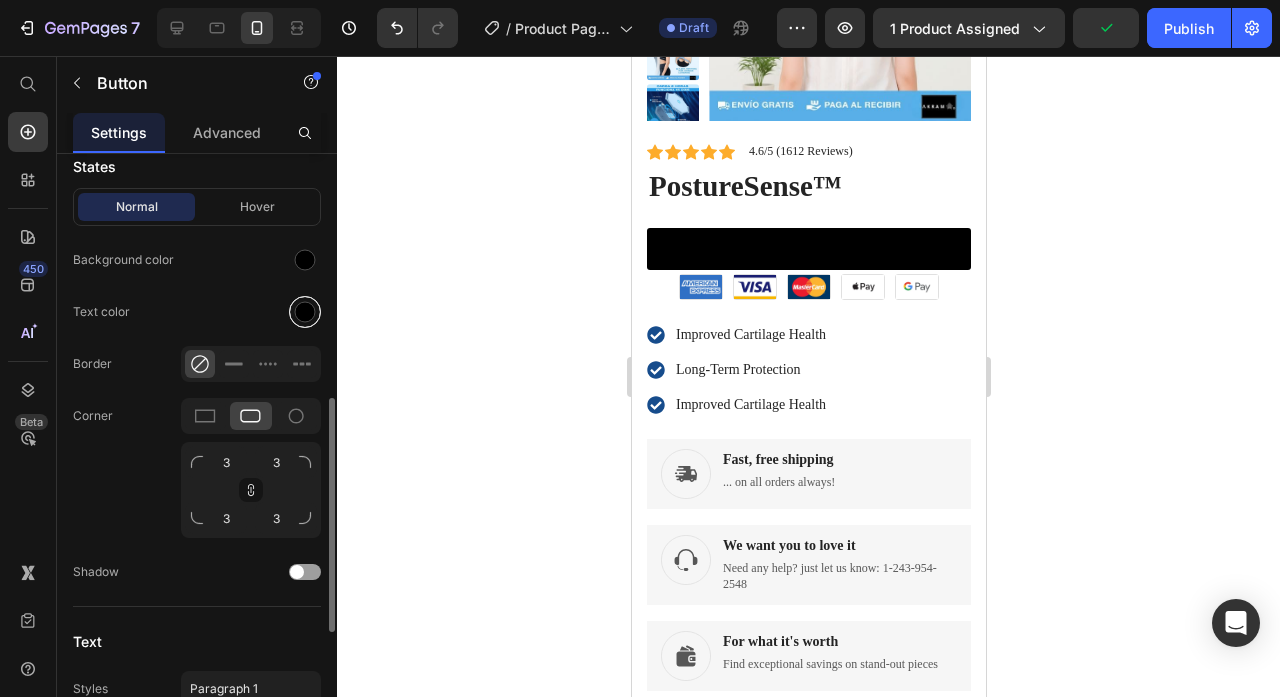 click at bounding box center (305, 312) 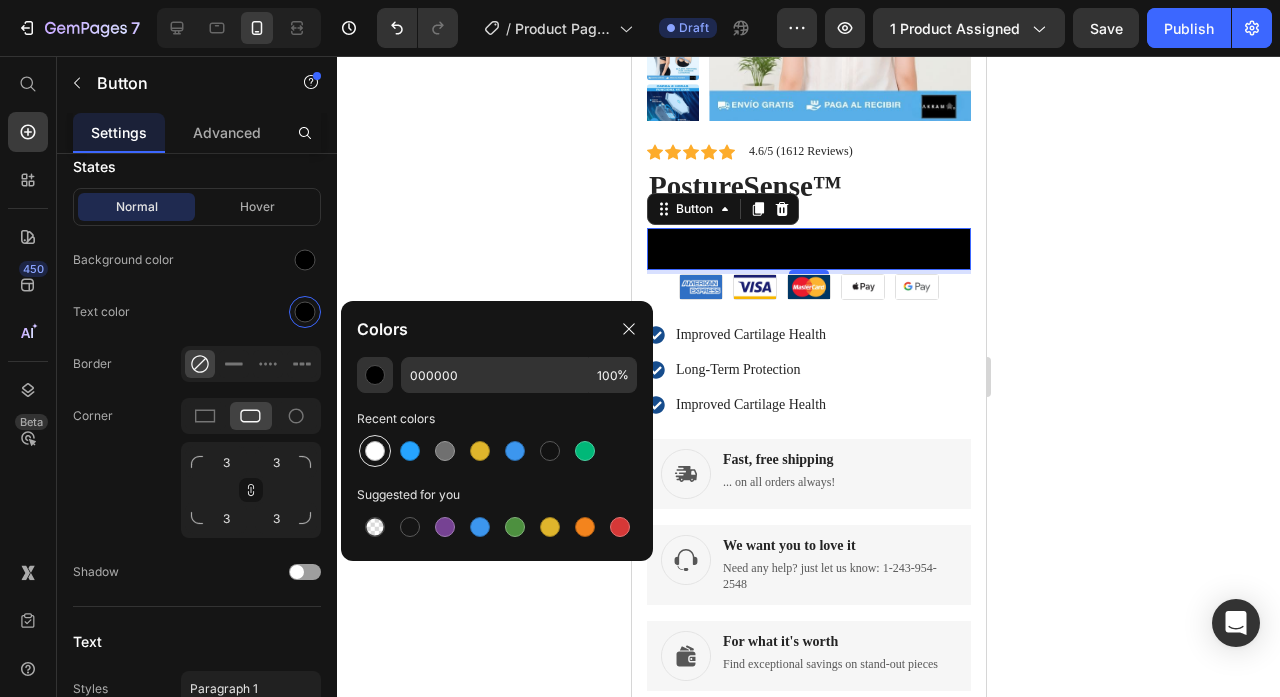 click at bounding box center [375, 451] 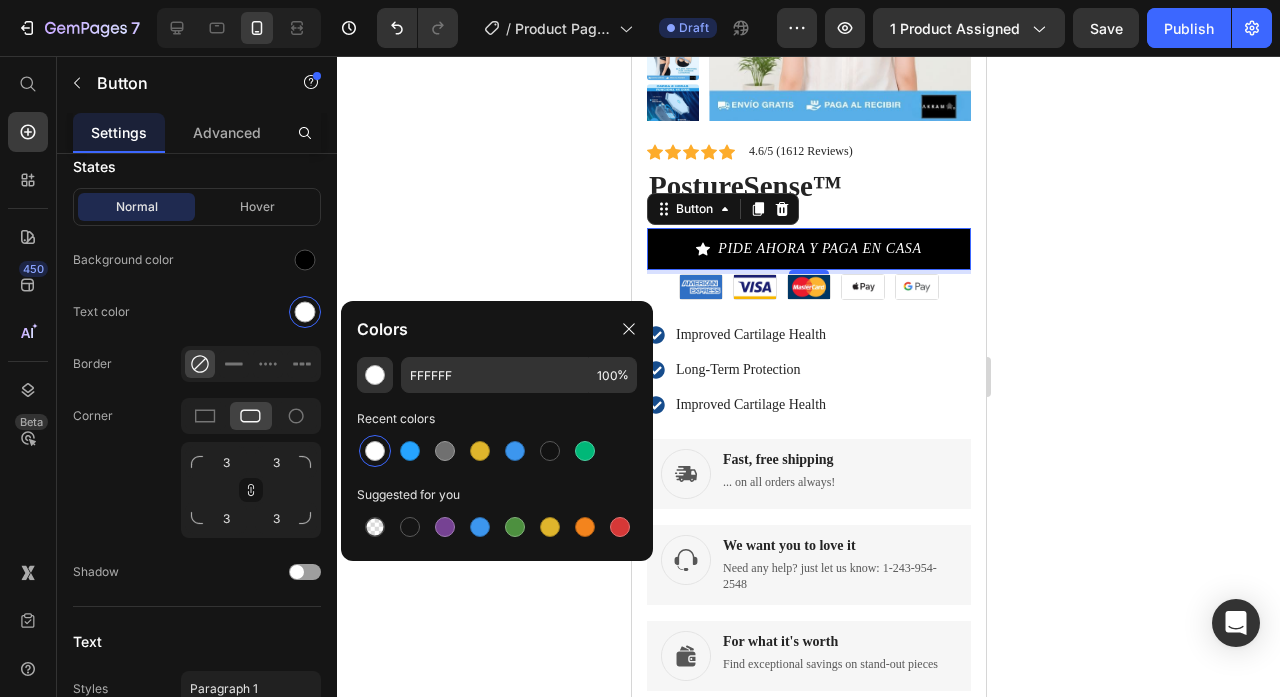 click 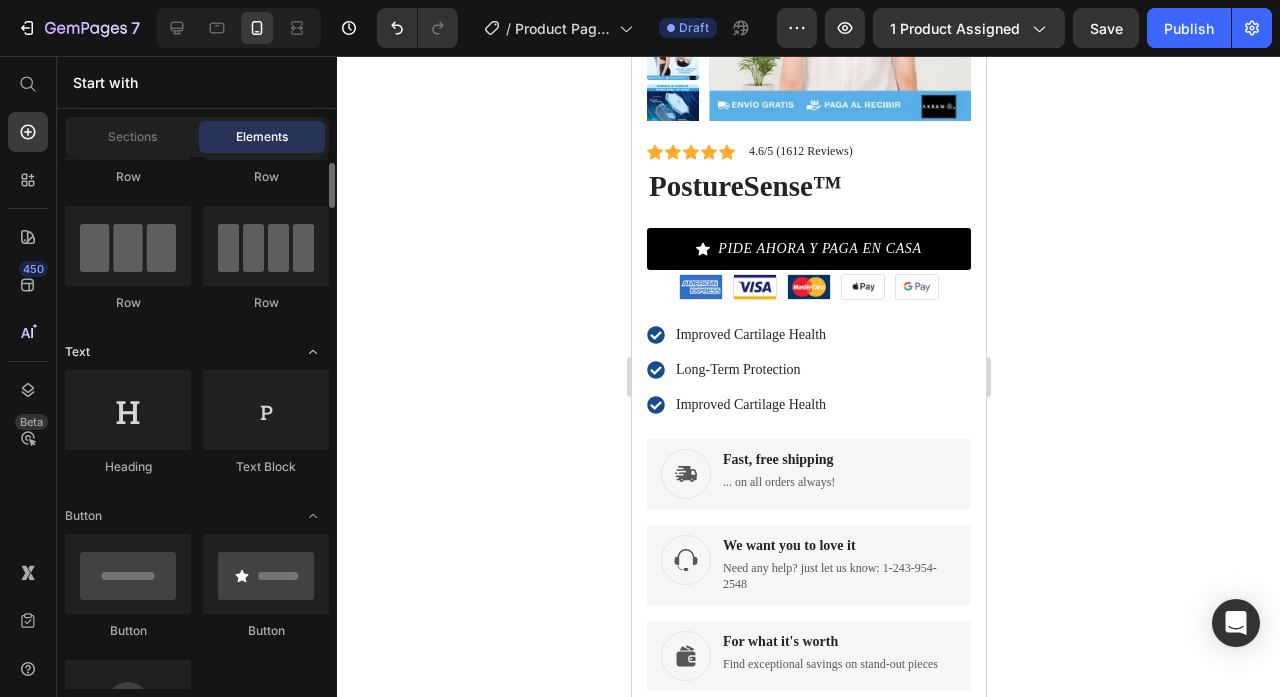 scroll, scrollTop: 0, scrollLeft: 0, axis: both 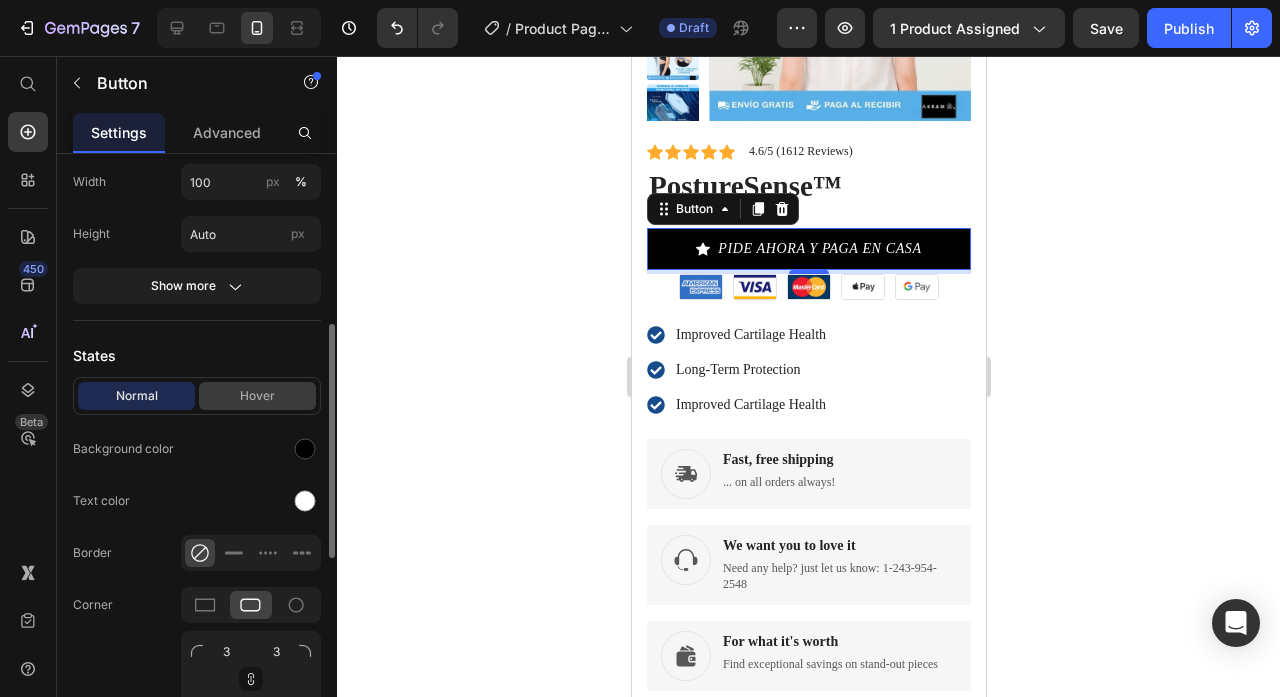 click on "Hover" at bounding box center [257, 396] 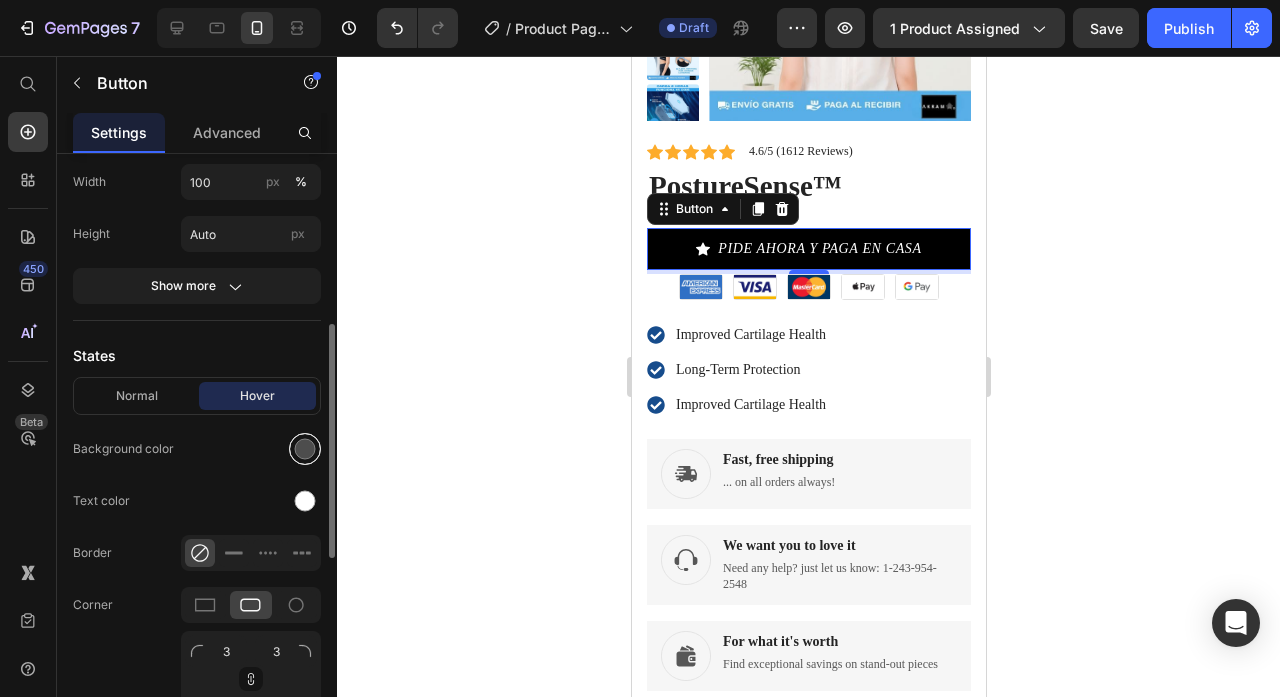click at bounding box center (305, 449) 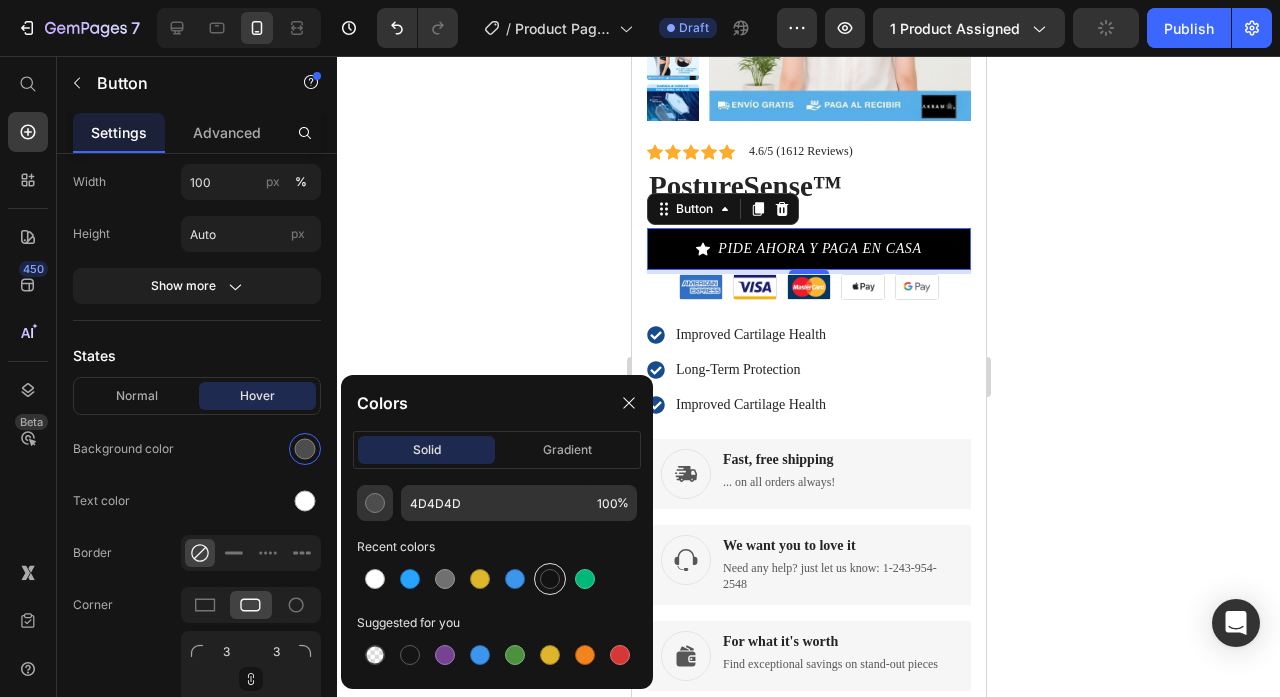click at bounding box center (550, 579) 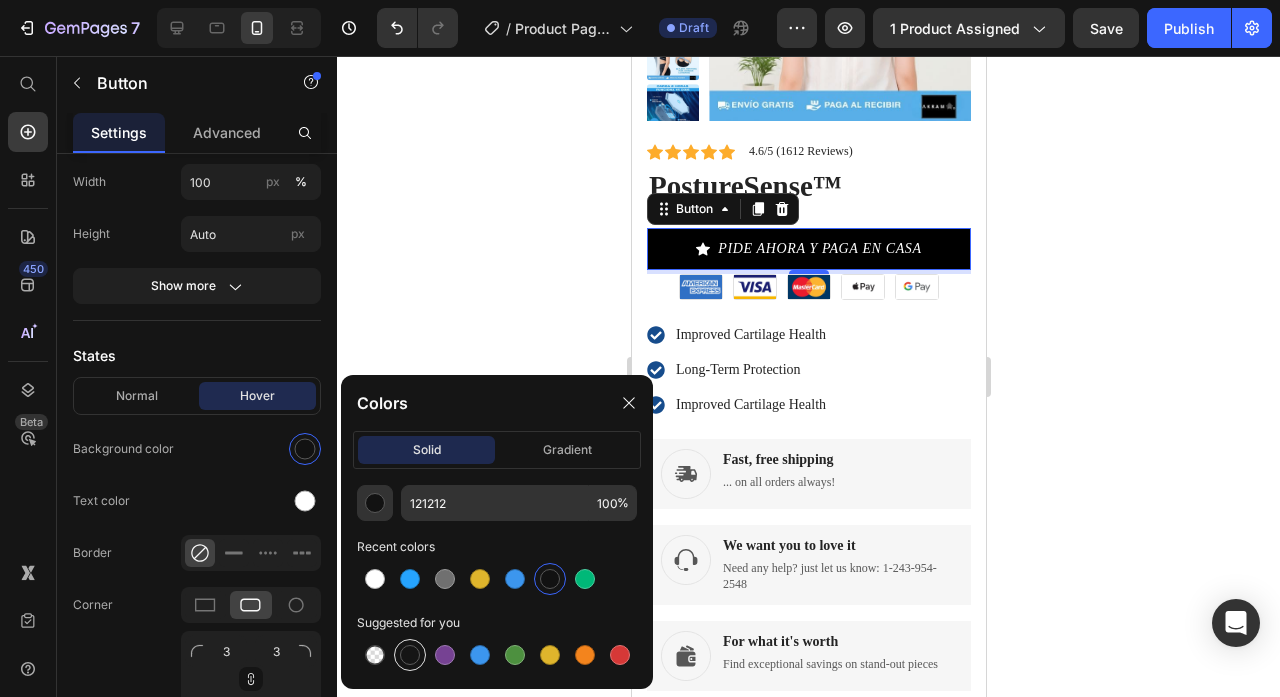 click at bounding box center [410, 655] 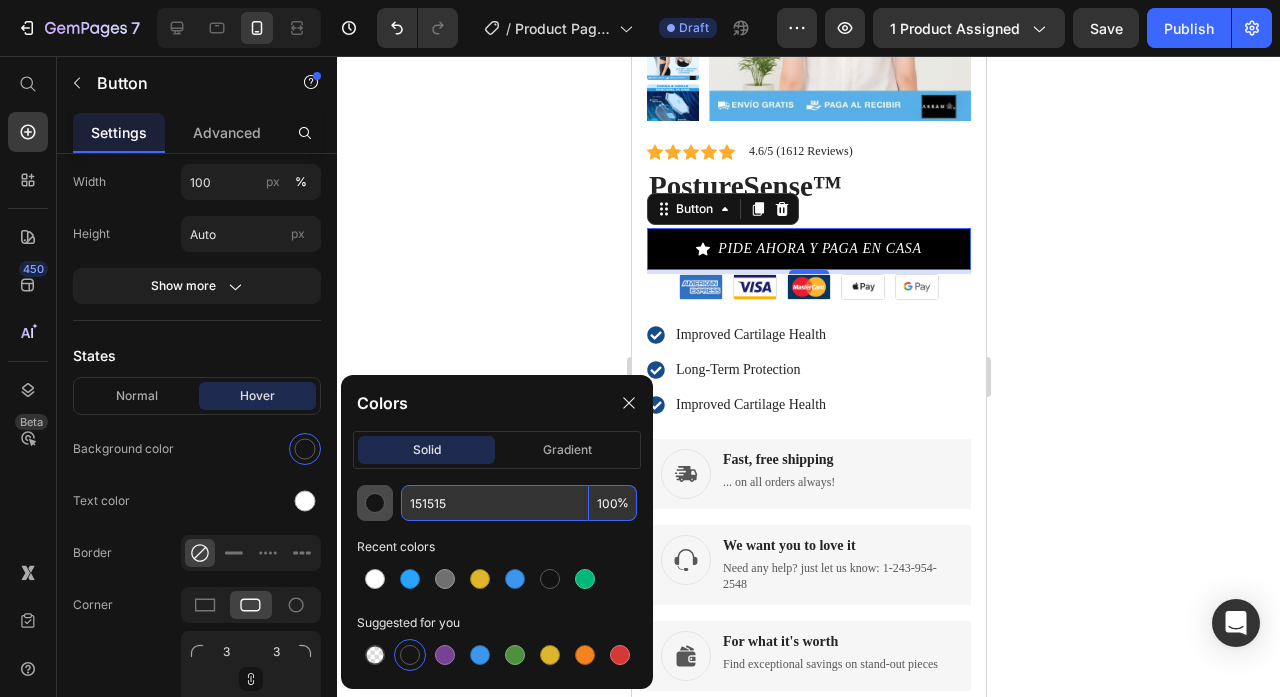 drag, startPoint x: 457, startPoint y: 501, endPoint x: 376, endPoint y: 501, distance: 81 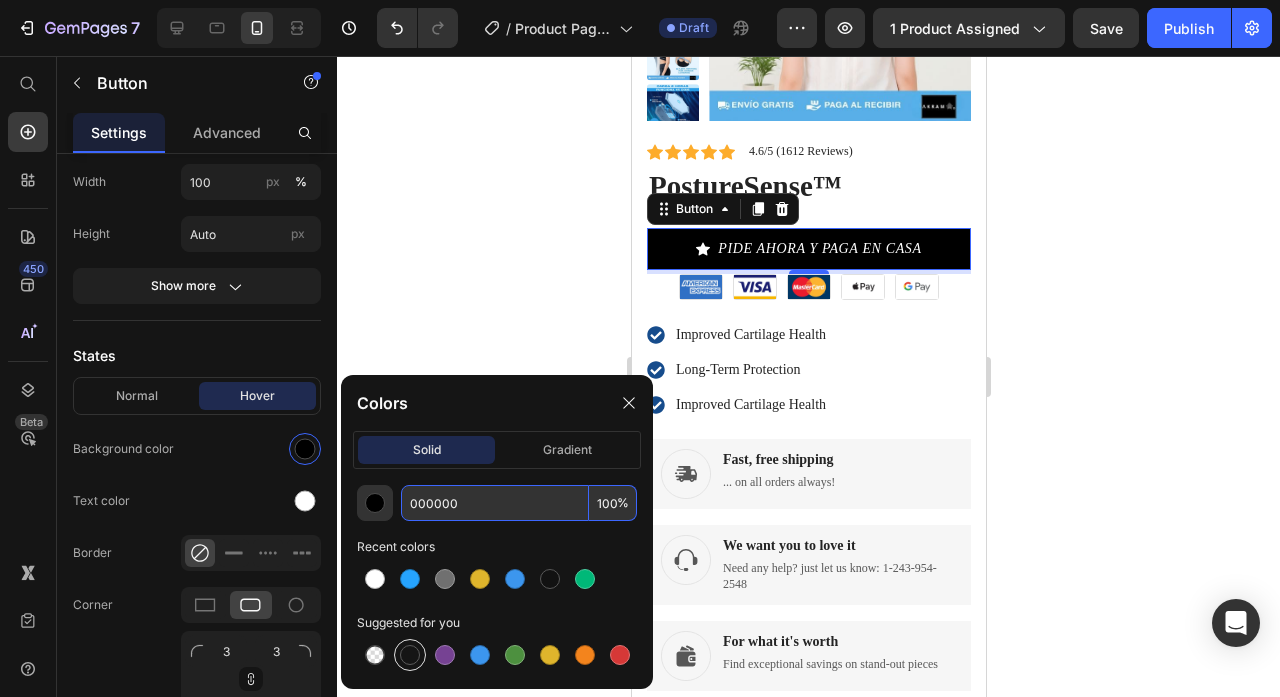 click at bounding box center [410, 655] 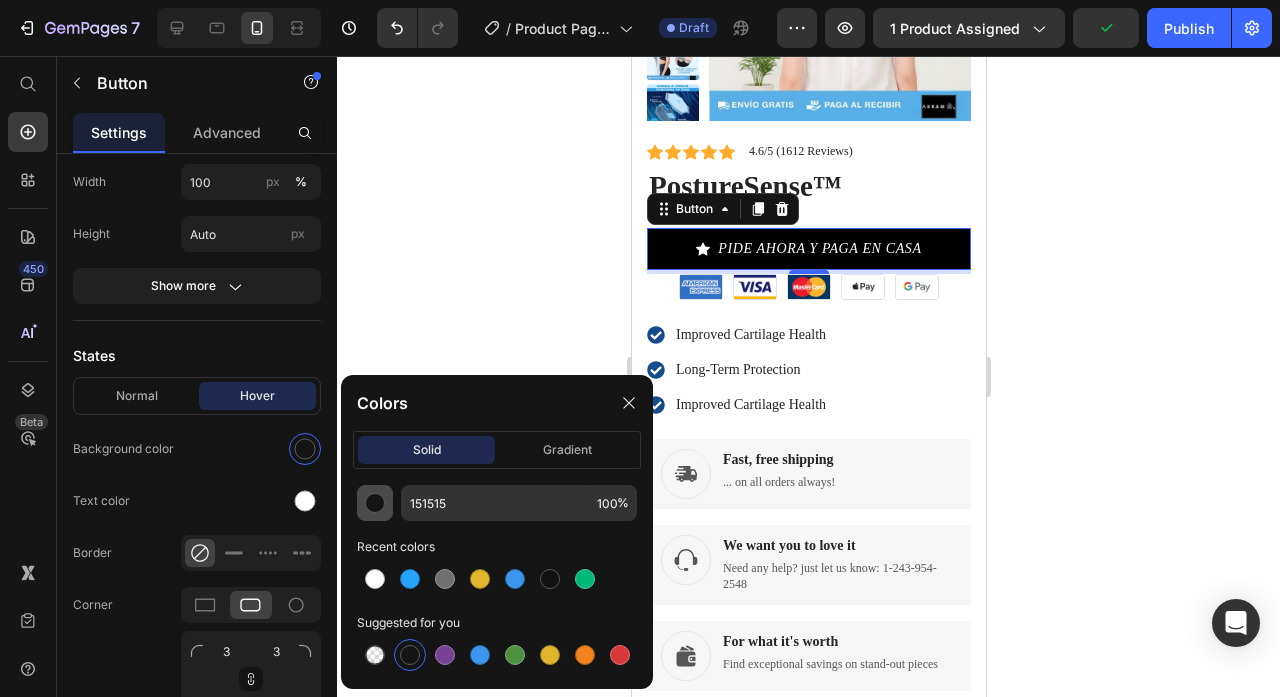 click at bounding box center [375, 503] 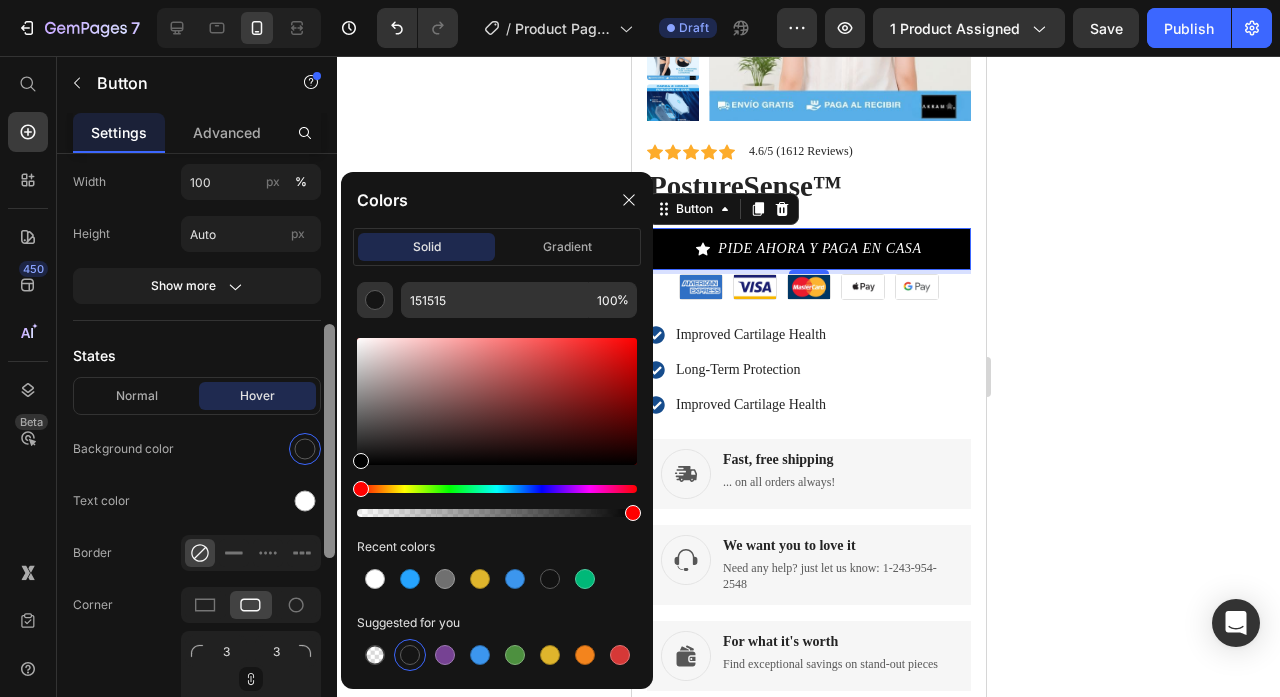type on "000000" 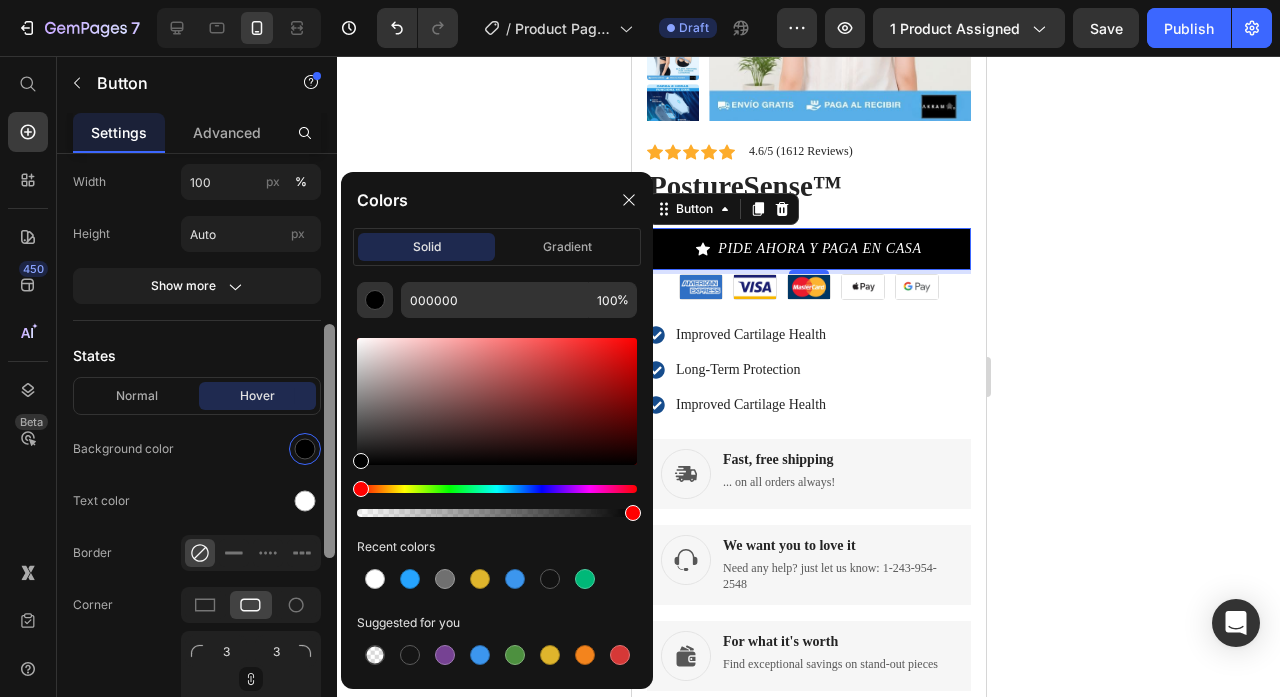 drag, startPoint x: 357, startPoint y: 456, endPoint x: 322, endPoint y: 577, distance: 125.96031 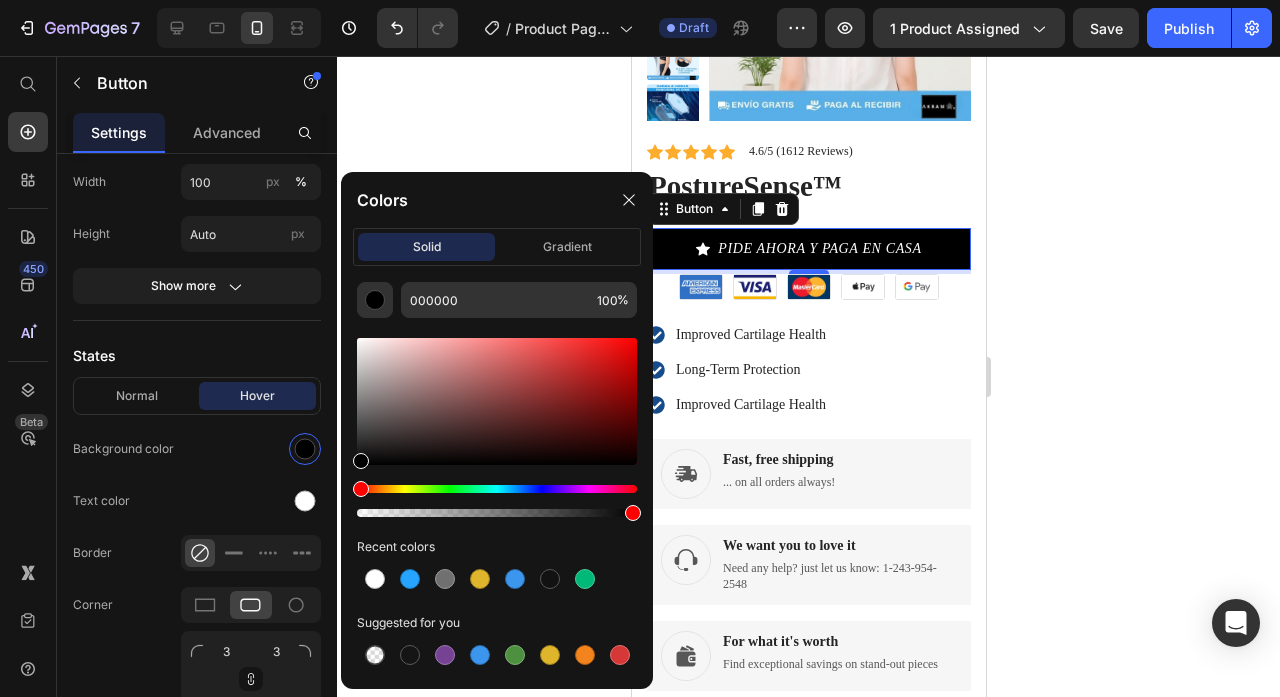 click 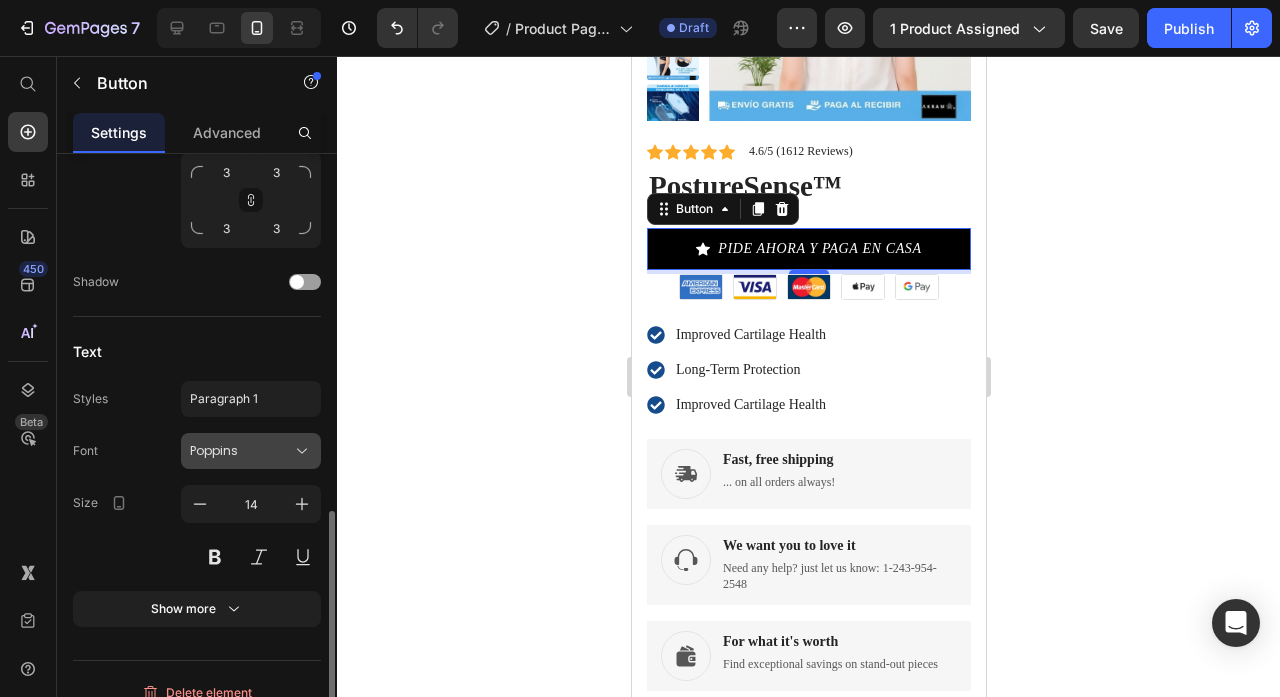 scroll, scrollTop: 937, scrollLeft: 0, axis: vertical 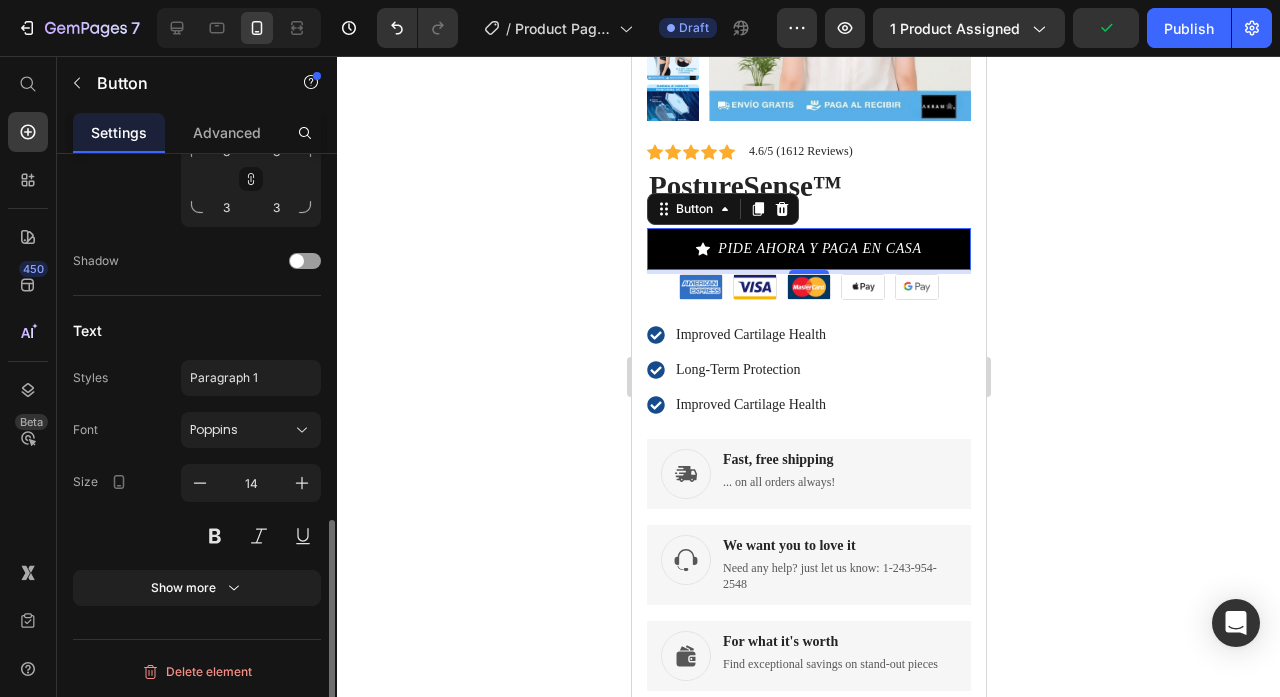 click on "Font Poppins Size 14 Show more" at bounding box center [197, 509] 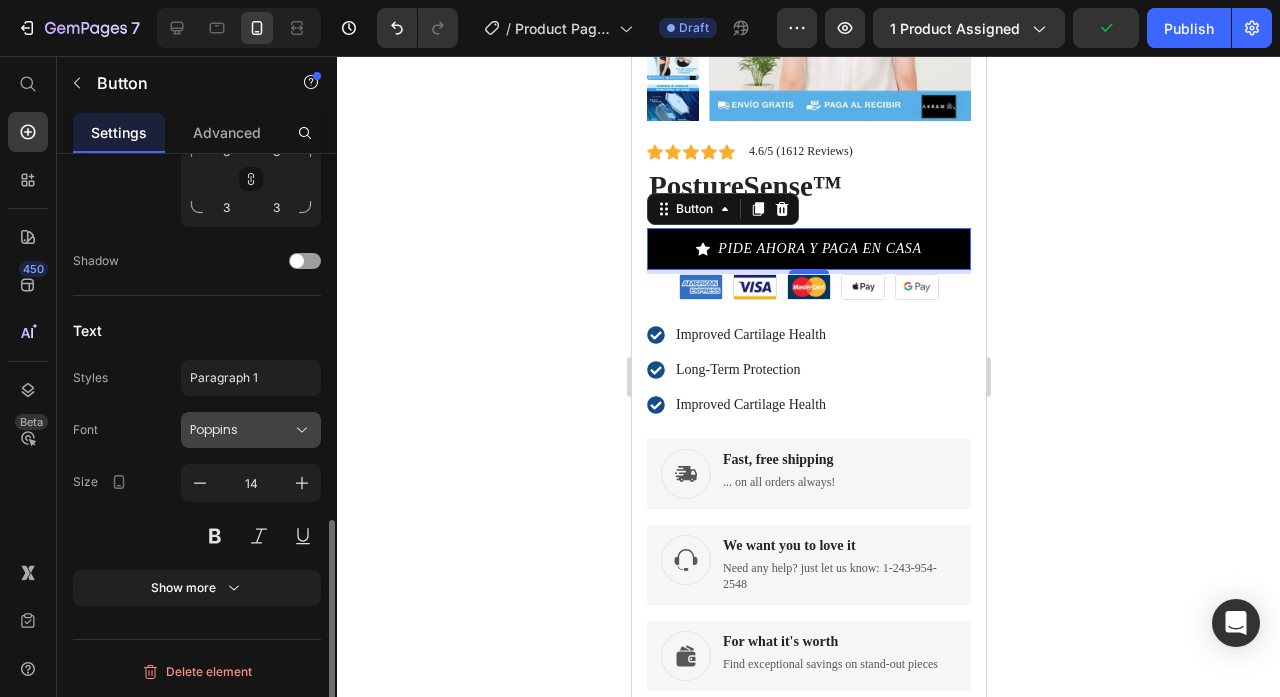 click on "Poppins" at bounding box center [241, 430] 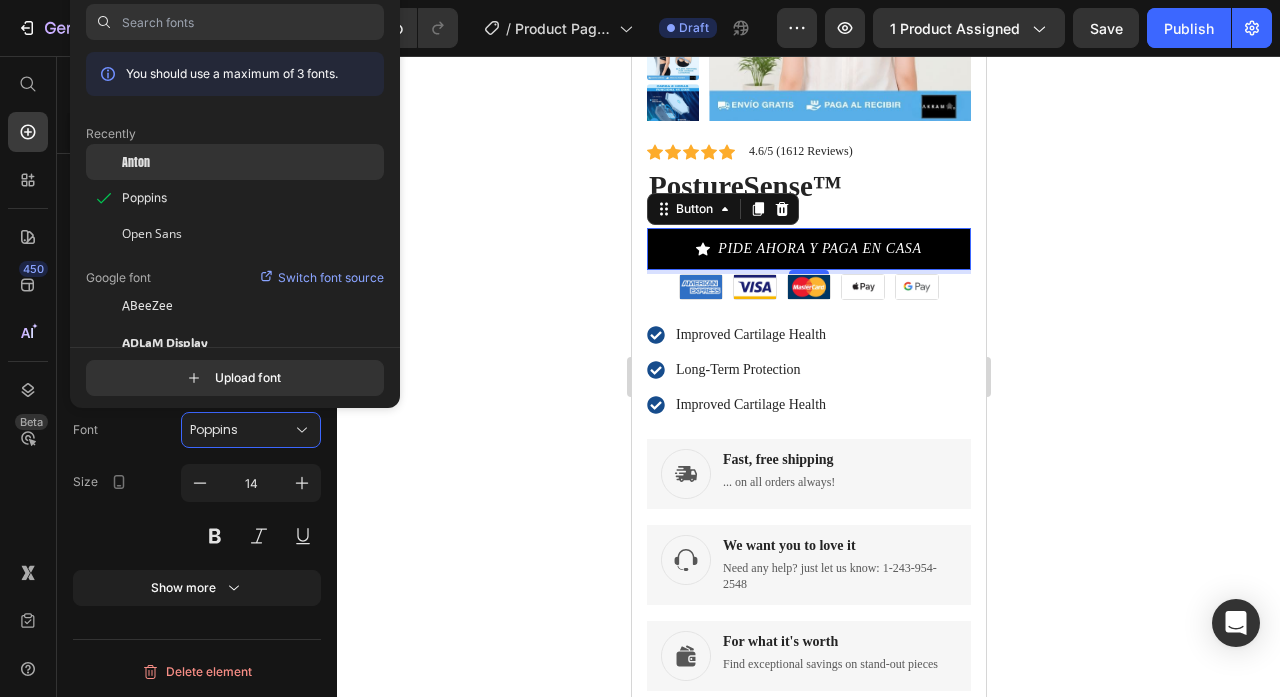 click on "Anton" 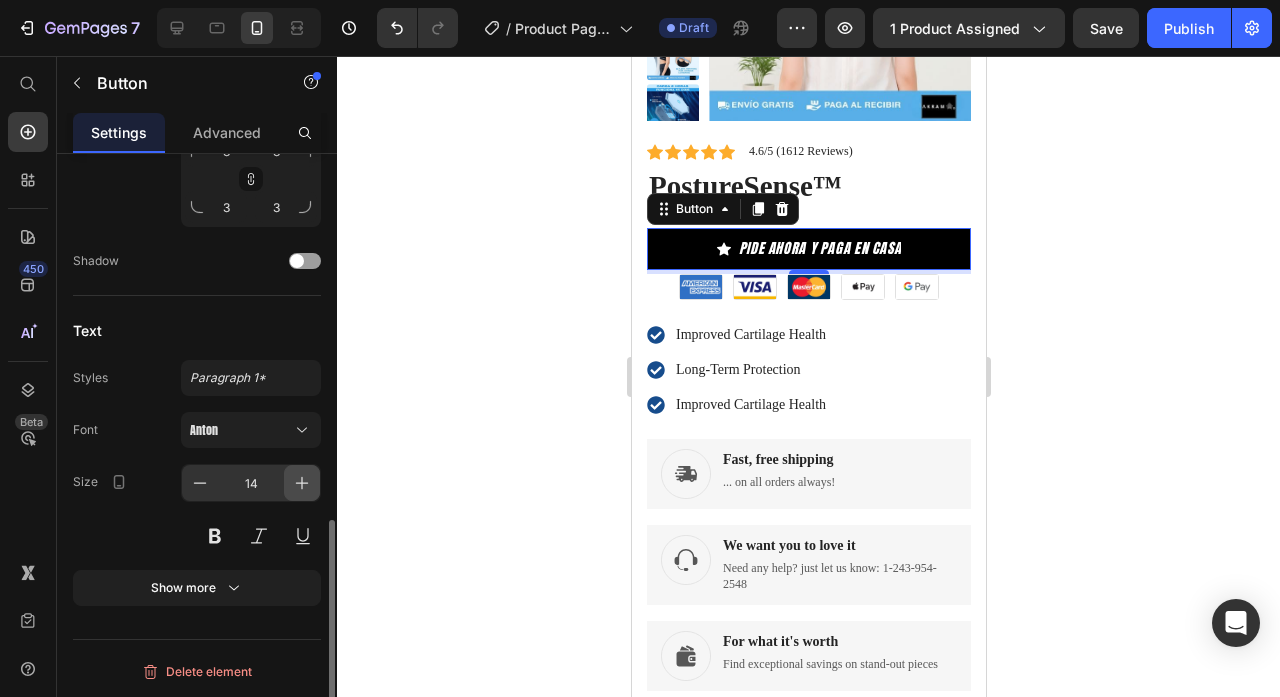 click 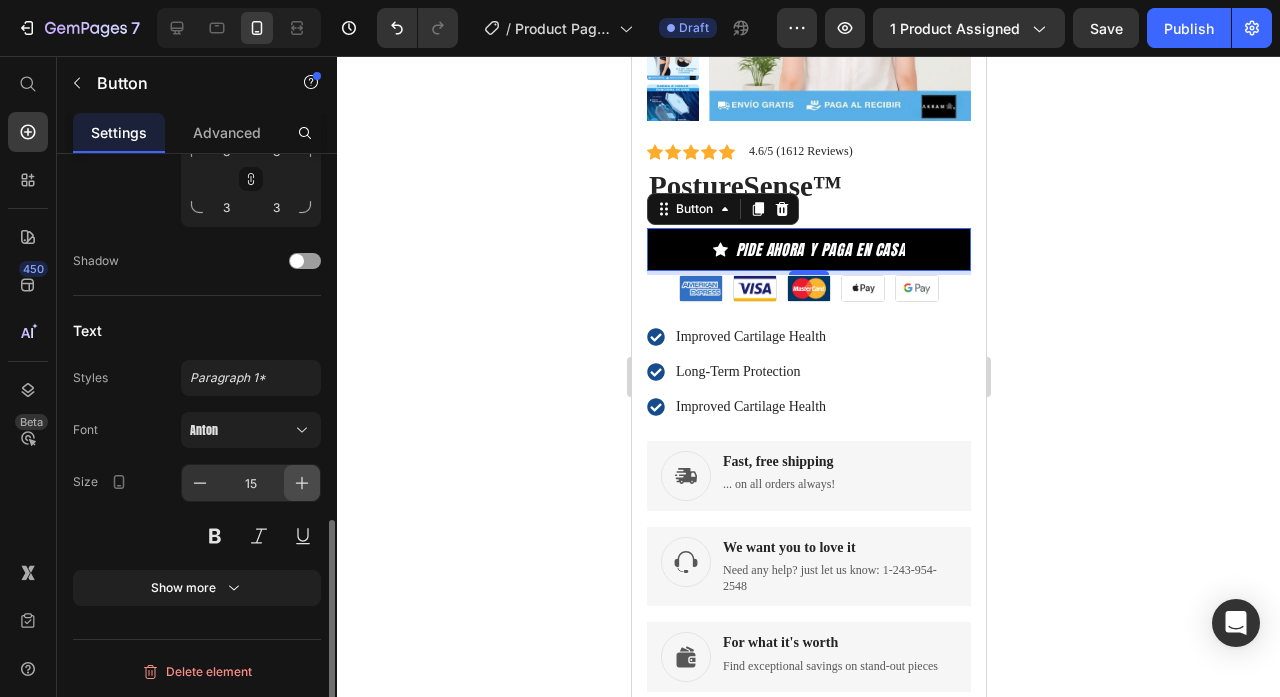 click 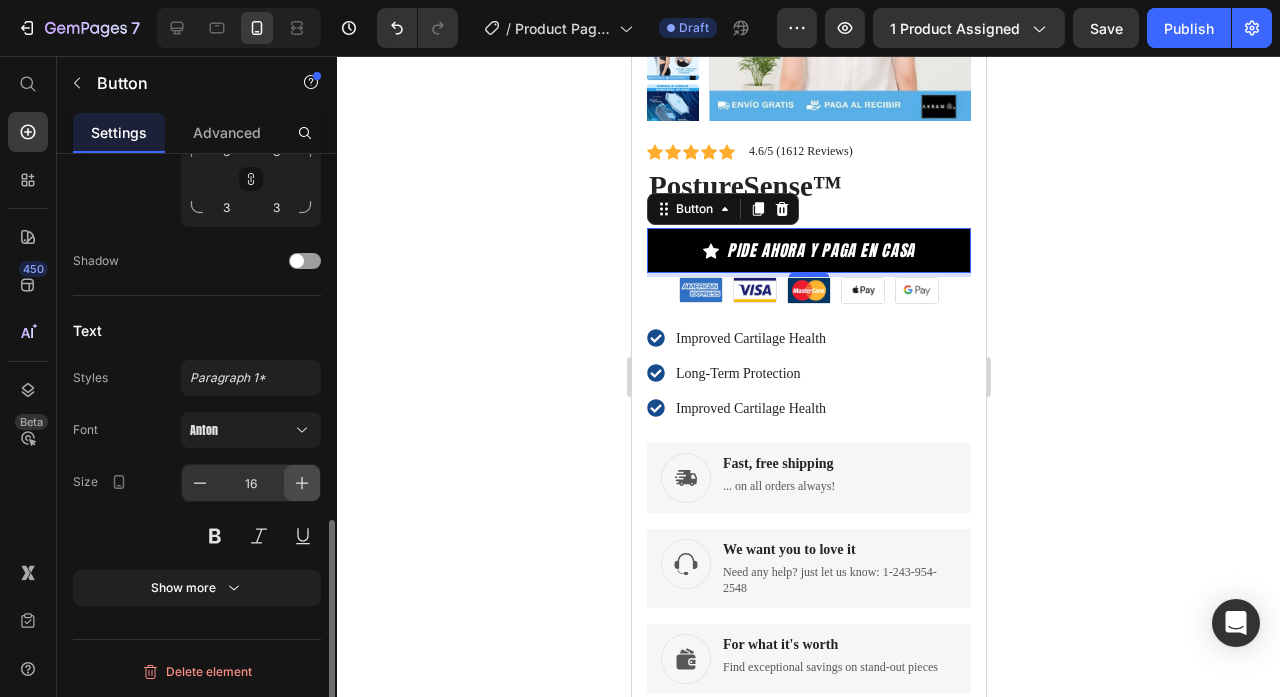 click 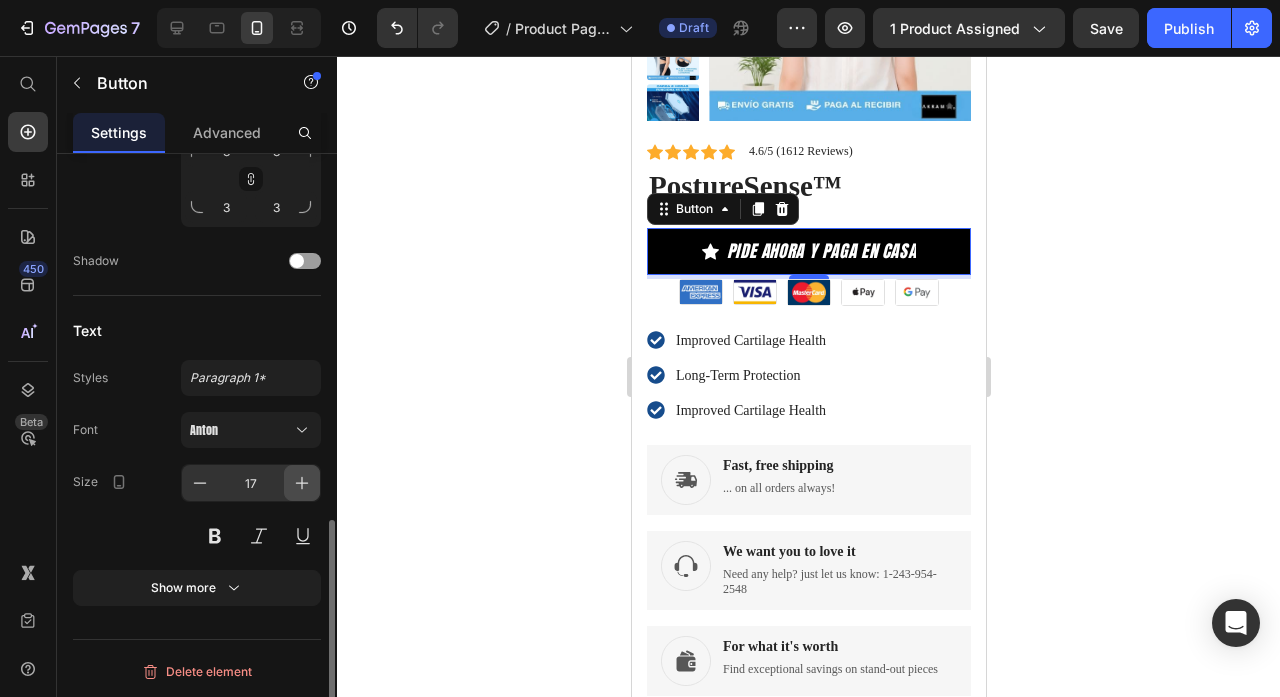 click 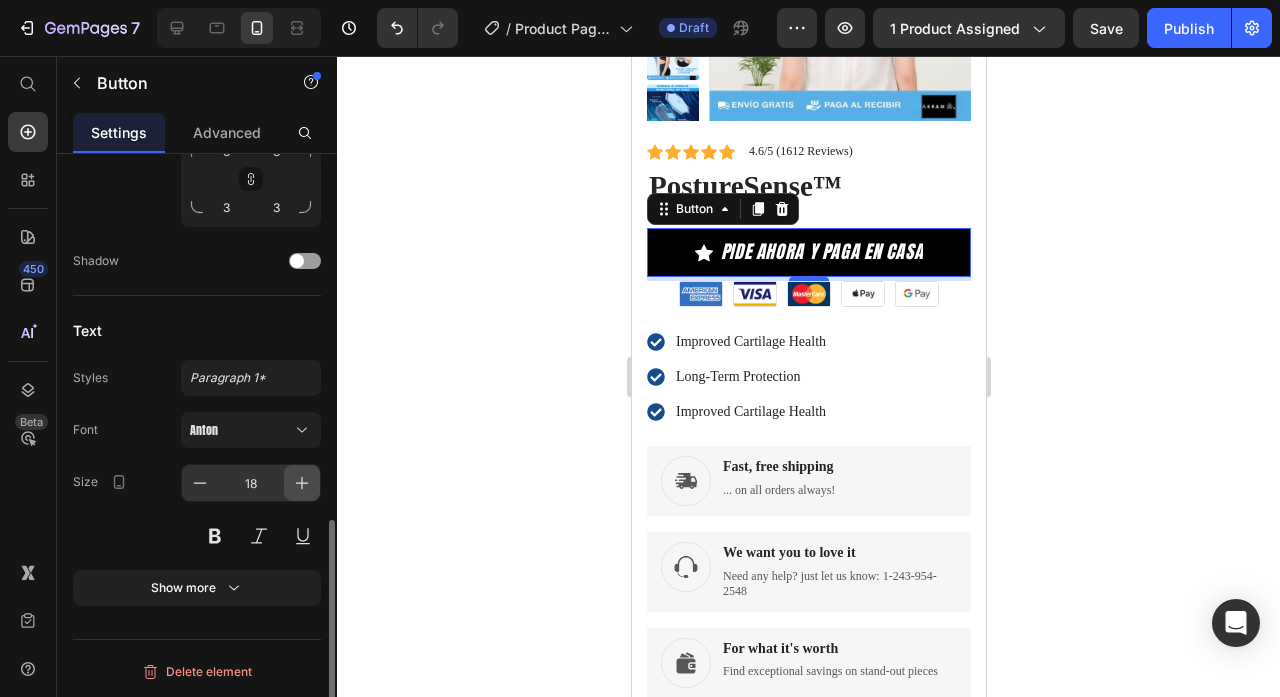 click 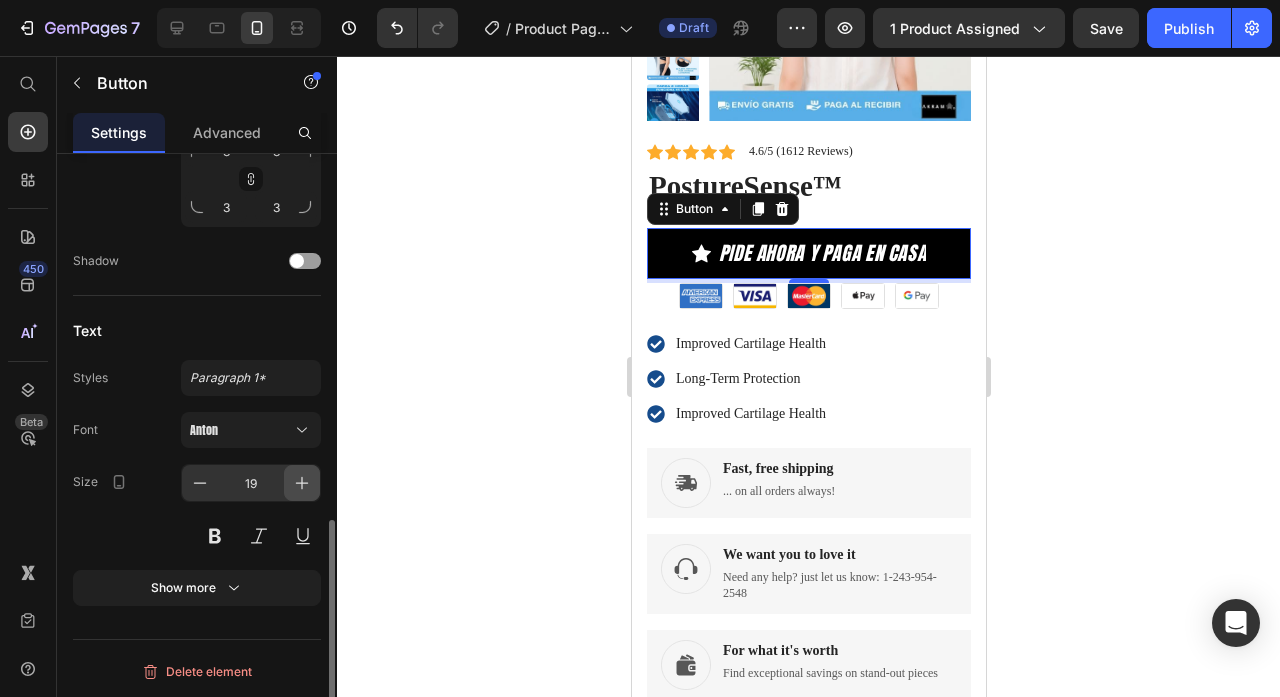 click 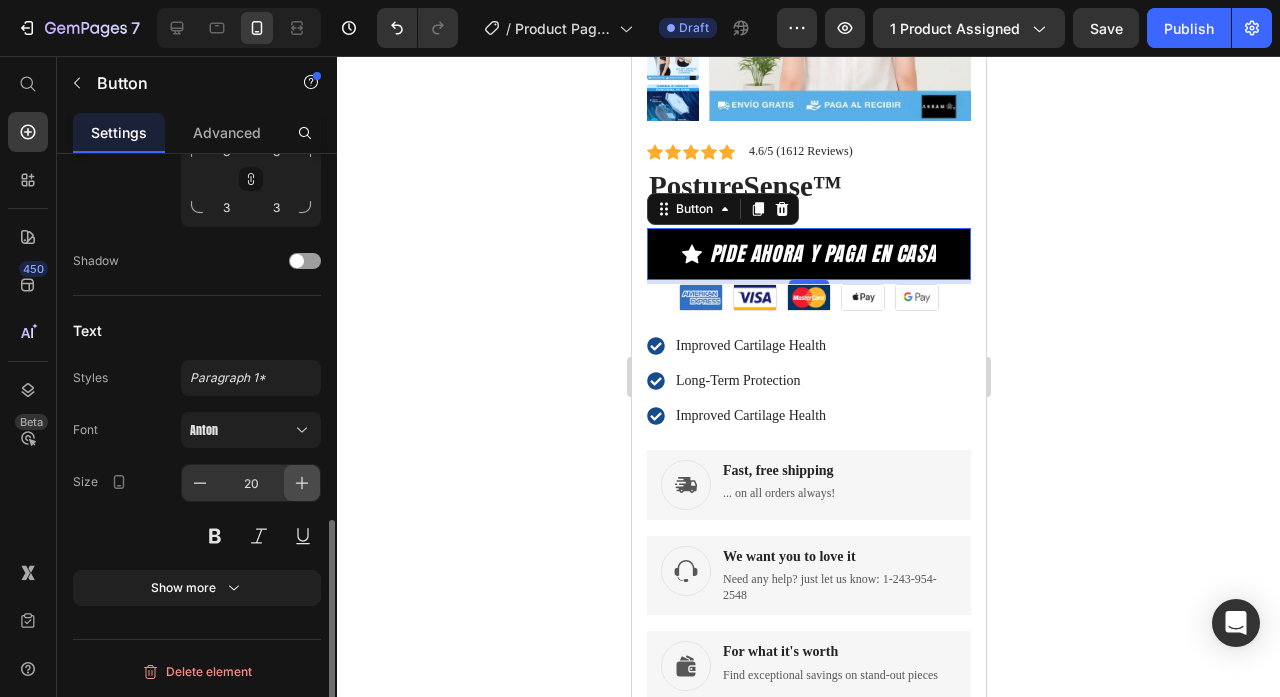 click 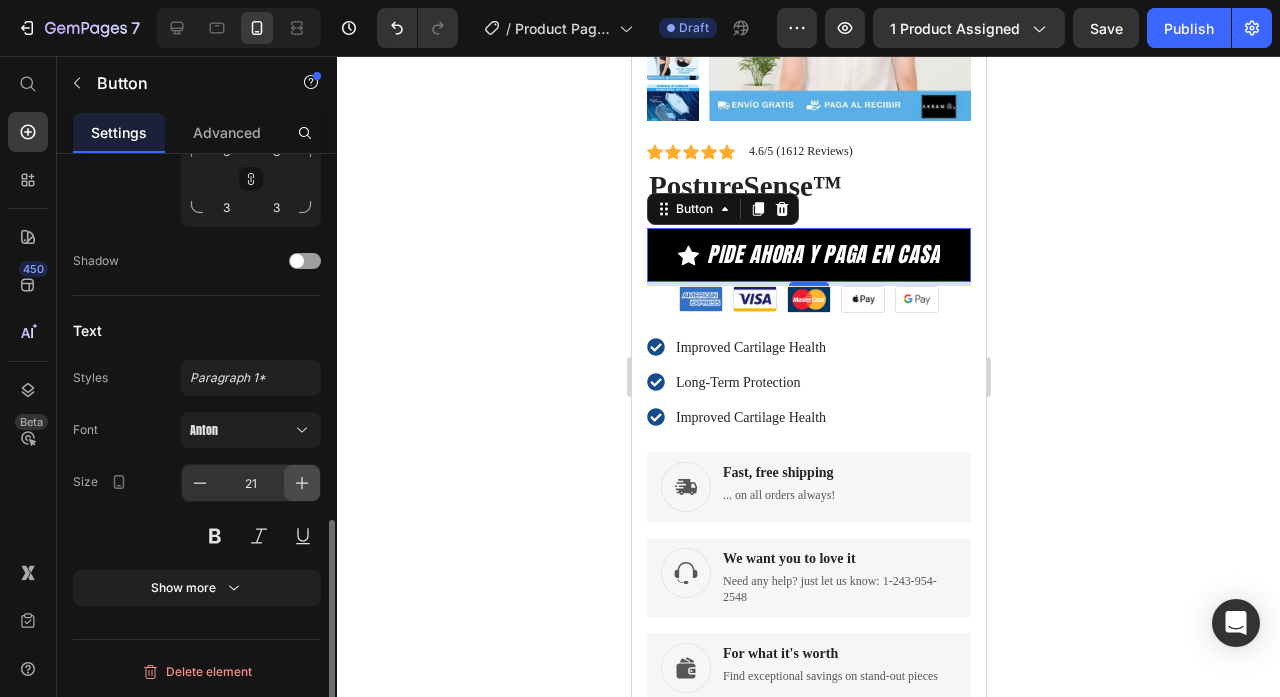 click 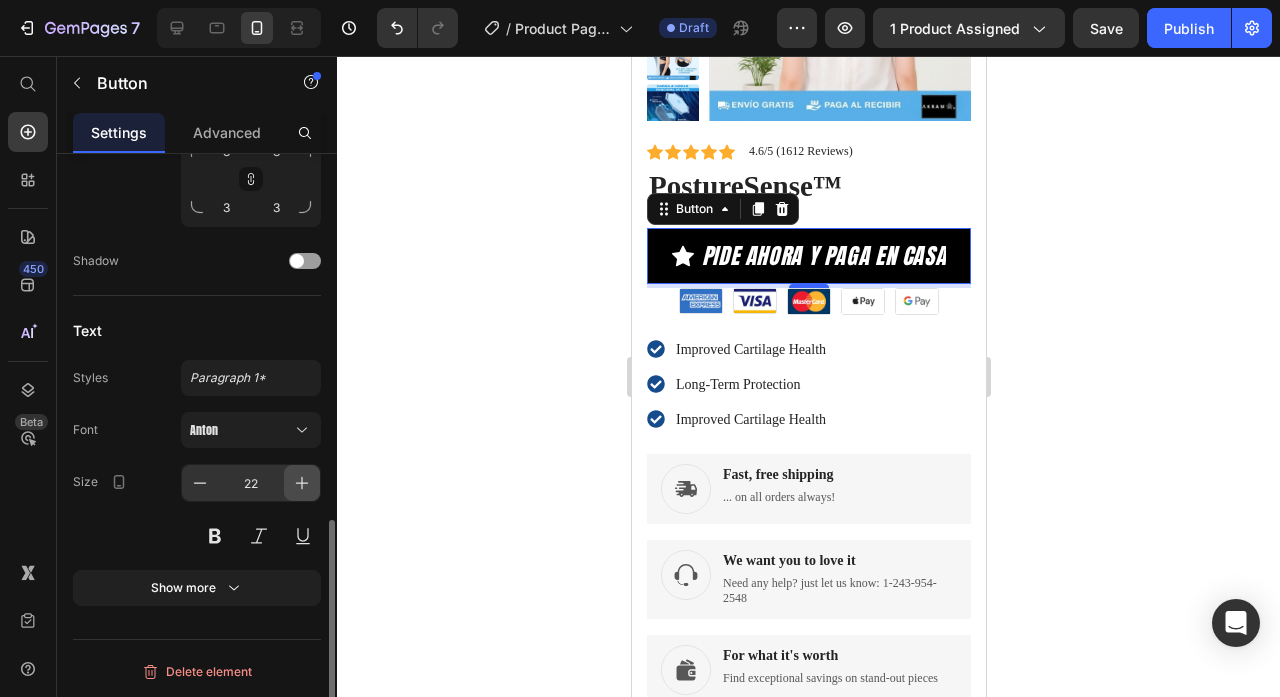 click 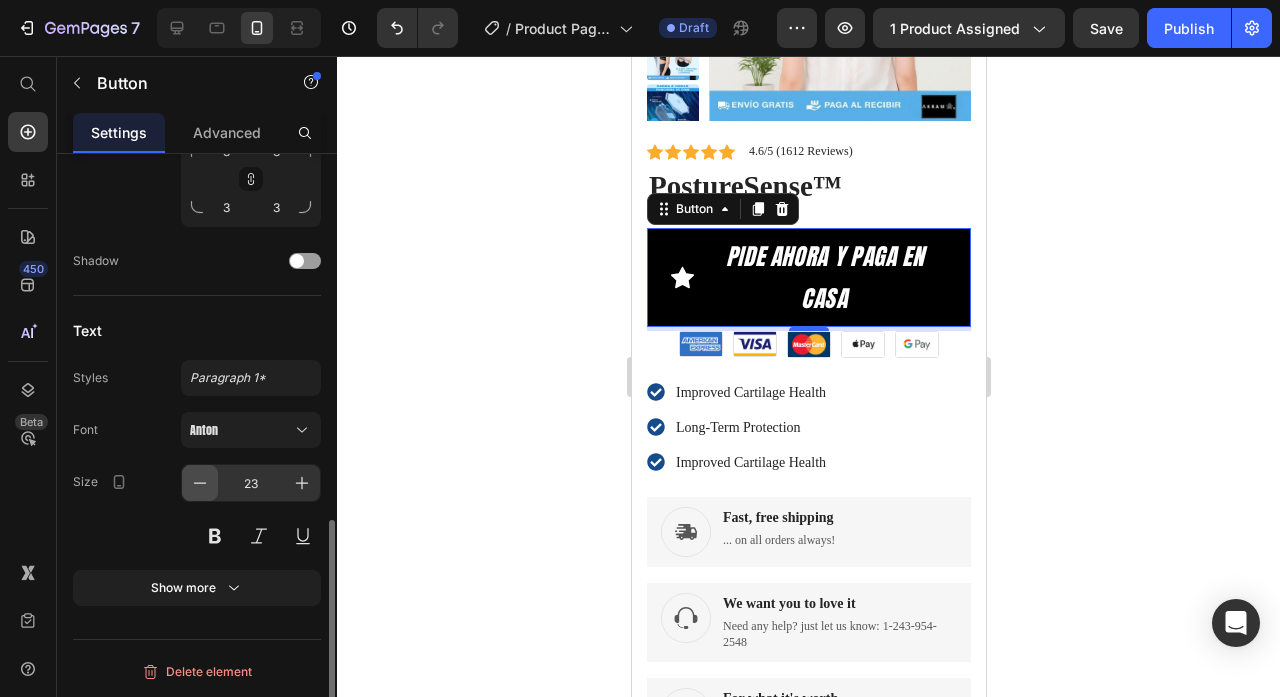 click 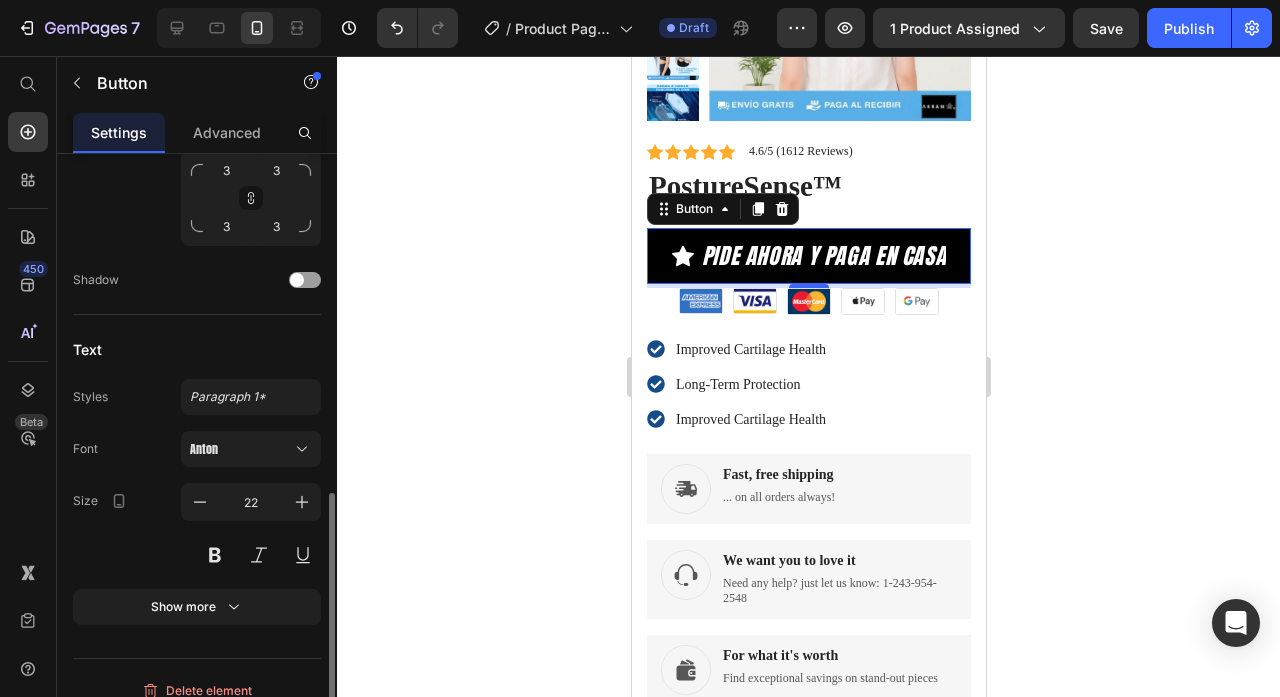 scroll, scrollTop: 883, scrollLeft: 0, axis: vertical 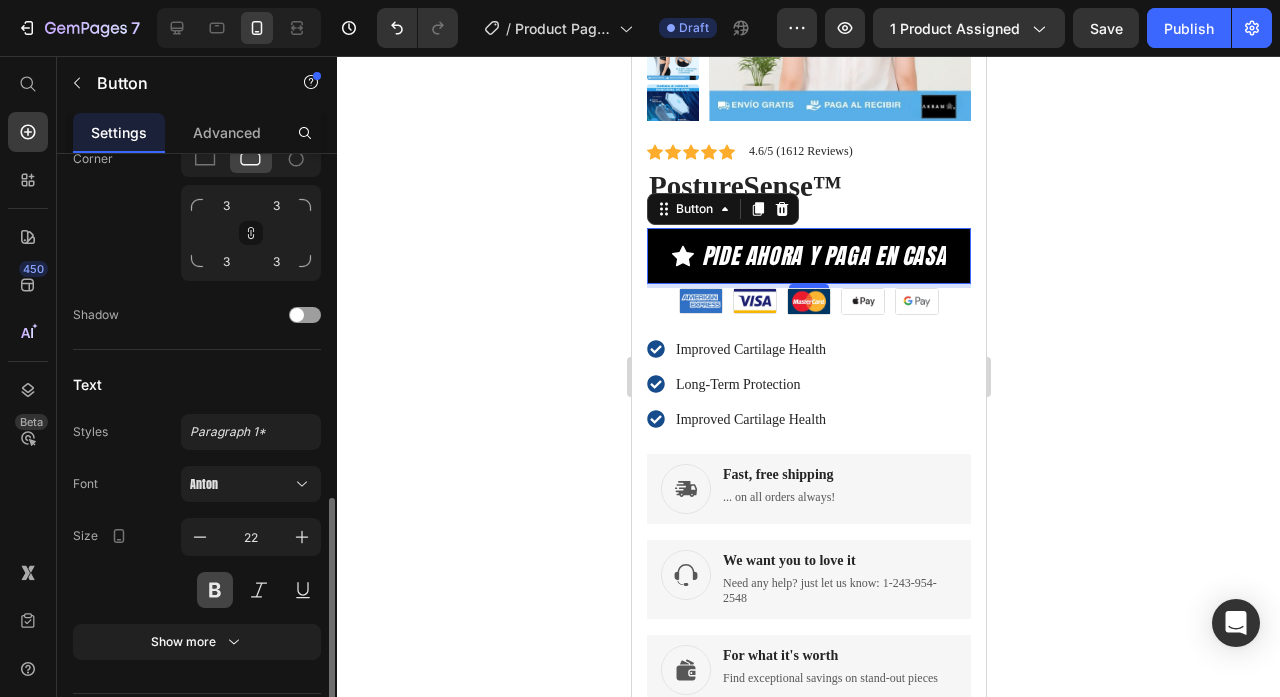 click at bounding box center (215, 590) 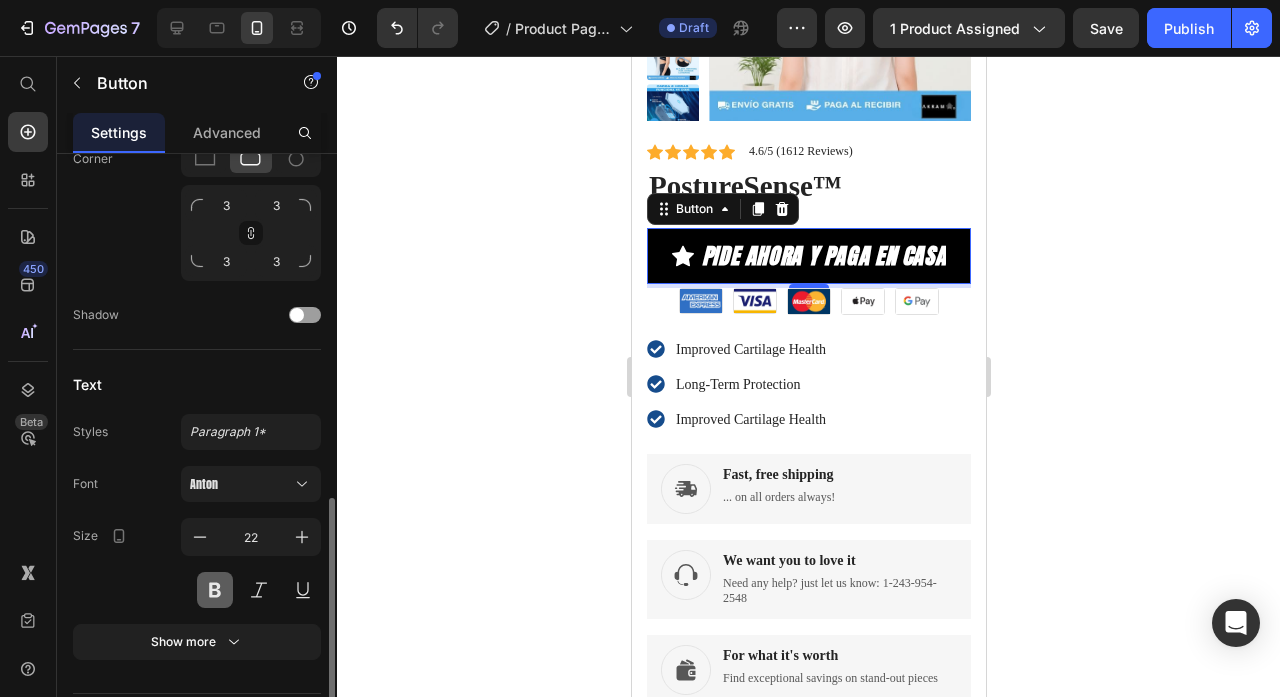 click at bounding box center (215, 590) 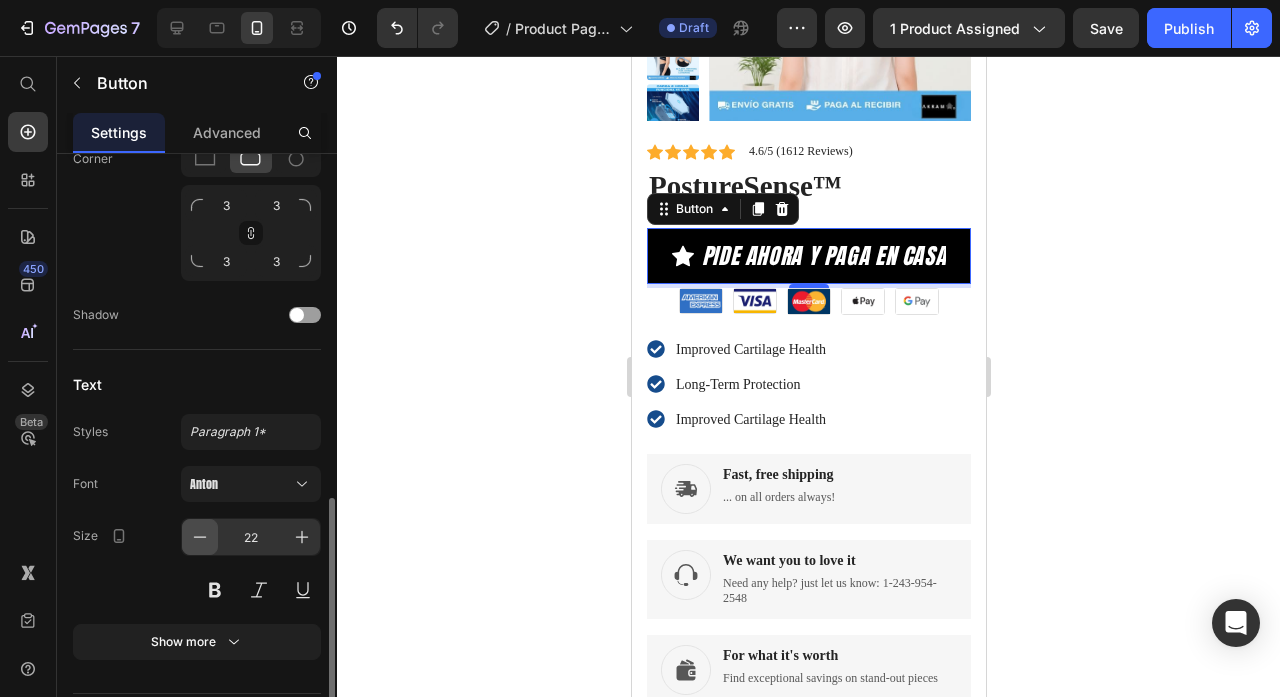 click 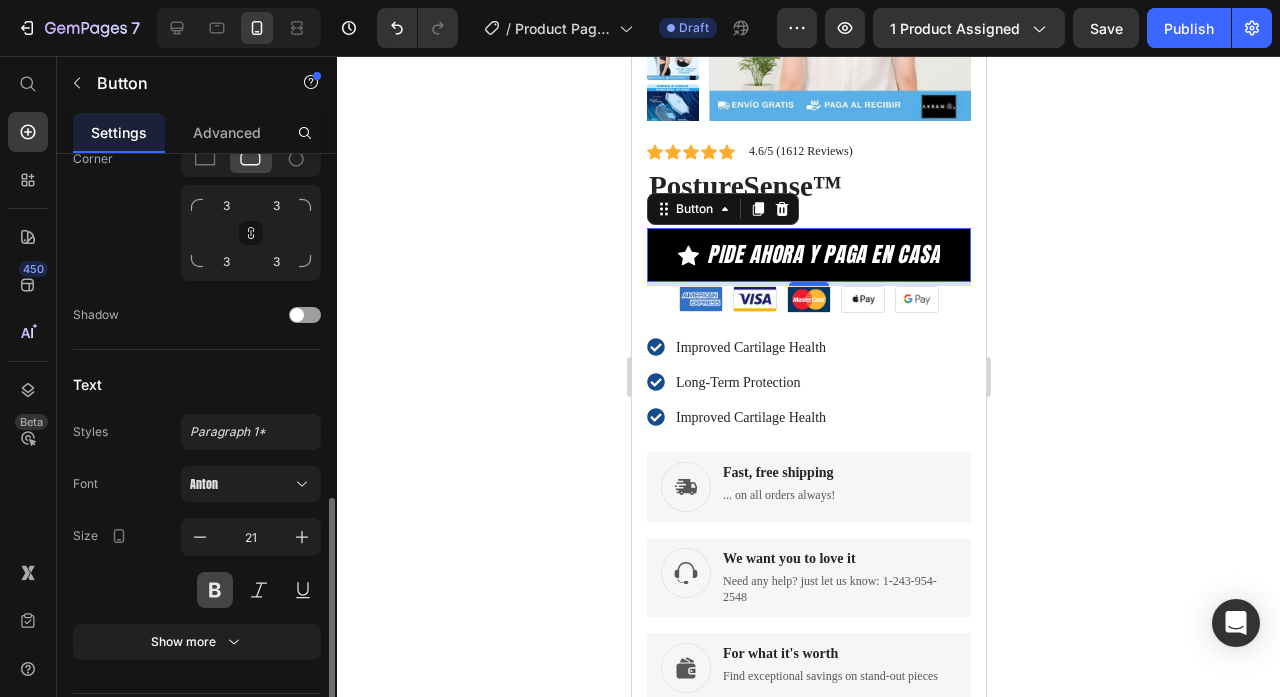 click at bounding box center [215, 590] 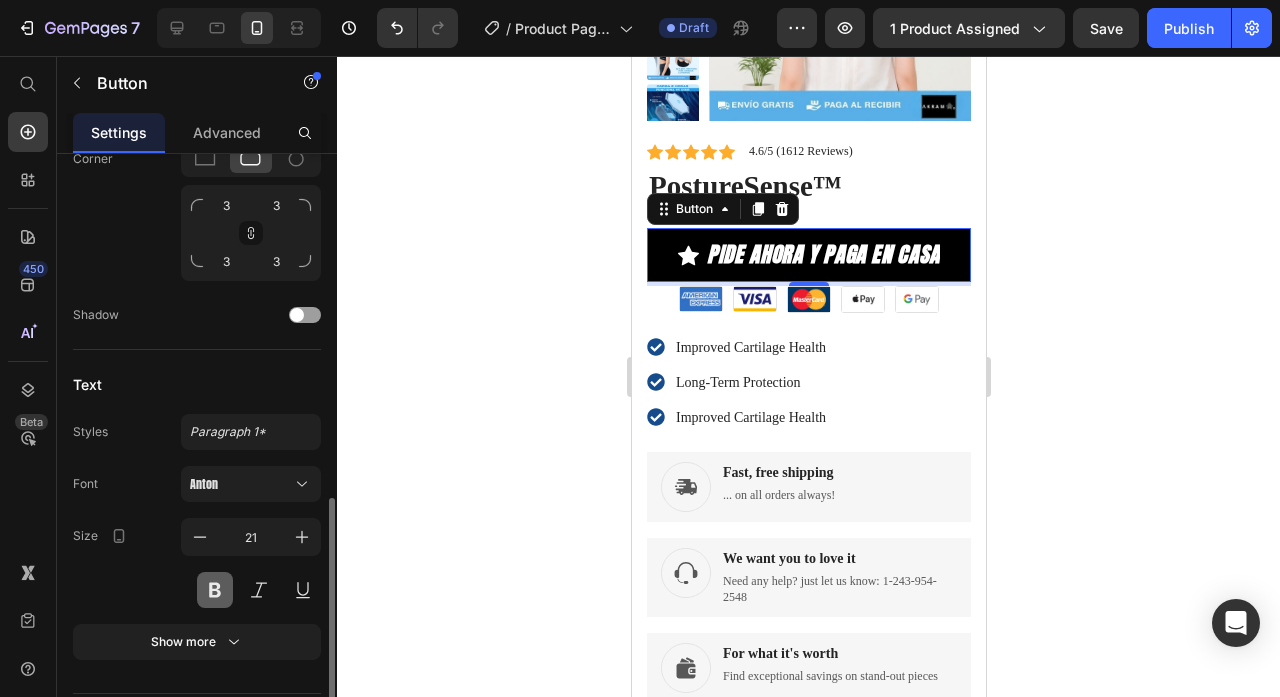 click at bounding box center [215, 590] 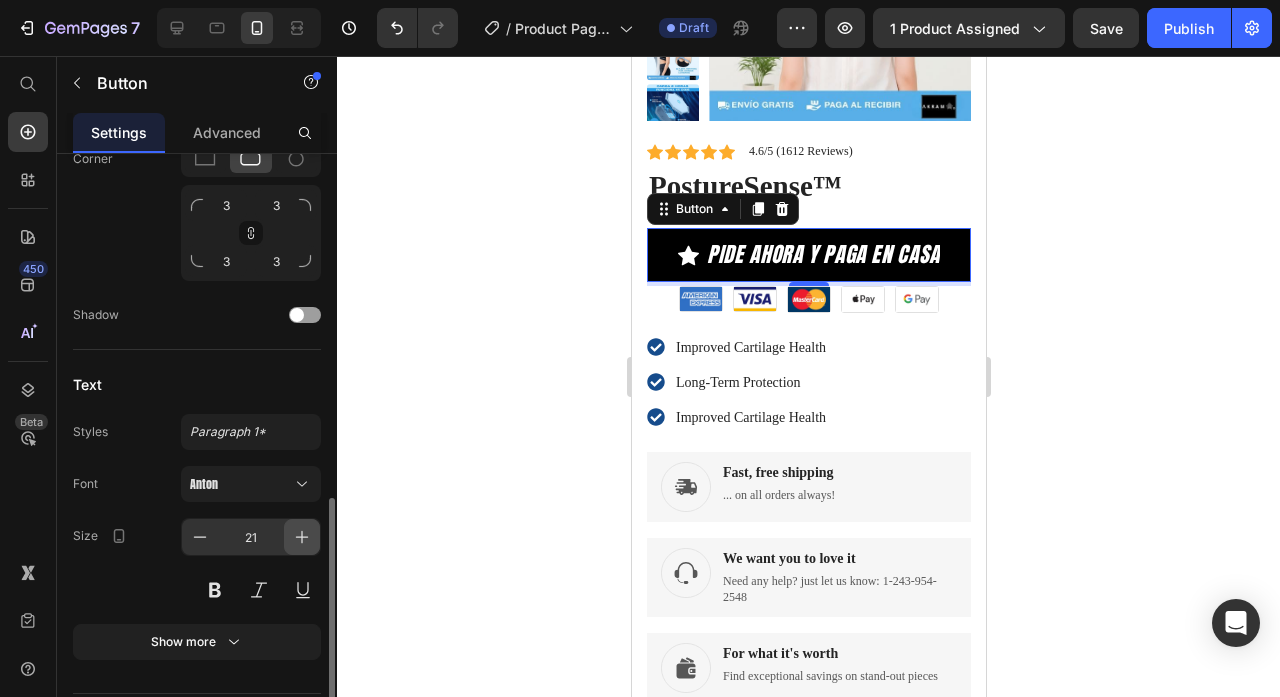 click 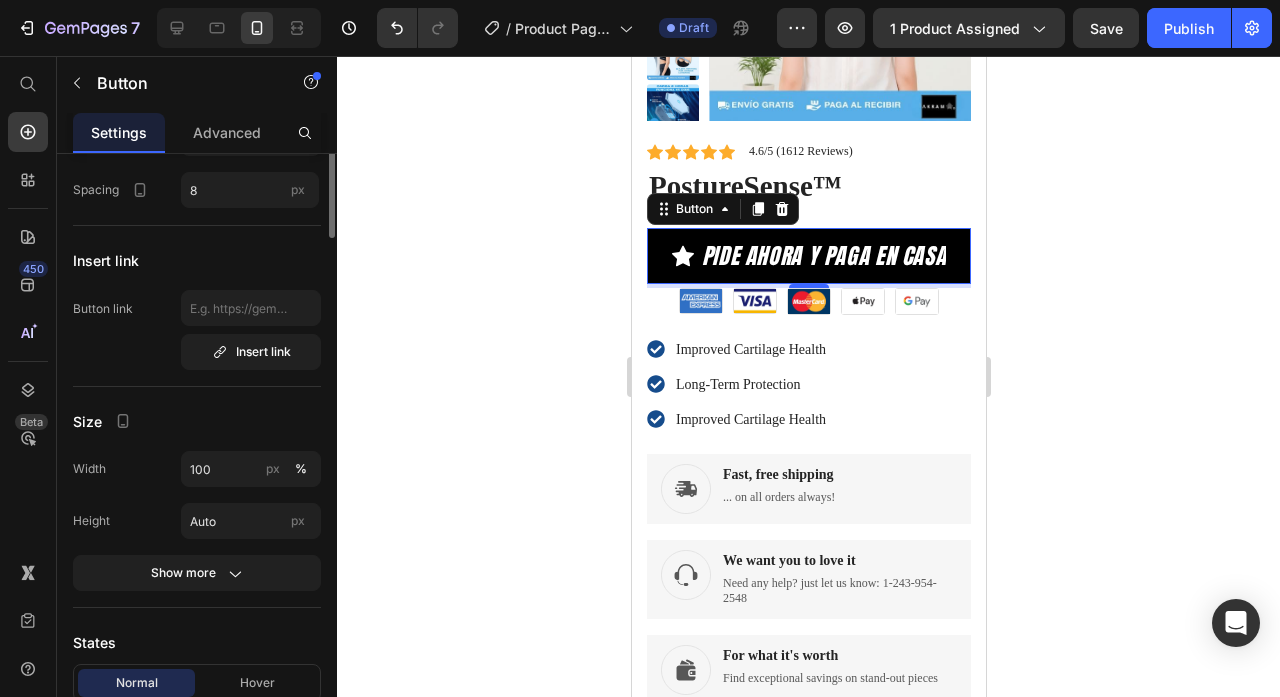 scroll, scrollTop: 0, scrollLeft: 0, axis: both 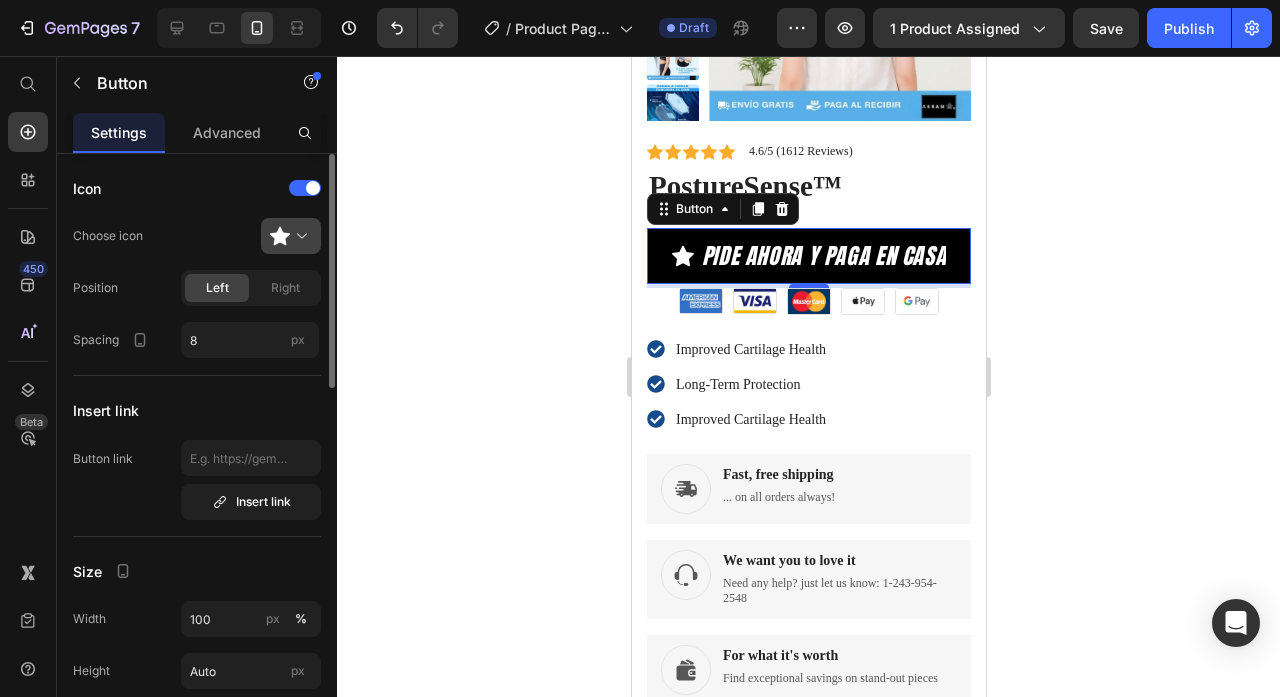 click at bounding box center [299, 236] 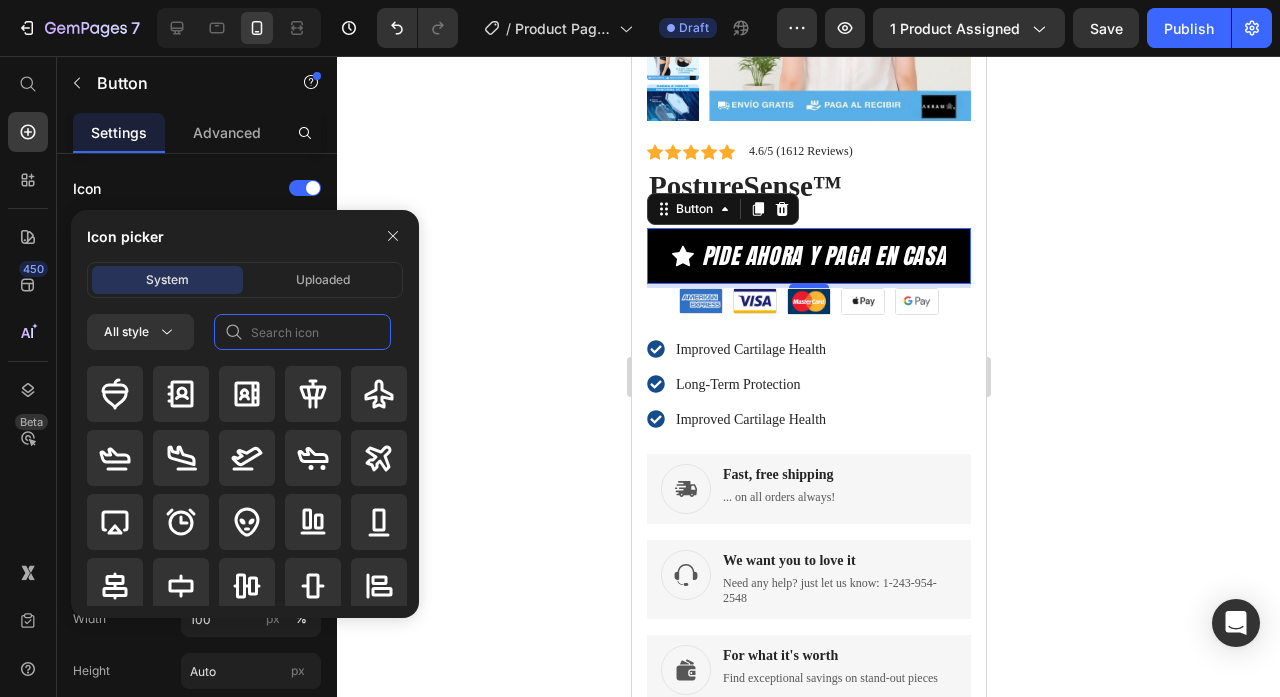 click 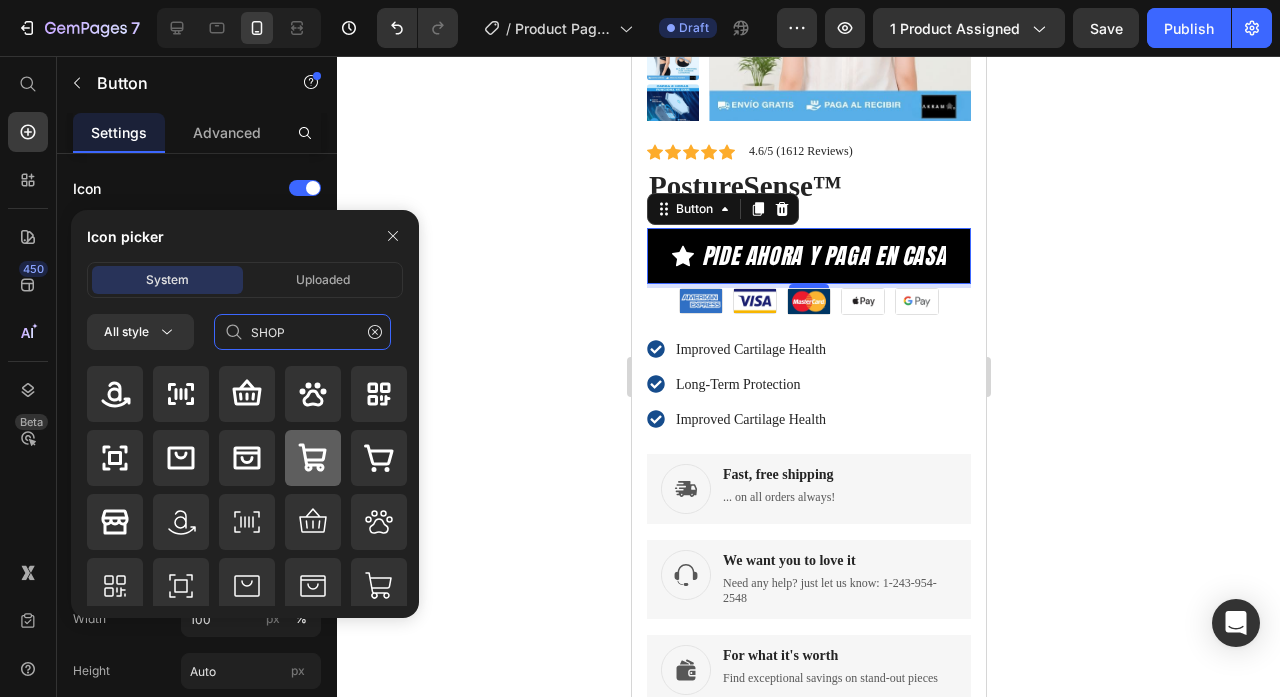 type on "SHOP" 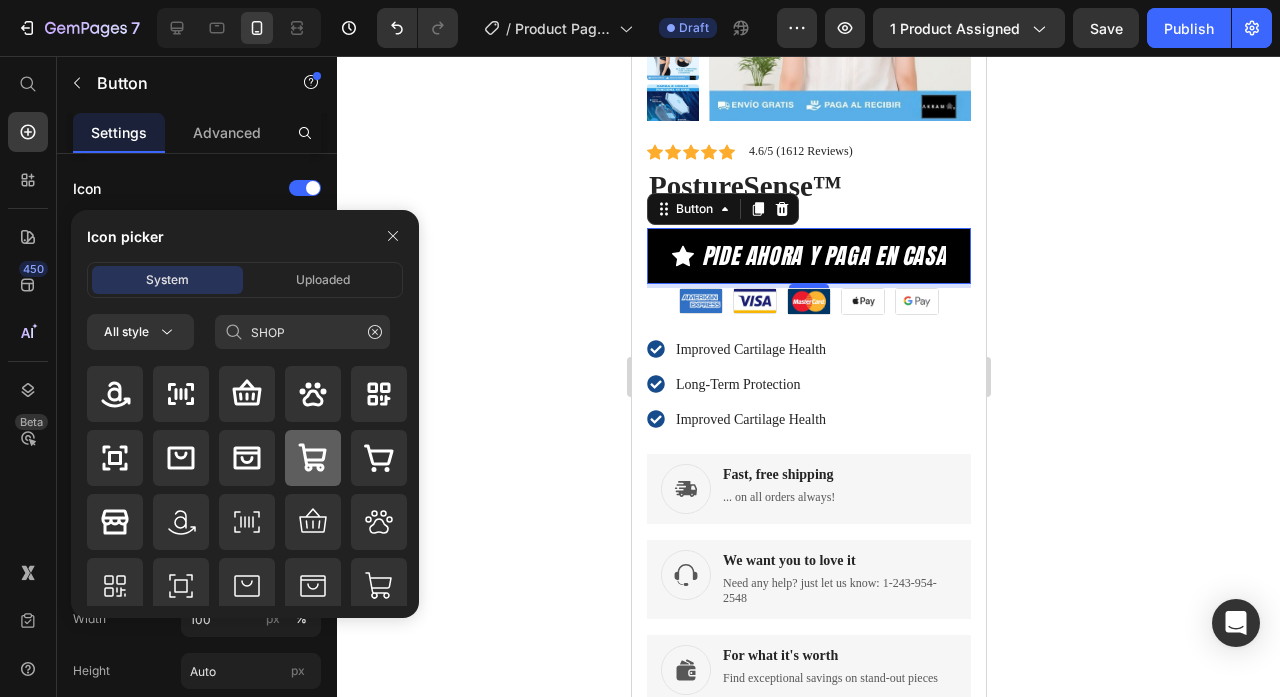 click 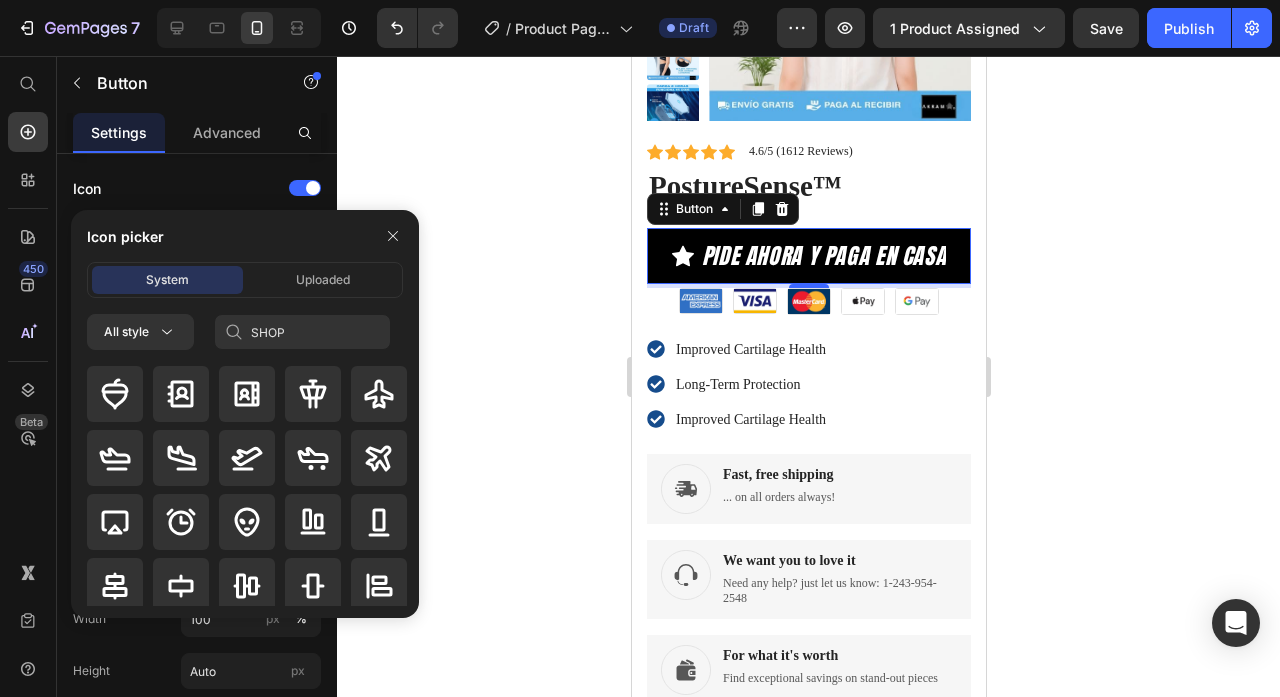 type 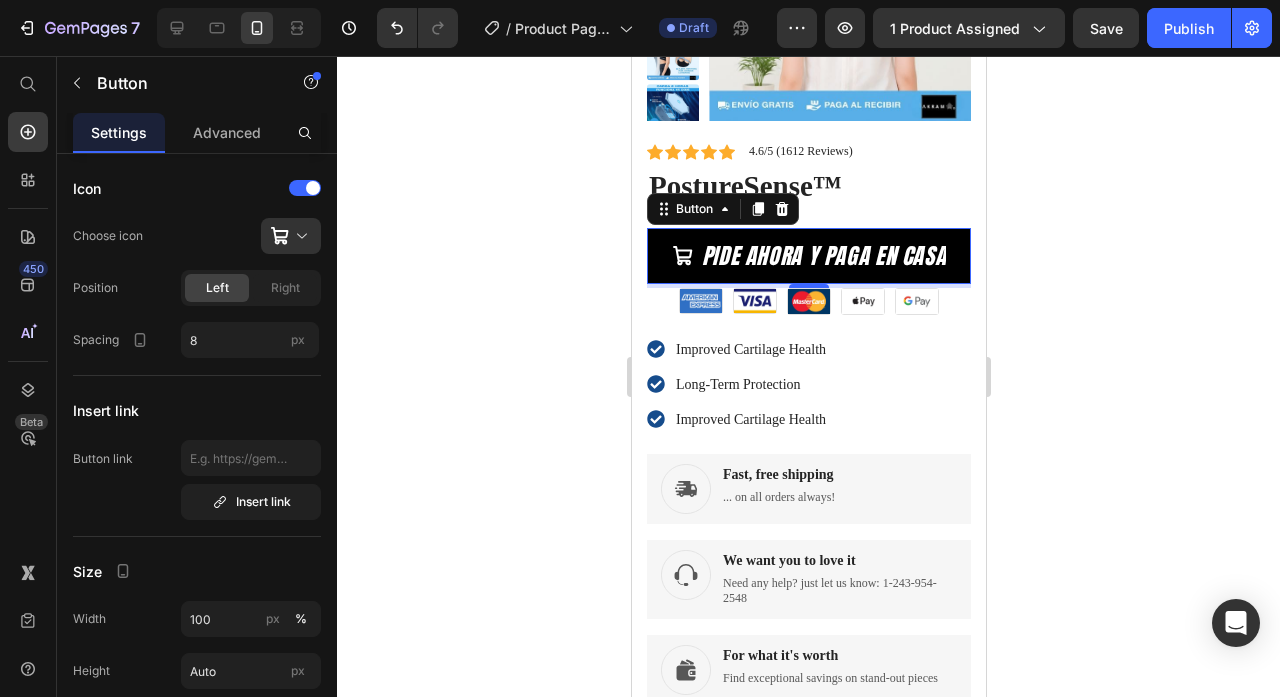 click 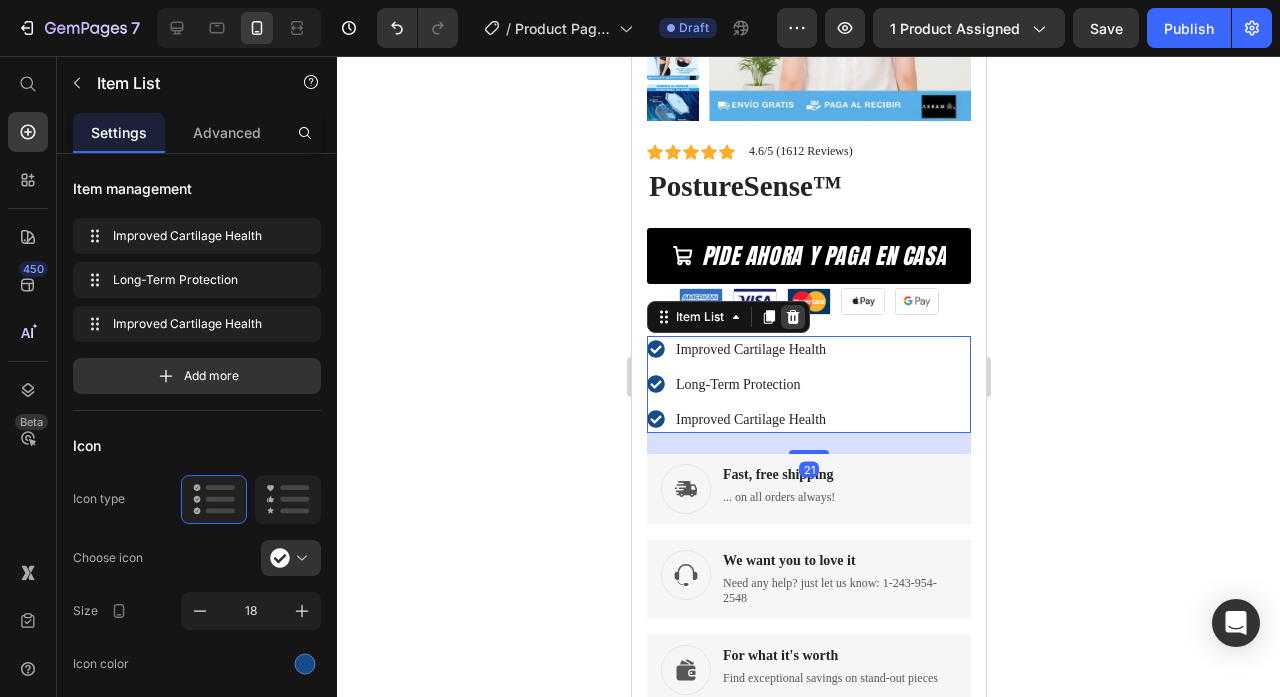 click 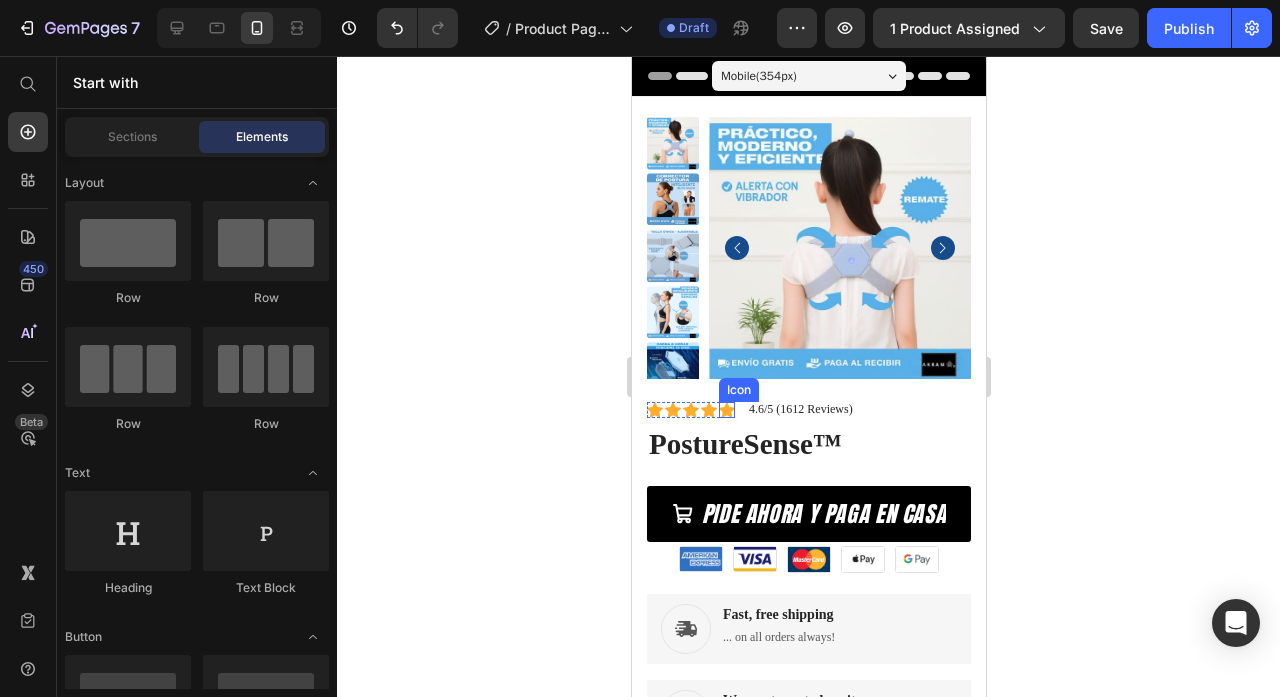 scroll, scrollTop: 0, scrollLeft: 0, axis: both 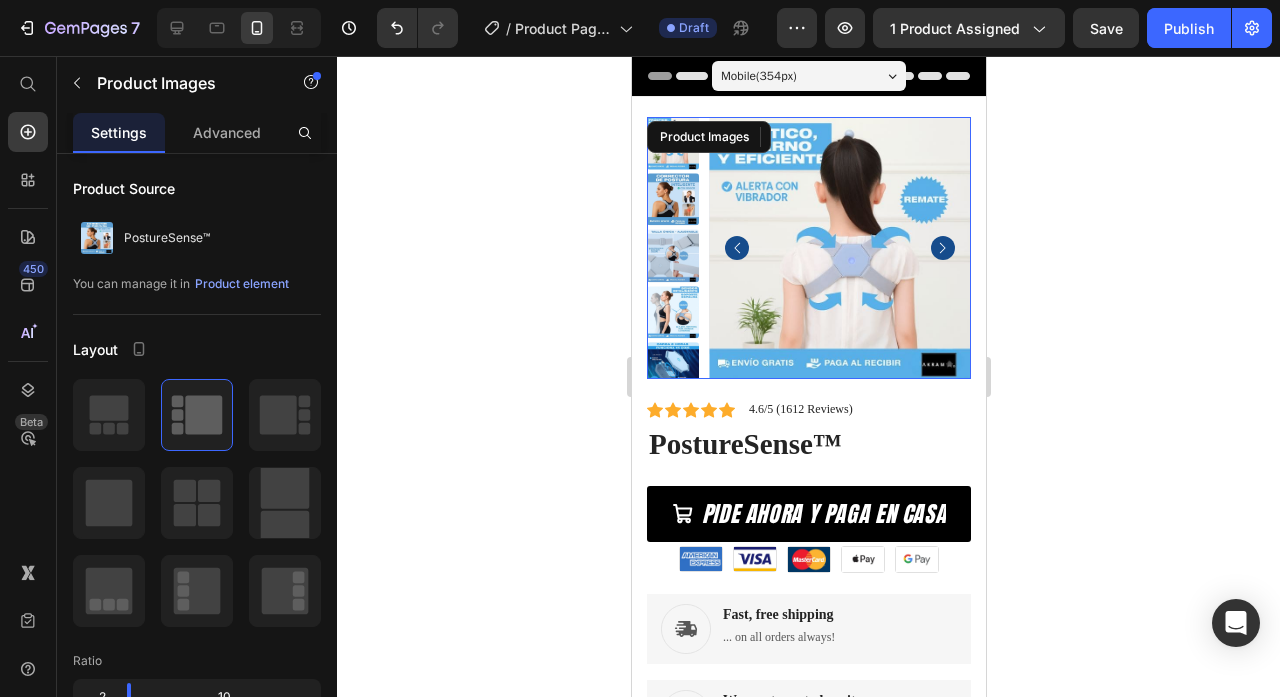 click at bounding box center (839, 248) 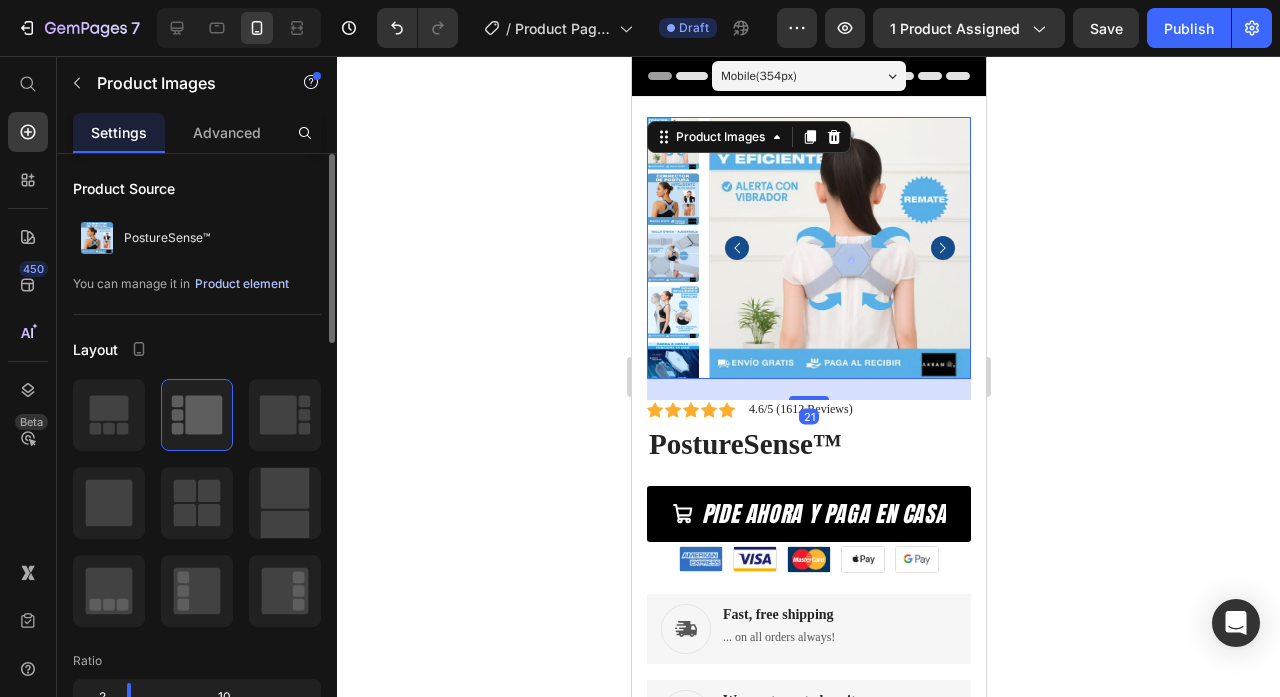 click on "Product element" at bounding box center [242, 284] 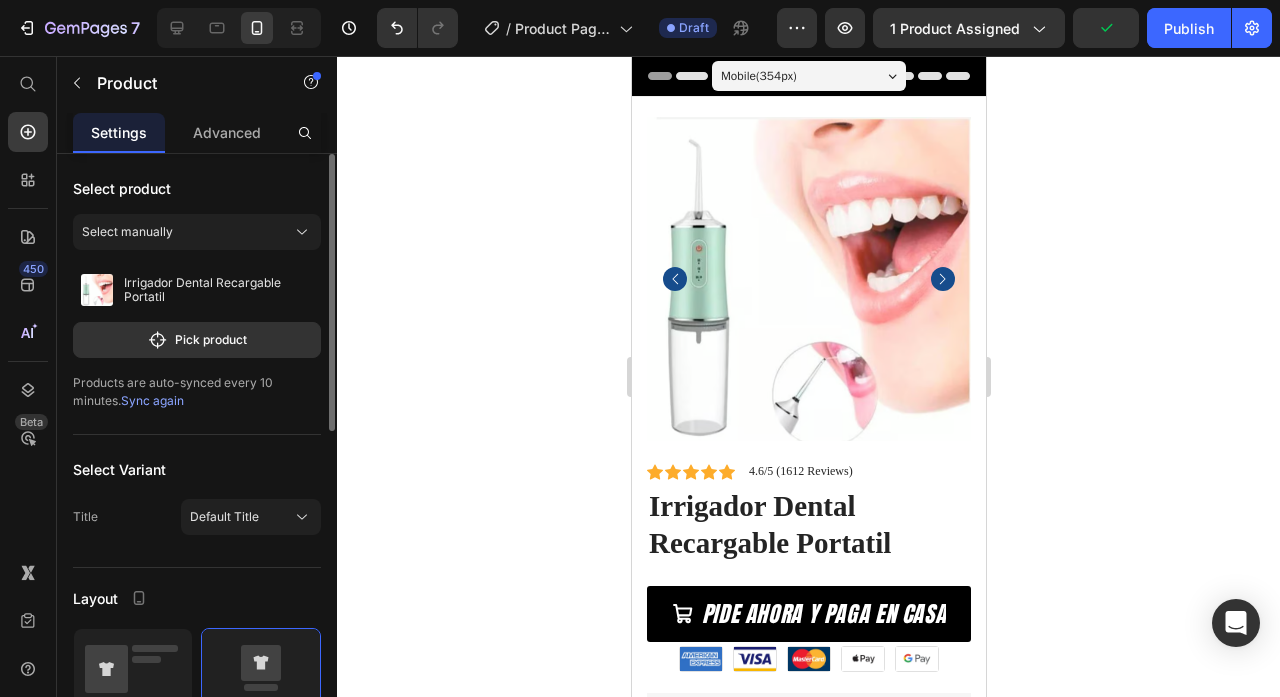 click on "Sync again" at bounding box center [152, 400] 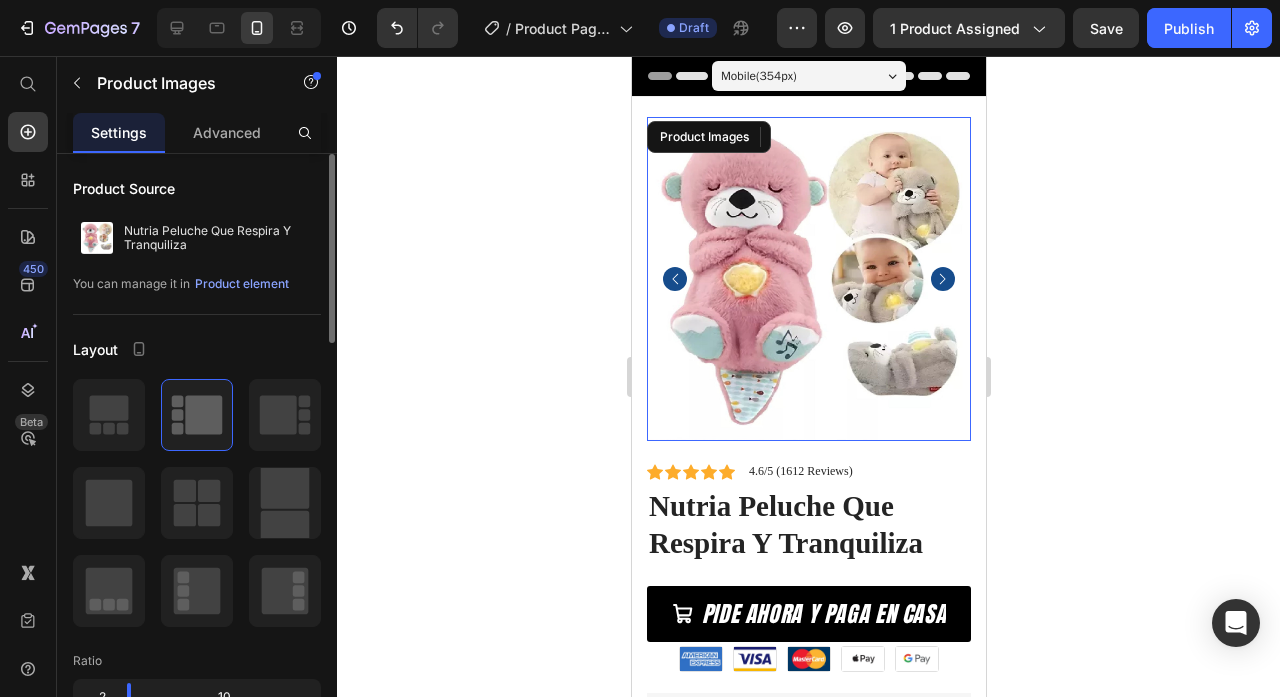 click 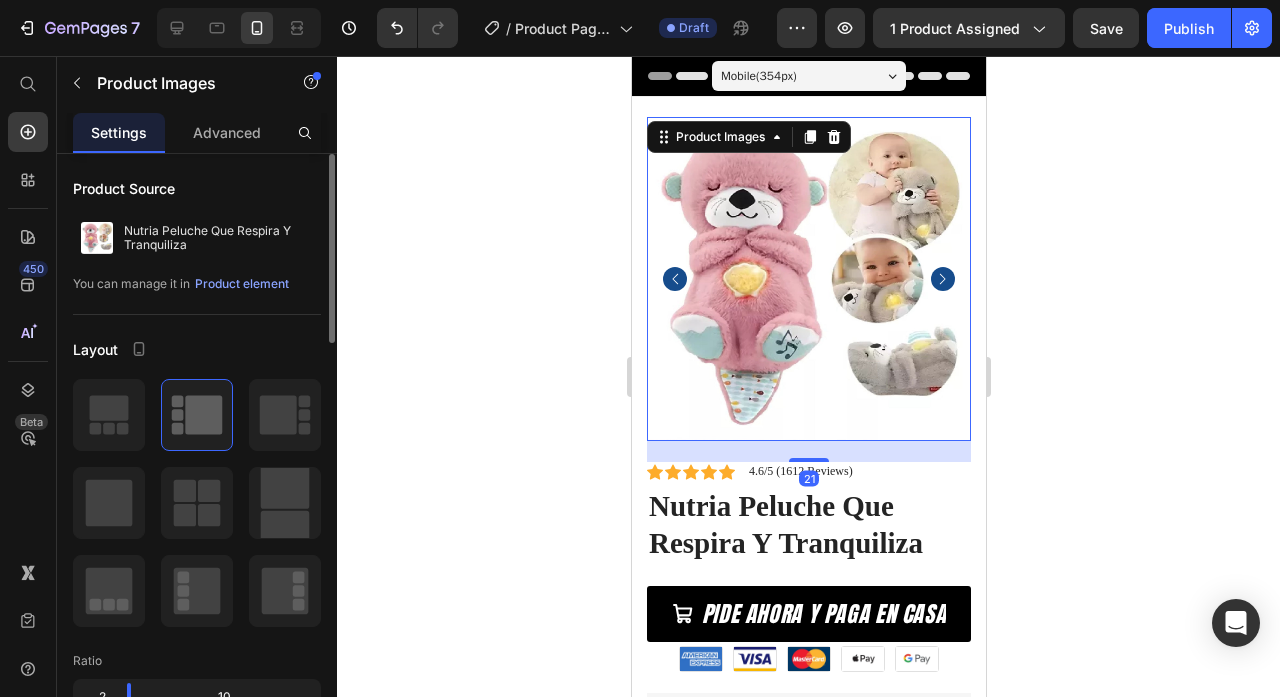 click 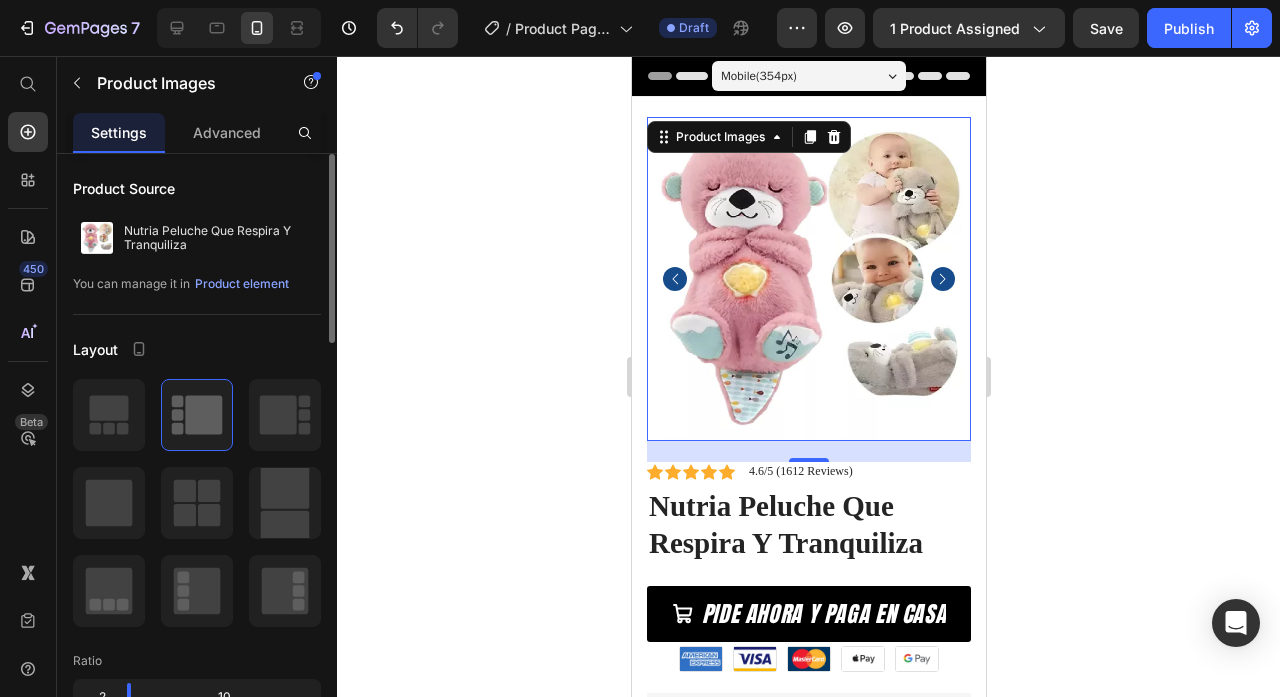 click 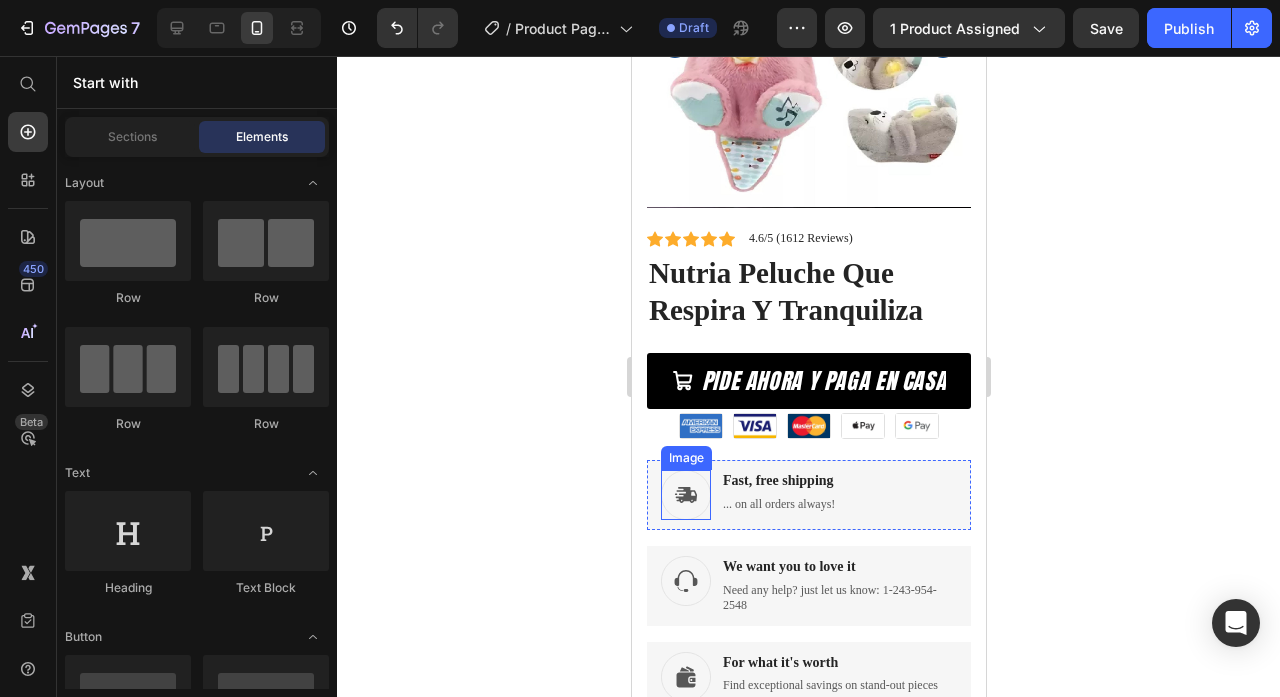 scroll, scrollTop: 222, scrollLeft: 0, axis: vertical 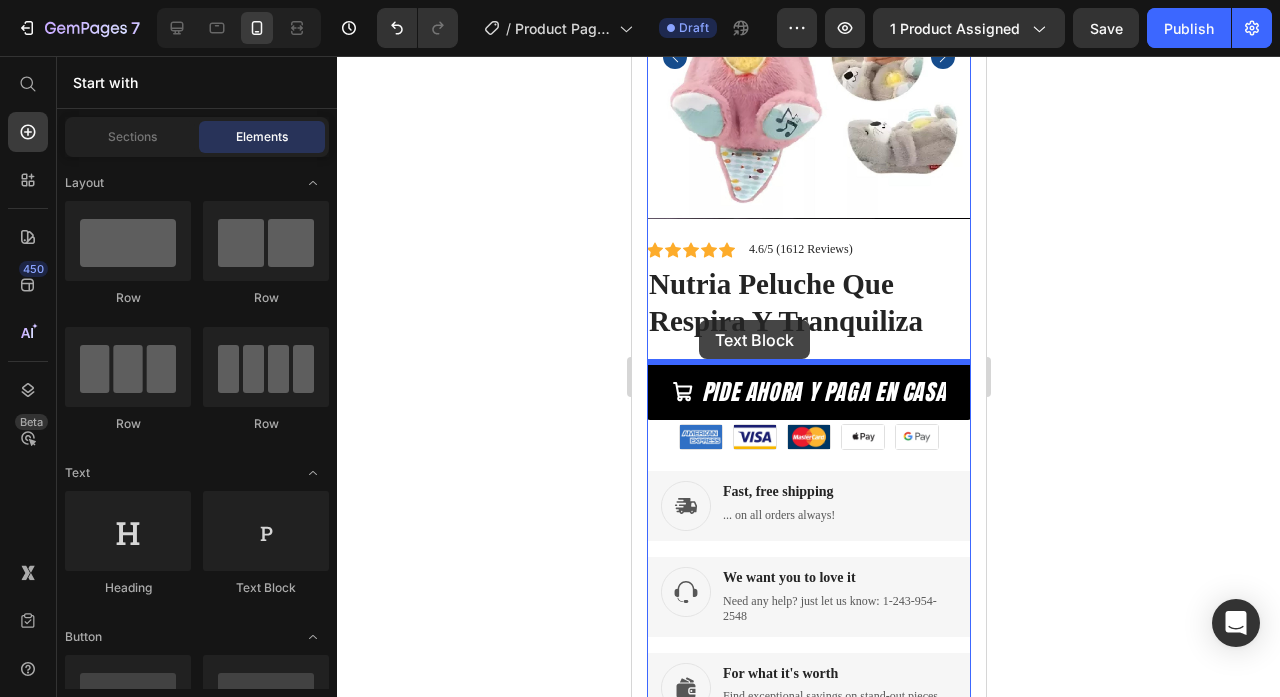 drag, startPoint x: 896, startPoint y: 603, endPoint x: 698, endPoint y: 320, distance: 345.38818 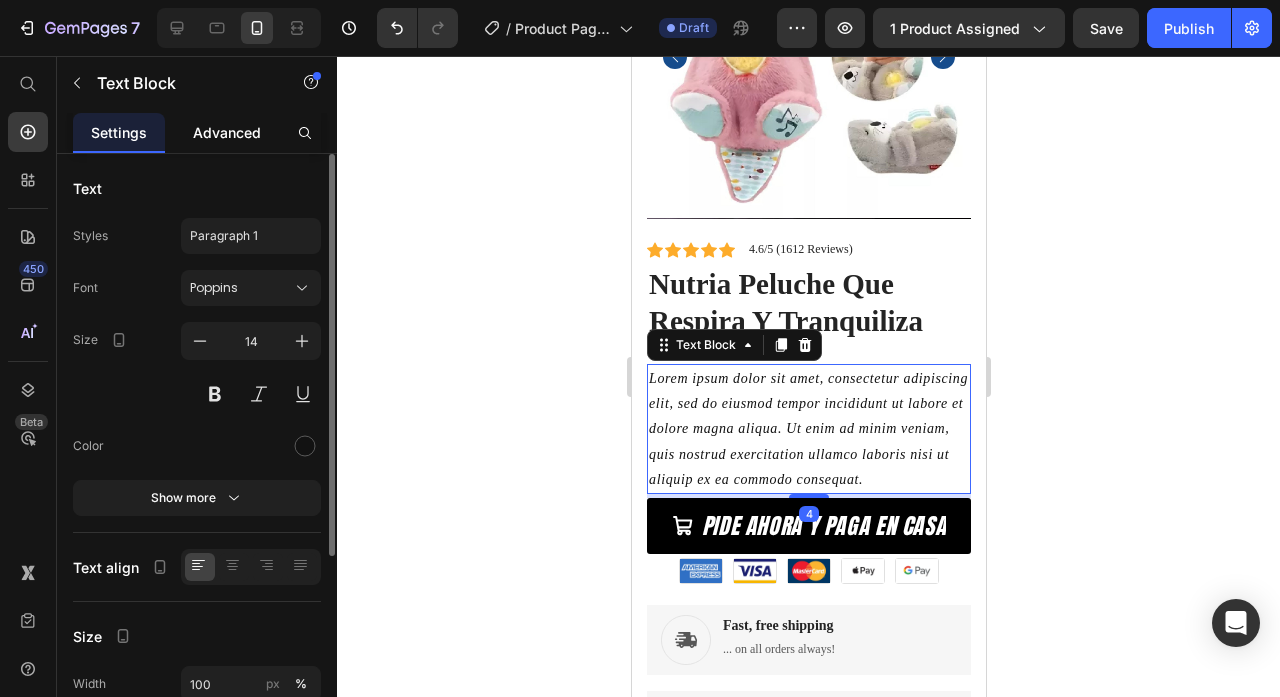 click on "Advanced" at bounding box center [227, 132] 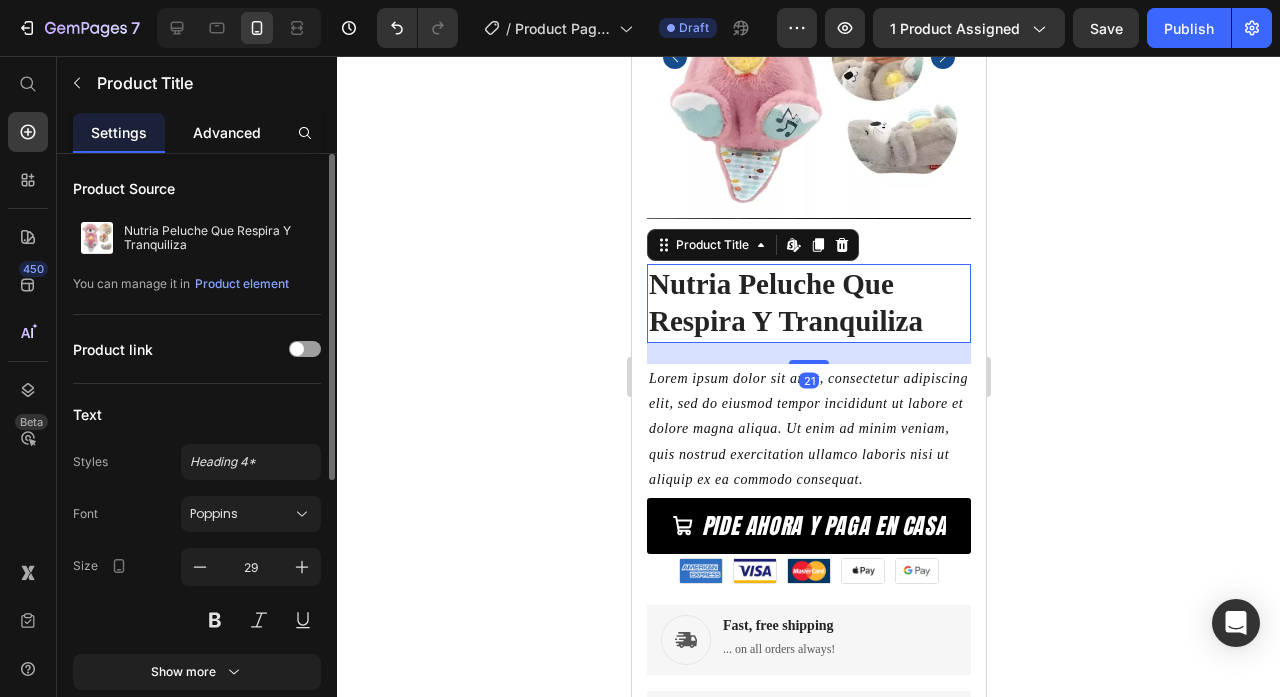 click on "Advanced" 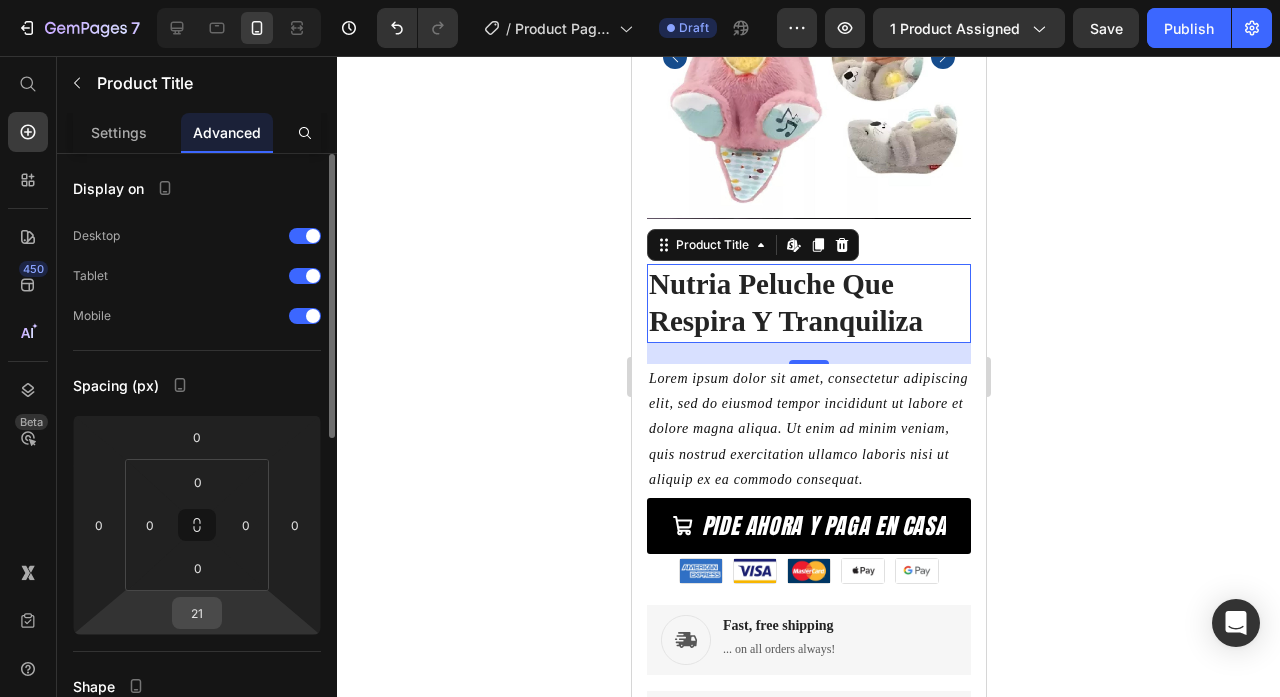 click on "21" at bounding box center [197, 613] 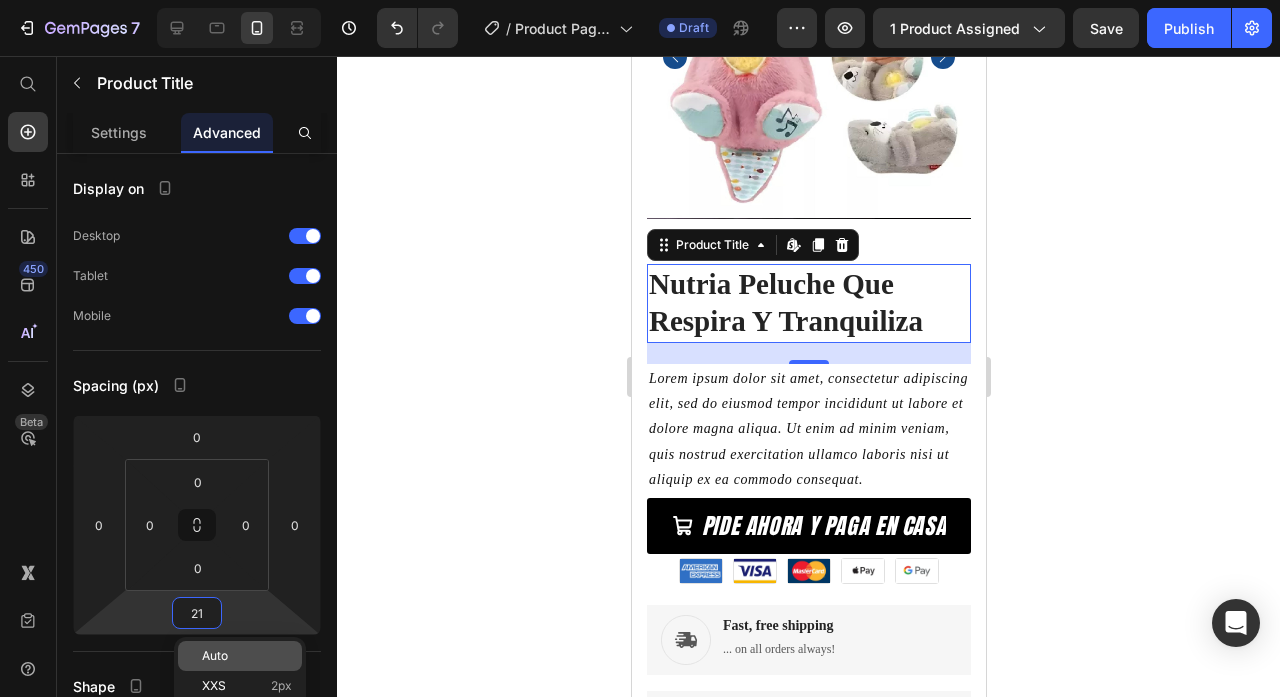 click on "Auto" at bounding box center [247, 656] 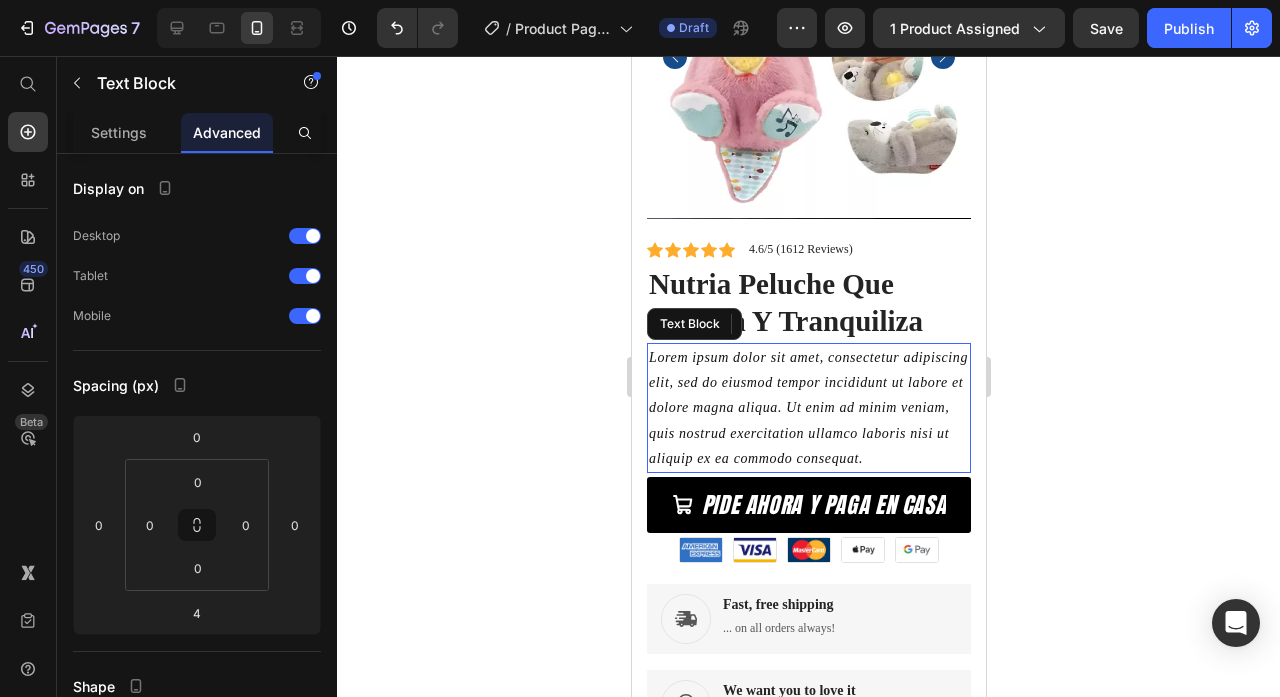 click on "Lorem ipsum dolor sit amet, consectetur adipiscing elit, sed do eiusmod tempor incididunt ut labore et dolore magna aliqua. Ut enim ad minim veniam, quis nostrud exercitation ullamco laboris nisi ut aliquip ex ea commodo consequat." at bounding box center [808, 408] 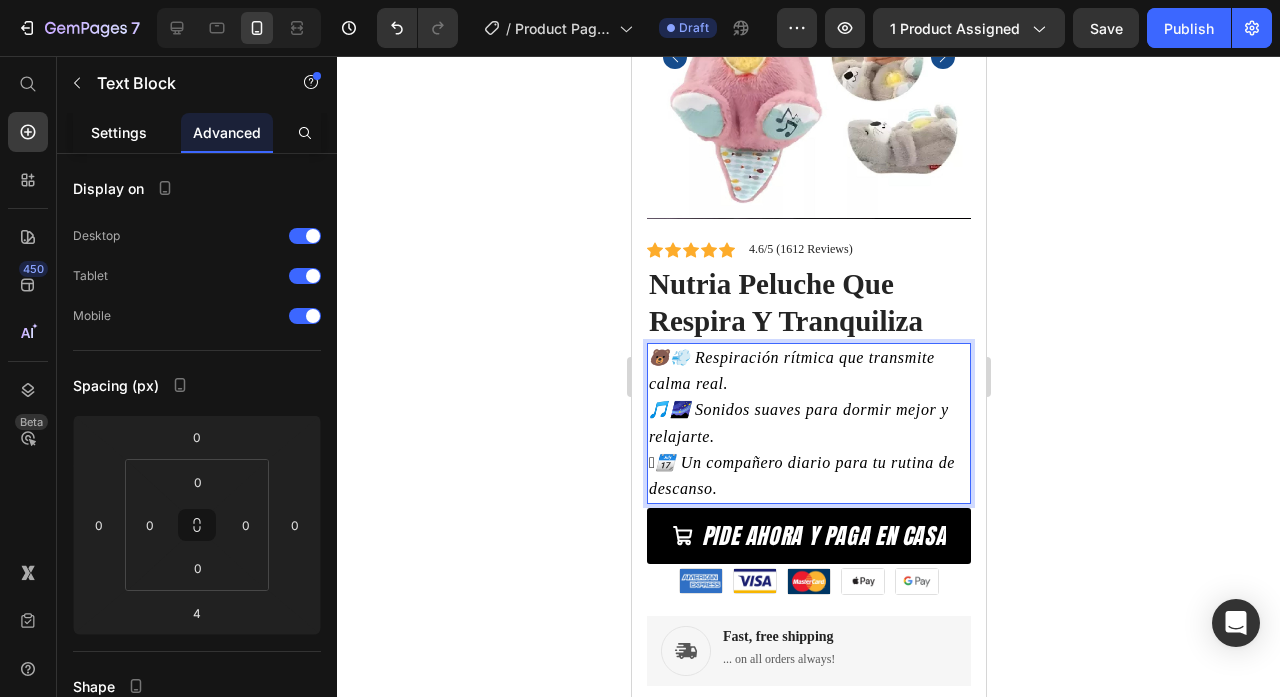 click on "Settings" 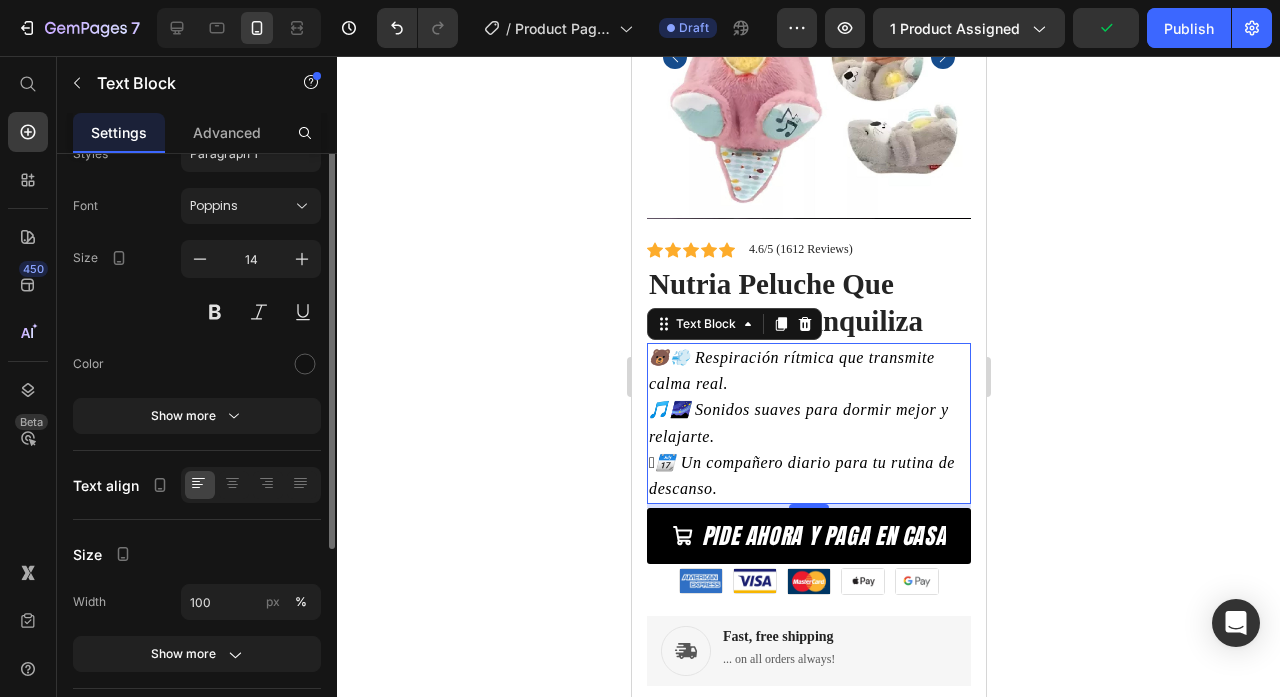 scroll, scrollTop: 43, scrollLeft: 0, axis: vertical 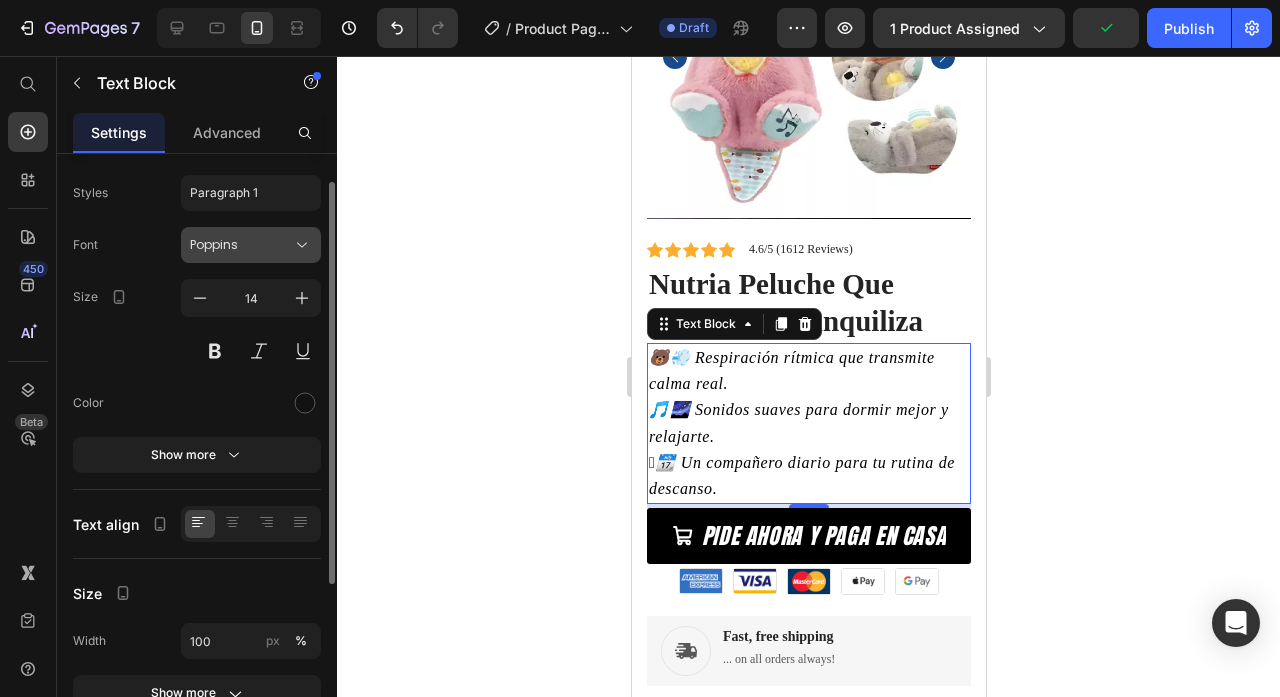 click on "Poppins" at bounding box center (241, 245) 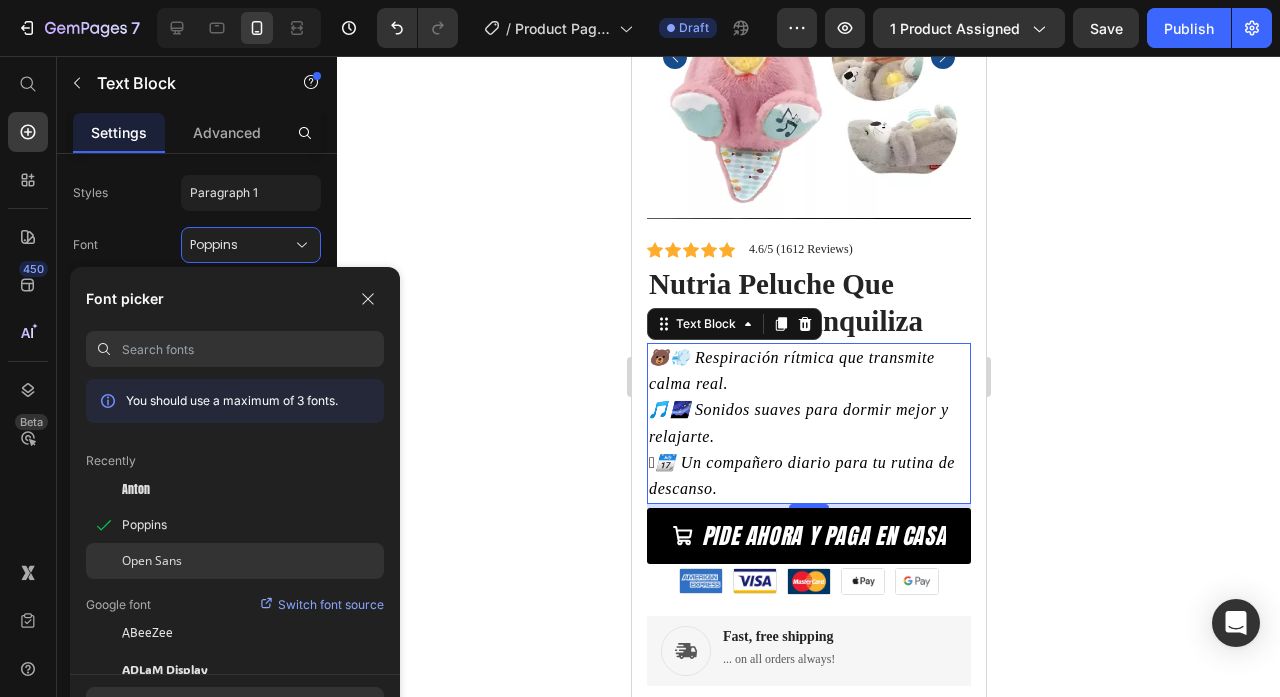 click on "Open Sans" at bounding box center (152, 561) 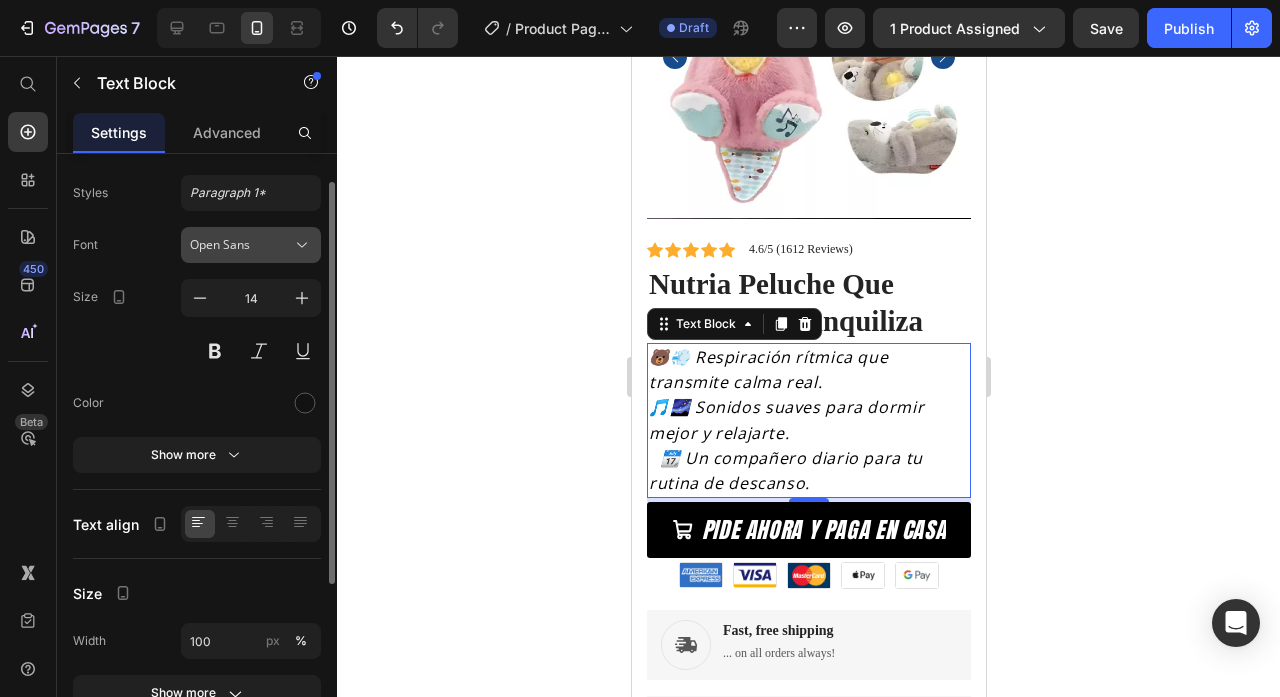 click on "Open Sans" at bounding box center (241, 245) 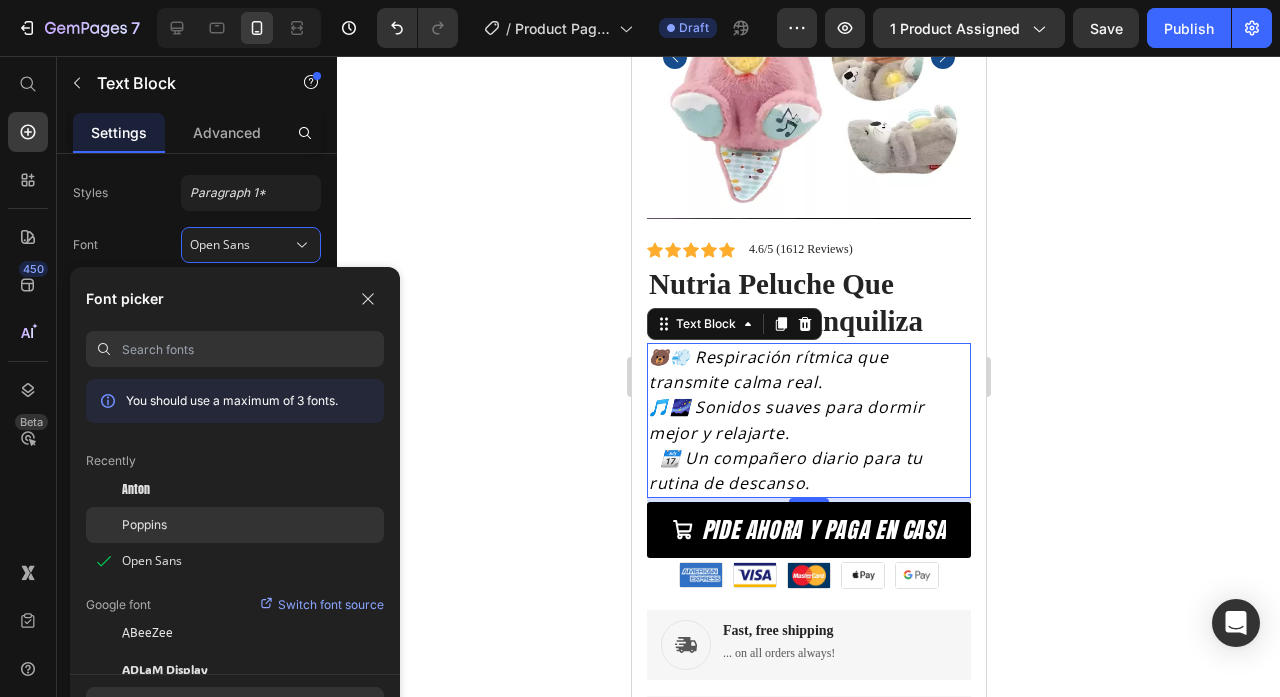 click on "Poppins" at bounding box center [144, 525] 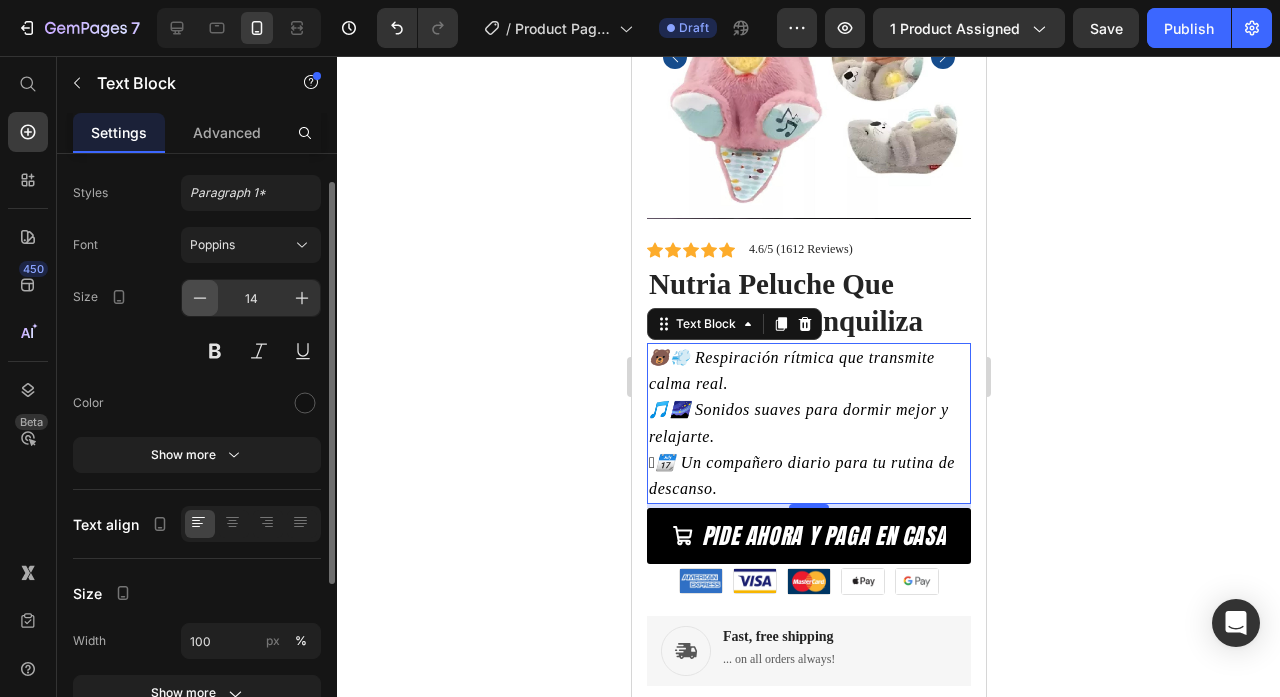 click 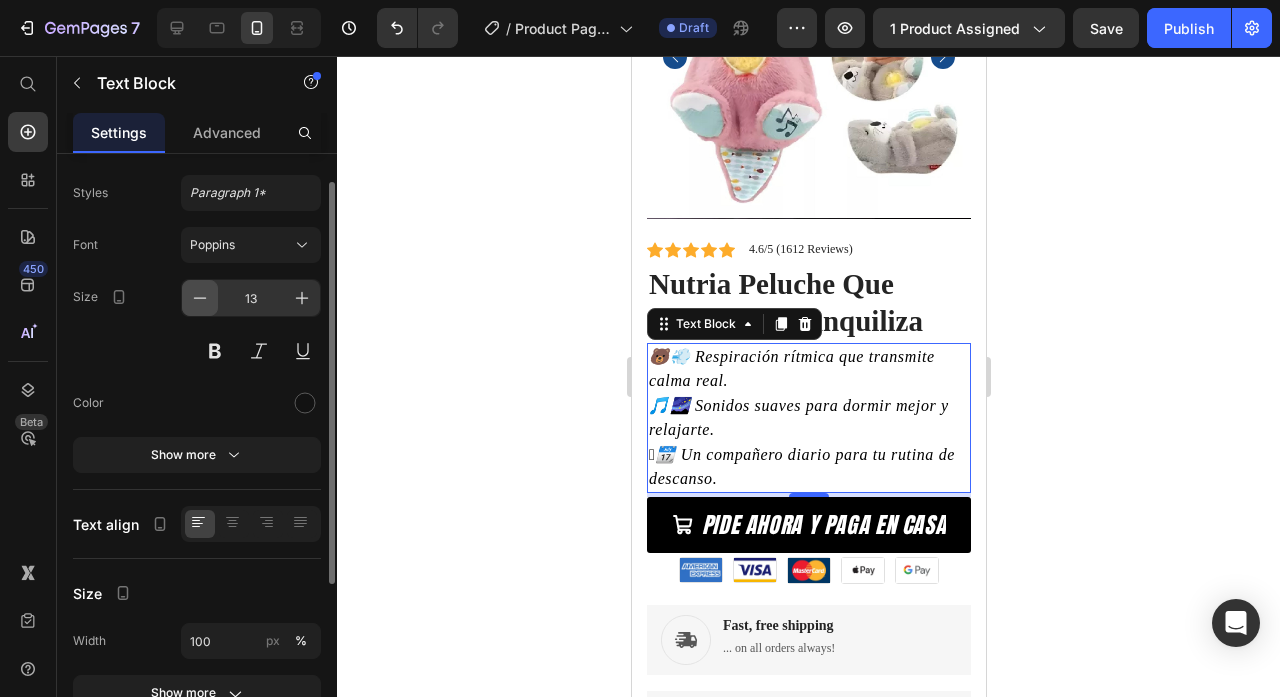 click 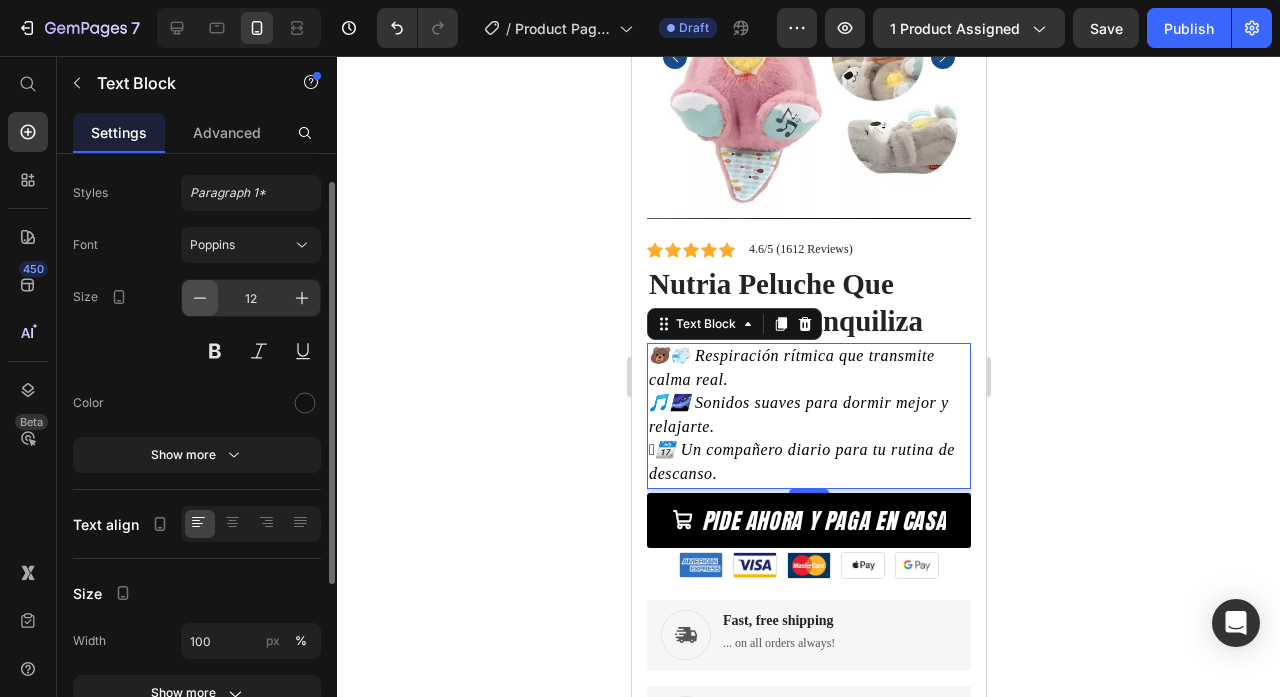 click 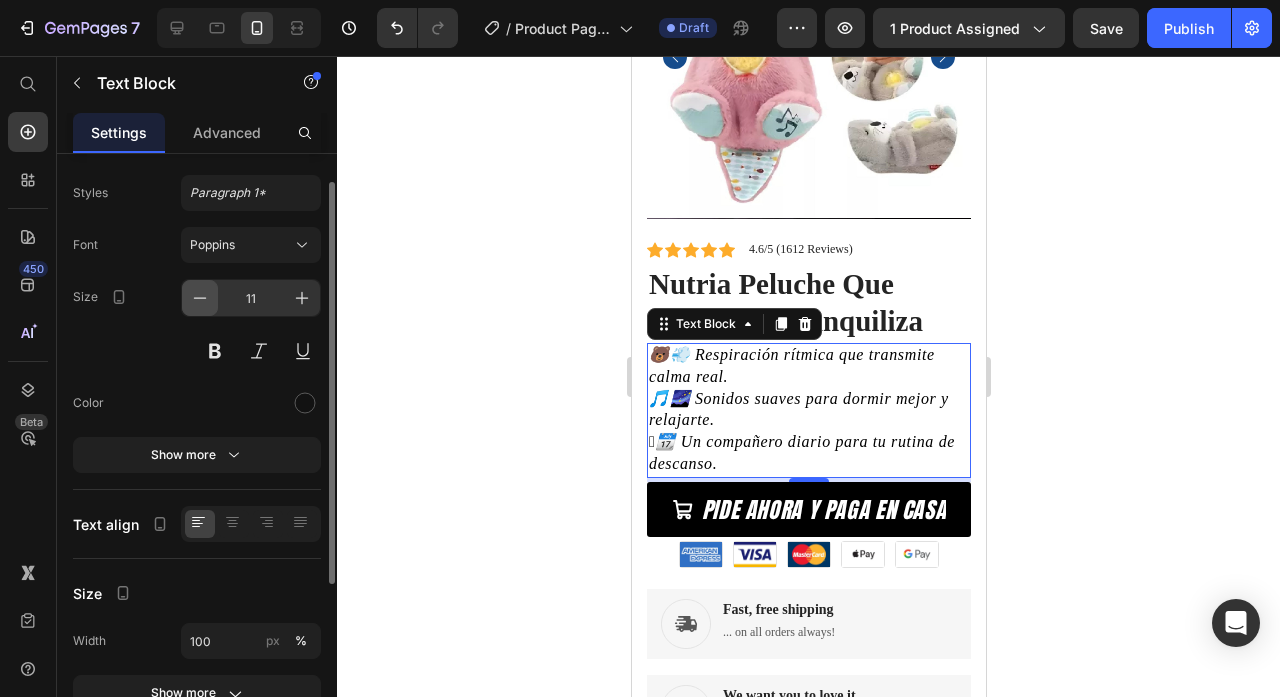 click 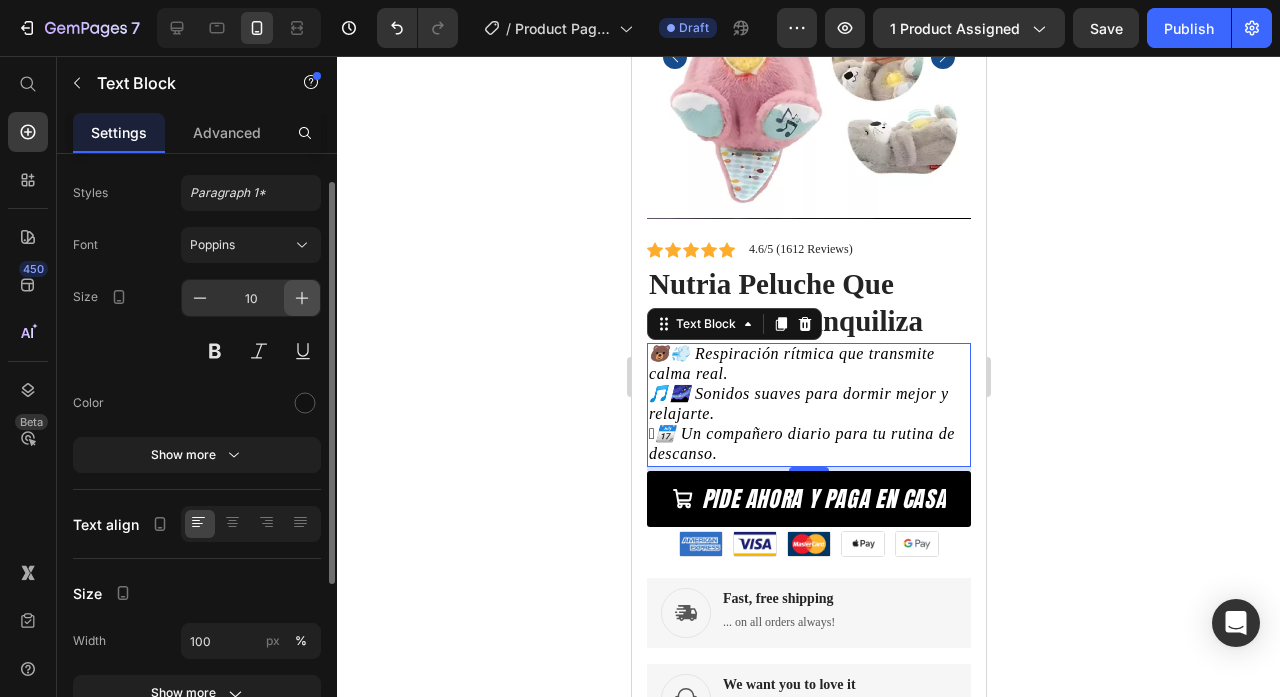 click at bounding box center (302, 298) 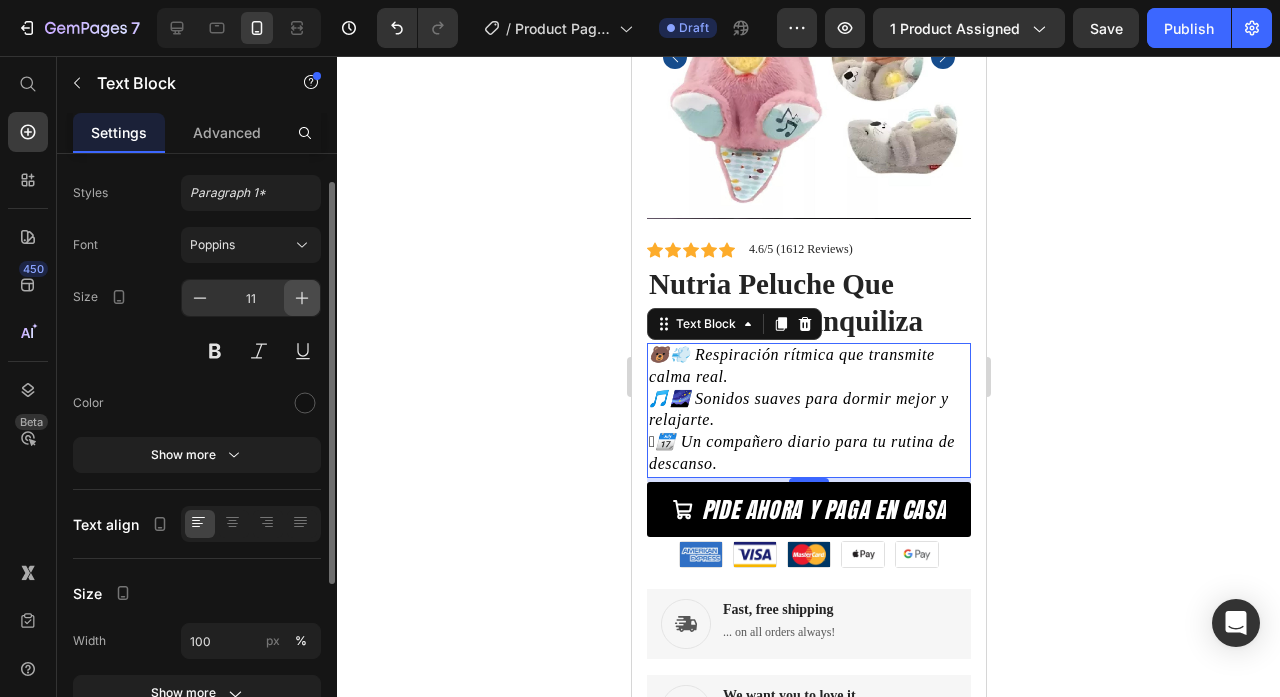 click at bounding box center [302, 298] 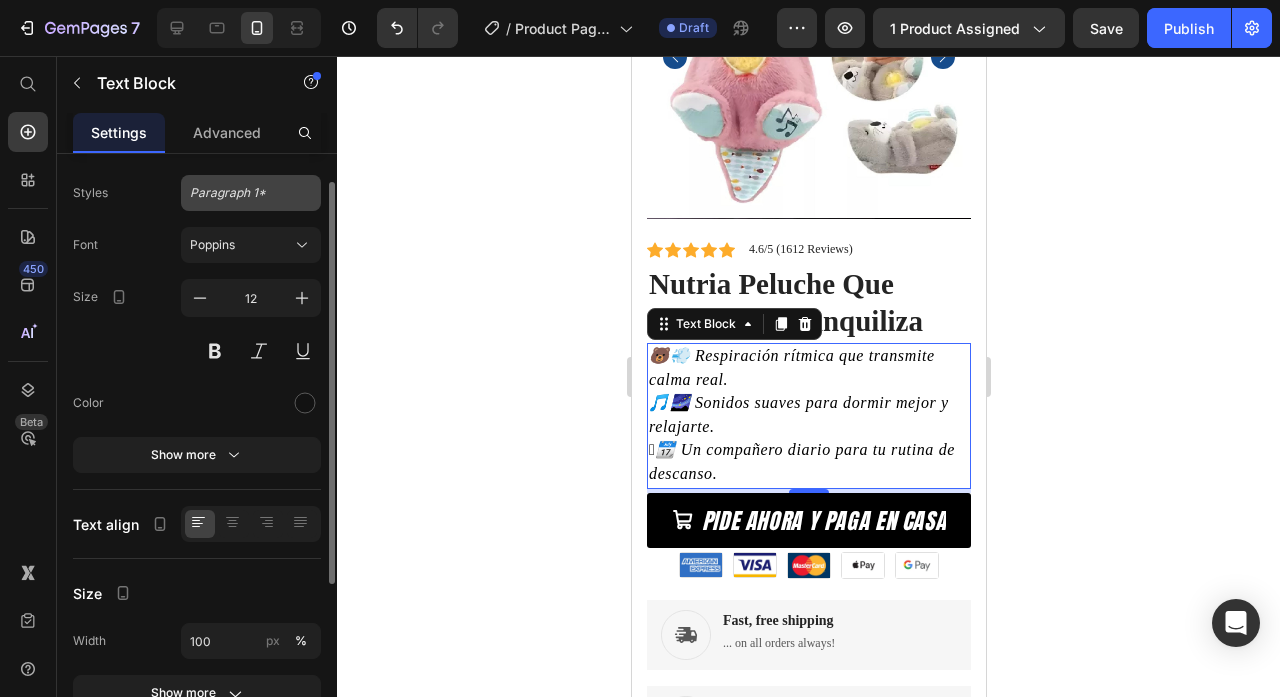 click on "Paragraph 1*" at bounding box center (239, 193) 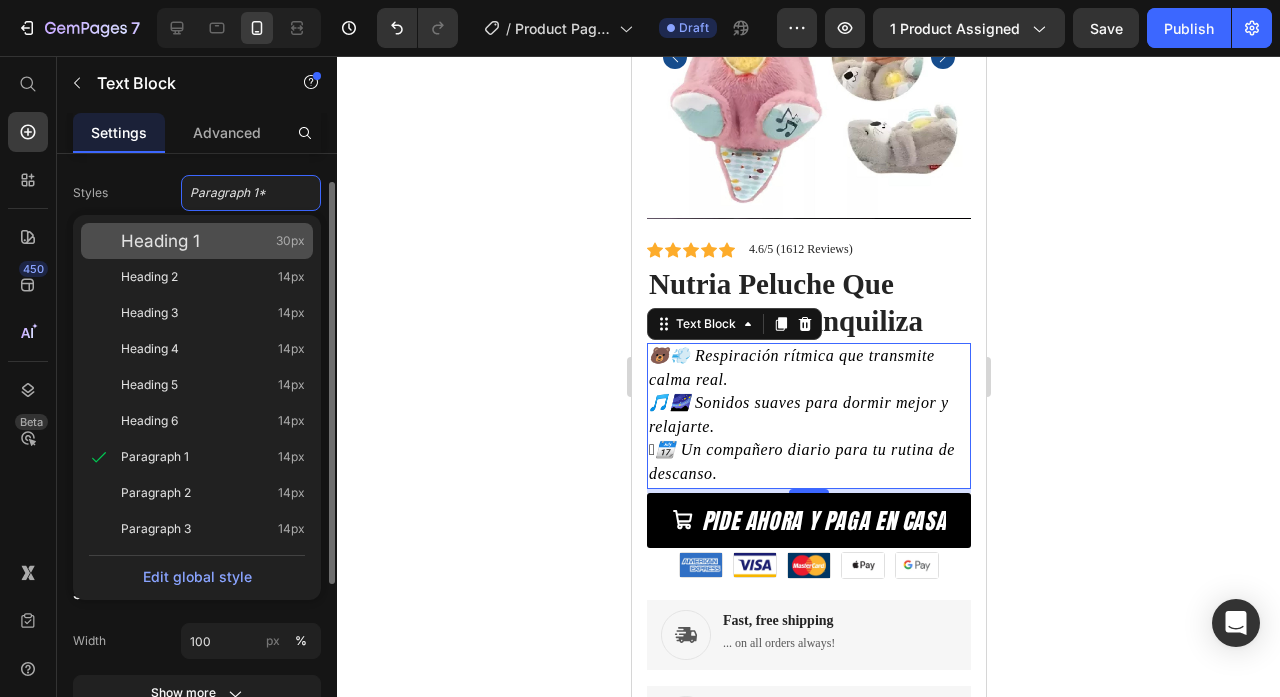 click on "Heading 1 30px" at bounding box center (213, 241) 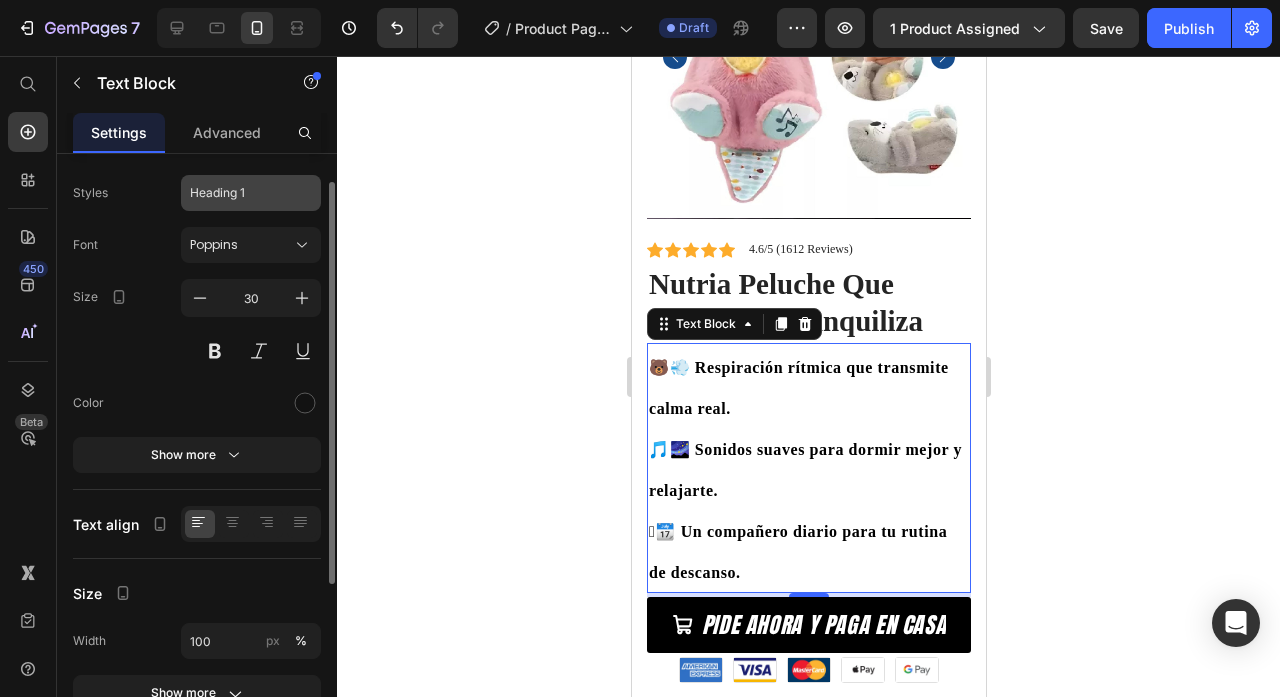 click on "Heading 1" at bounding box center [239, 193] 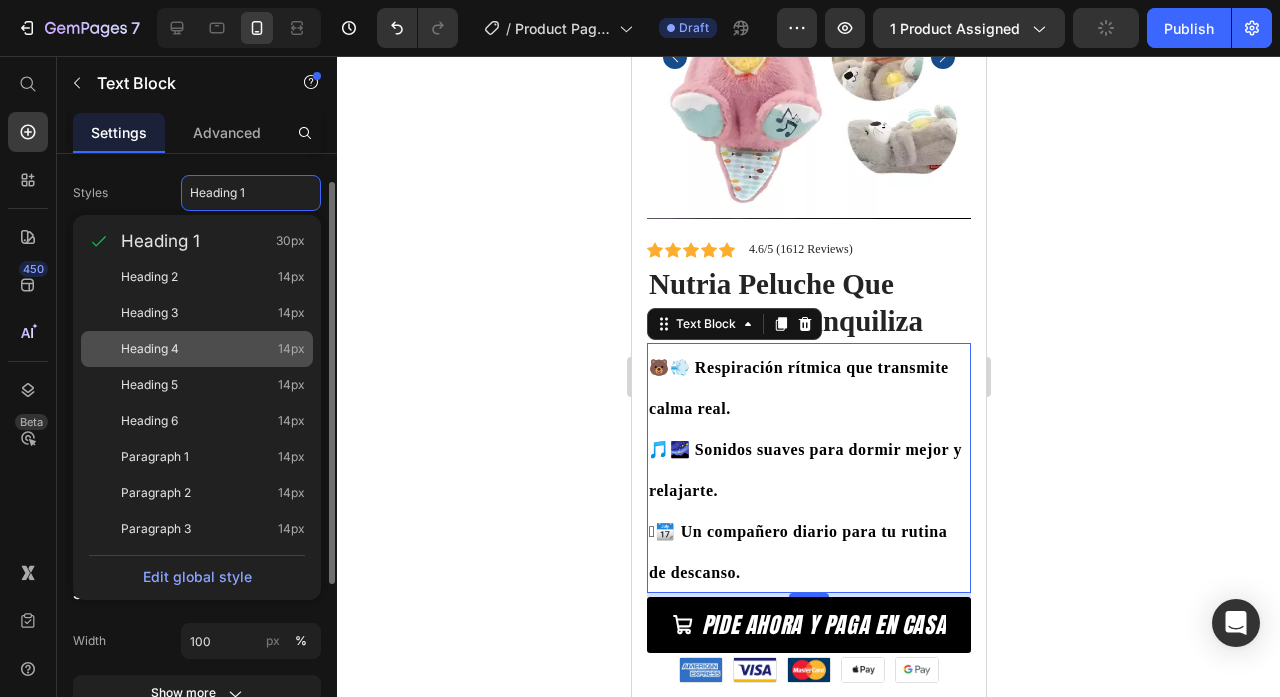 click on "Heading 4" at bounding box center (150, 349) 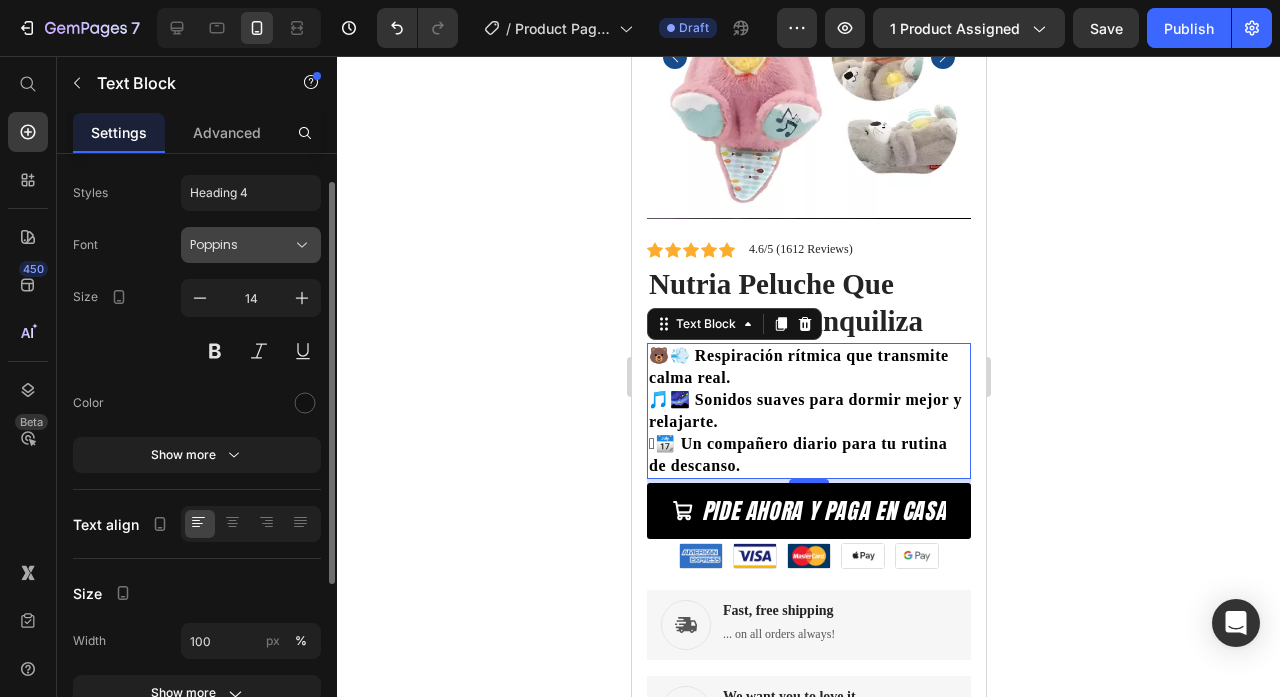 click on "Poppins" at bounding box center (241, 245) 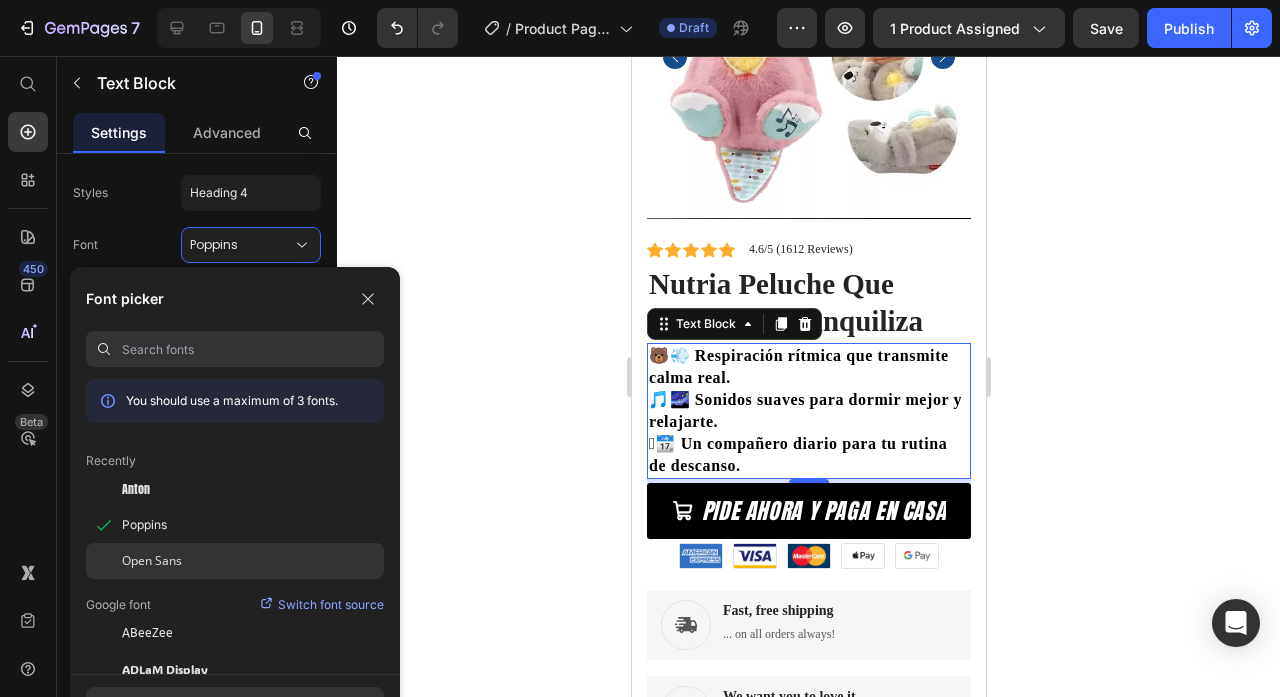 click on "Open Sans" at bounding box center [152, 561] 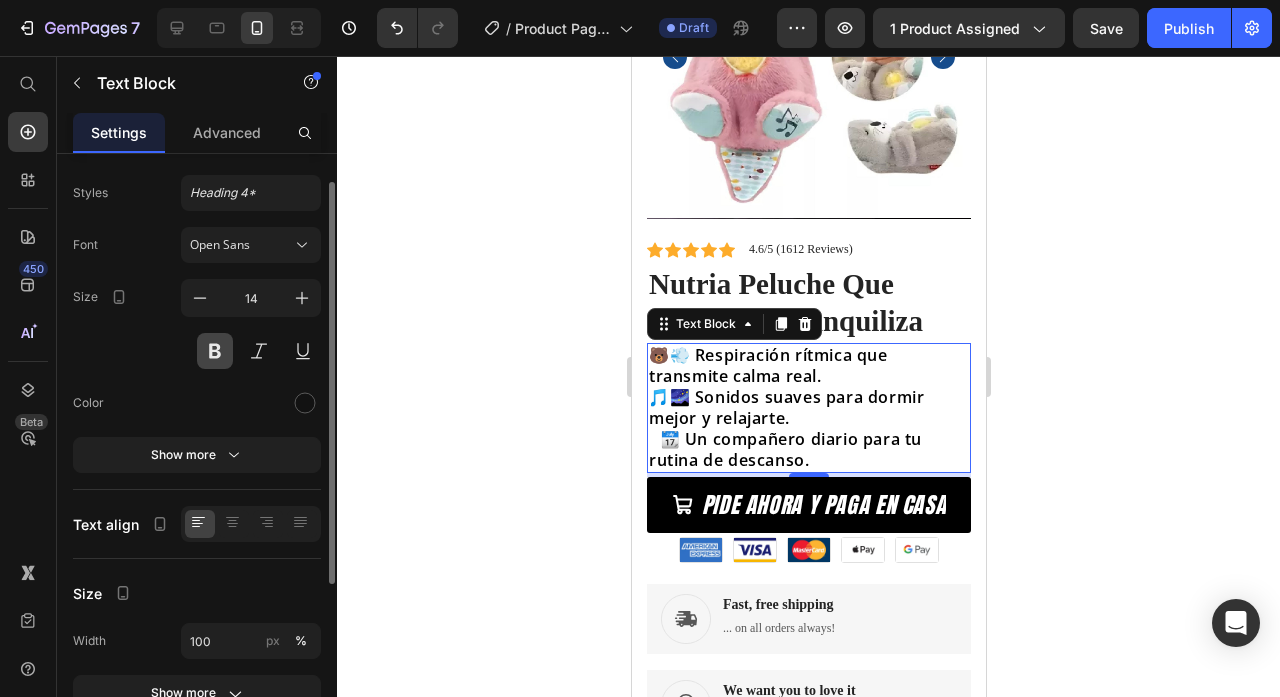 click at bounding box center (215, 351) 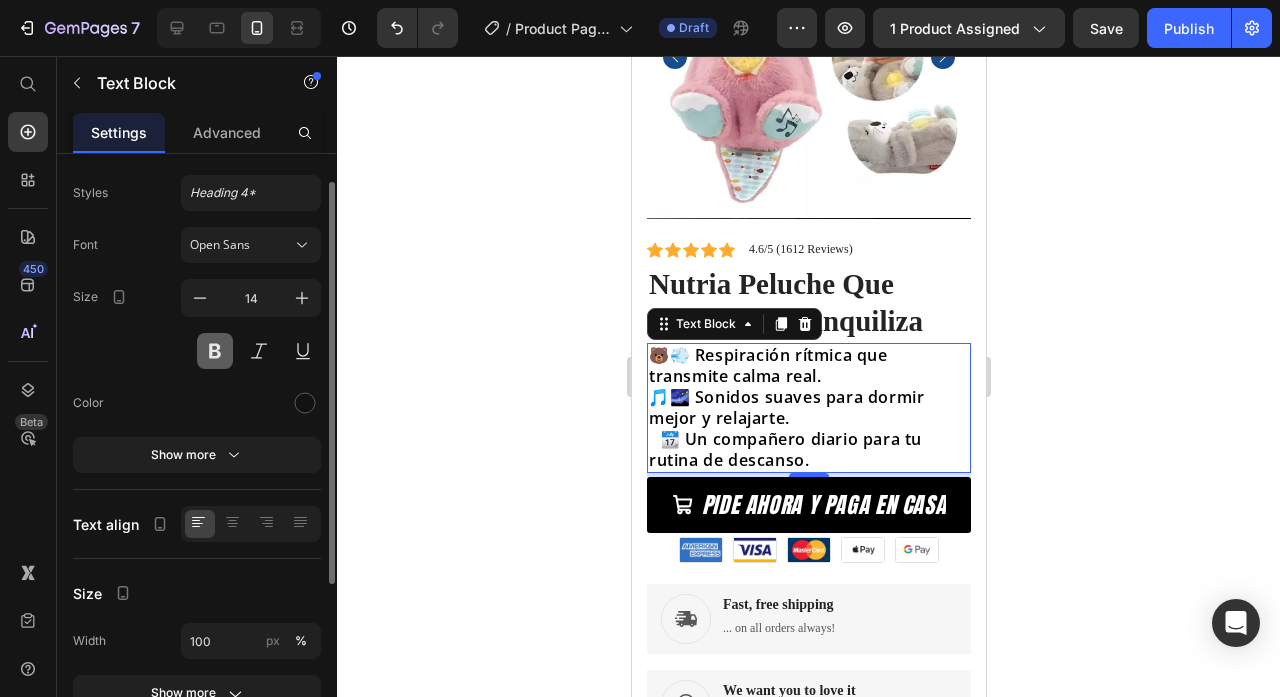 click at bounding box center (215, 351) 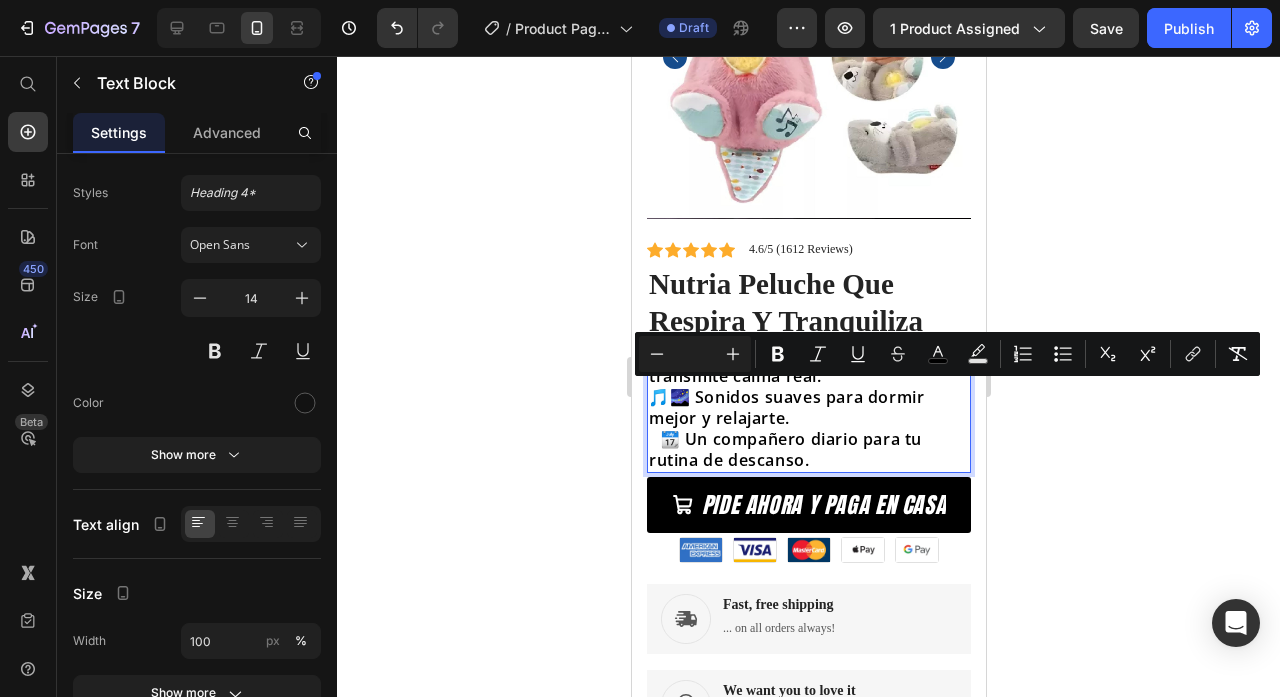 click 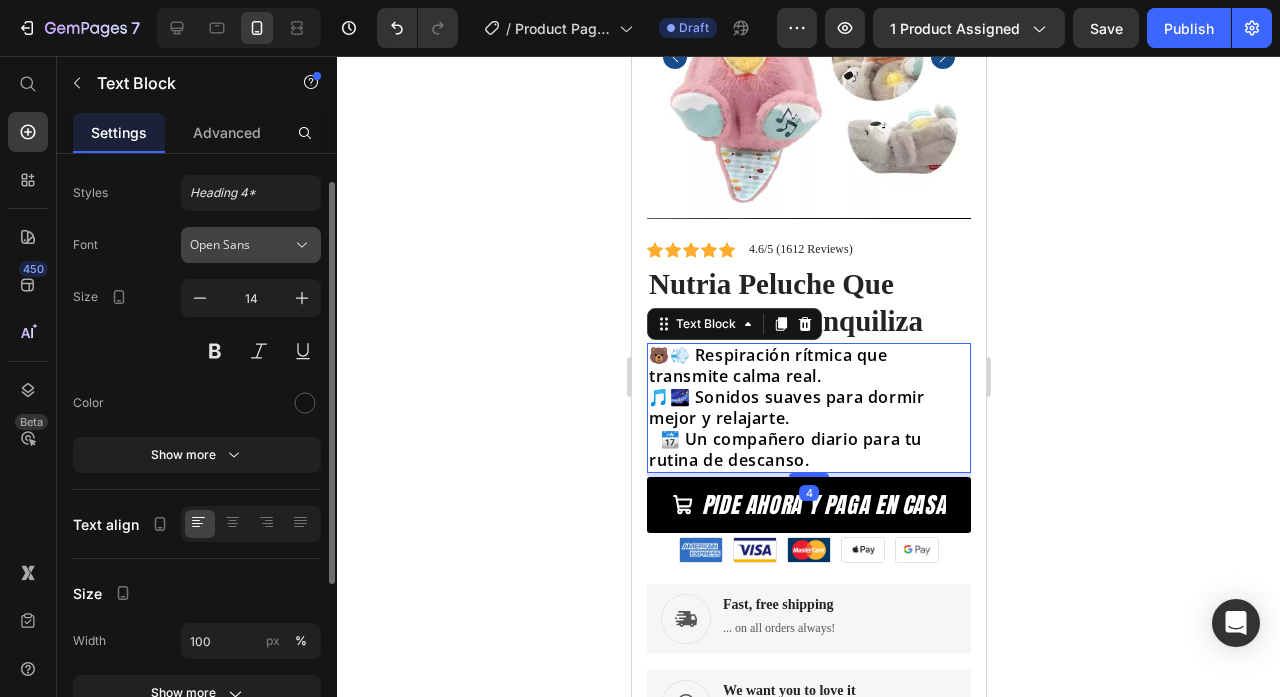click on "Open Sans" at bounding box center (241, 245) 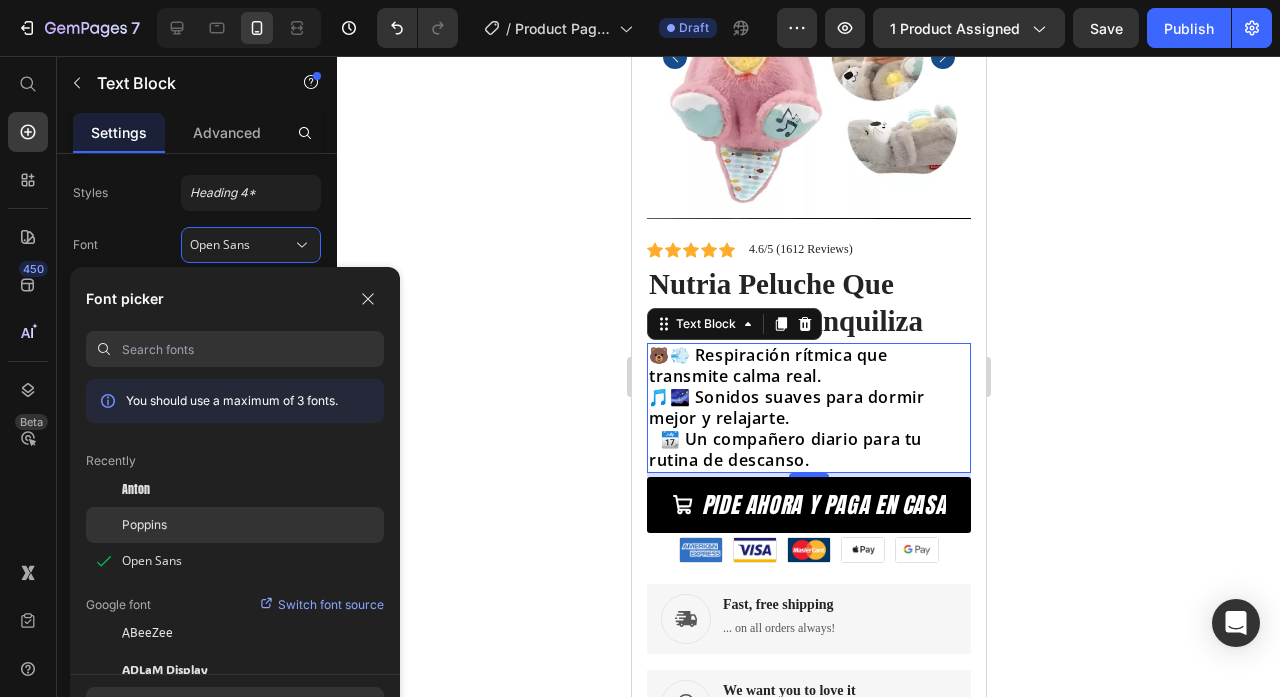 click on "Poppins" at bounding box center [144, 525] 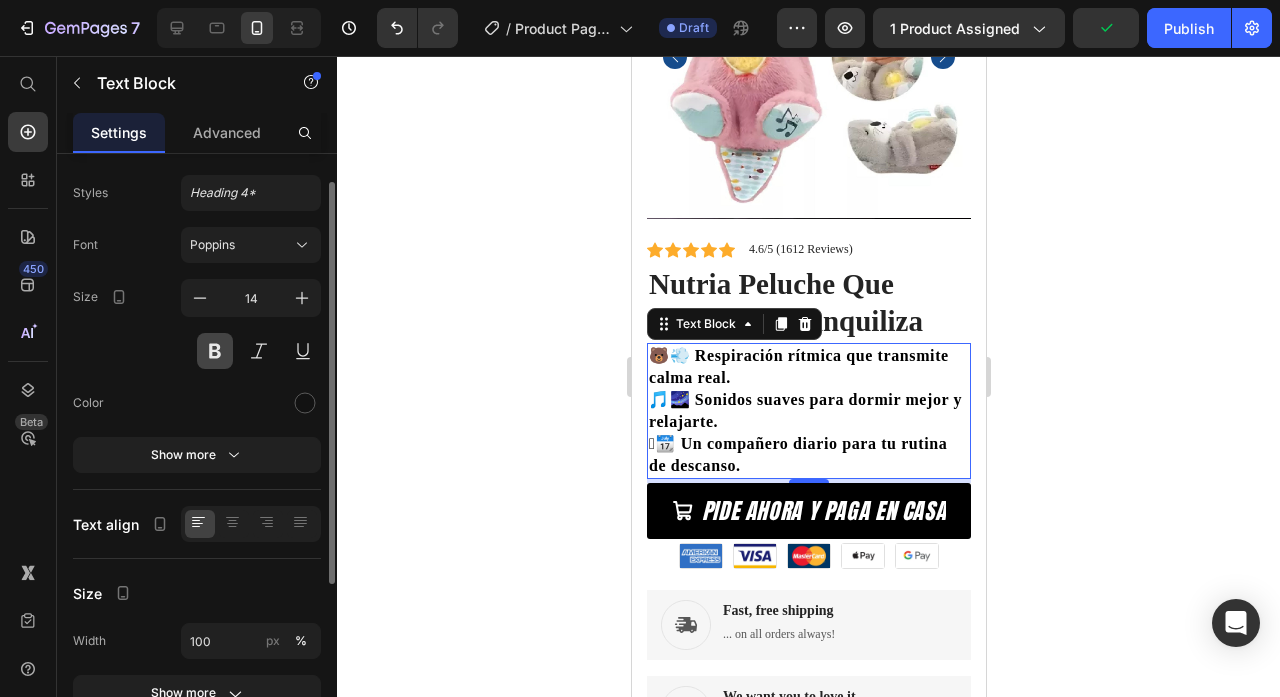 click at bounding box center (215, 351) 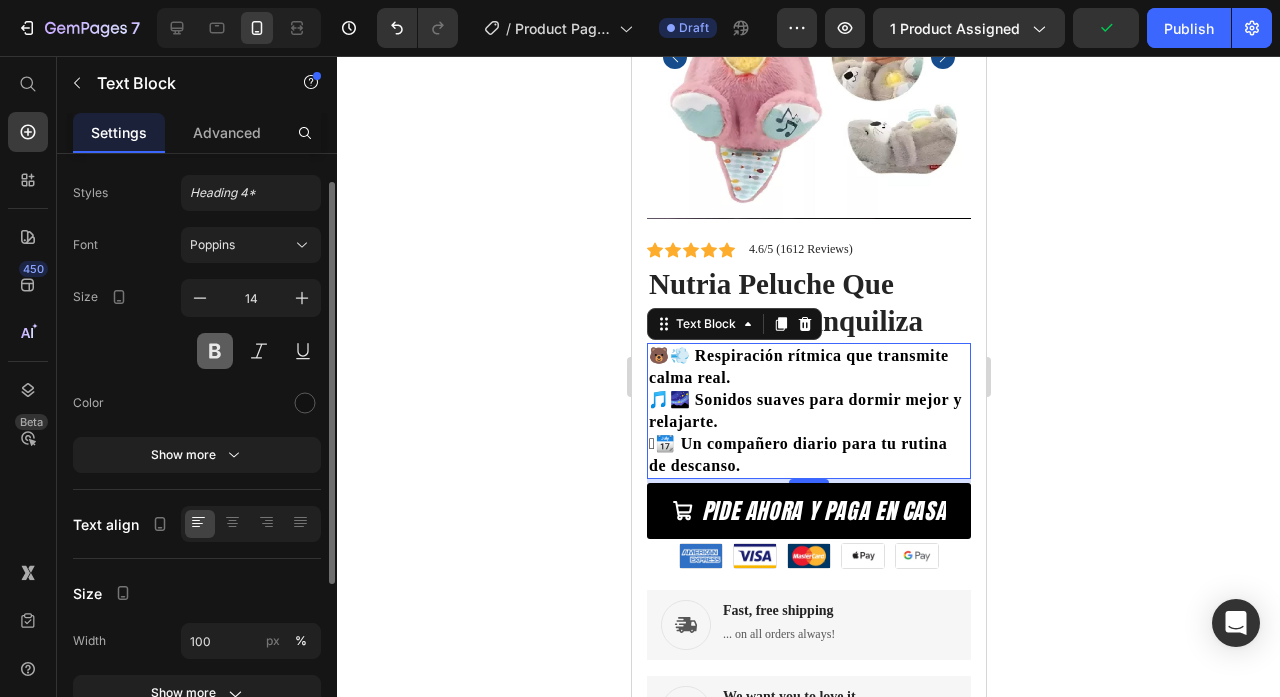 click at bounding box center (215, 351) 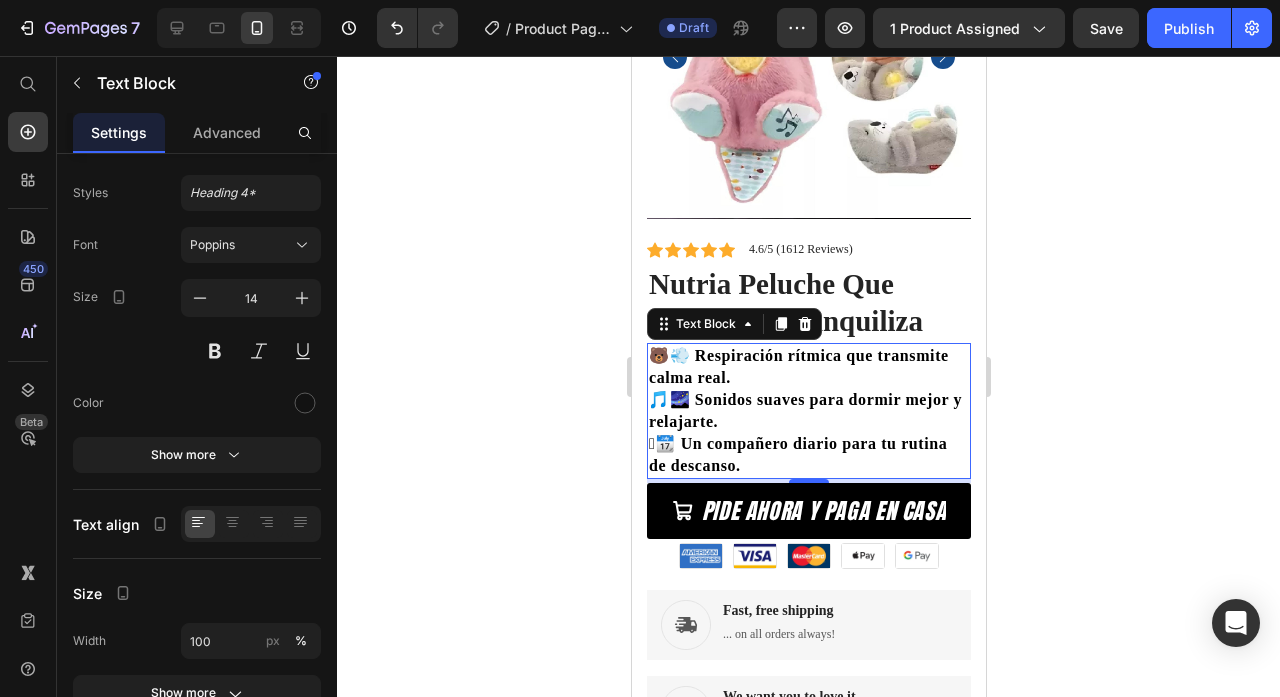 click 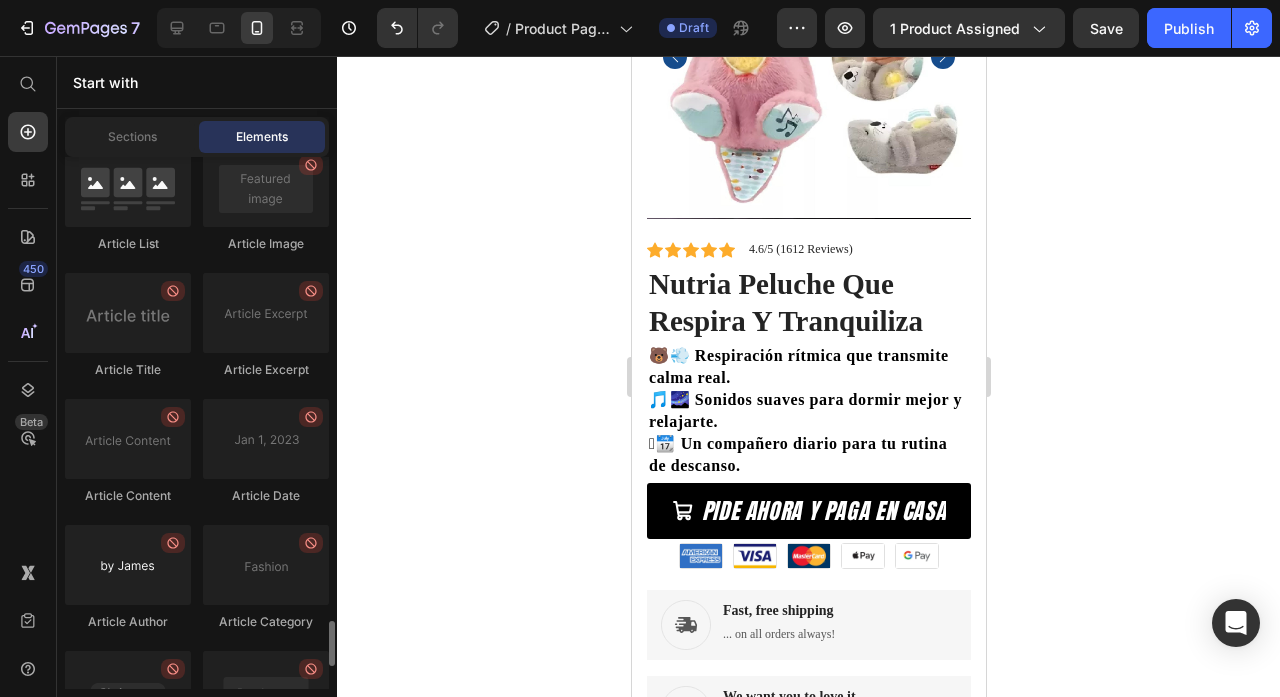 scroll, scrollTop: 5658, scrollLeft: 0, axis: vertical 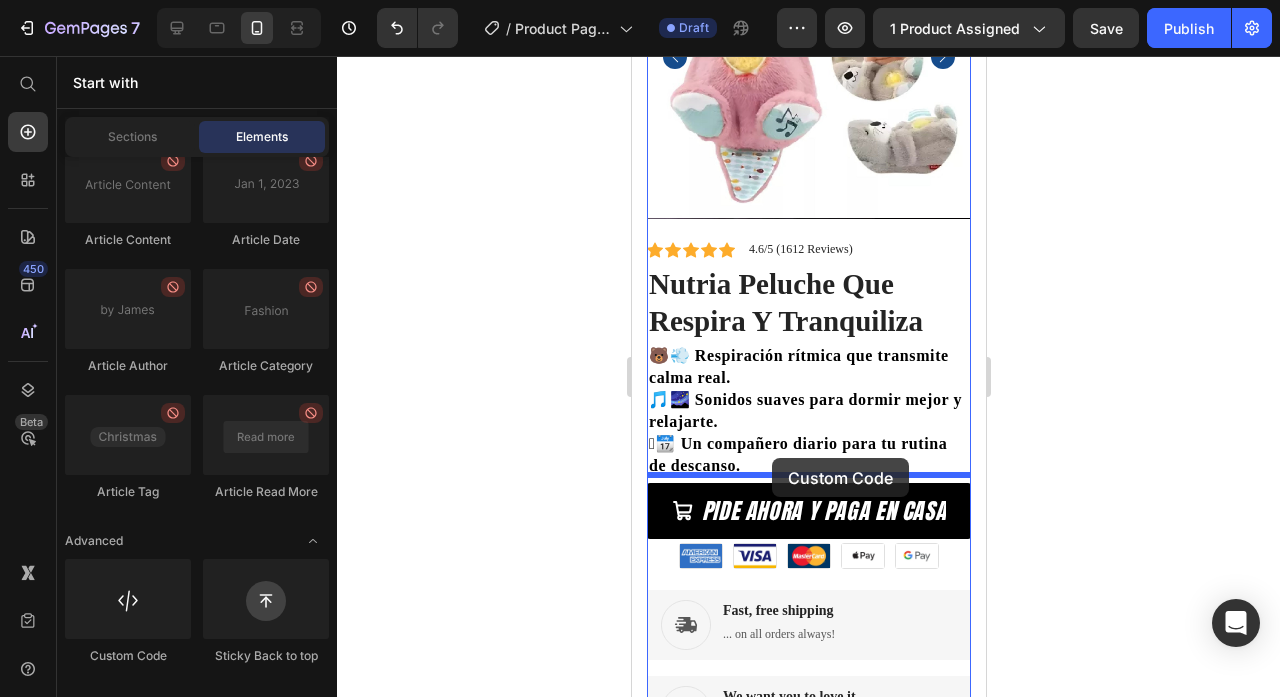 drag, startPoint x: 751, startPoint y: 668, endPoint x: 771, endPoint y: 458, distance: 210.95023 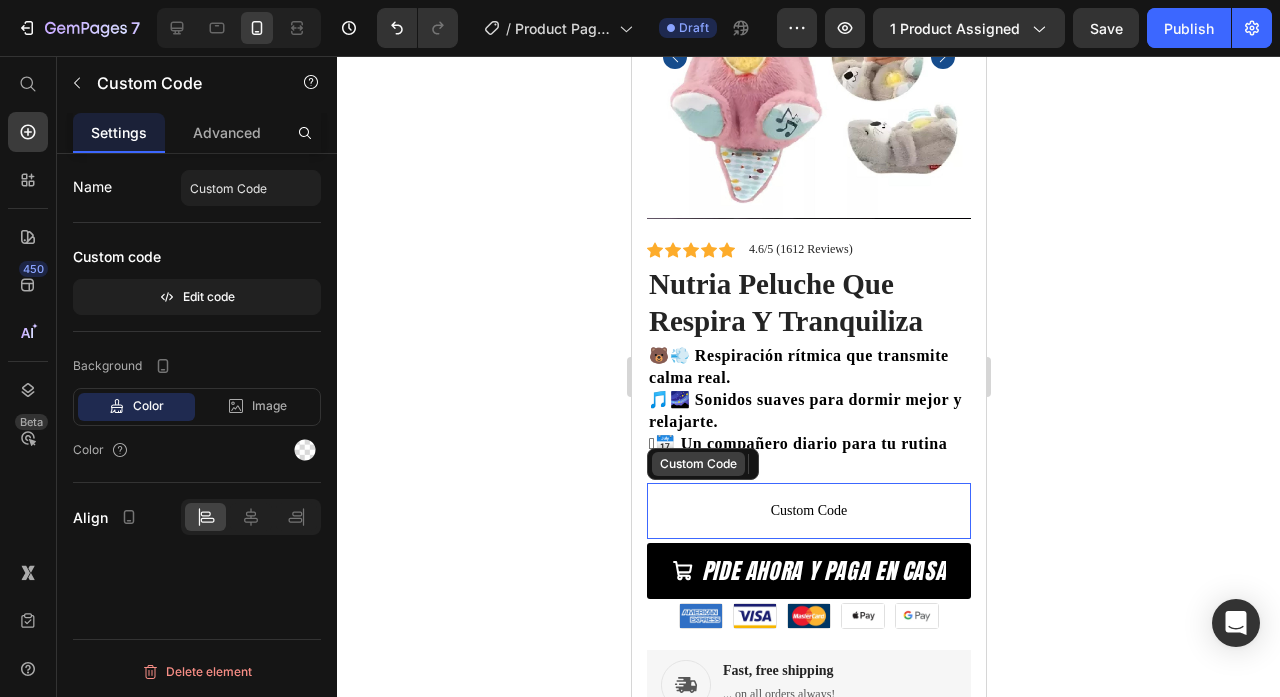 scroll, scrollTop: 0, scrollLeft: 0, axis: both 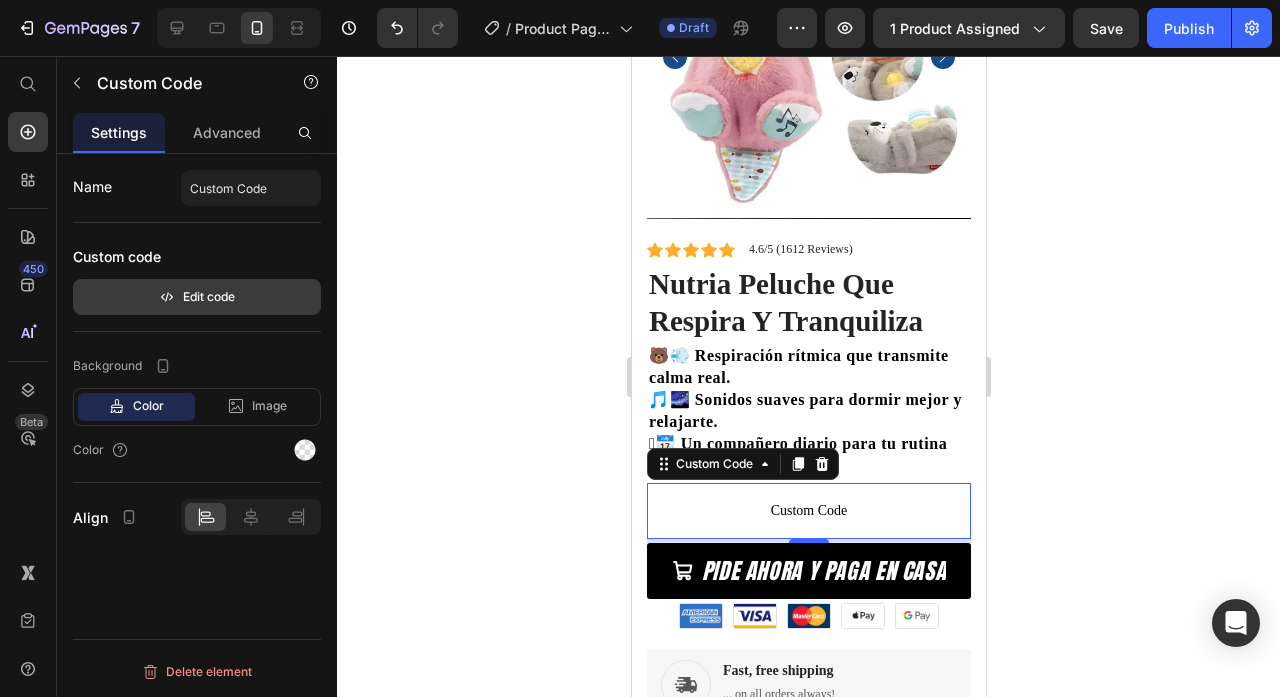 click on "Edit code" at bounding box center (197, 297) 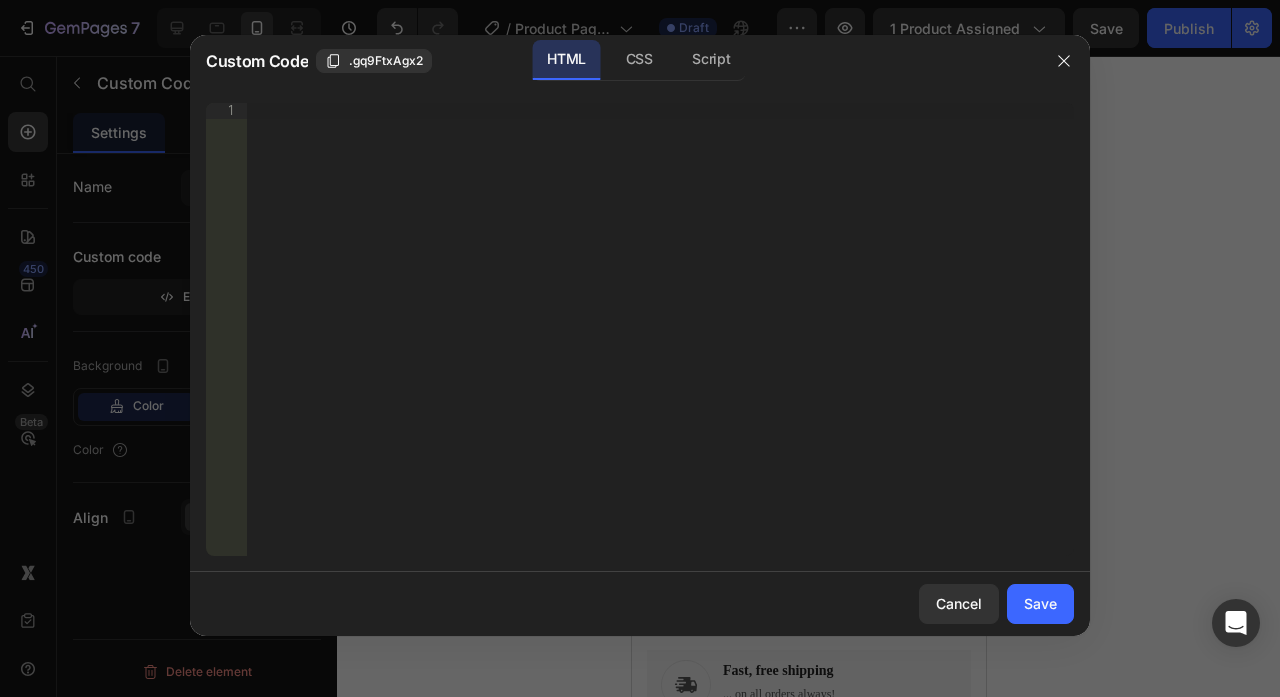 type 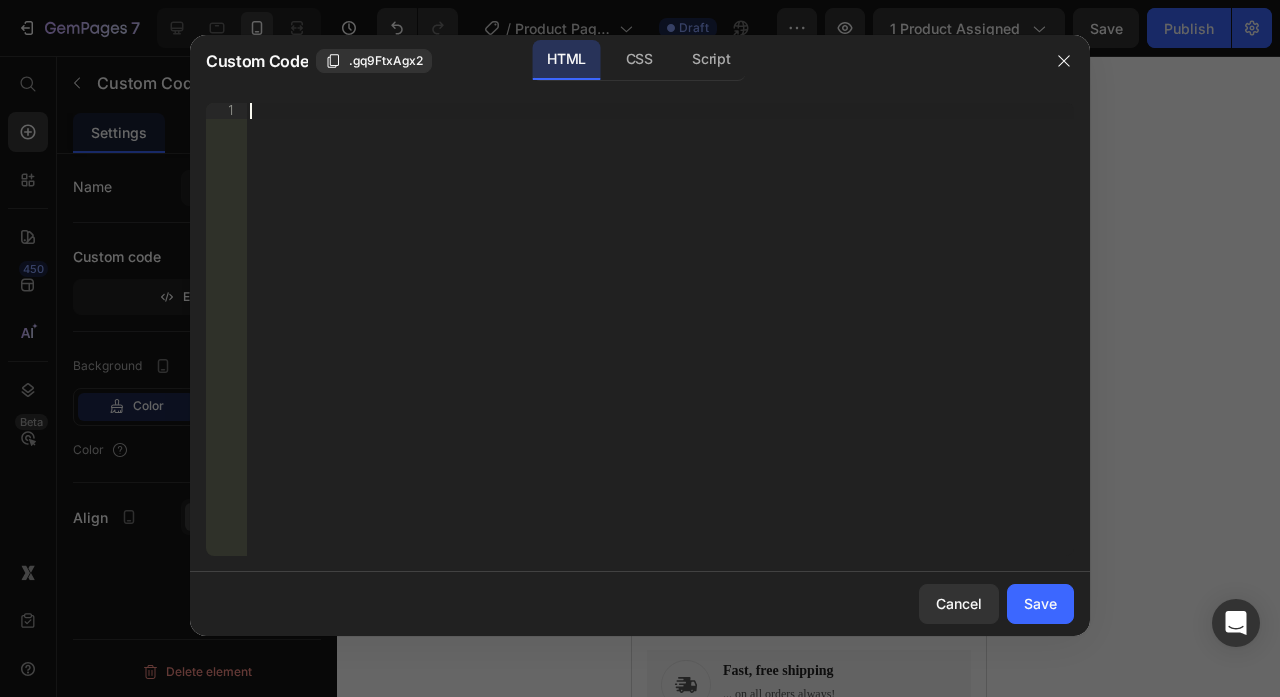 click on "Insert the 3rd-party installation code, HTML code, or Liquid code to display custom content." at bounding box center [660, 345] 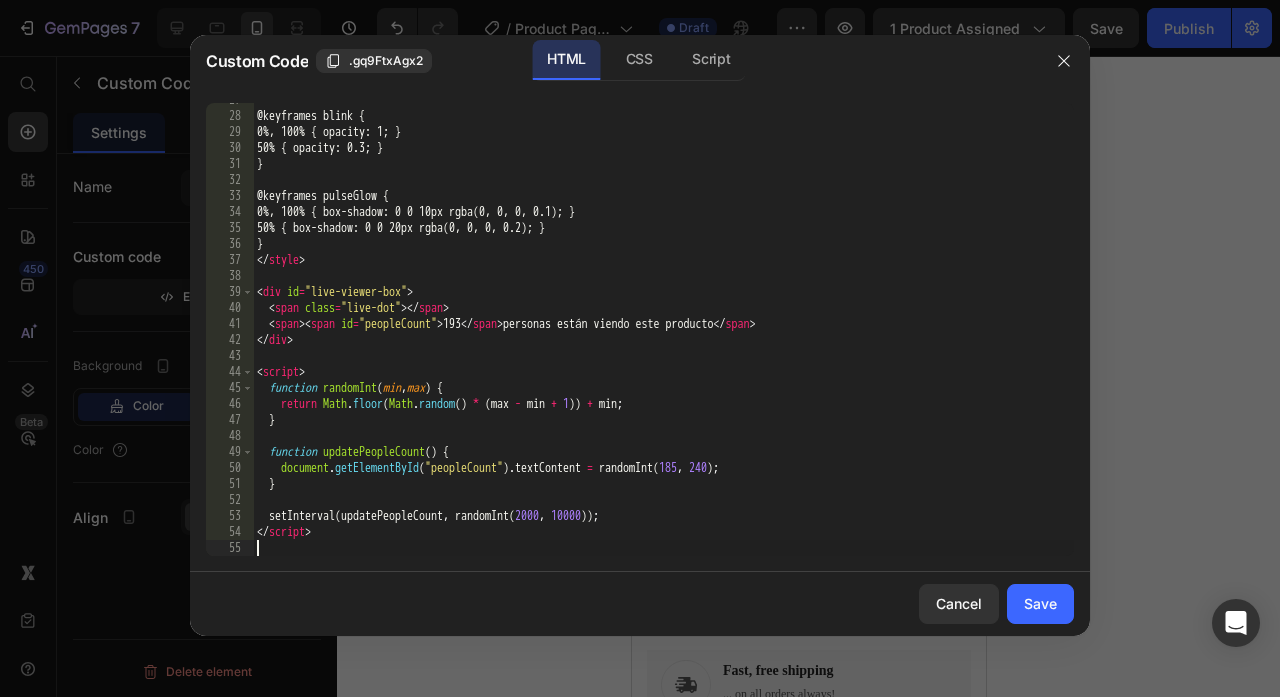 scroll, scrollTop: 427, scrollLeft: 0, axis: vertical 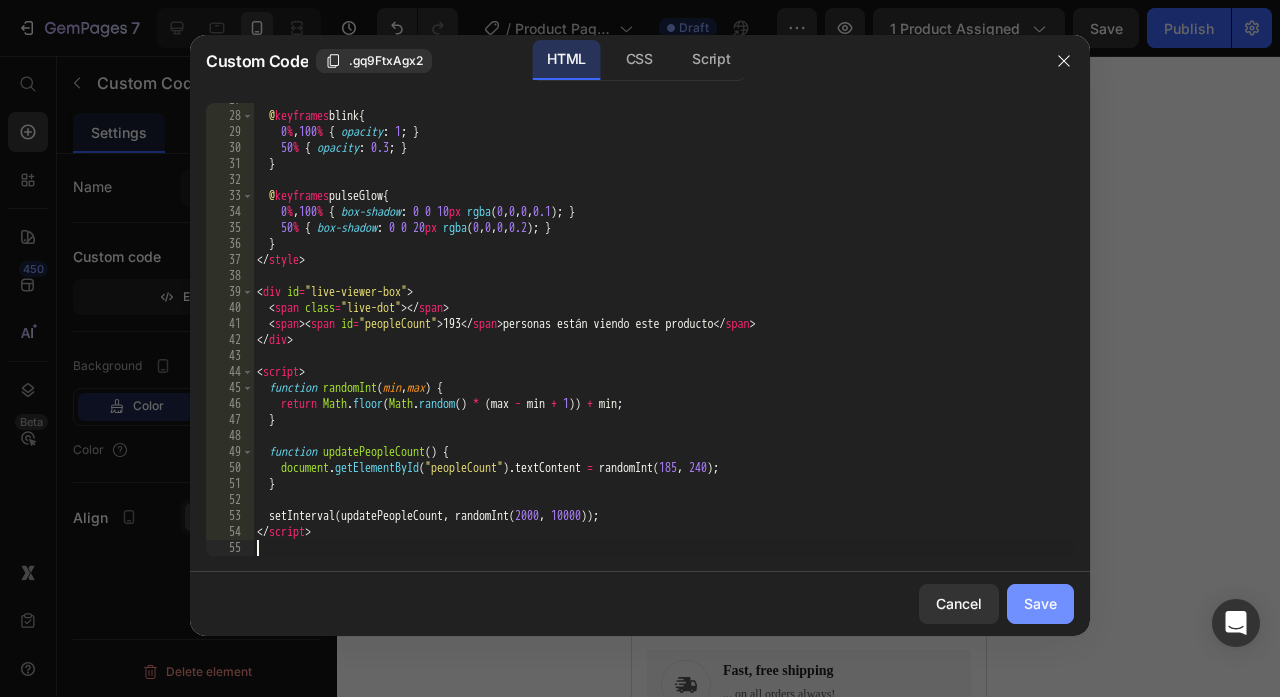 click on "Save" at bounding box center (1040, 603) 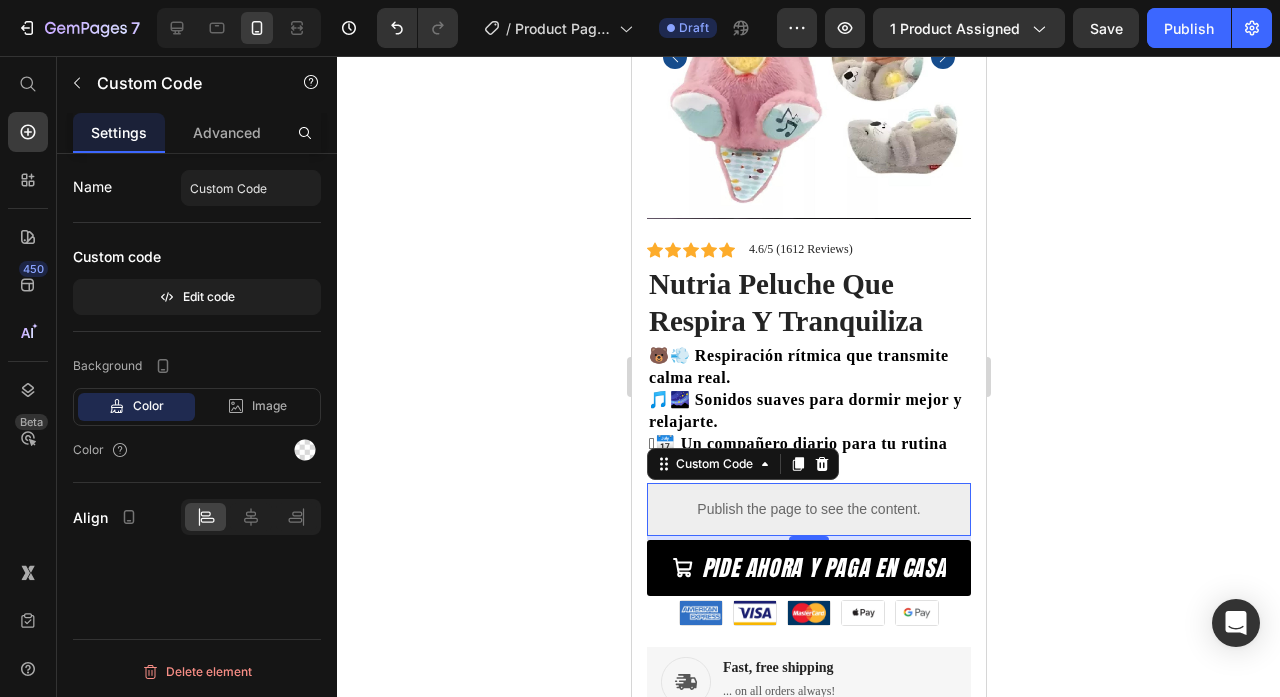 click 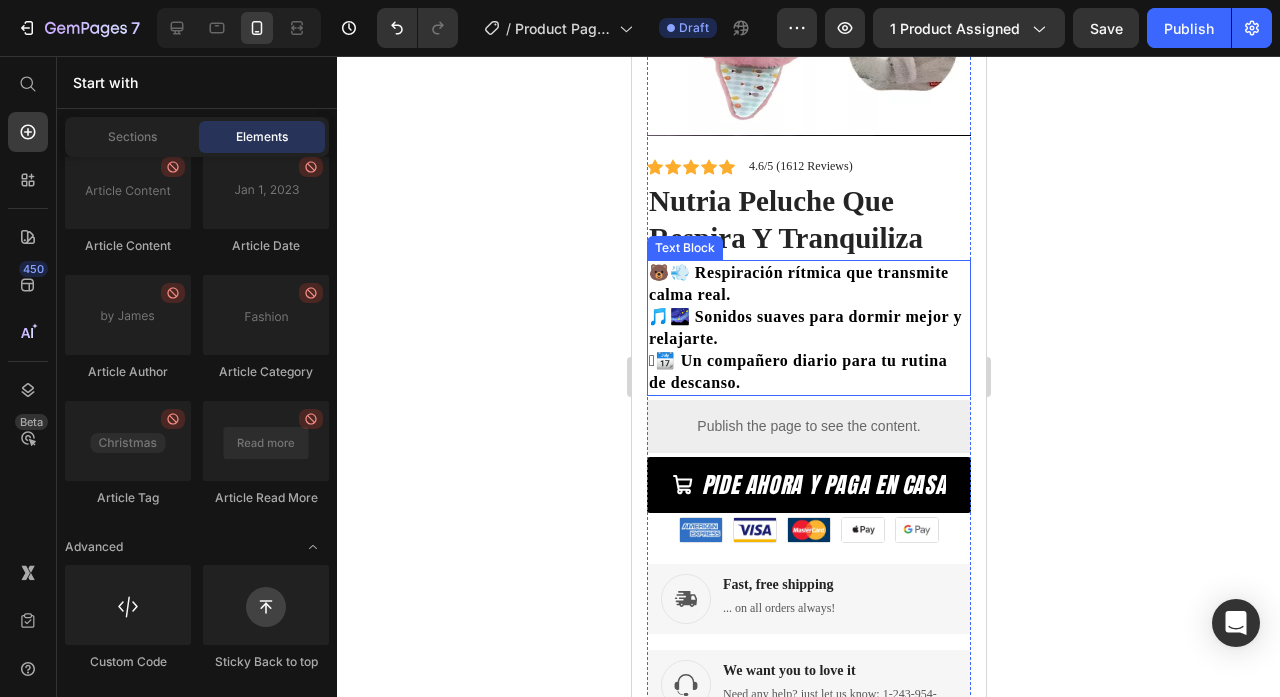 scroll, scrollTop: 306, scrollLeft: 0, axis: vertical 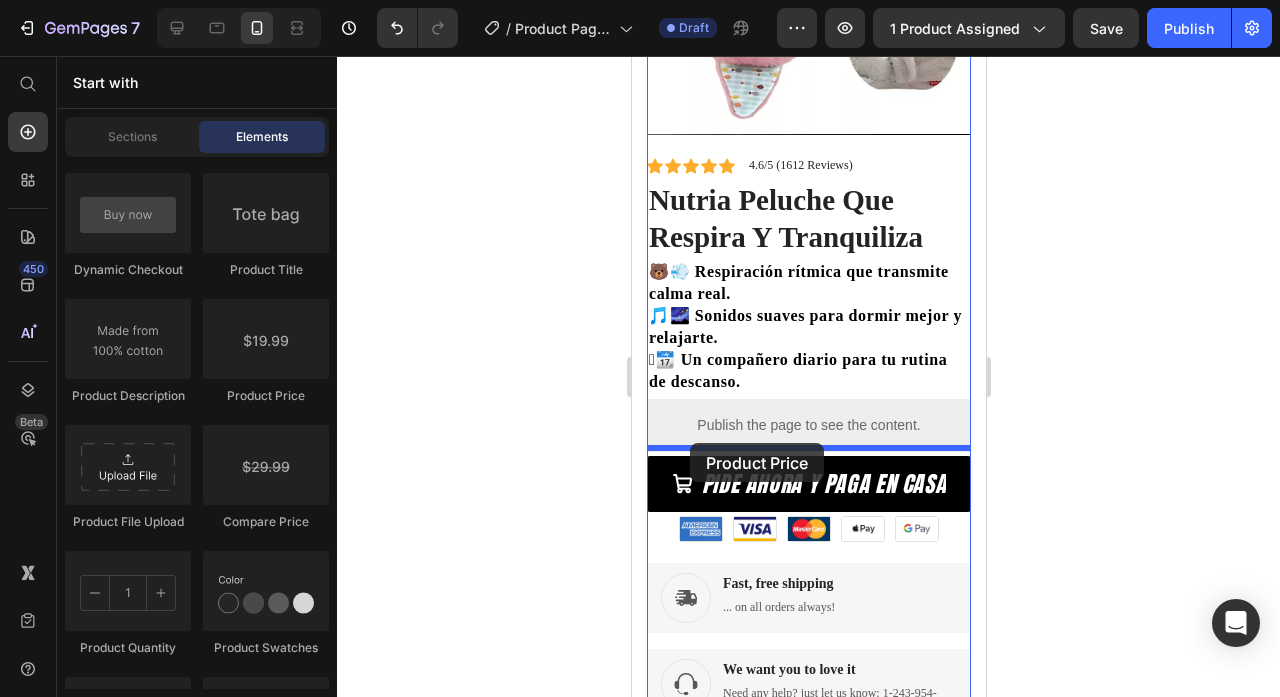 drag, startPoint x: 888, startPoint y: 421, endPoint x: 689, endPoint y: 443, distance: 200.21239 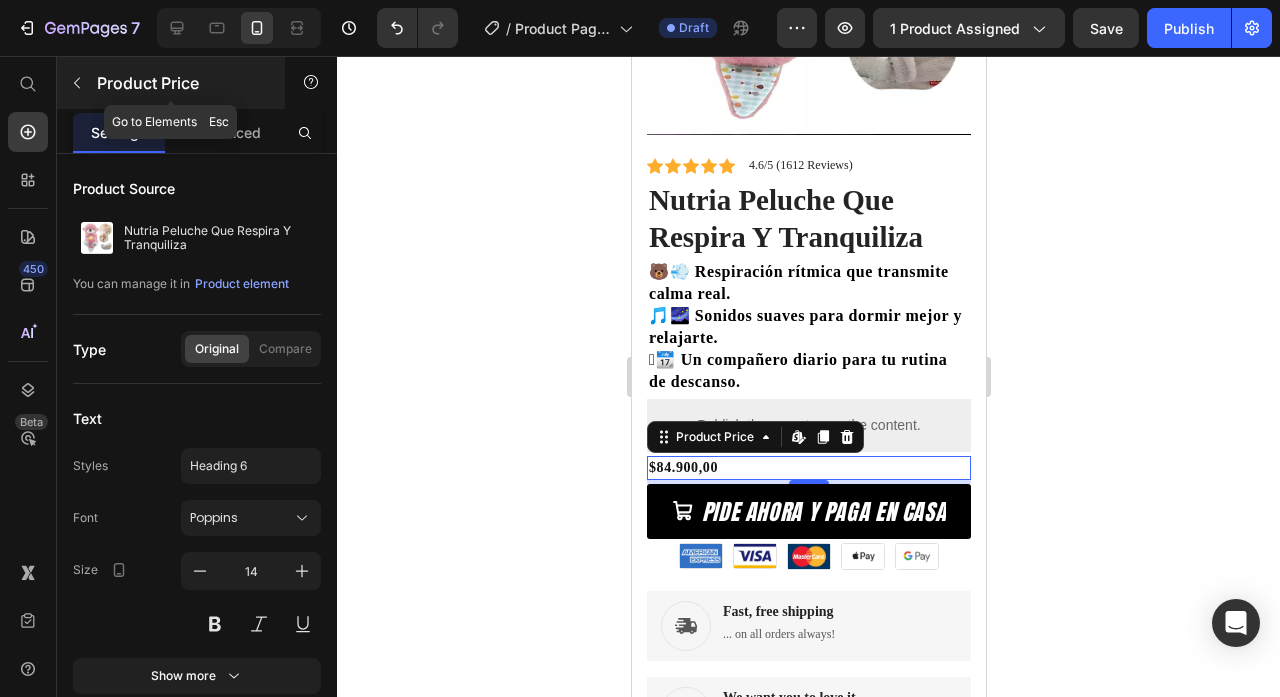 click at bounding box center (77, 83) 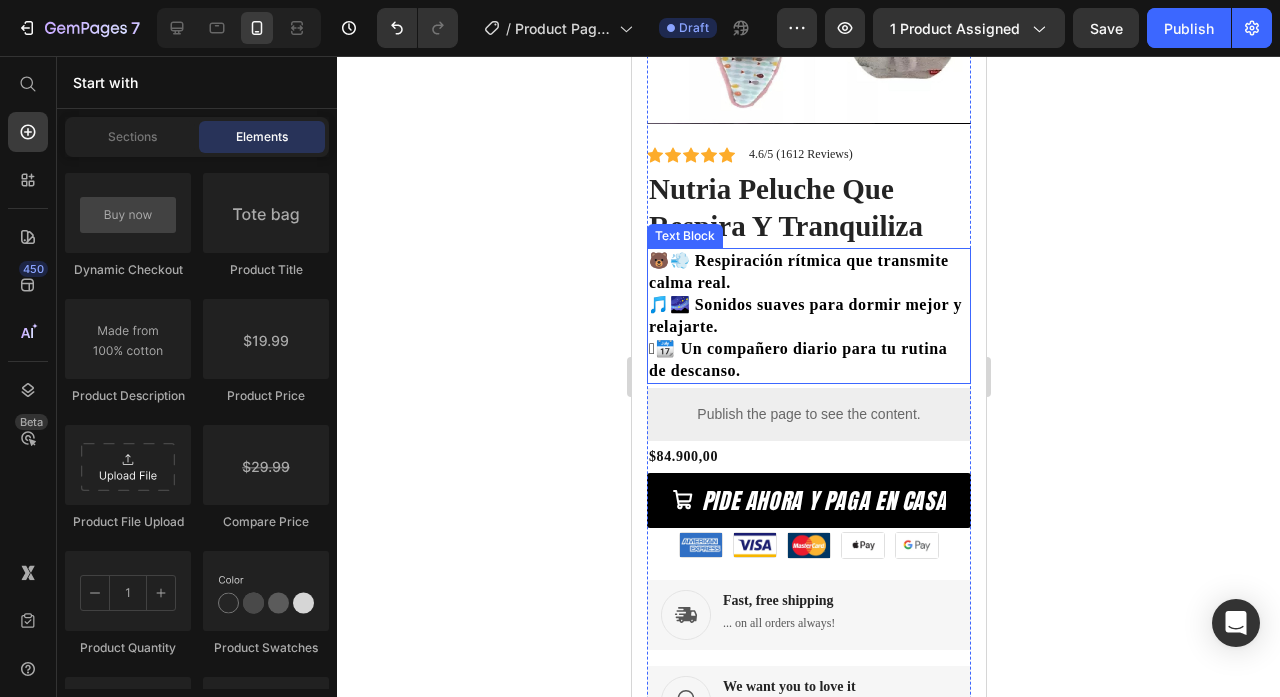 scroll, scrollTop: 260, scrollLeft: 0, axis: vertical 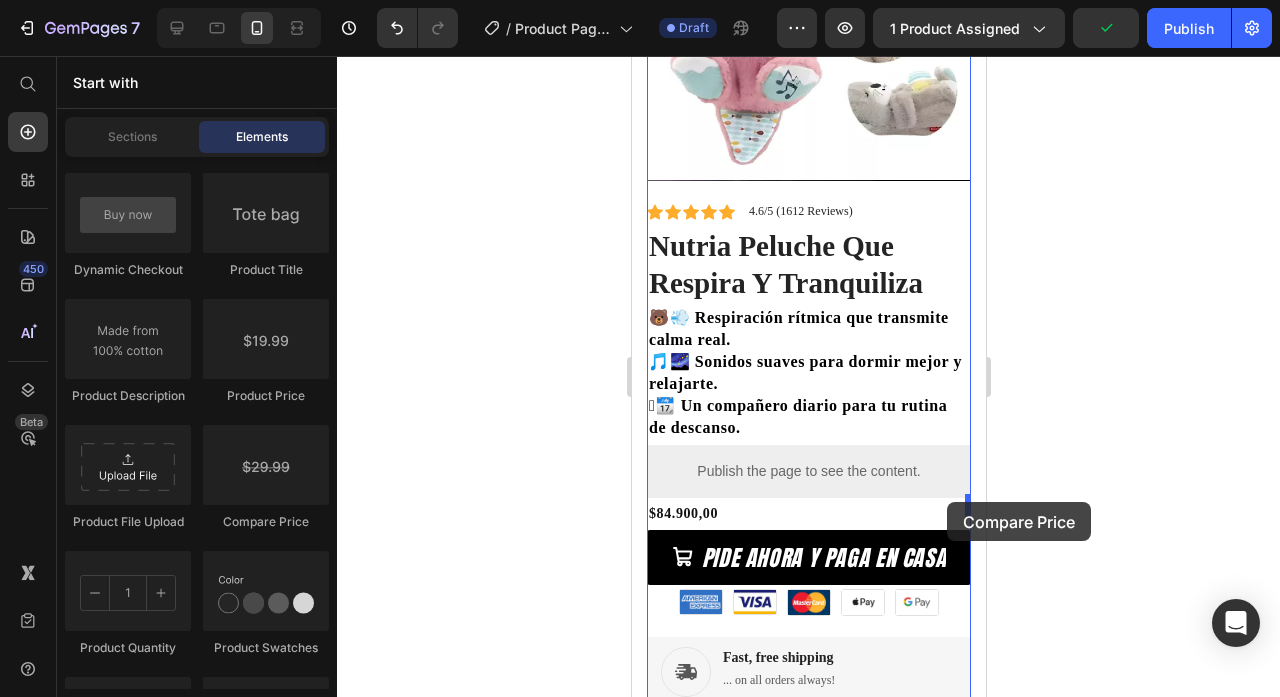 drag, startPoint x: 914, startPoint y: 559, endPoint x: 946, endPoint y: 502, distance: 65.36819 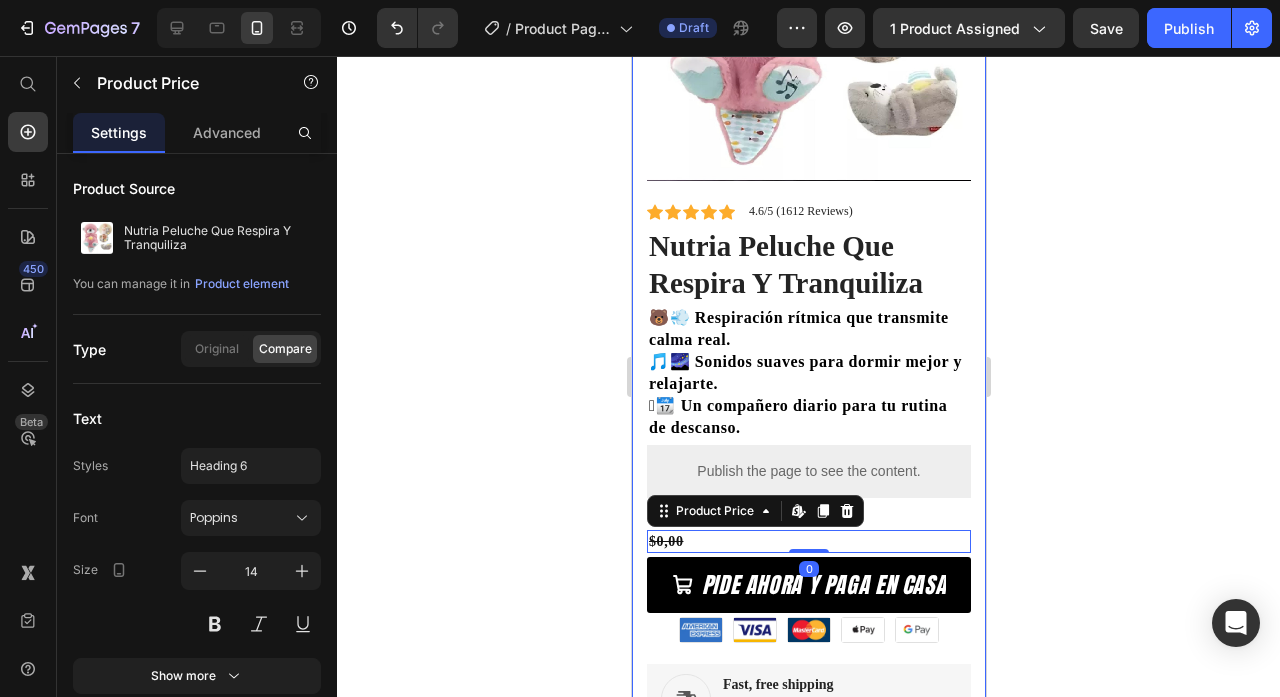 click 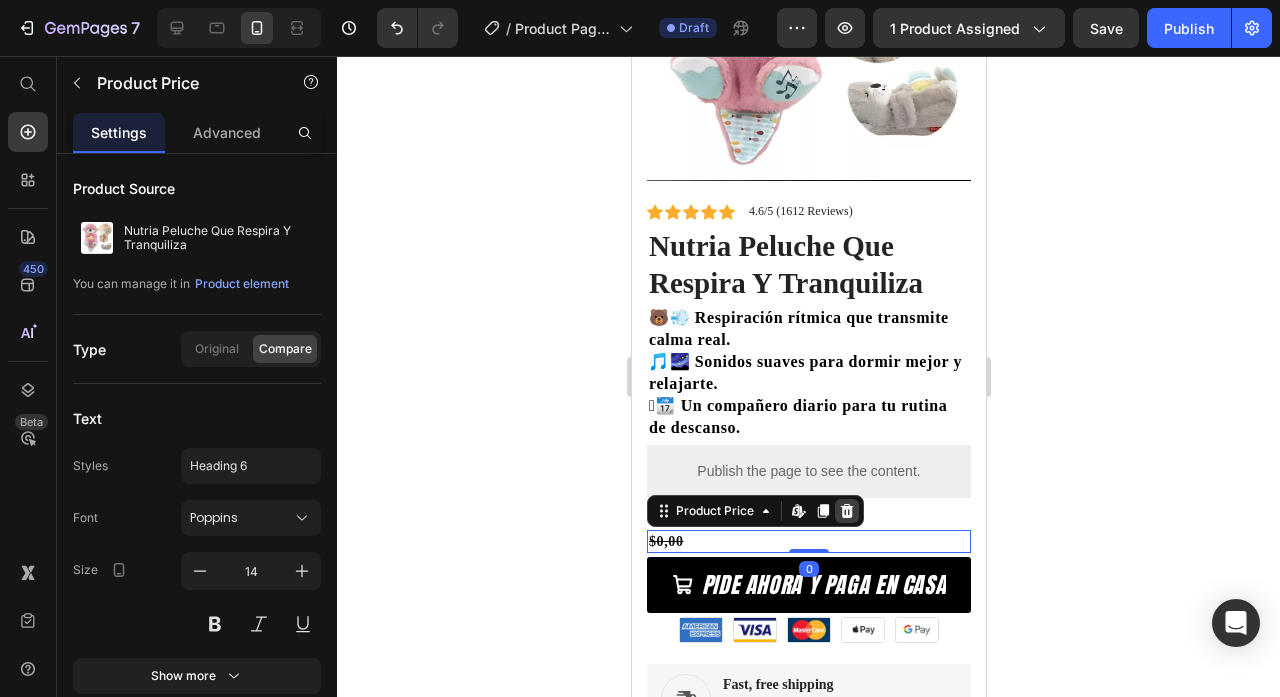 click 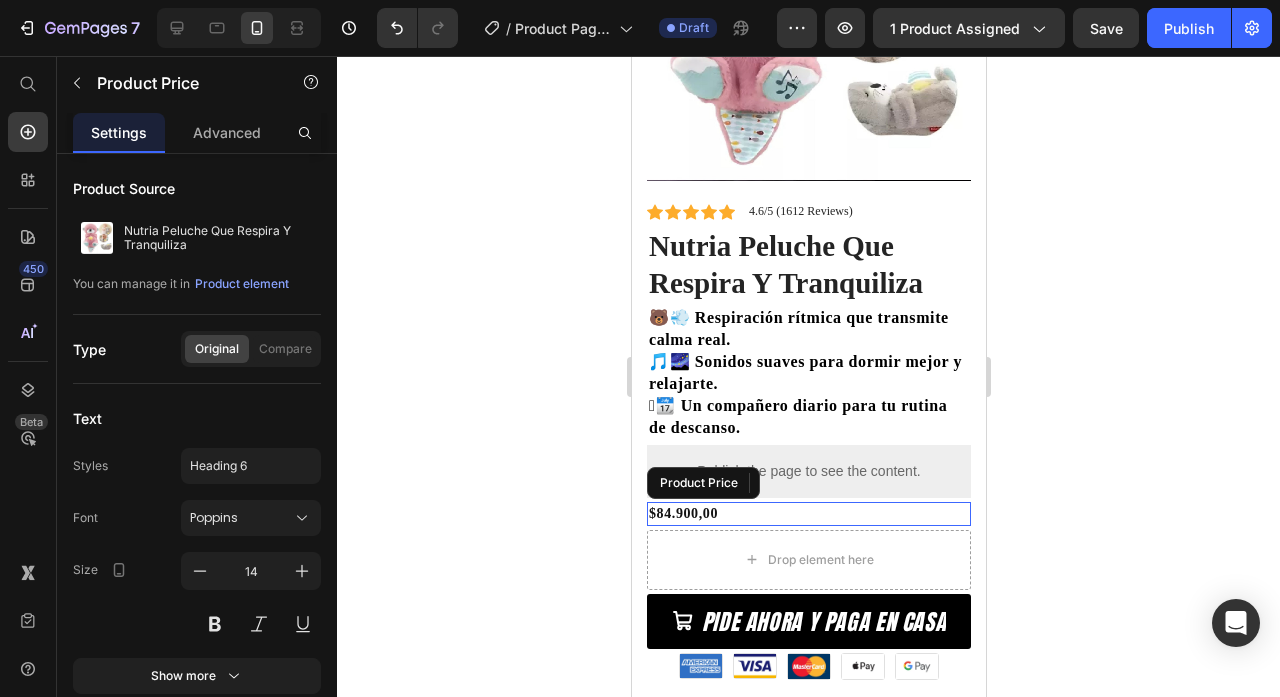 click on "$84.900,00" at bounding box center [808, 514] 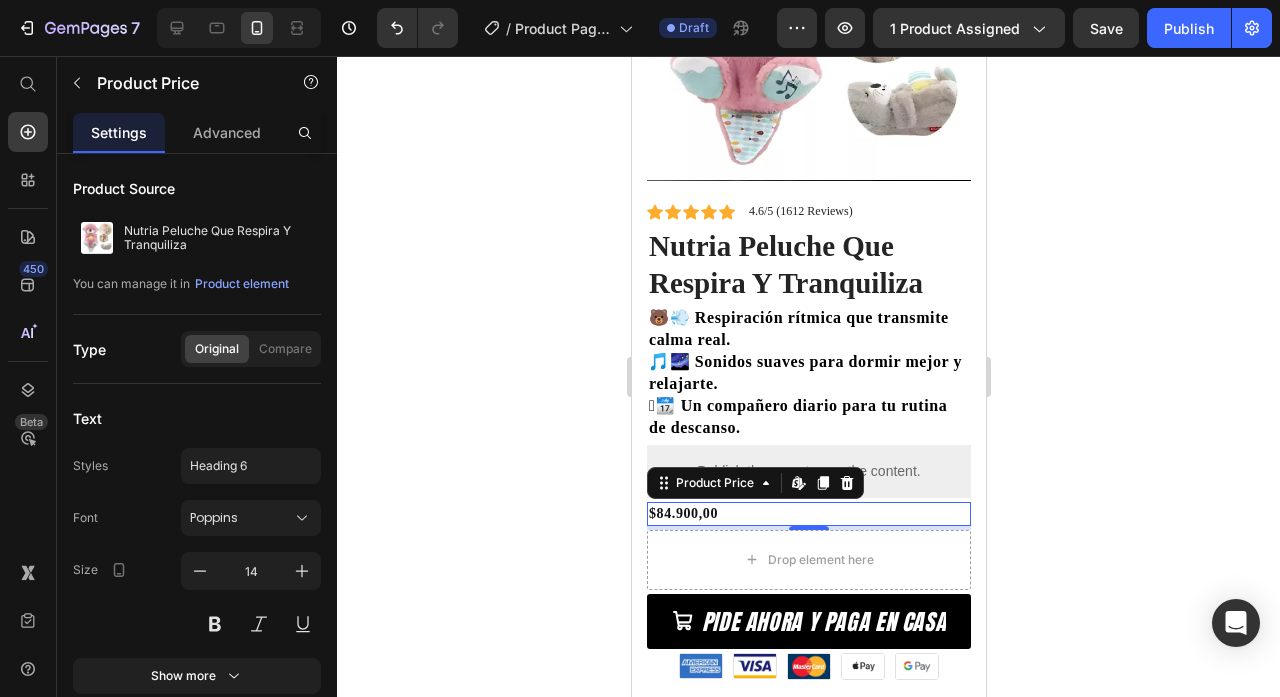click on "$84.900,00" at bounding box center [808, 514] 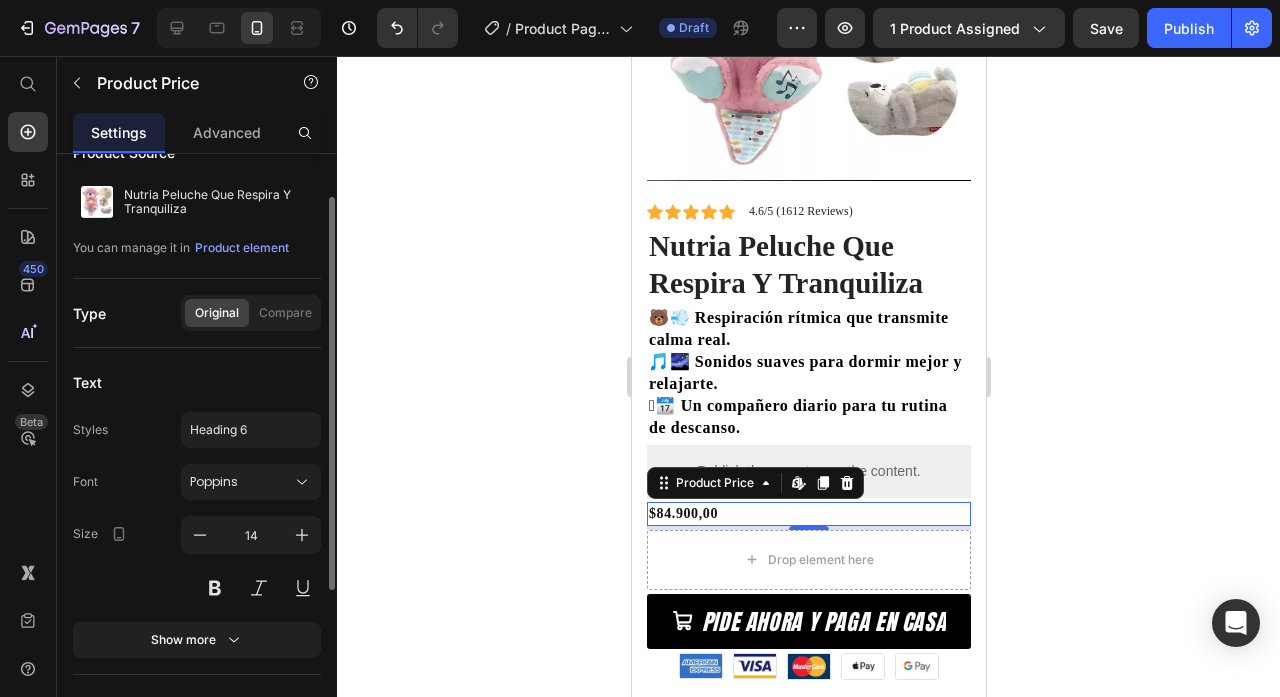 scroll, scrollTop: 0, scrollLeft: 0, axis: both 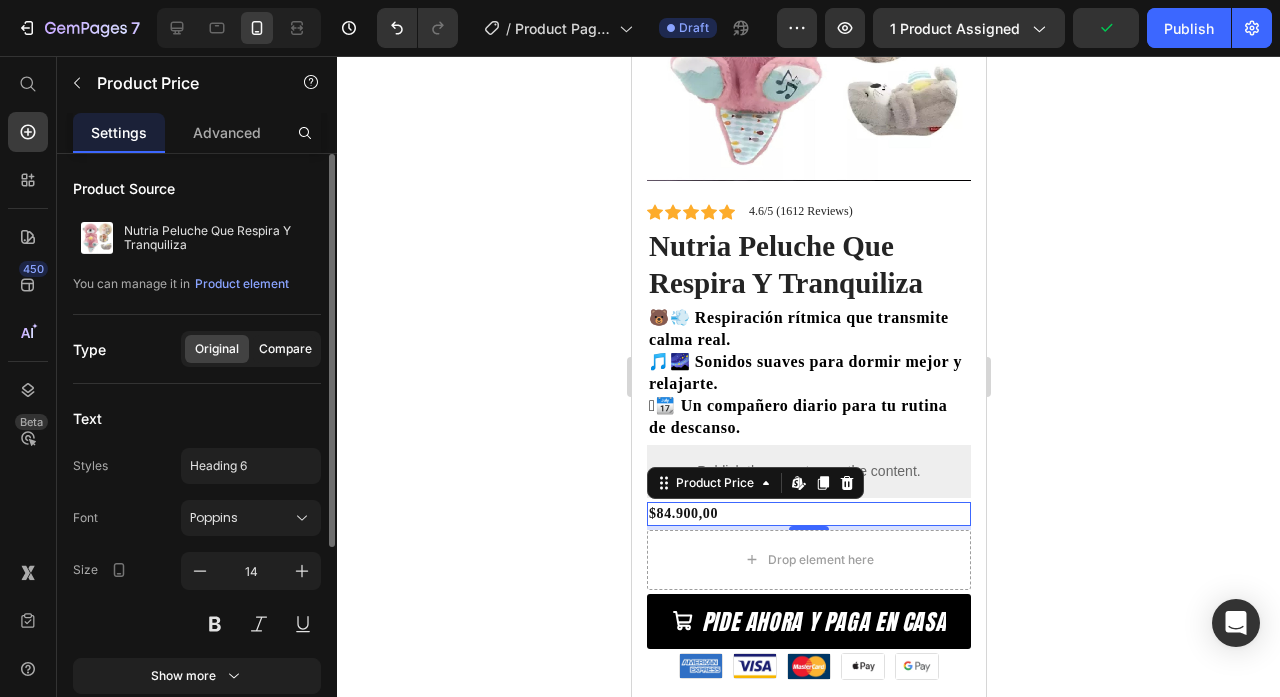 click on "Compare" 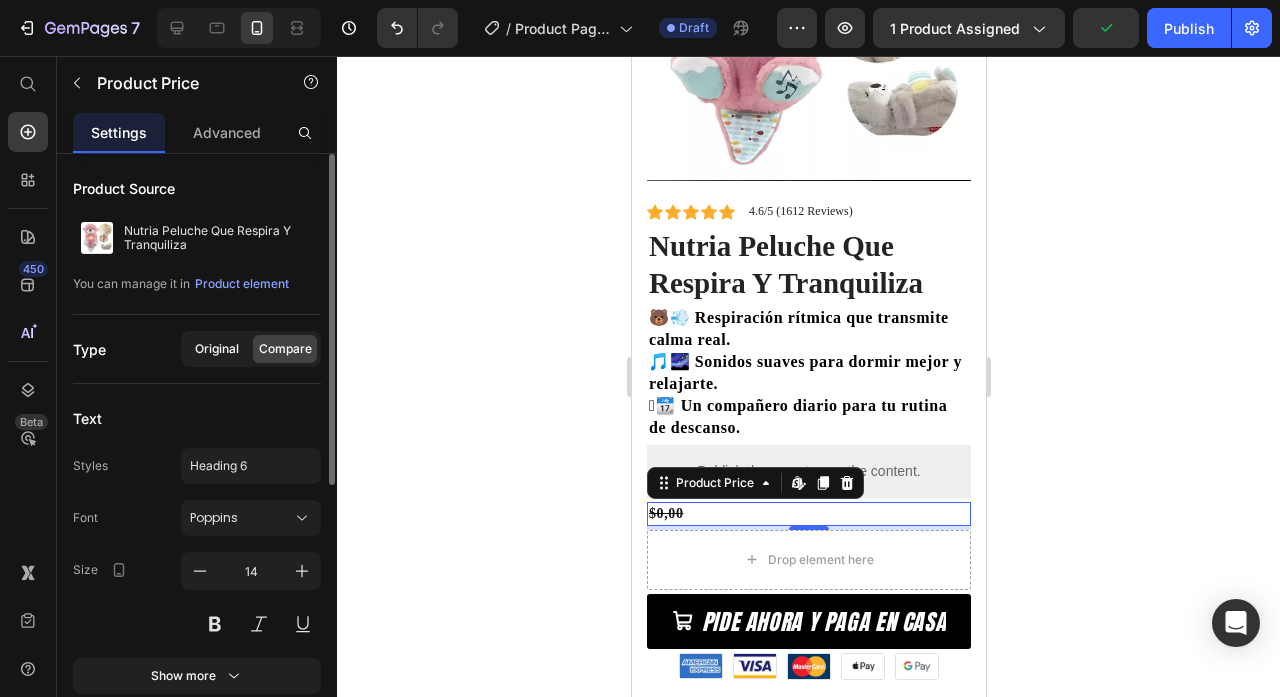 click on "Original" 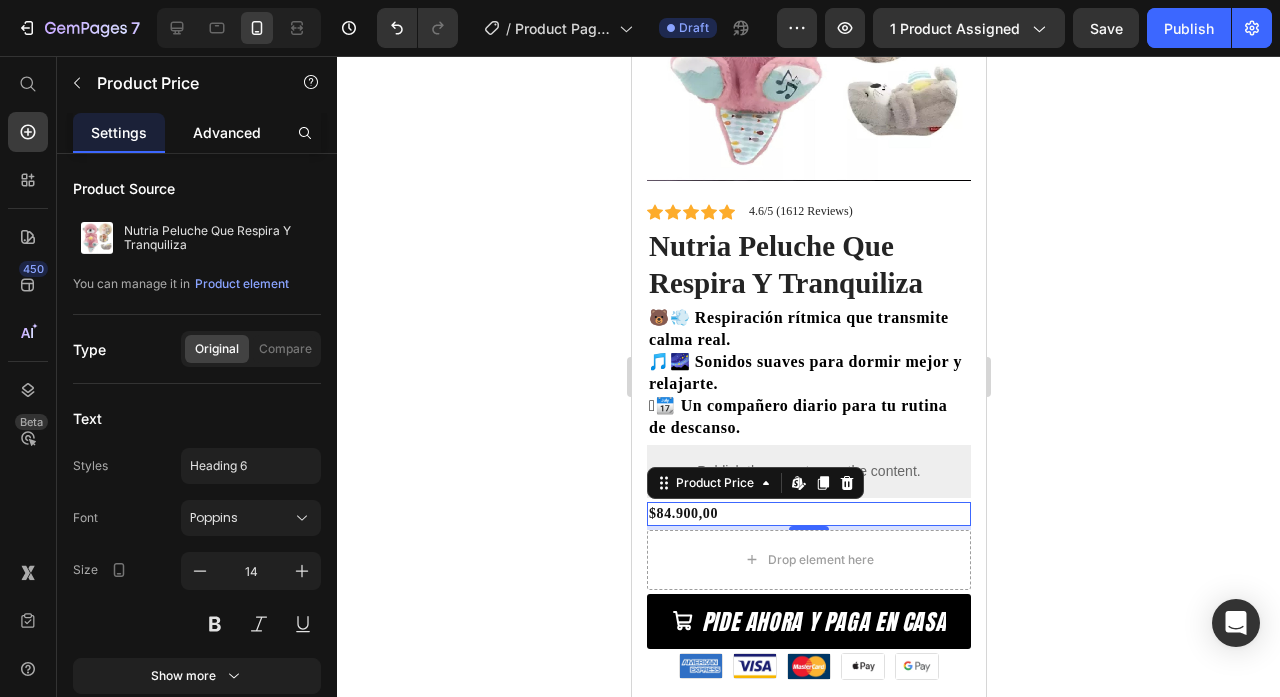 click on "Advanced" at bounding box center [227, 132] 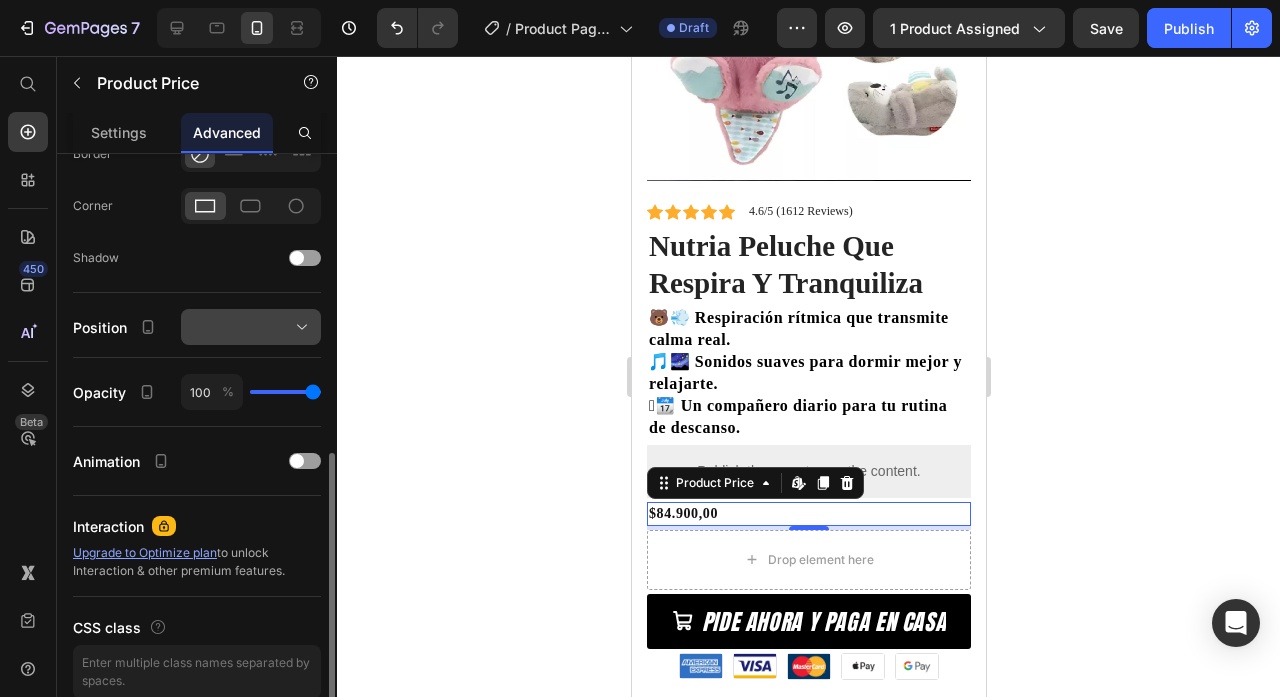 scroll, scrollTop: 611, scrollLeft: 0, axis: vertical 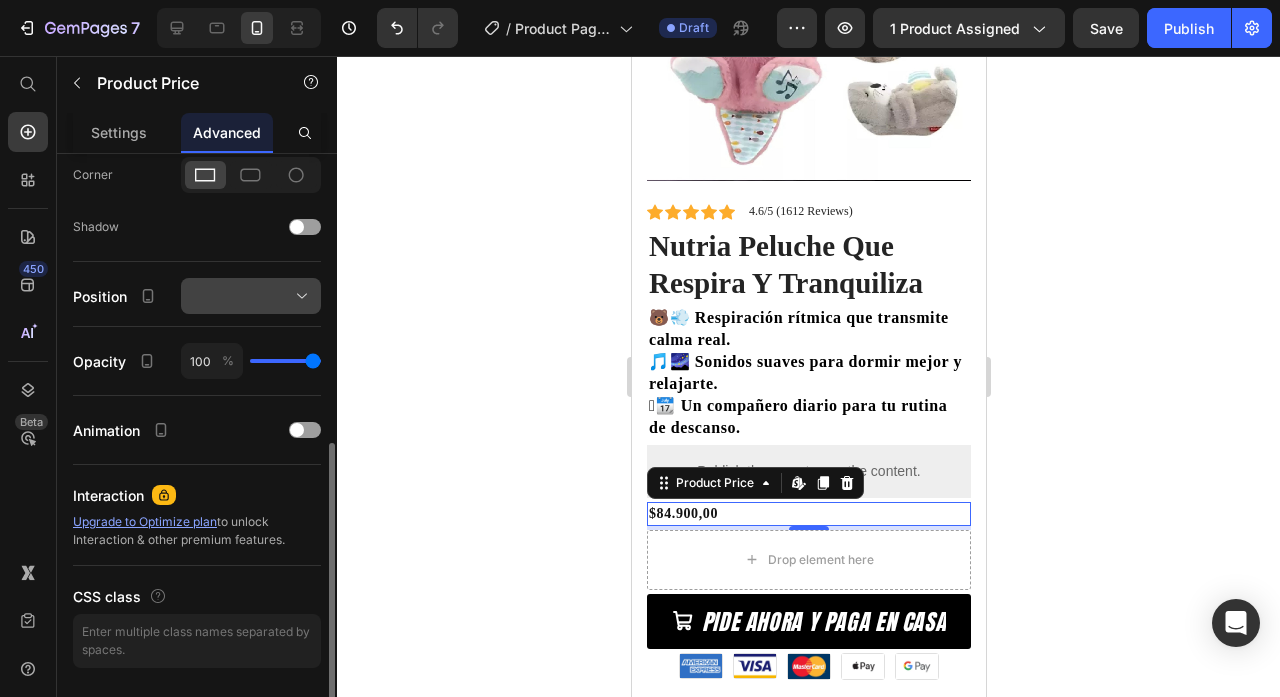 click at bounding box center (251, 296) 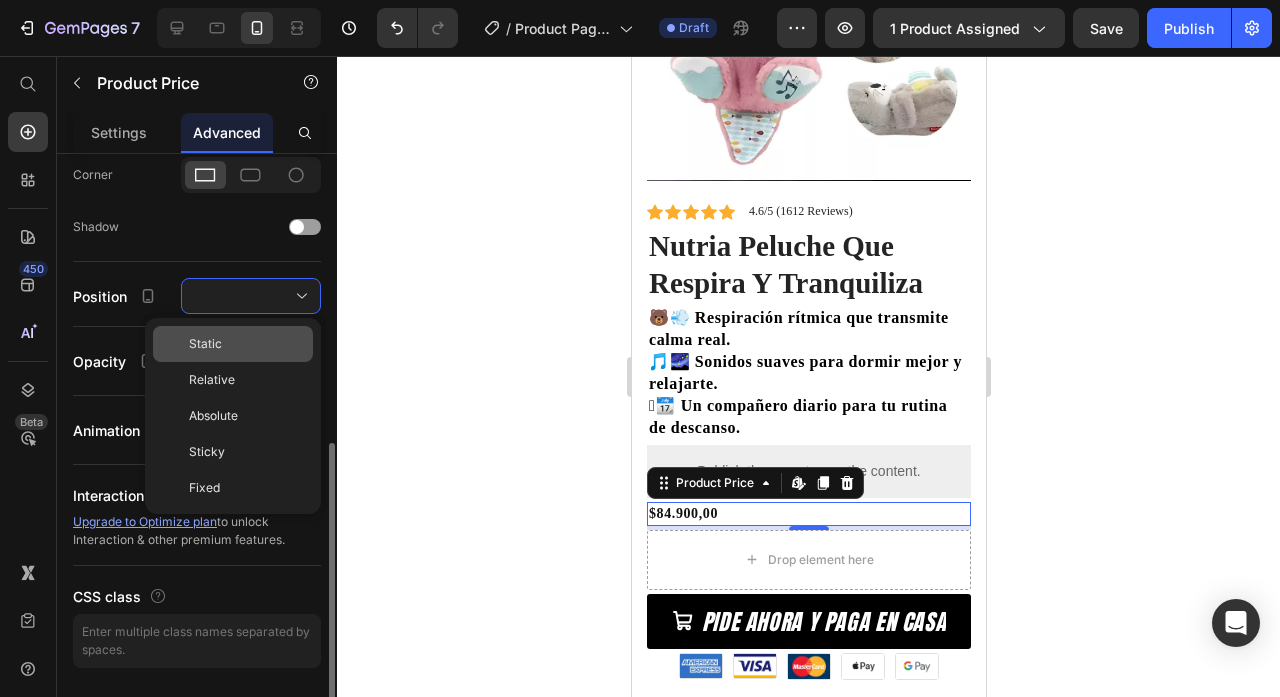 click on "Static" 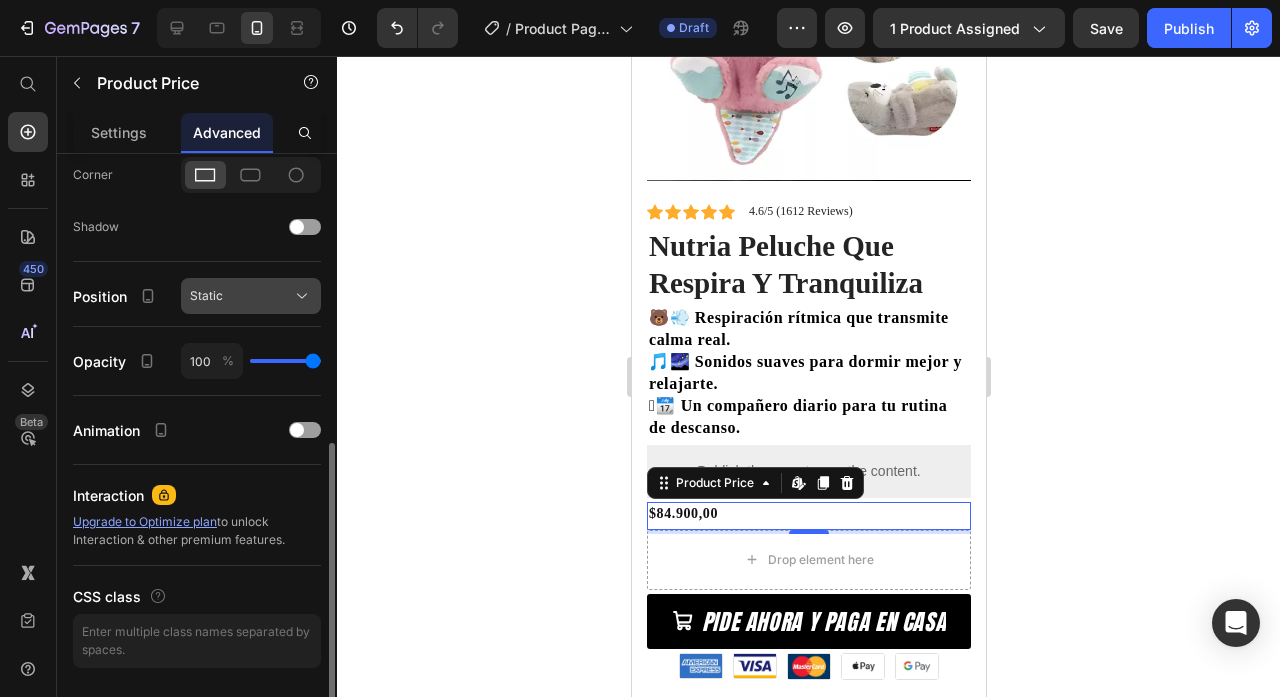 click on "Static" 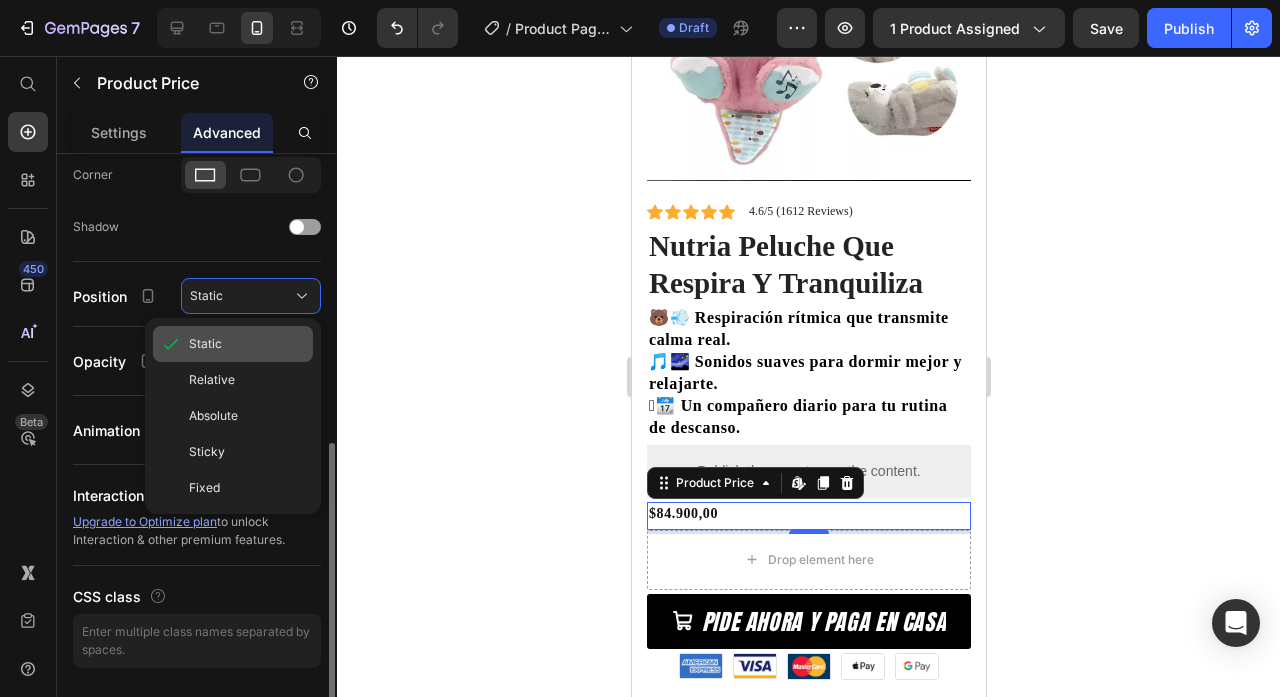 click on "Static" 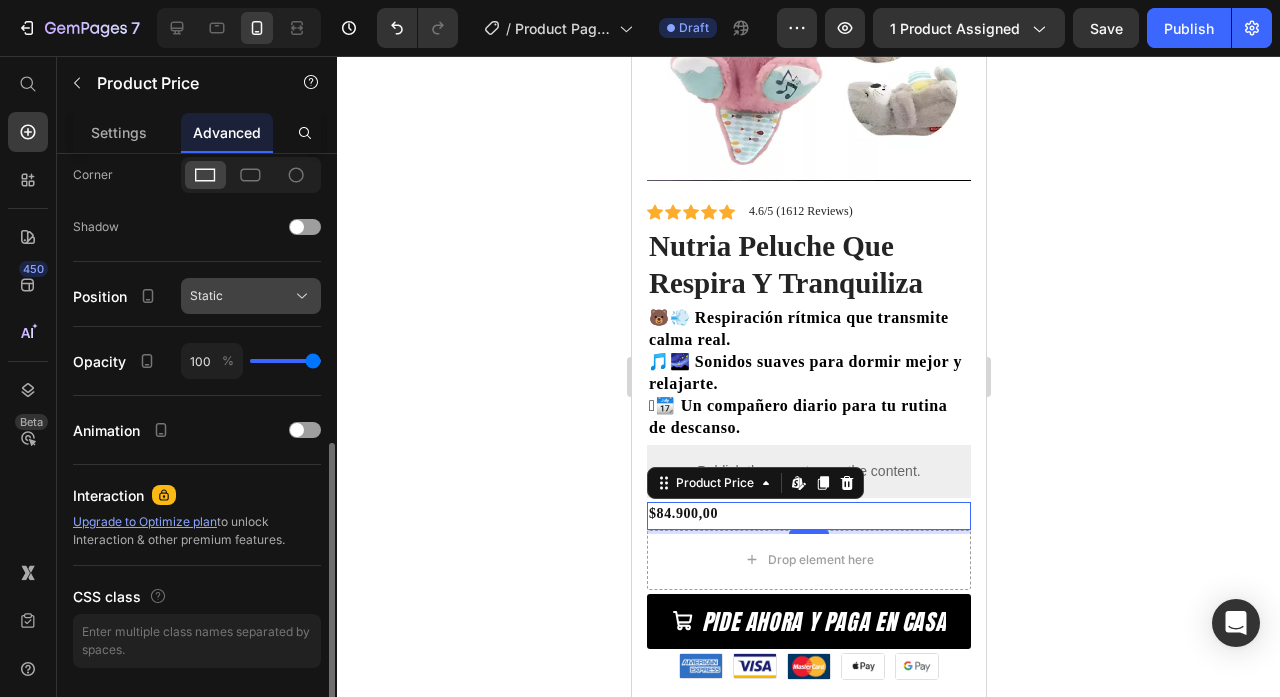 click on "Static" 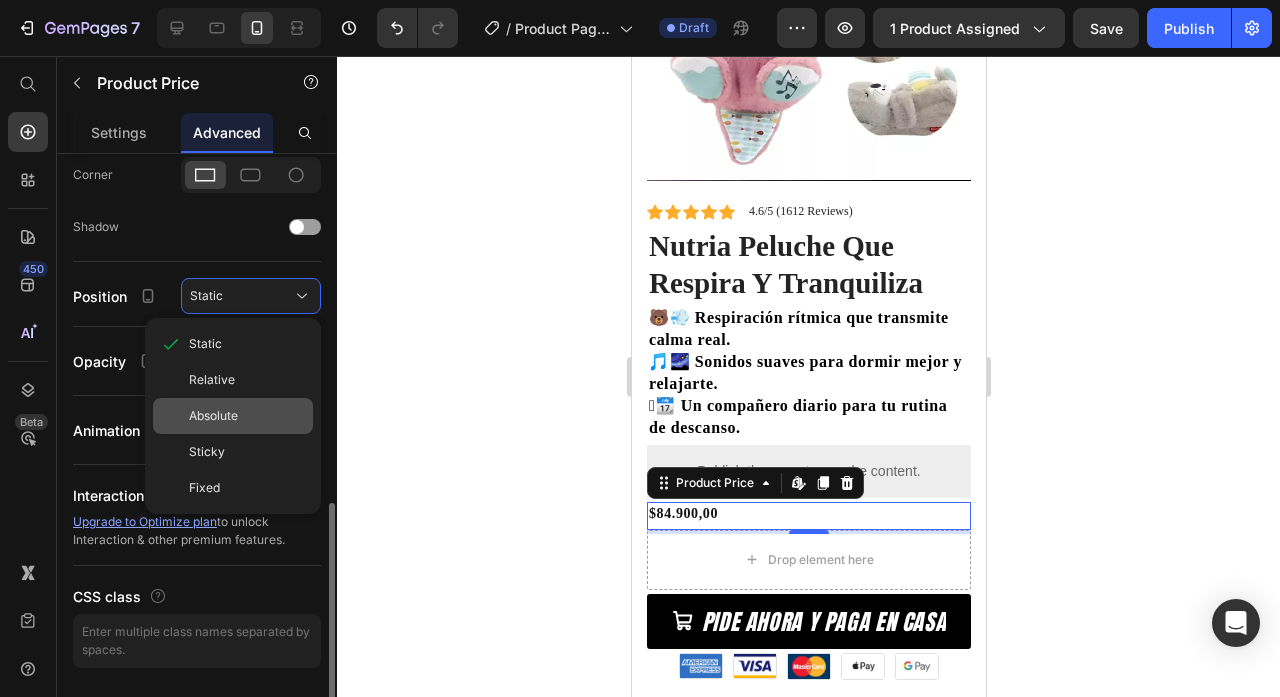 scroll, scrollTop: 669, scrollLeft: 0, axis: vertical 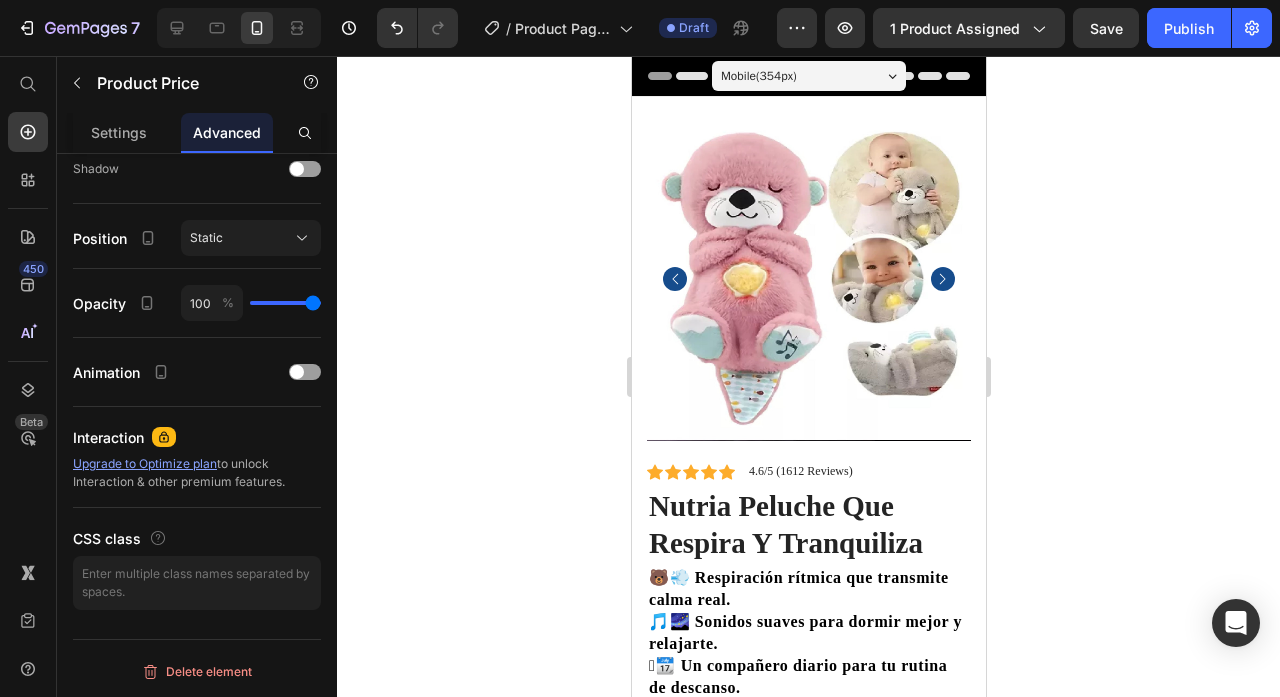 click 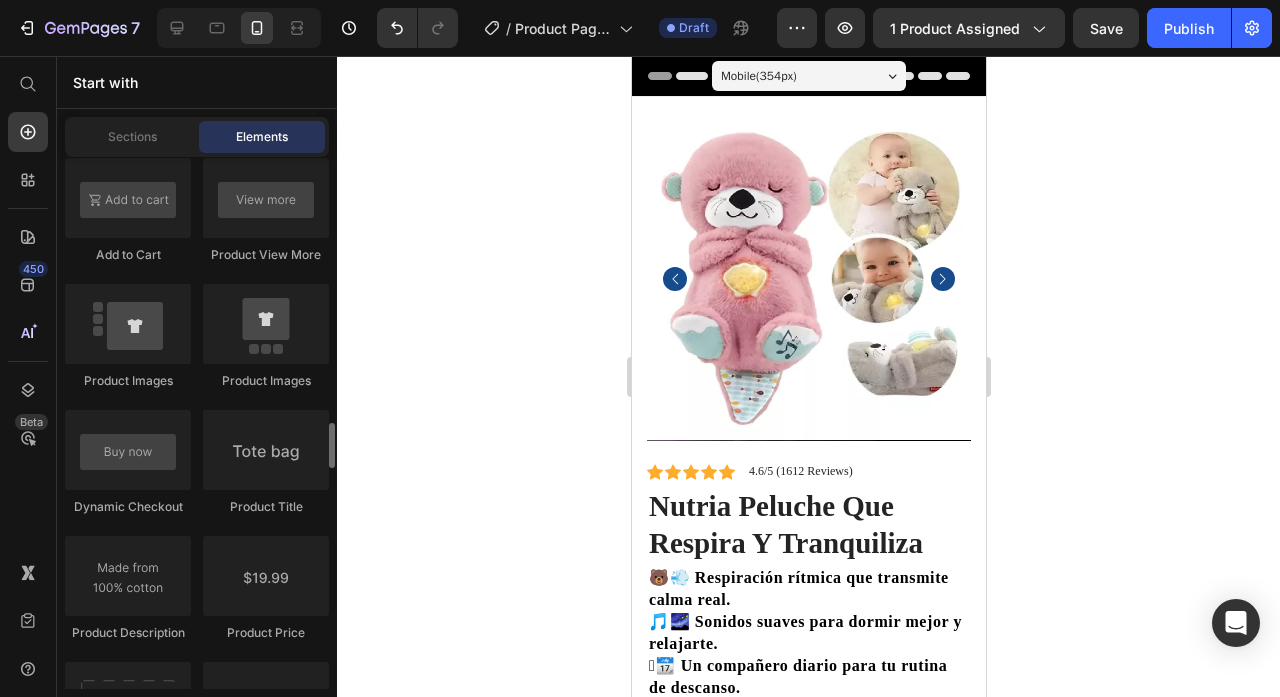 scroll, scrollTop: 3108, scrollLeft: 0, axis: vertical 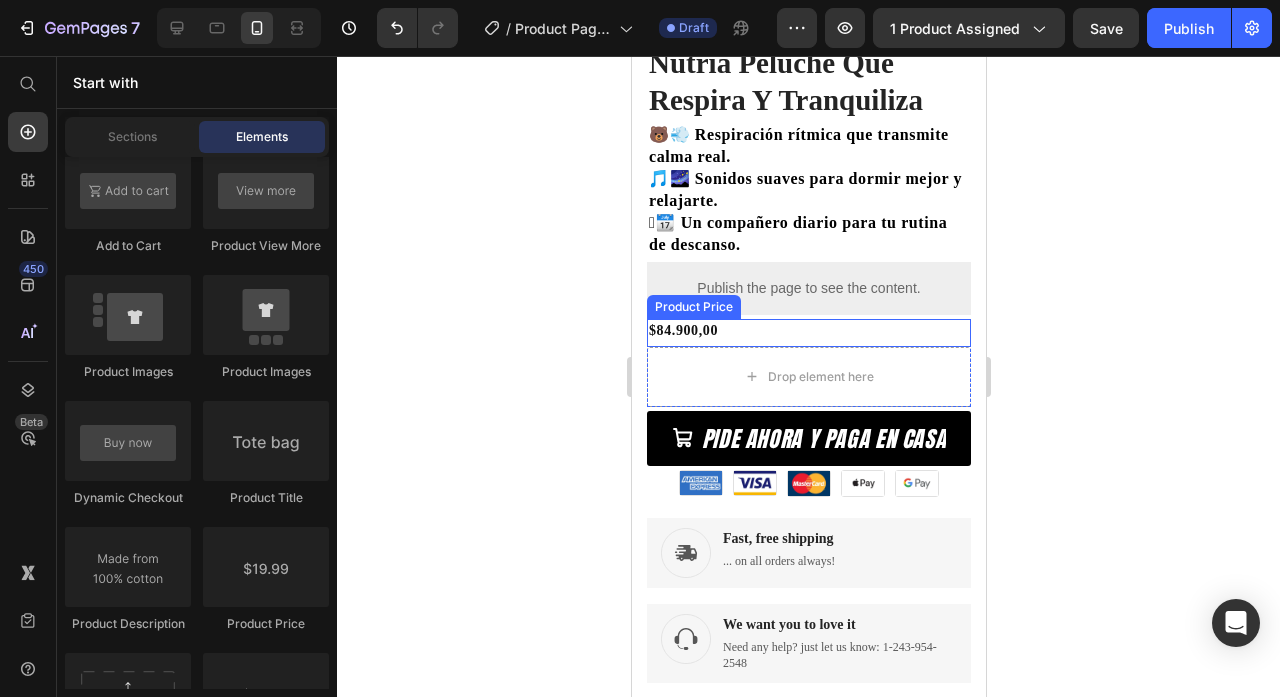 click on "$84.900,00" at bounding box center [808, 331] 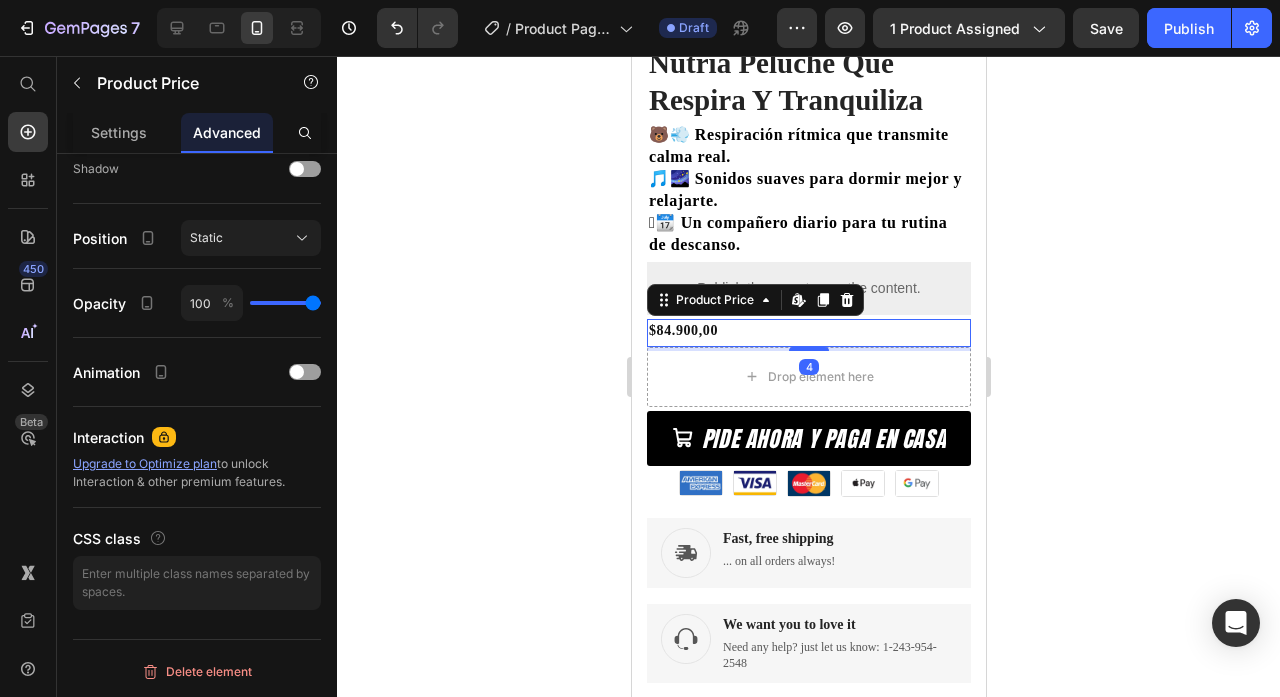 click on "$84.900,00" at bounding box center (808, 331) 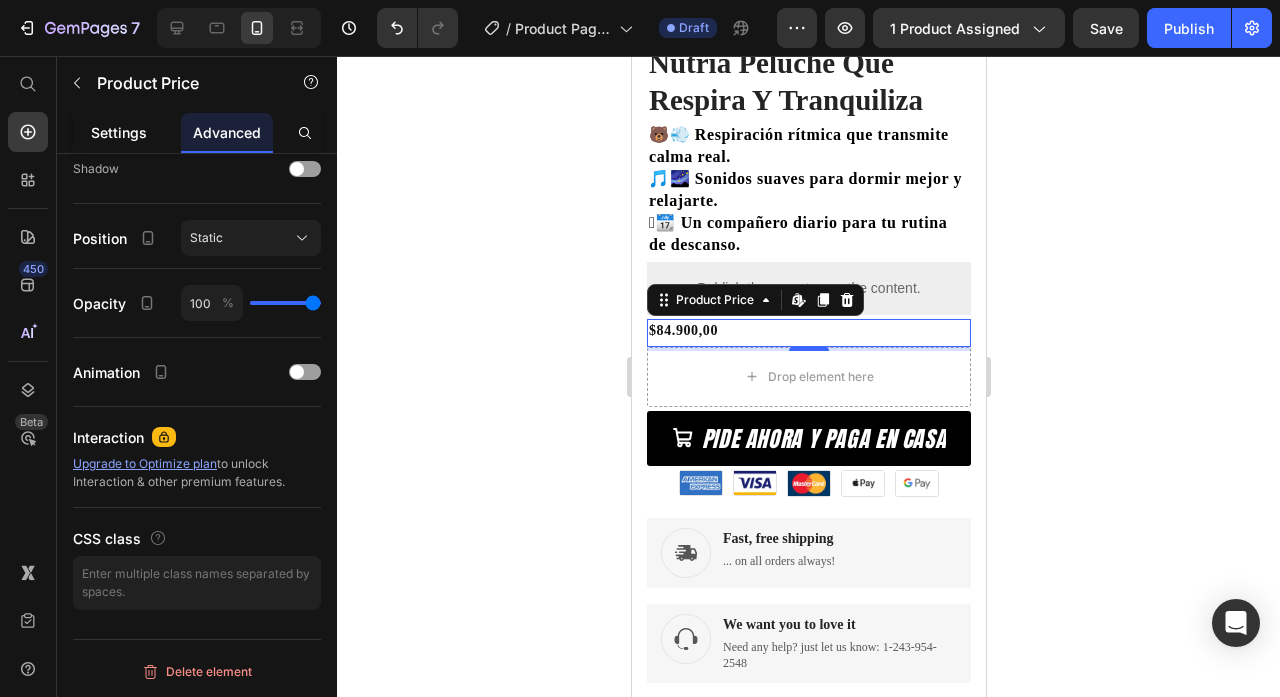 click on "Settings" 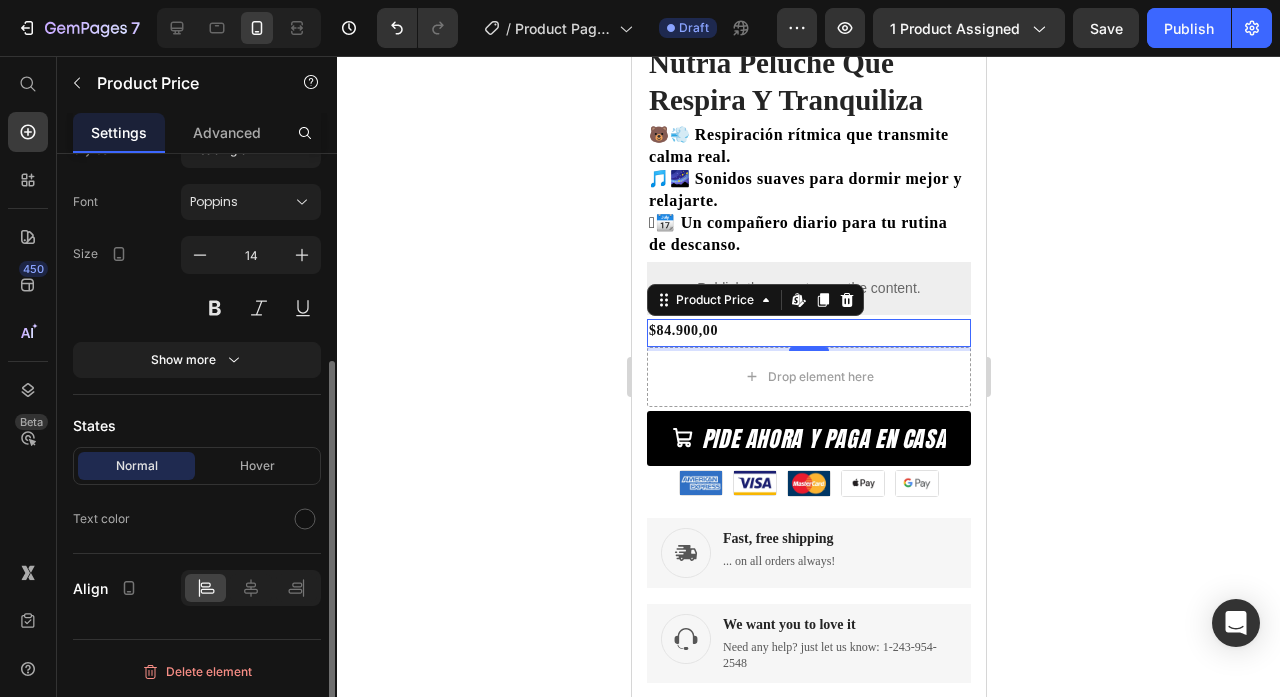 scroll, scrollTop: 0, scrollLeft: 0, axis: both 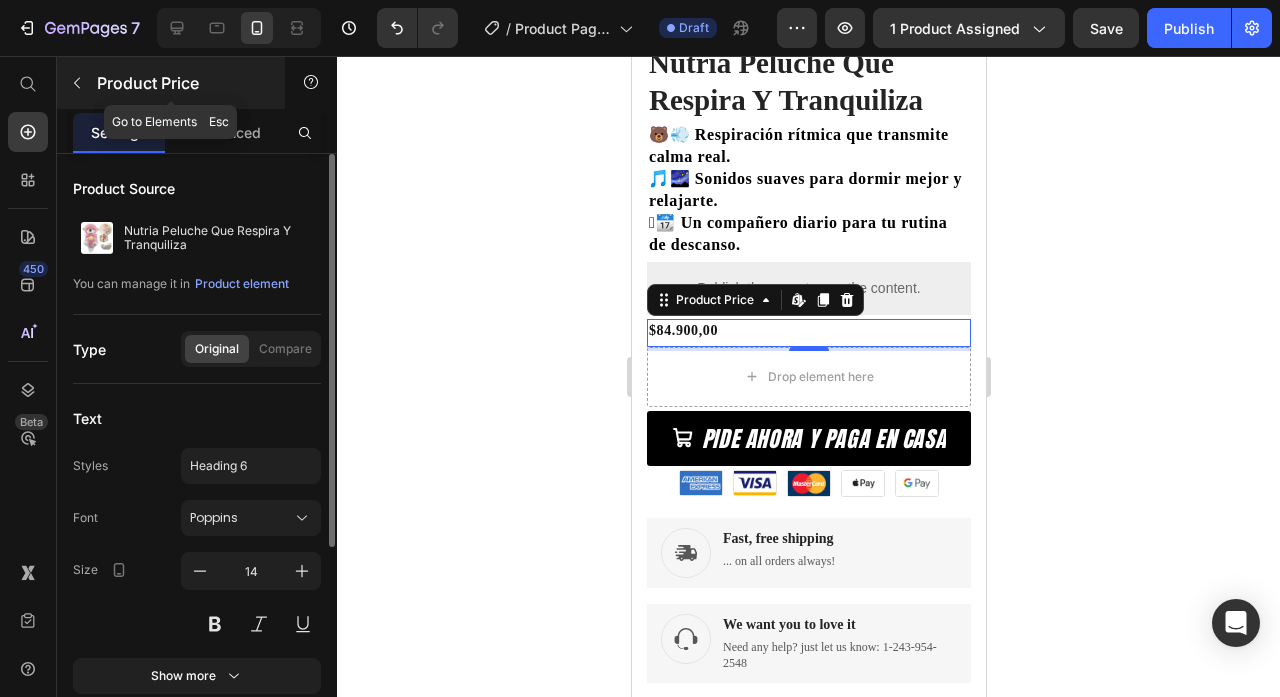 click 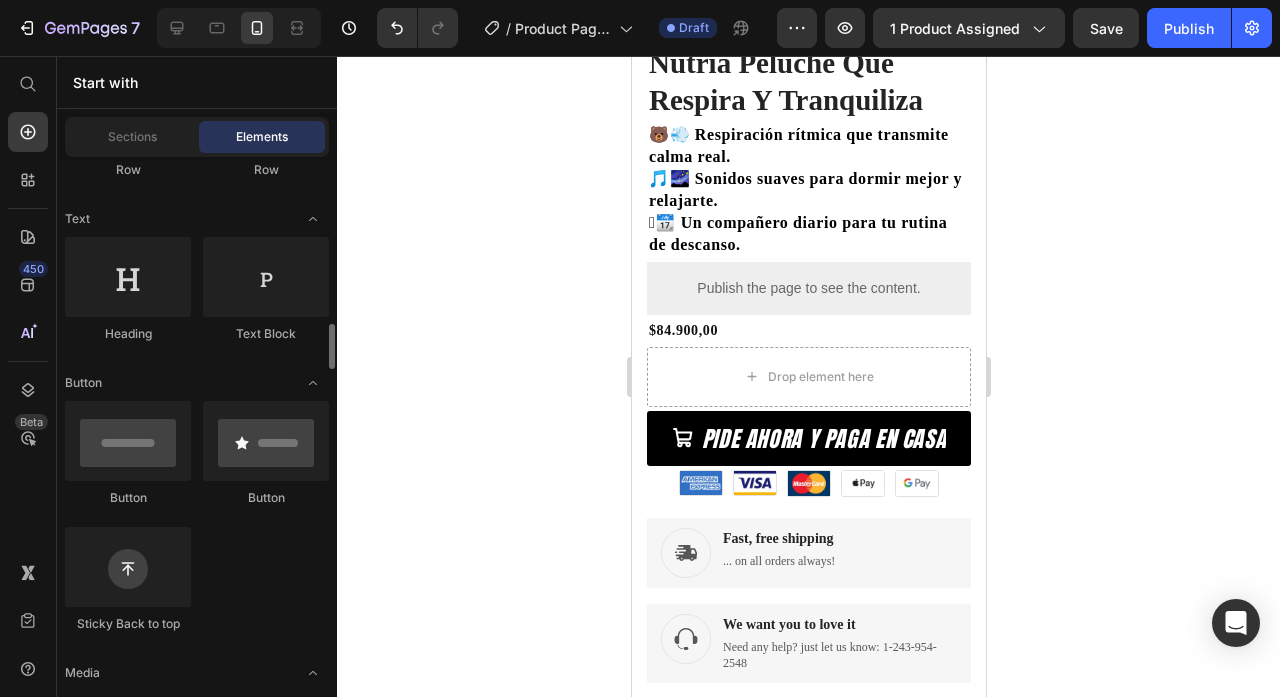 scroll, scrollTop: 0, scrollLeft: 0, axis: both 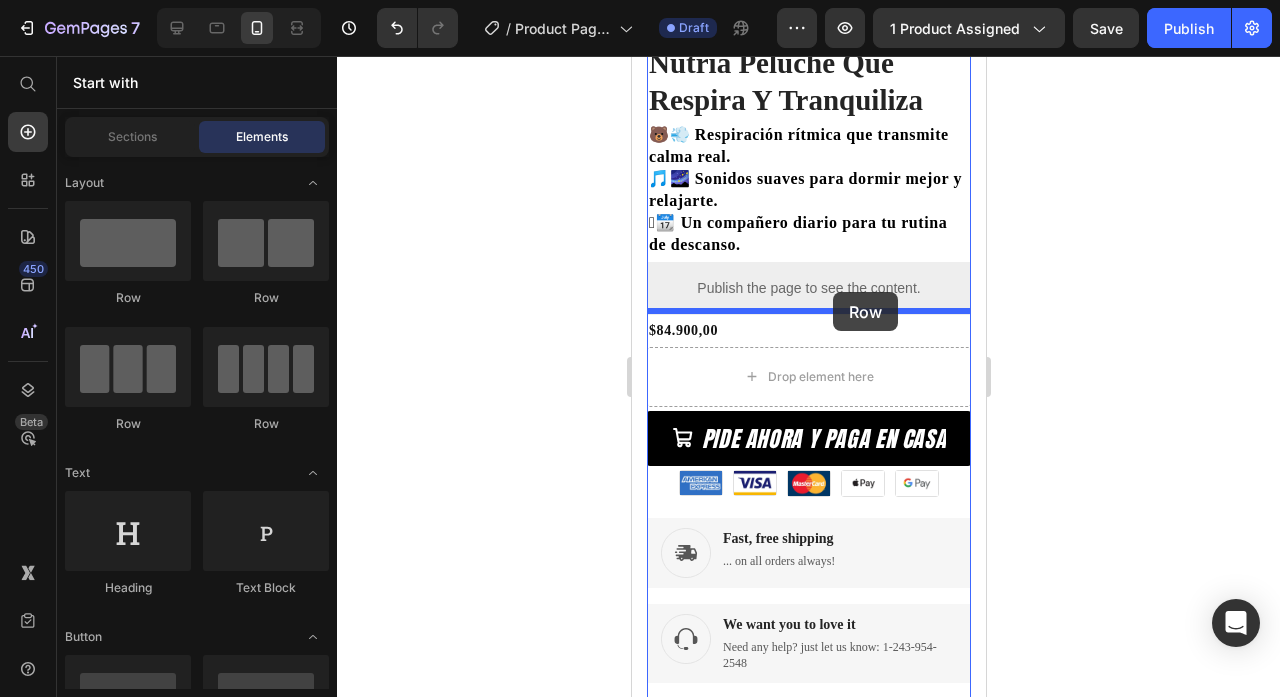 drag, startPoint x: 874, startPoint y: 325, endPoint x: 832, endPoint y: 292, distance: 53.413483 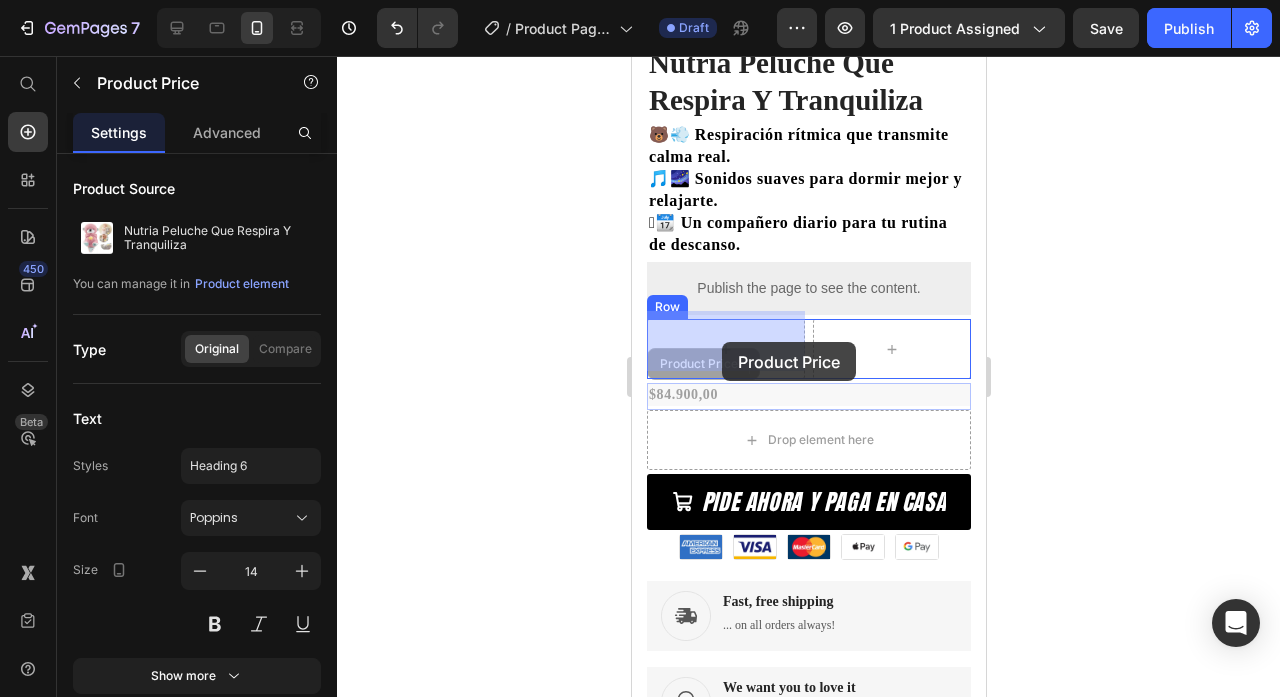 drag, startPoint x: 731, startPoint y: 381, endPoint x: 721, endPoint y: 343, distance: 39.293766 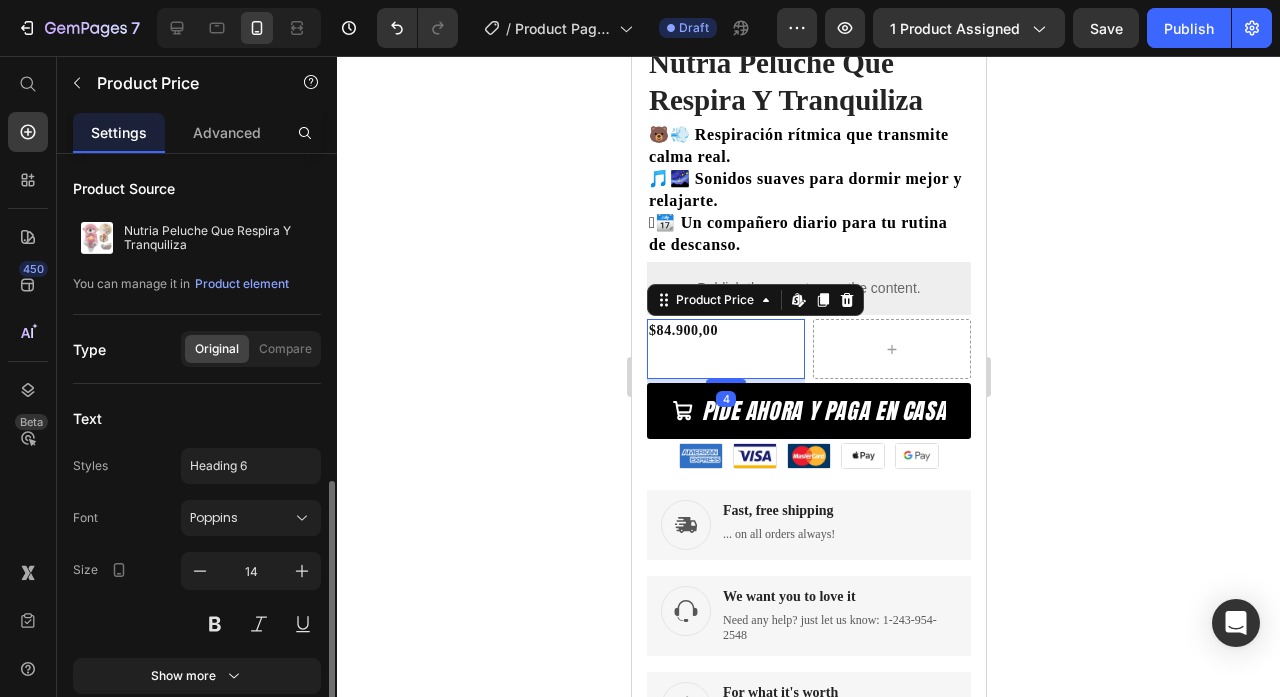 scroll, scrollTop: 316, scrollLeft: 0, axis: vertical 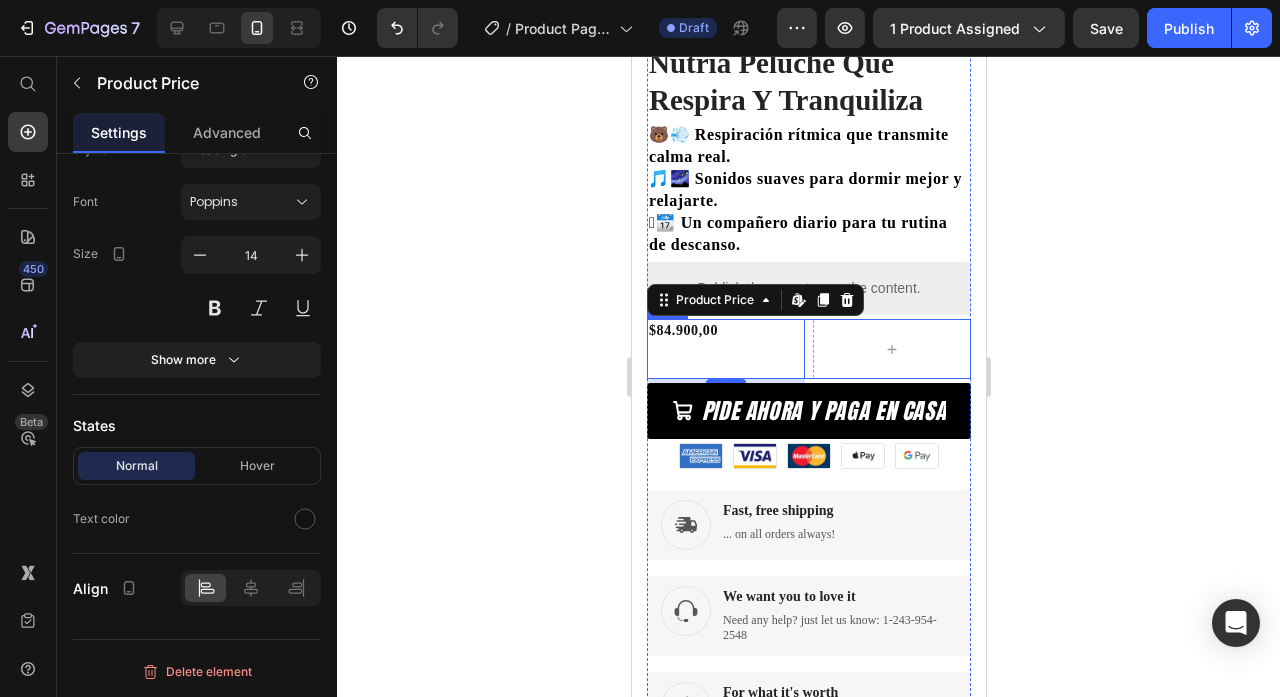 click on "[PRICE] Product Price Edit content in Shopify 4 Row" at bounding box center [808, 349] 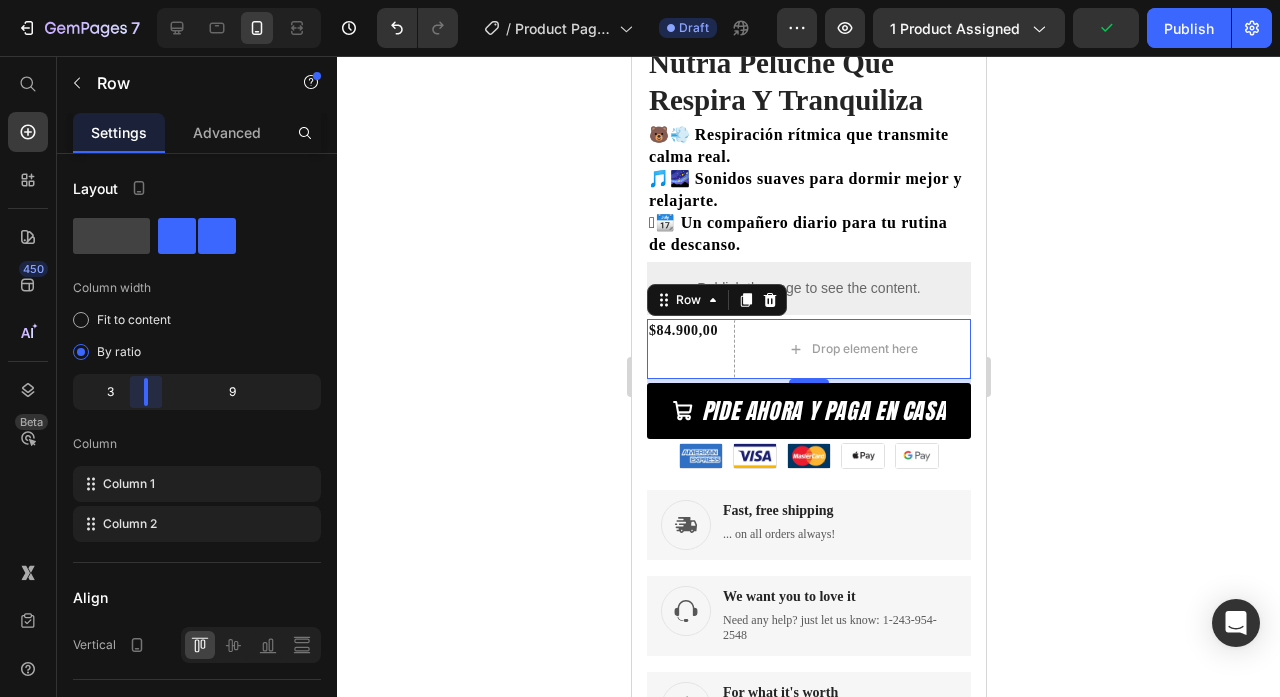 drag, startPoint x: 205, startPoint y: 389, endPoint x: 129, endPoint y: 390, distance: 76.00658 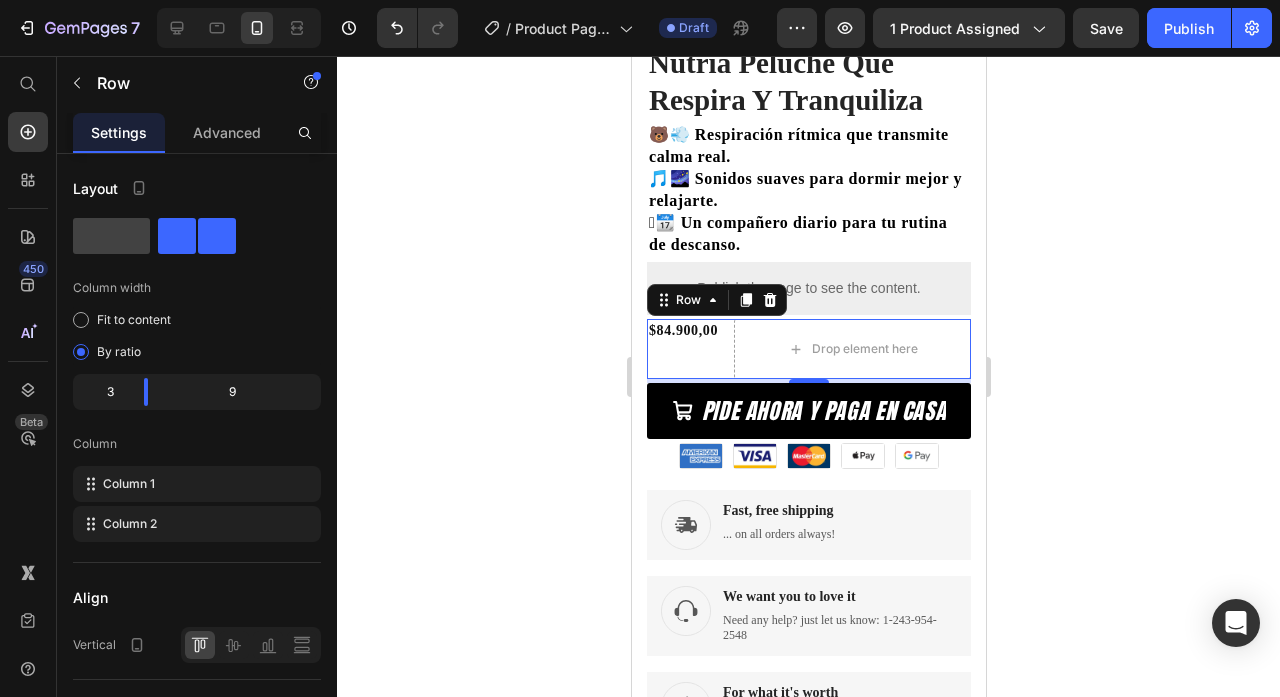 click 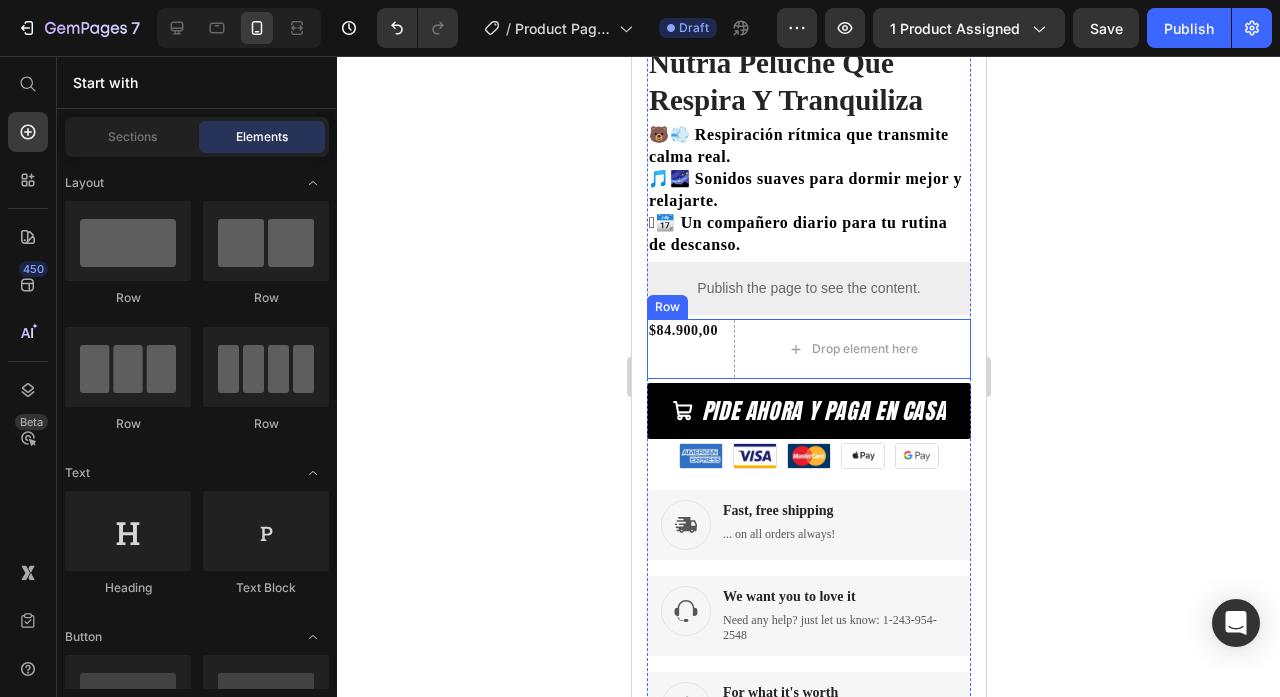click on "$84.900,00 Product Price" at bounding box center (685, 349) 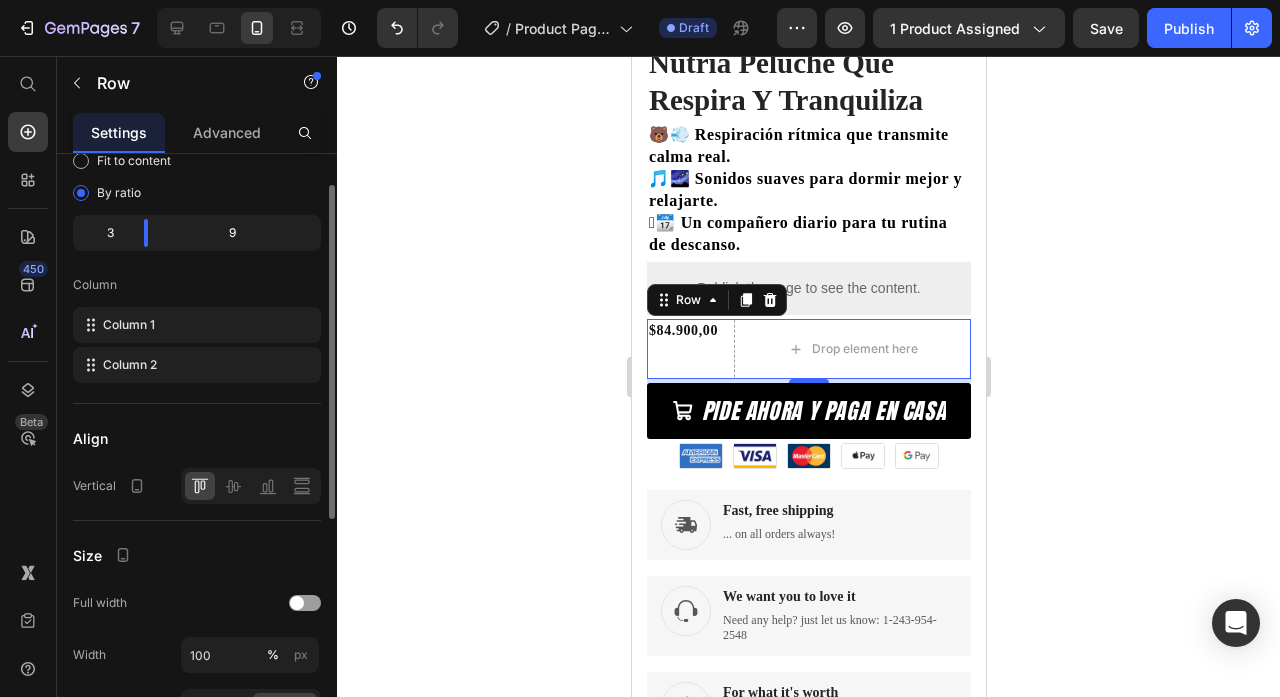 scroll, scrollTop: 213, scrollLeft: 0, axis: vertical 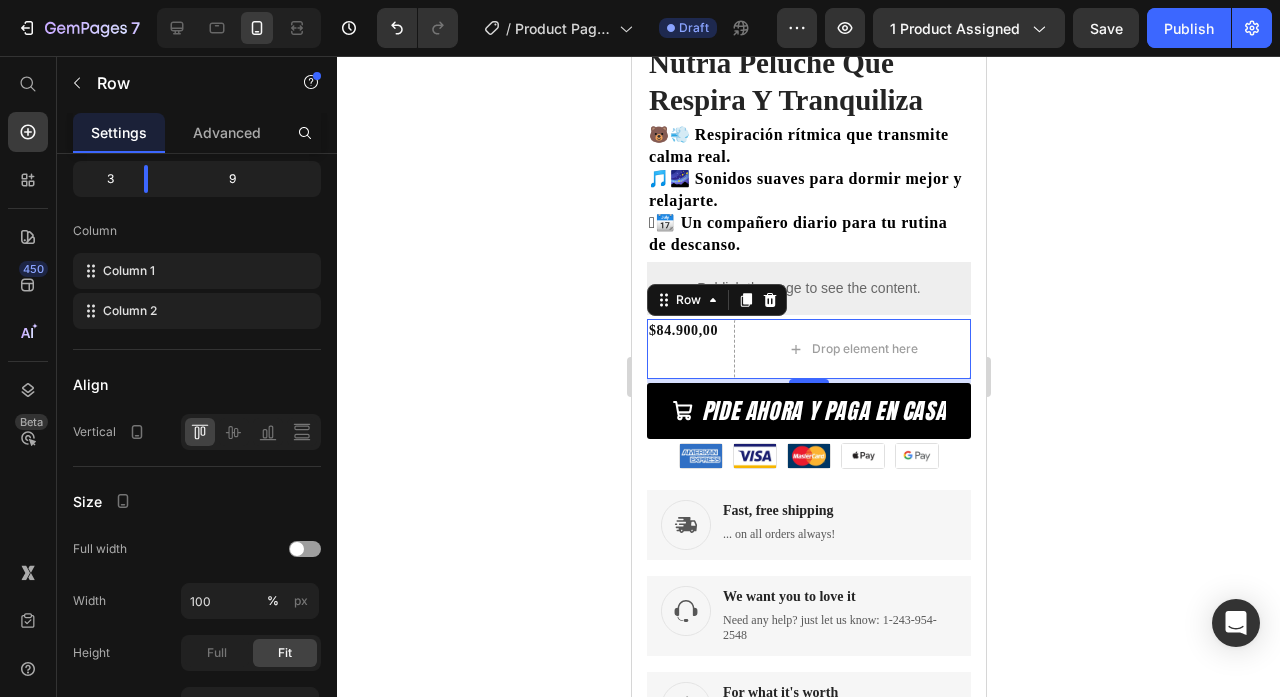 click on "$84.900,00 Product Price" at bounding box center (685, 349) 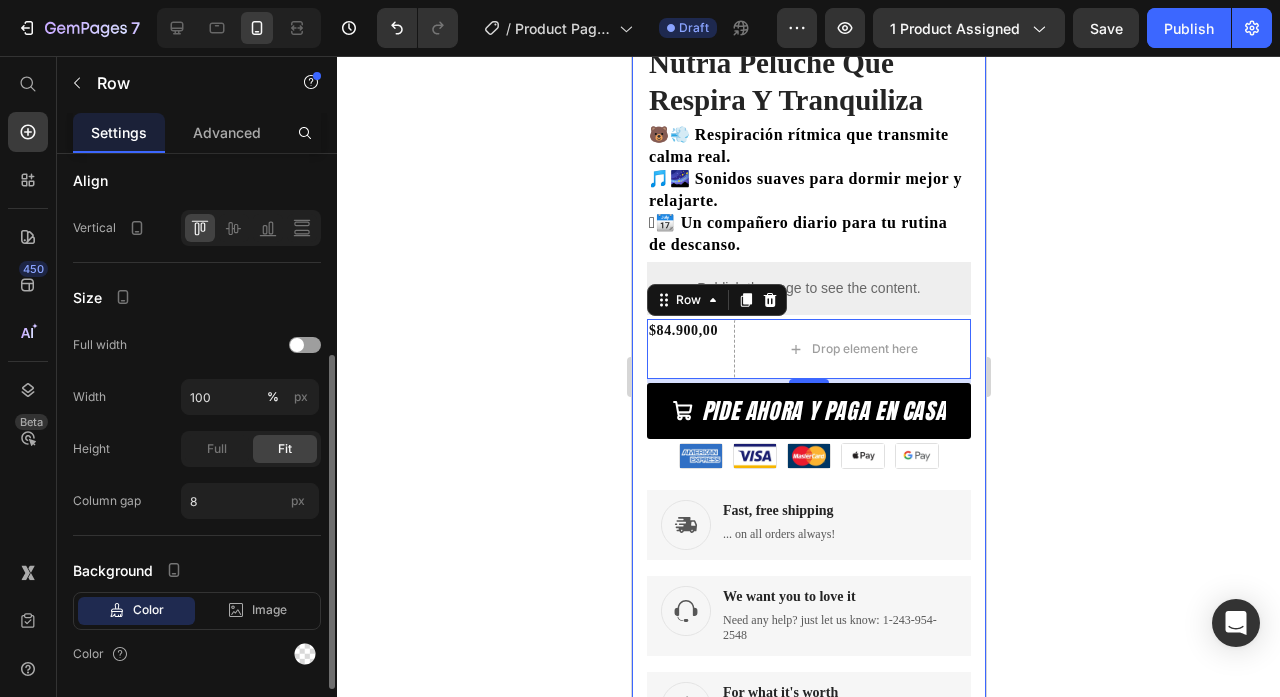 scroll, scrollTop: 477, scrollLeft: 0, axis: vertical 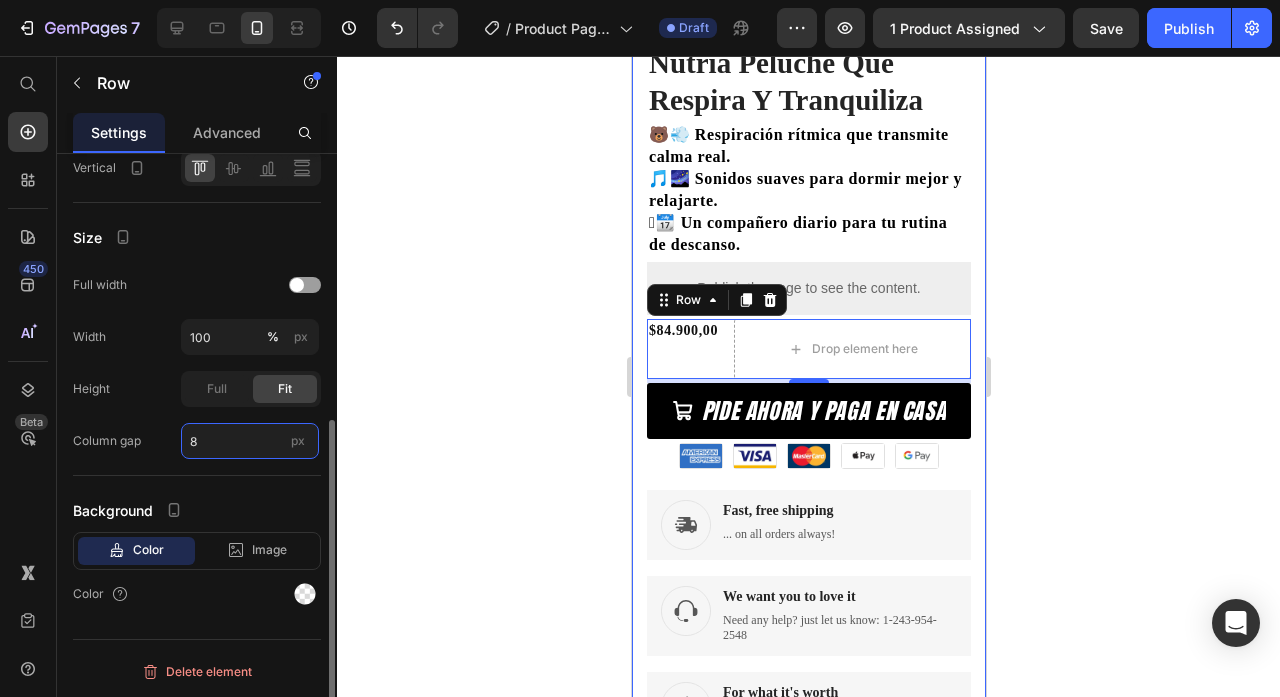 click on "8" at bounding box center (250, 441) 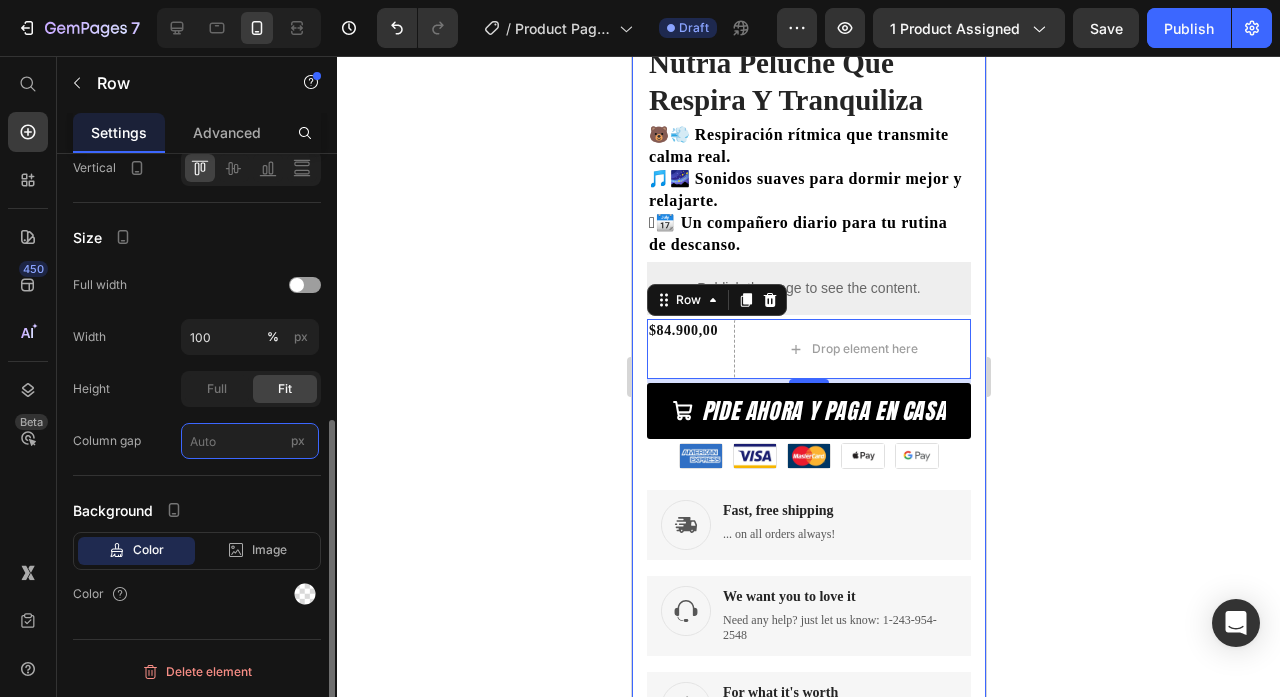 type on "0" 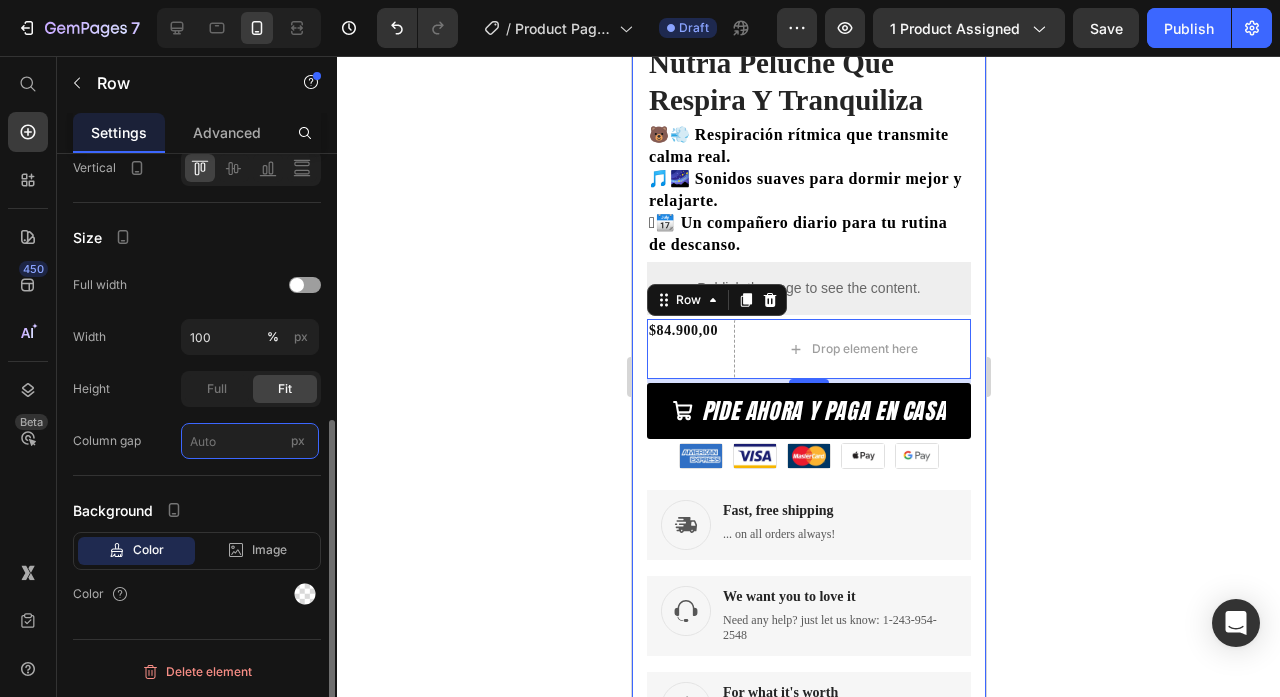 type on ")" 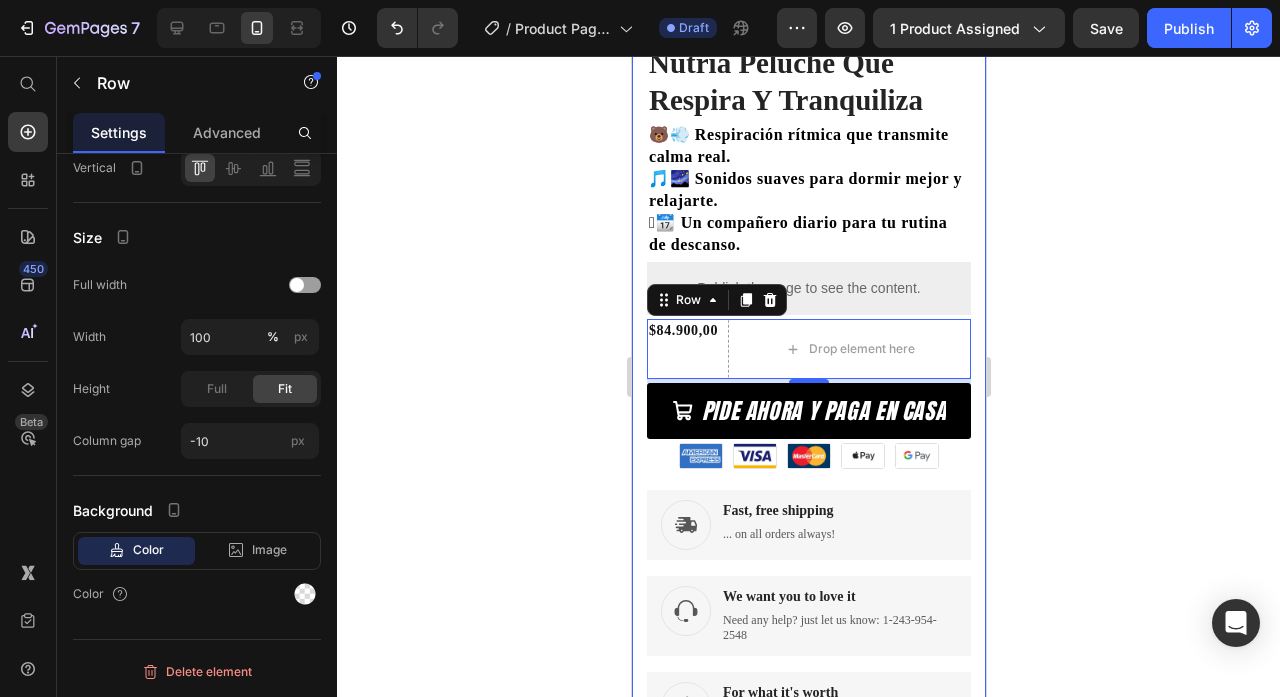 type on "0" 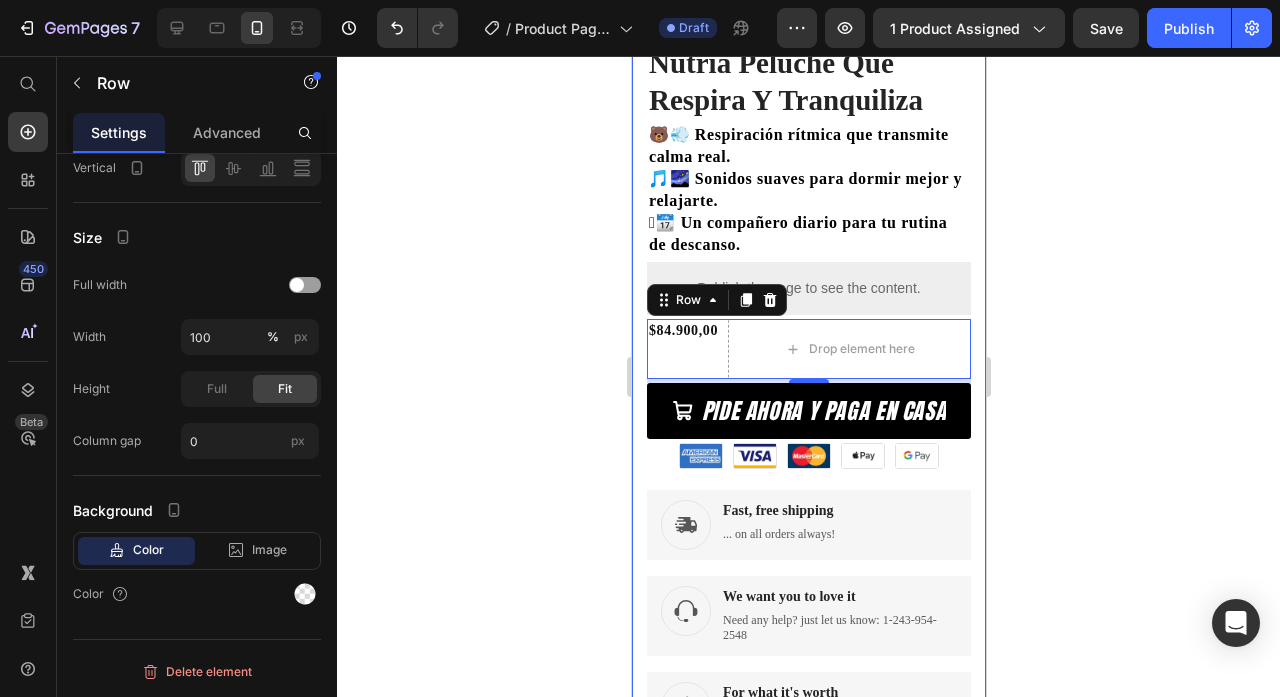 click 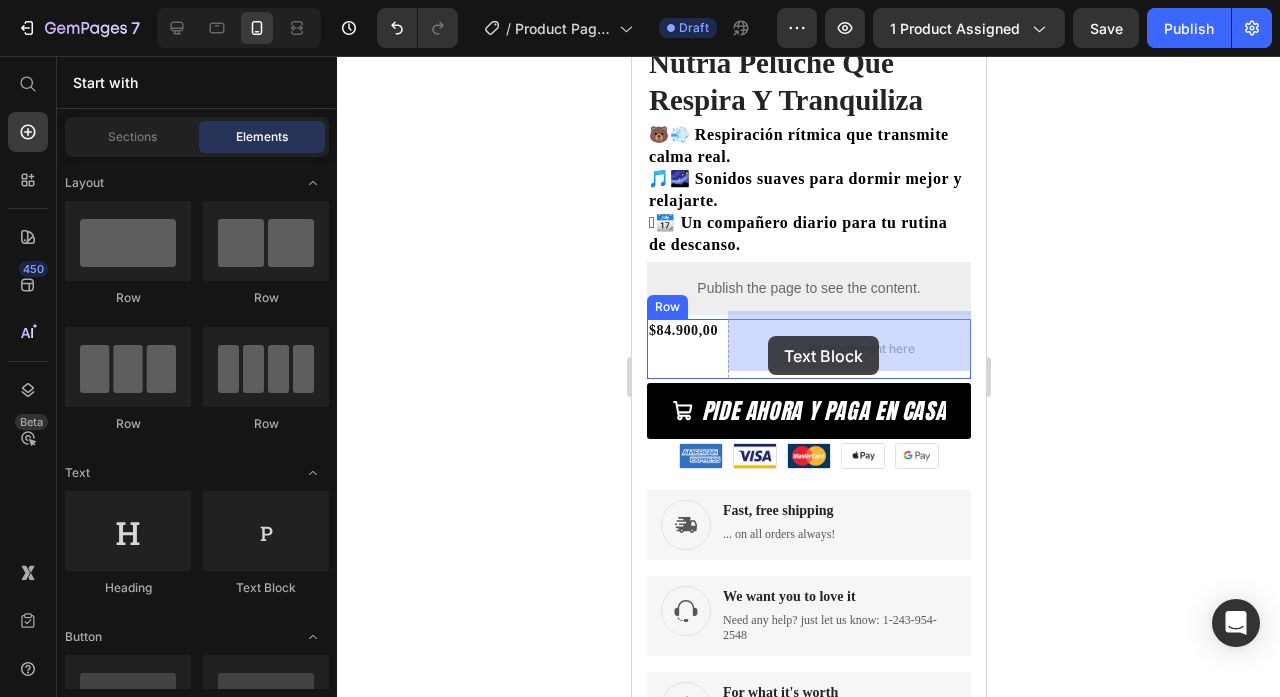 drag, startPoint x: 903, startPoint y: 607, endPoint x: 767, endPoint y: 336, distance: 303.21115 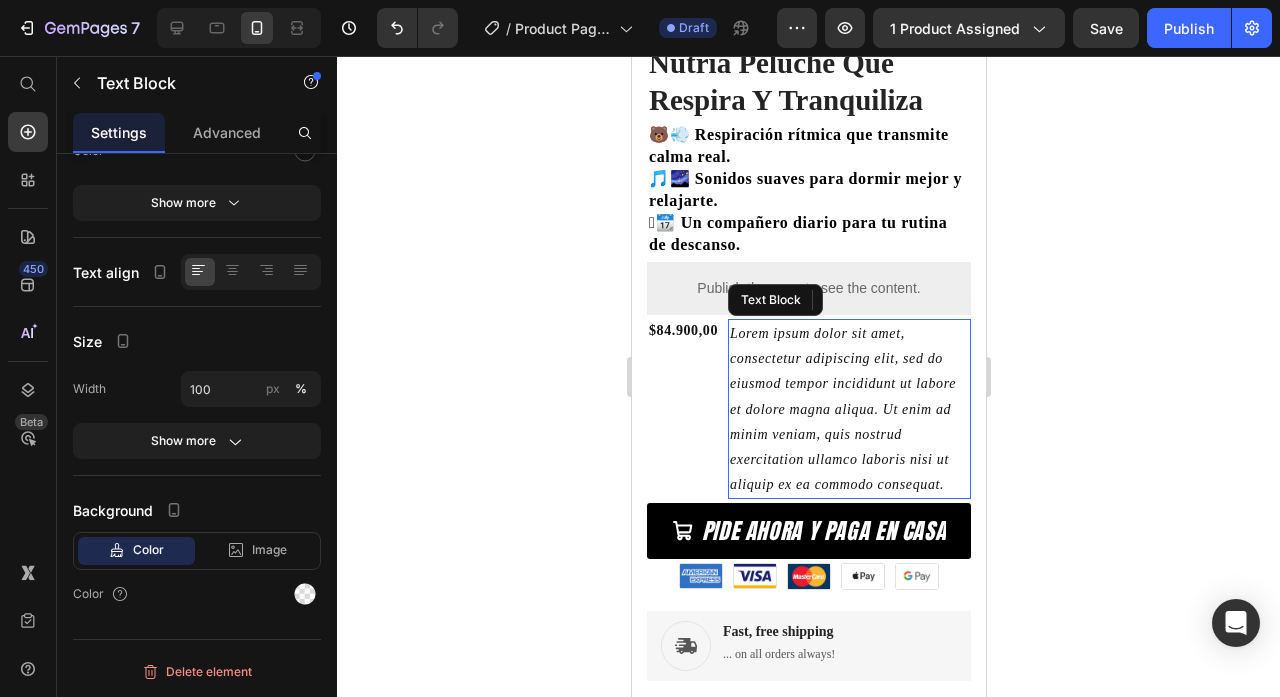 scroll, scrollTop: 0, scrollLeft: 0, axis: both 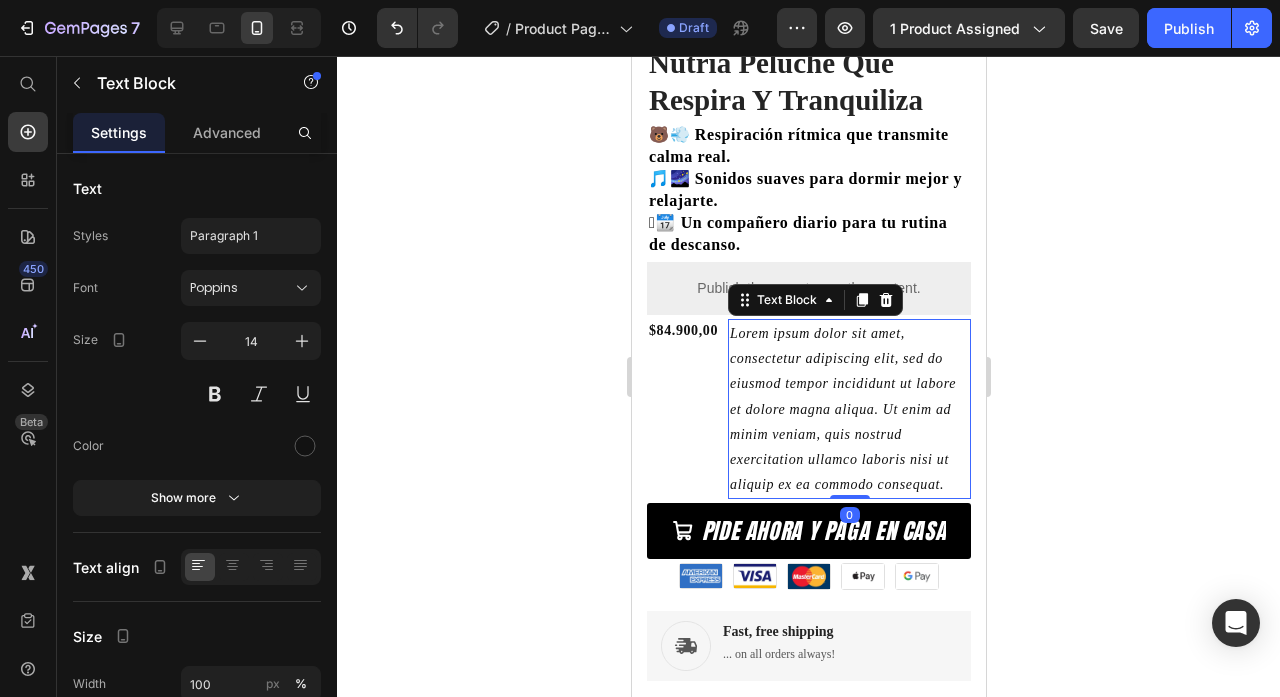 click on "Lorem ipsum dolor sit amet, consectetur adipiscing elit, sed do eiusmod tempor incididunt ut labore et dolore magna aliqua. Ut enim ad minim veniam, quis nostrud exercitation ullamco laboris nisi ut aliquip ex ea commodo consequat." at bounding box center (848, 409) 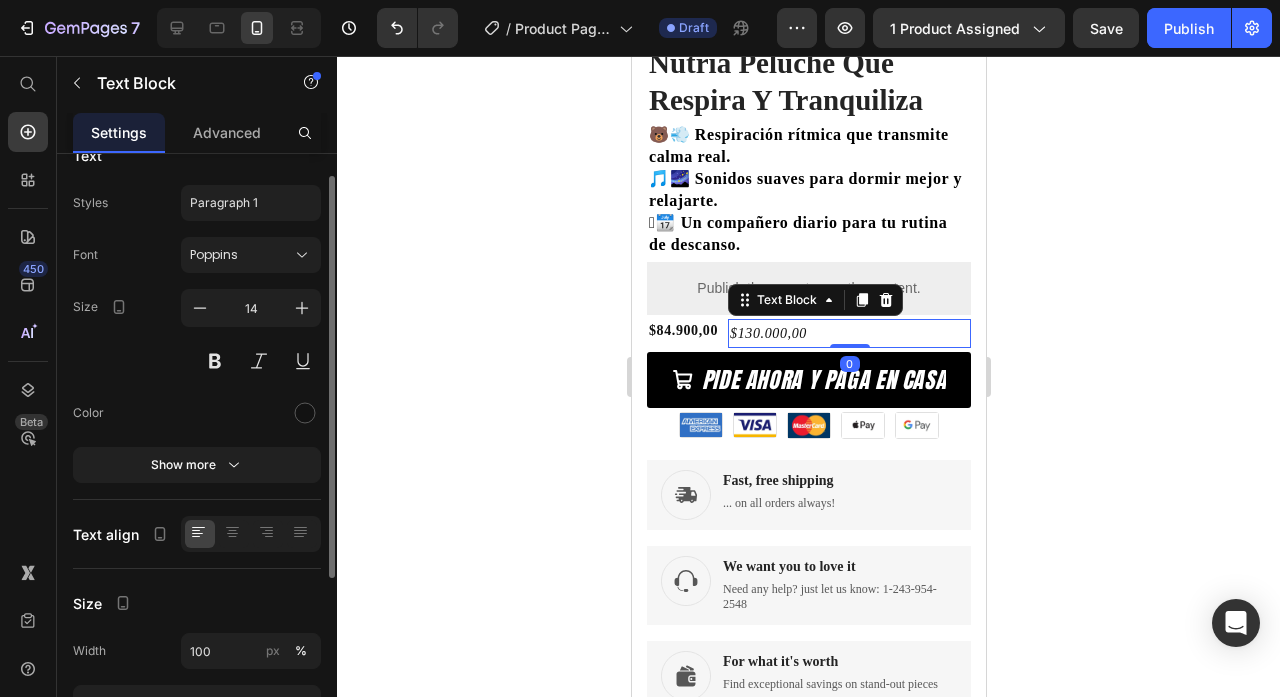 scroll, scrollTop: 33, scrollLeft: 0, axis: vertical 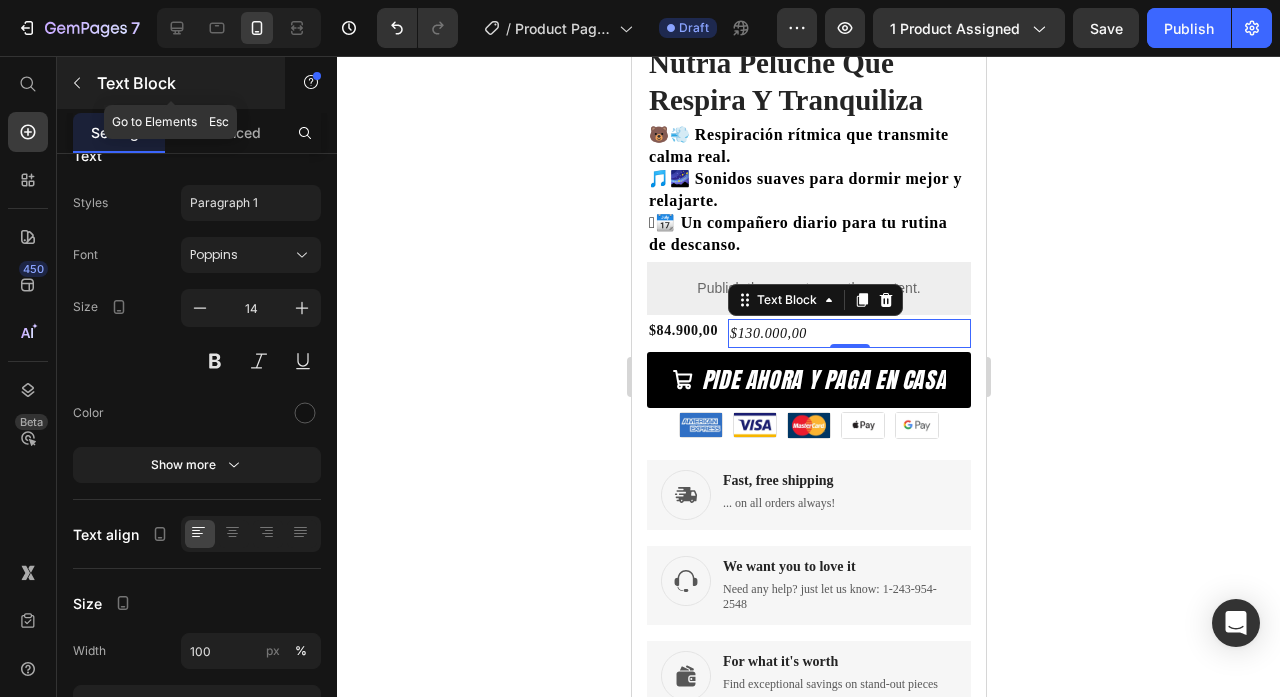 click on "Text Block" at bounding box center [182, 83] 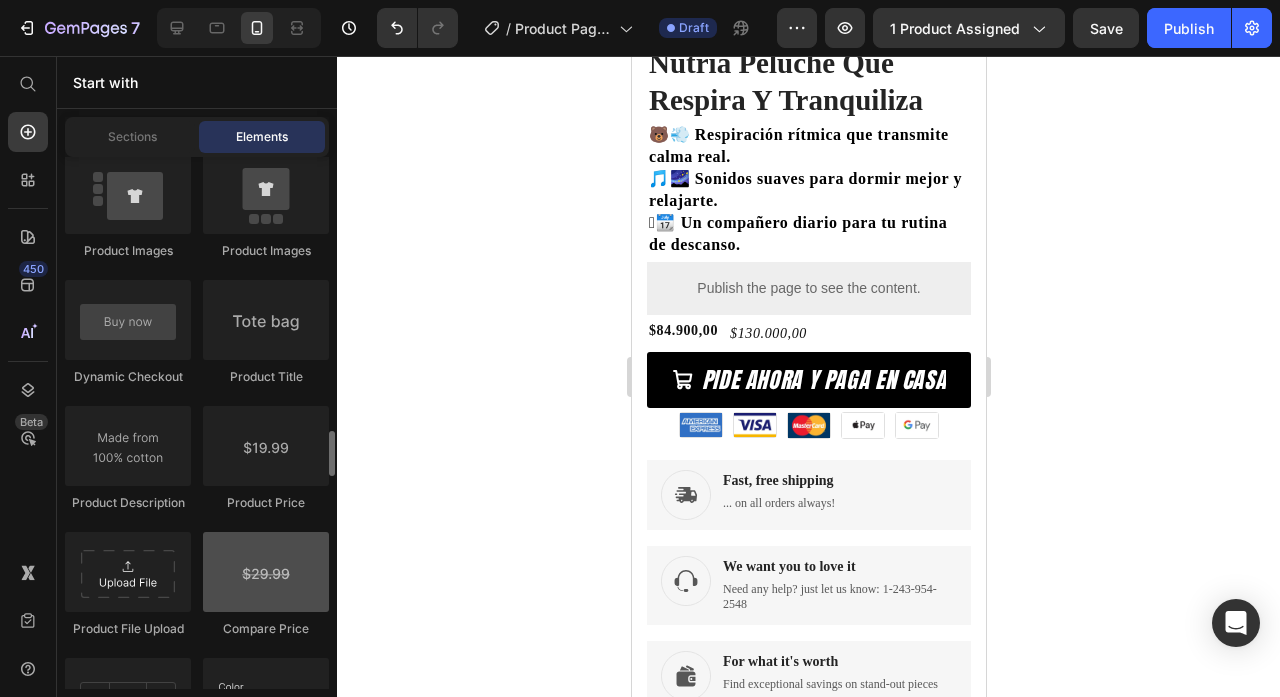 scroll, scrollTop: 3226, scrollLeft: 0, axis: vertical 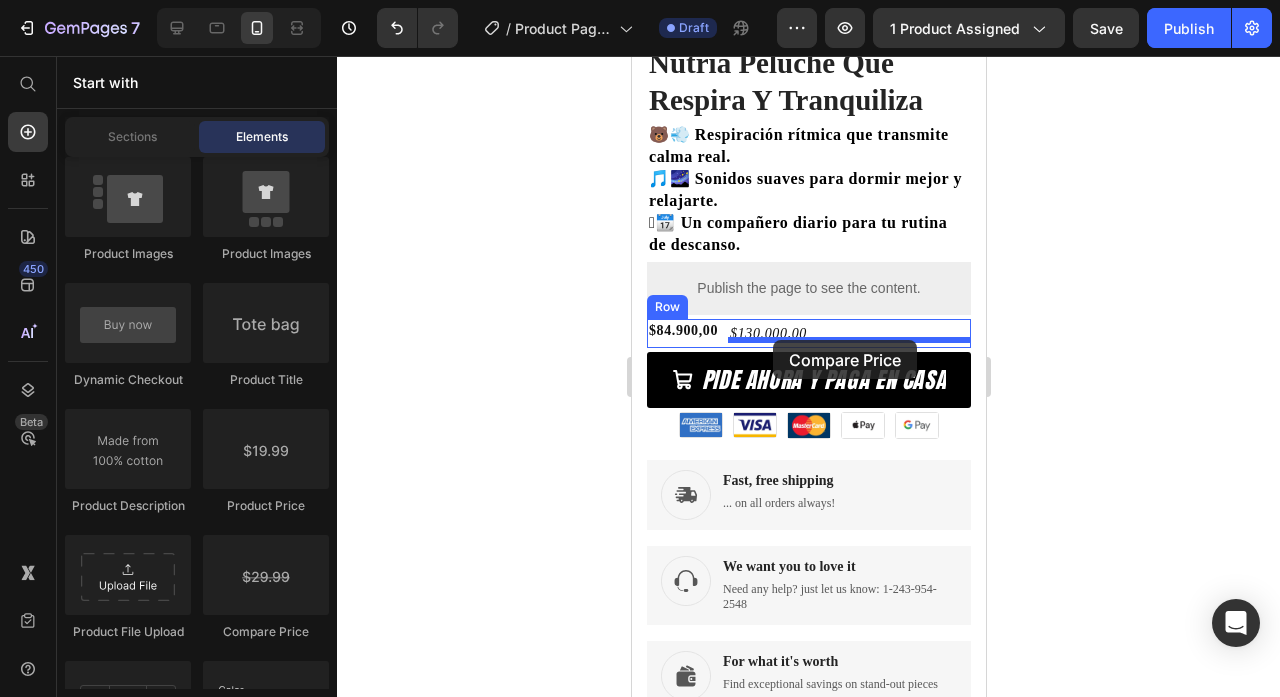drag, startPoint x: 913, startPoint y: 636, endPoint x: 772, endPoint y: 340, distance: 327.86734 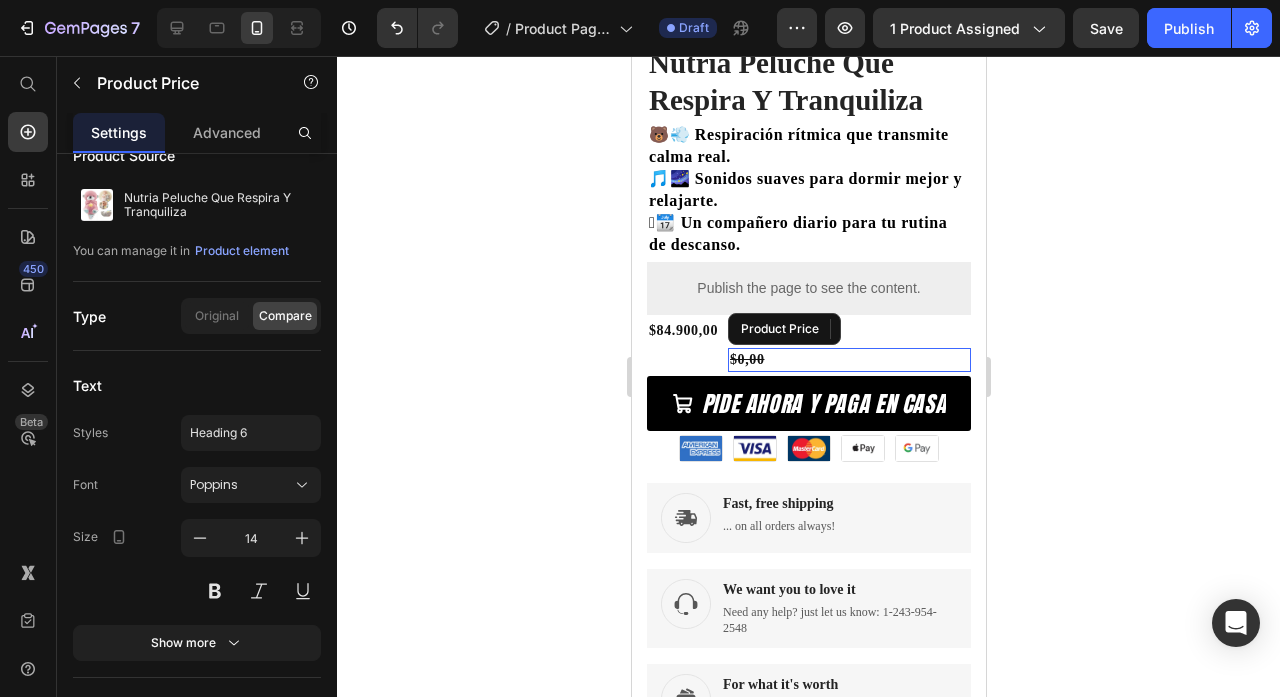 scroll, scrollTop: 0, scrollLeft: 0, axis: both 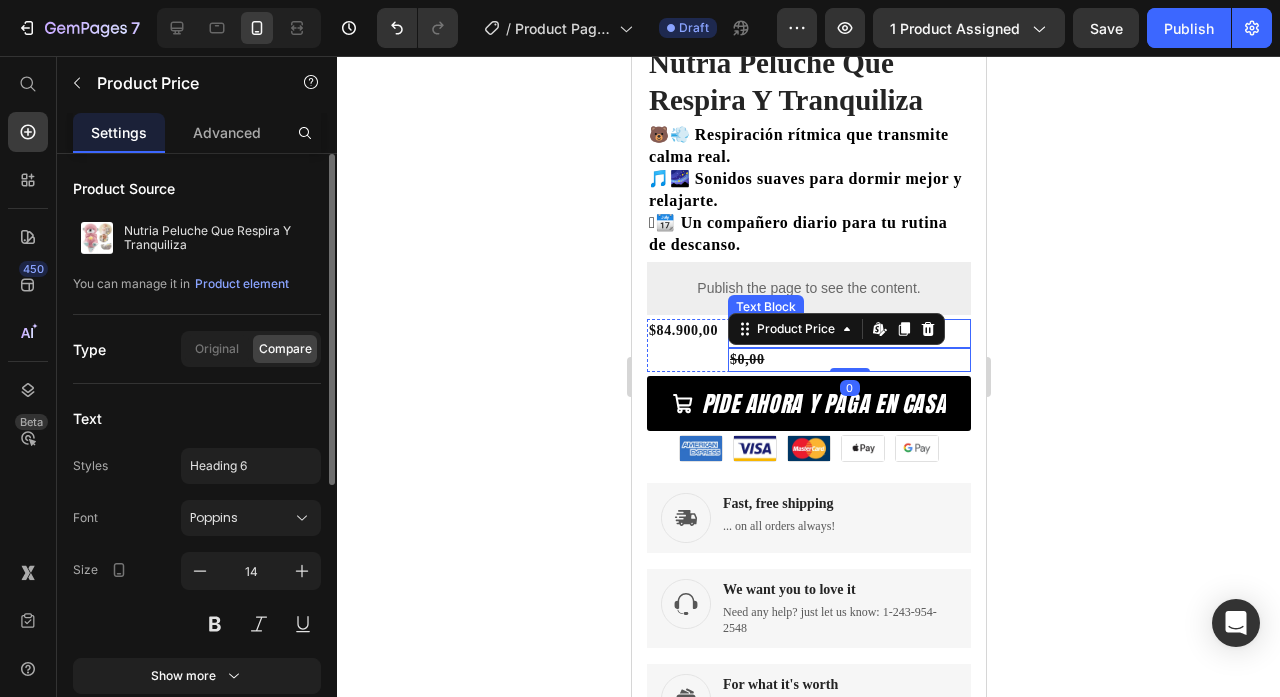 click on "$0,00" at bounding box center (848, 360) 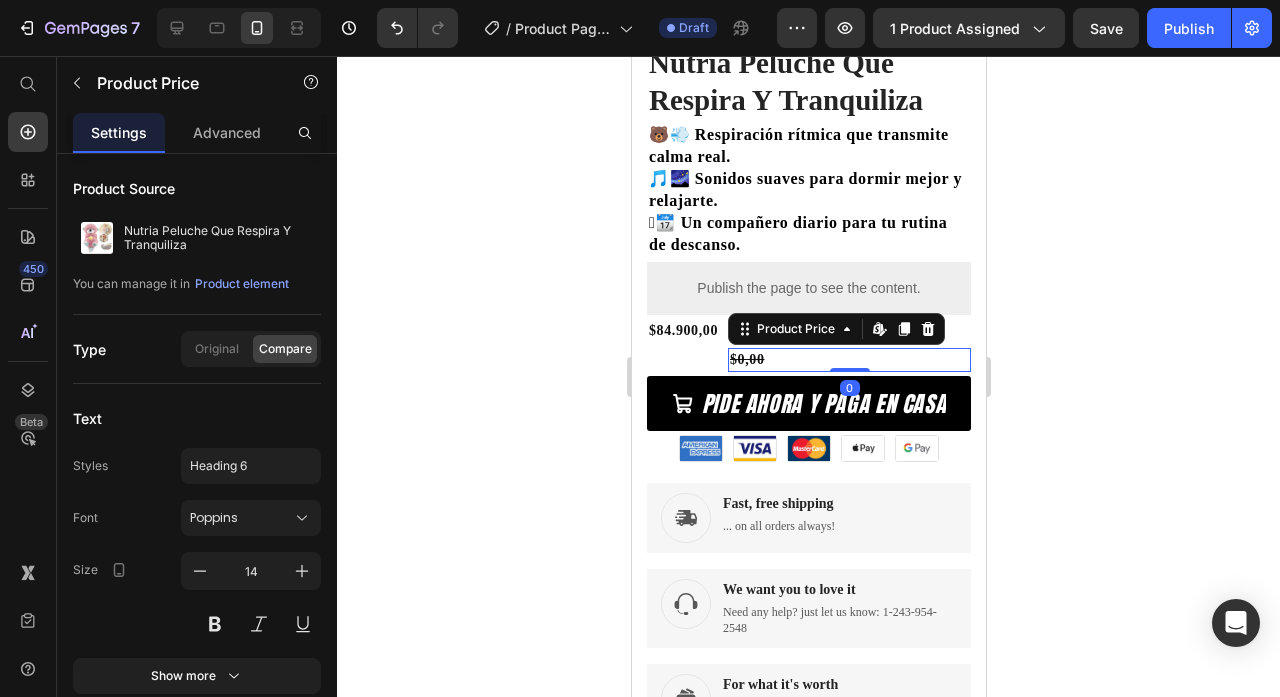 click on "$0,00" at bounding box center [848, 360] 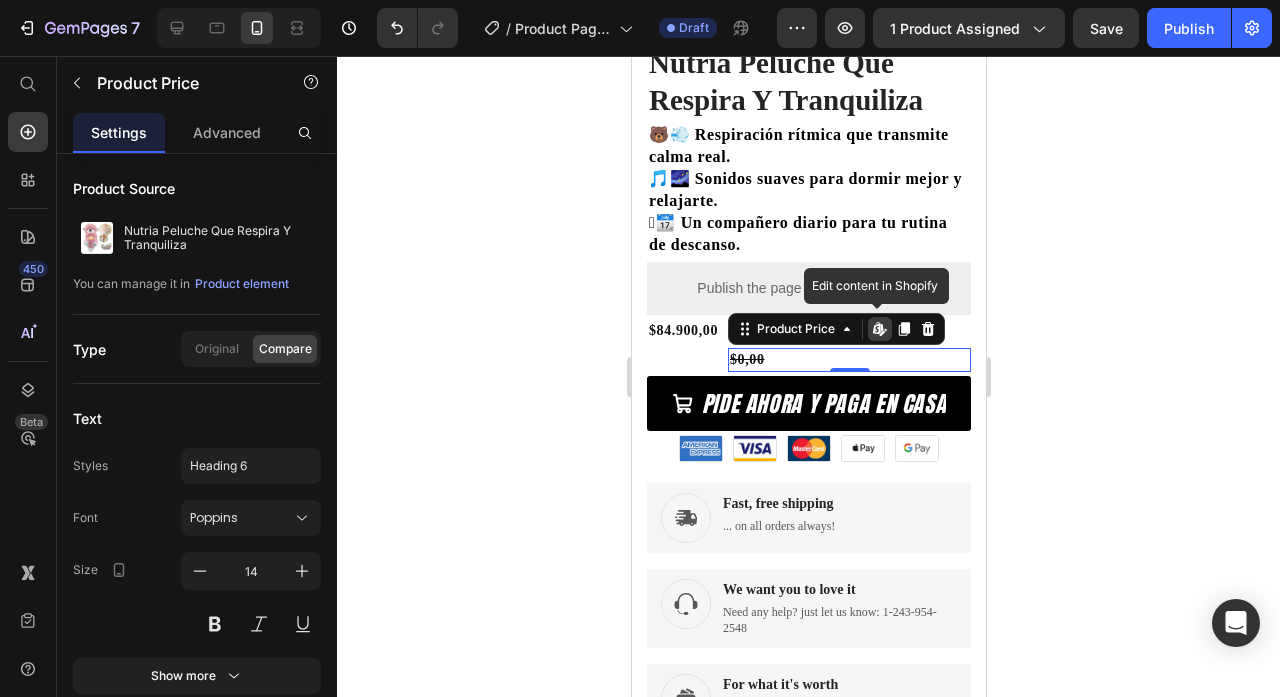 click on "$0,00" at bounding box center (848, 360) 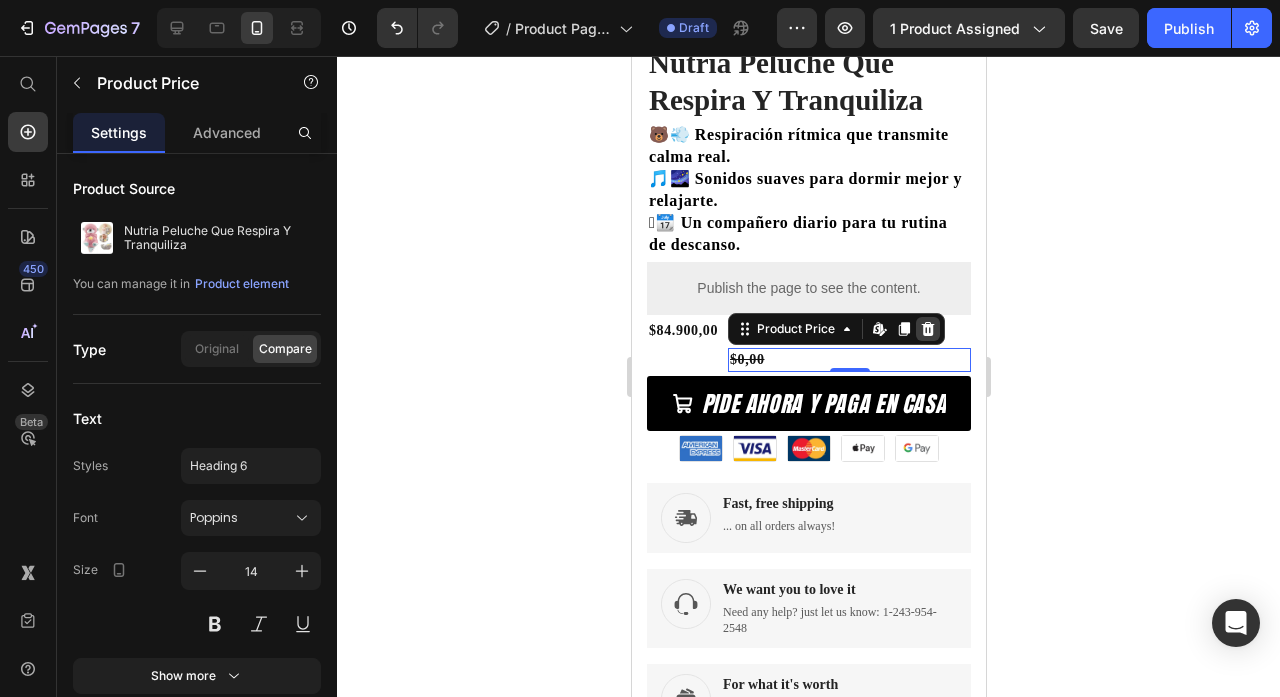 click at bounding box center (927, 329) 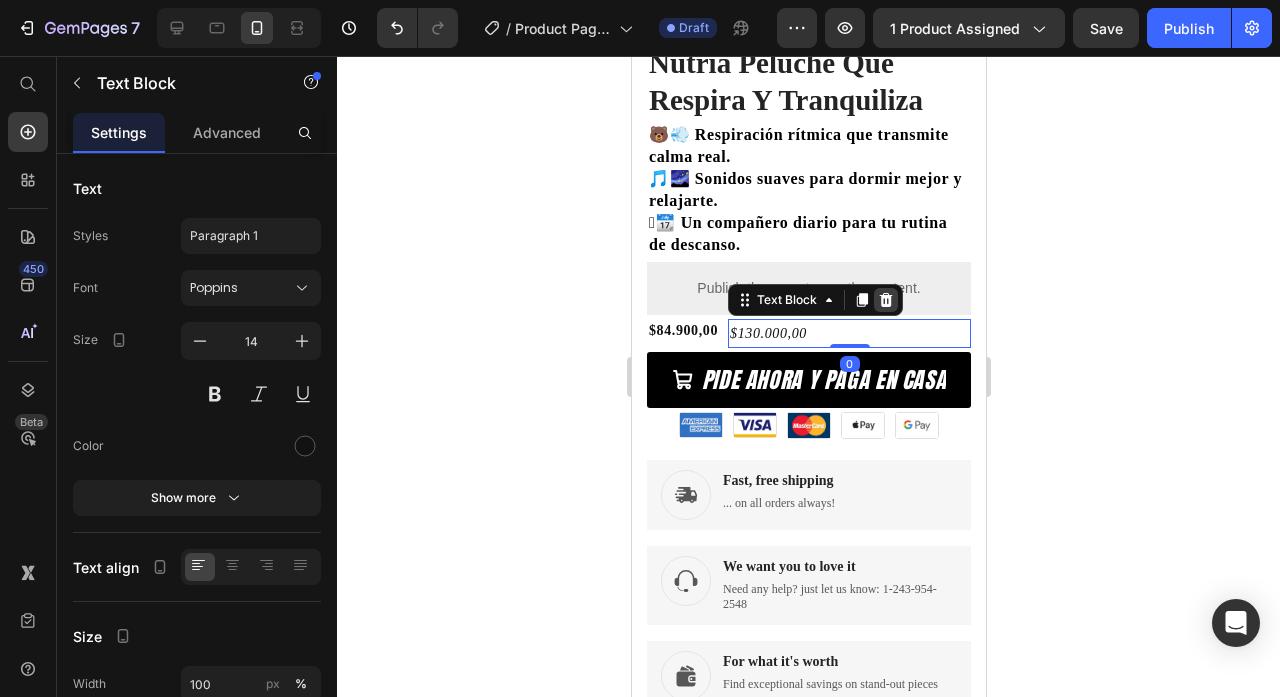 click at bounding box center (885, 300) 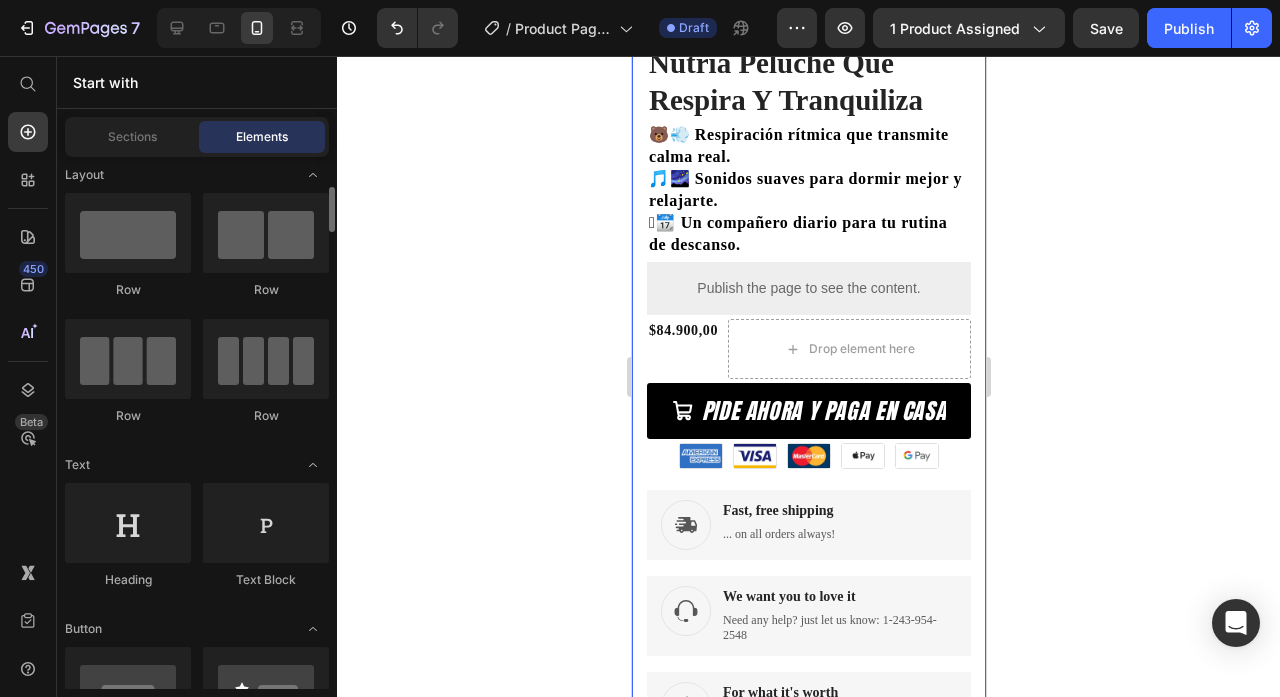 scroll, scrollTop: 0, scrollLeft: 0, axis: both 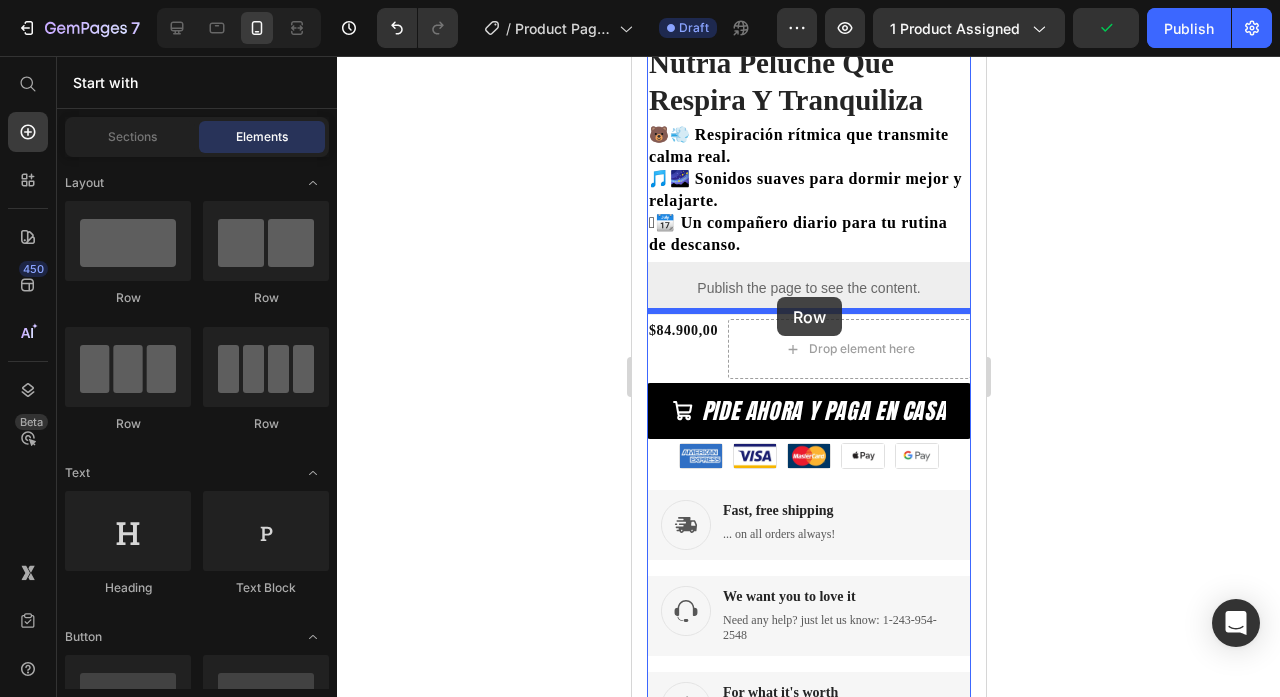 drag, startPoint x: 882, startPoint y: 318, endPoint x: 775, endPoint y: 297, distance: 109.041275 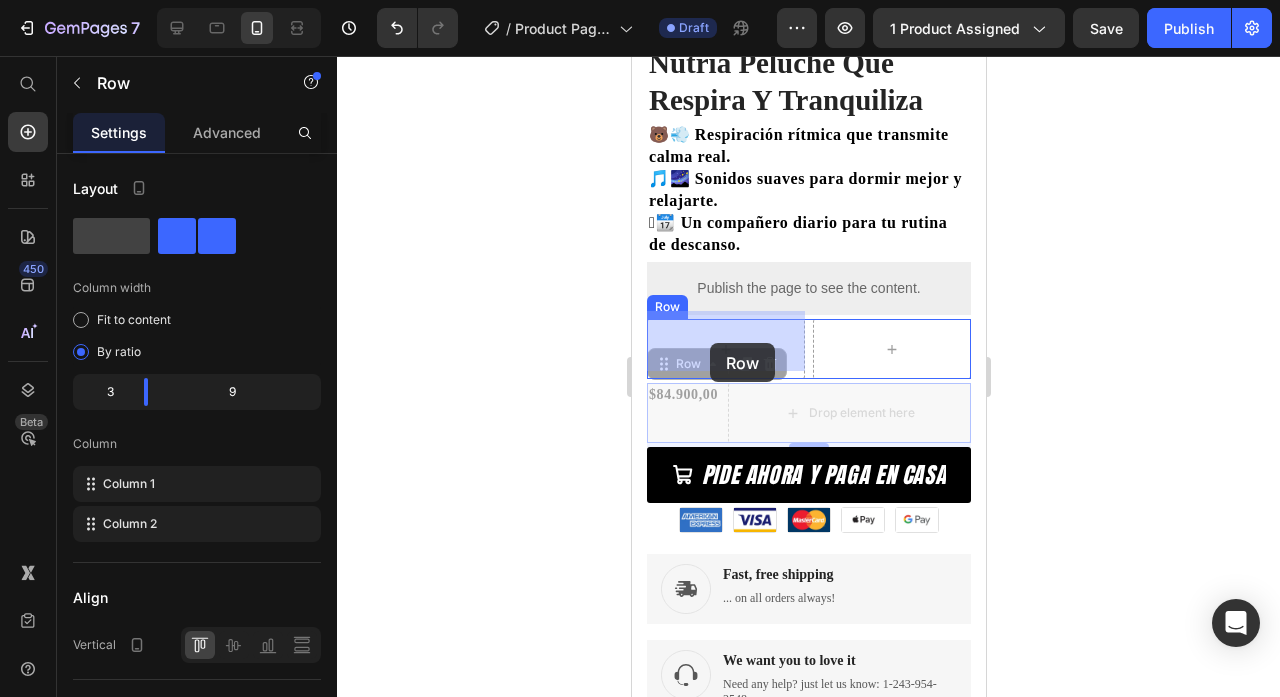 drag, startPoint x: 679, startPoint y: 413, endPoint x: 709, endPoint y: 343, distance: 76.15773 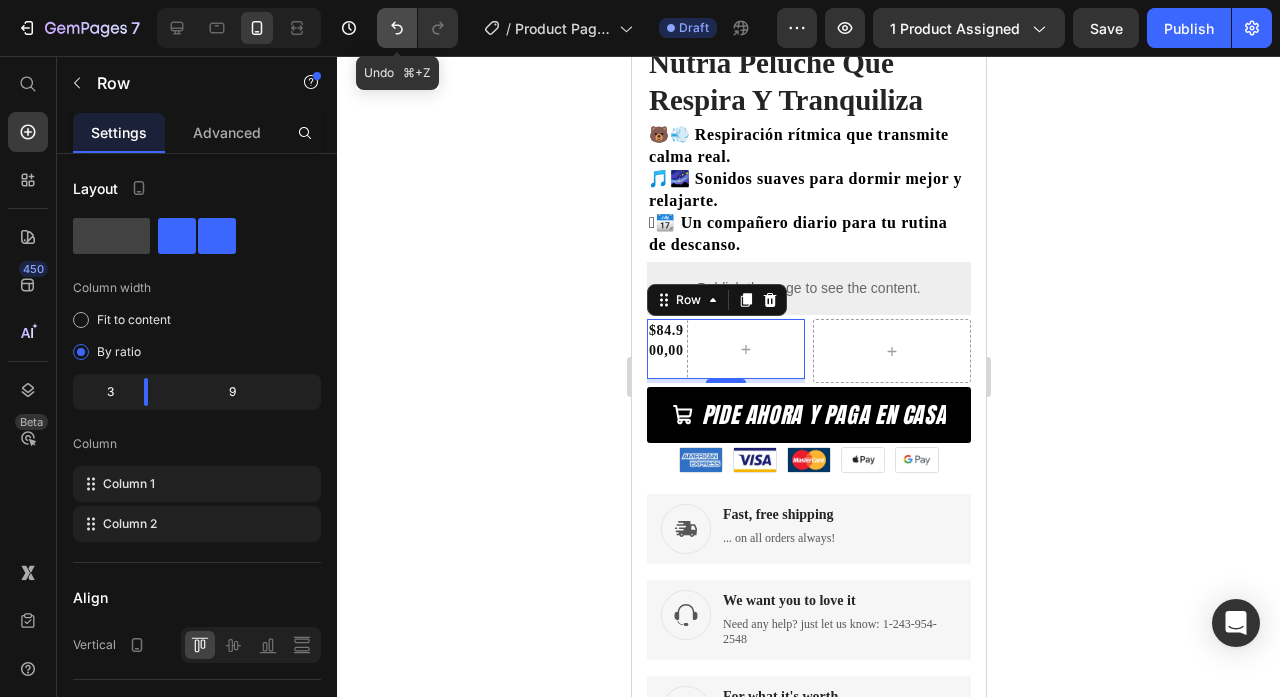 click 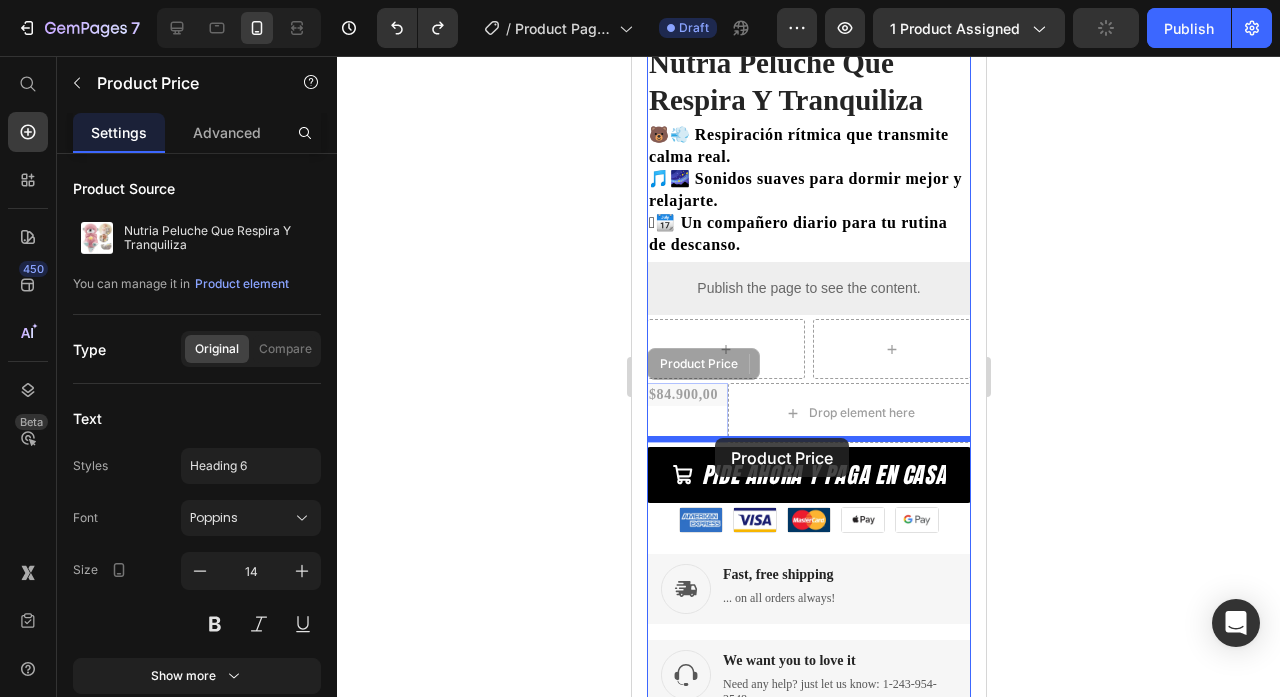 drag, startPoint x: 693, startPoint y: 391, endPoint x: 714, endPoint y: 438, distance: 51.47815 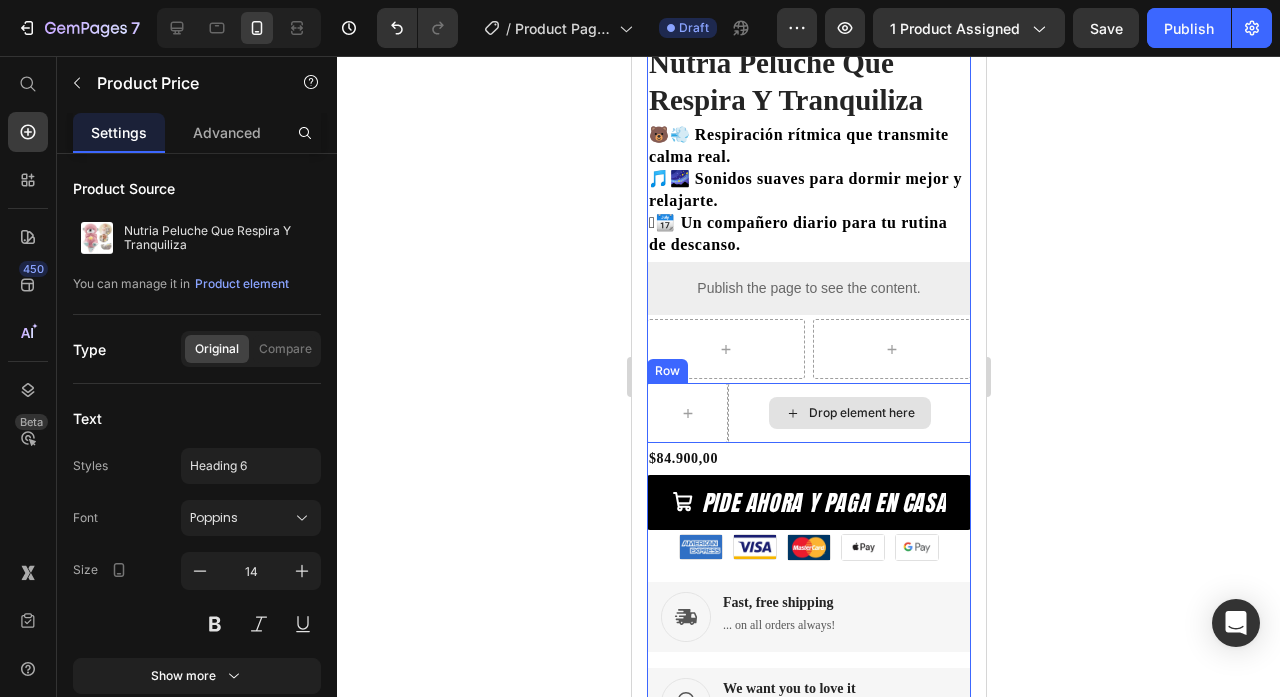 click on "Drop element here" at bounding box center [848, 413] 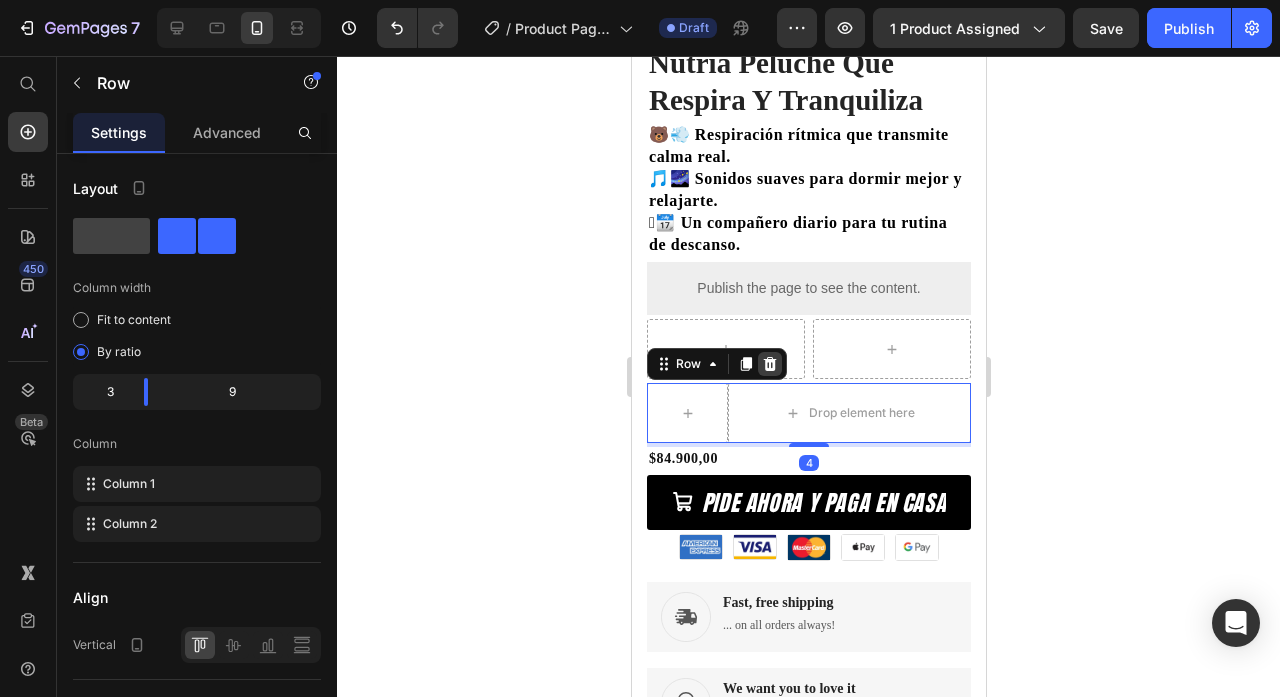 click 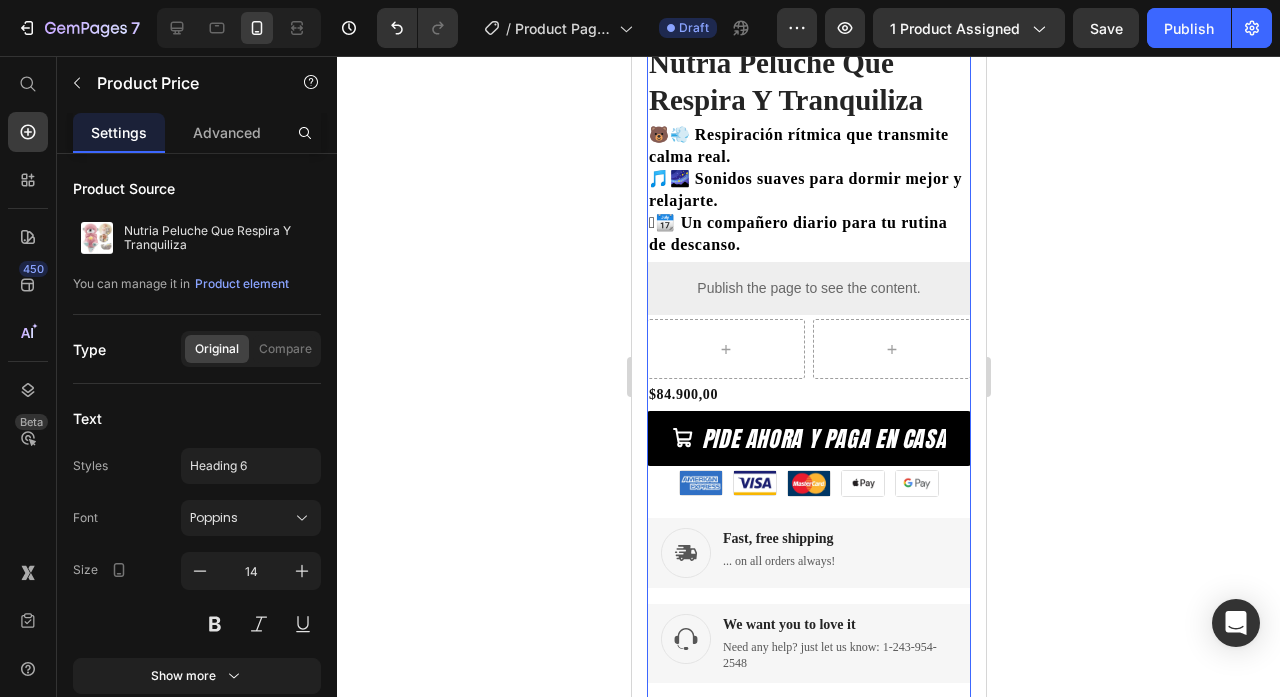click on "$84.900,00" at bounding box center (808, 395) 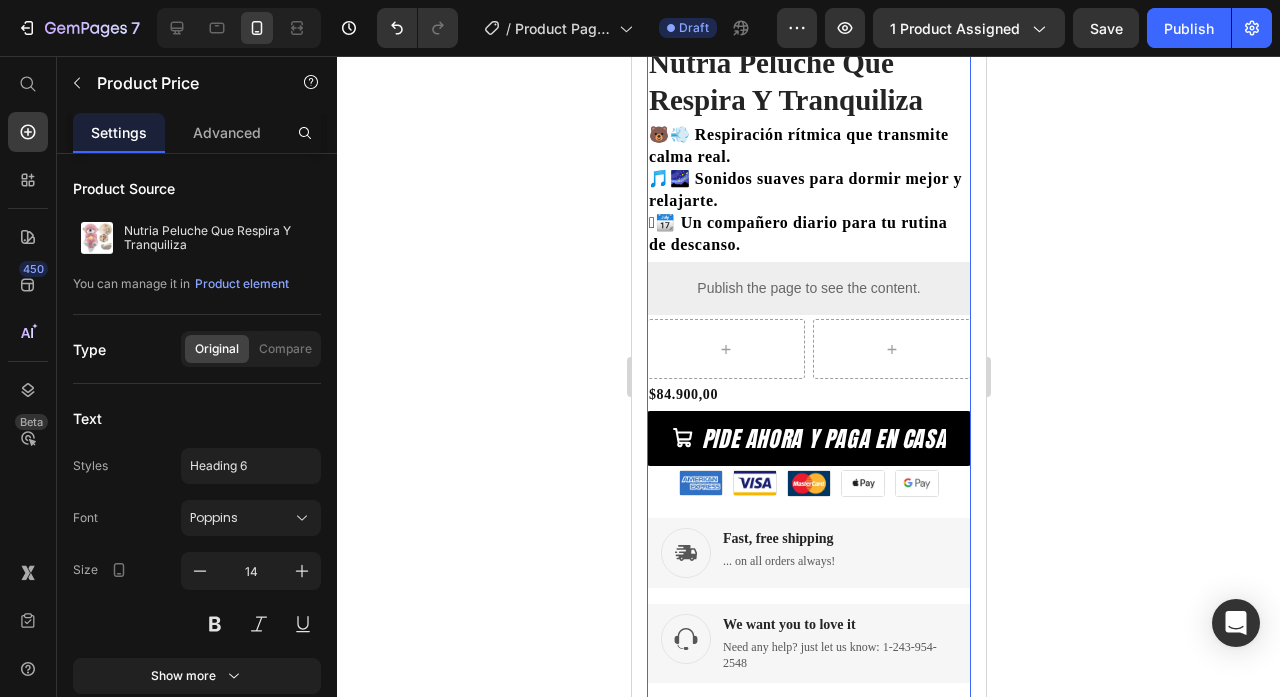 click on "$84.900,00" at bounding box center [808, 395] 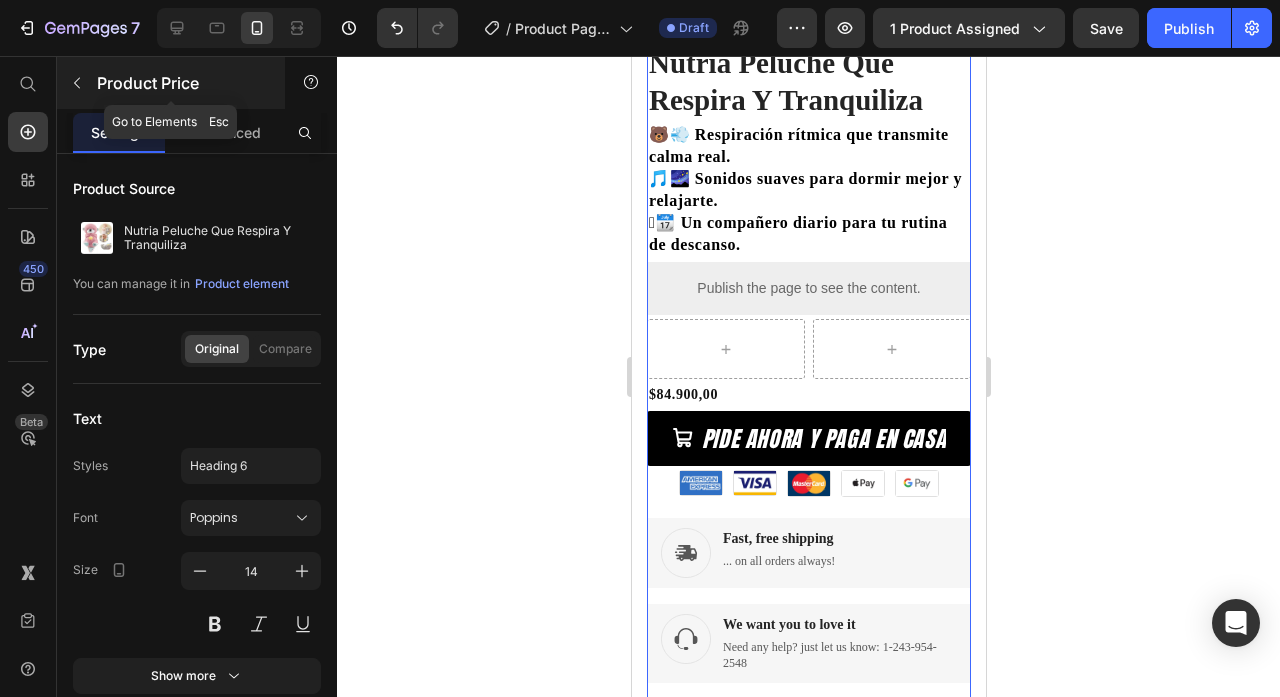 click 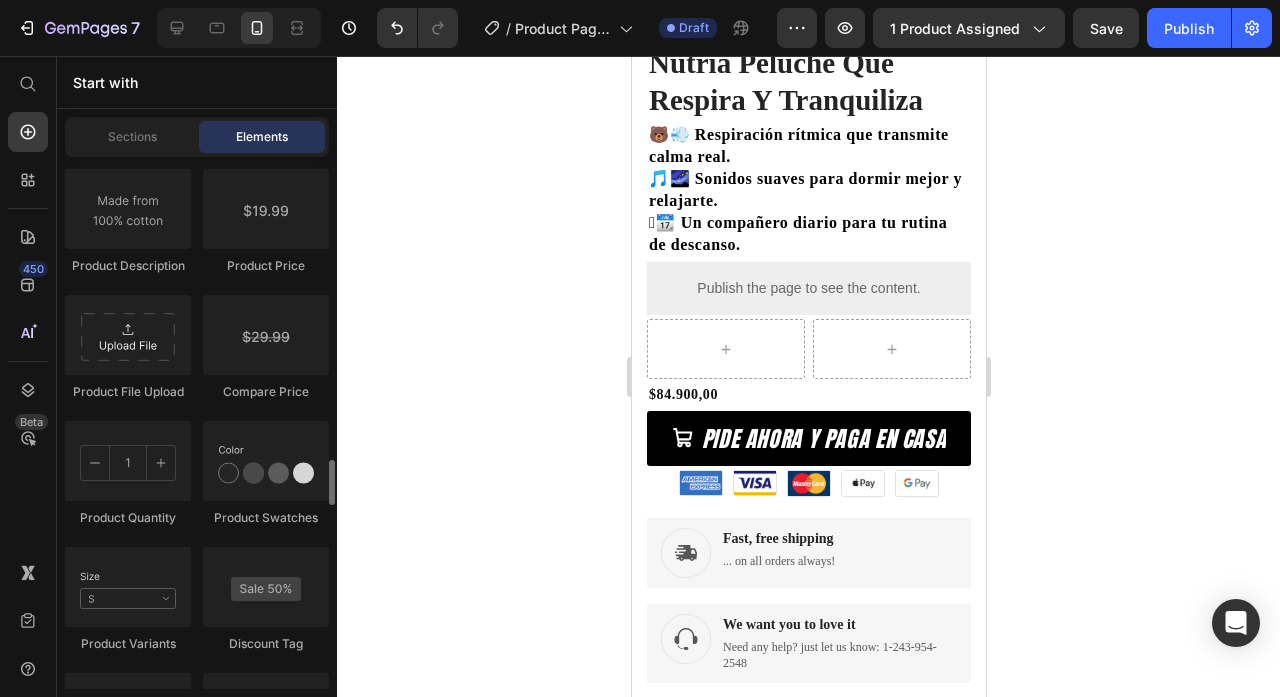 scroll, scrollTop: 3455, scrollLeft: 0, axis: vertical 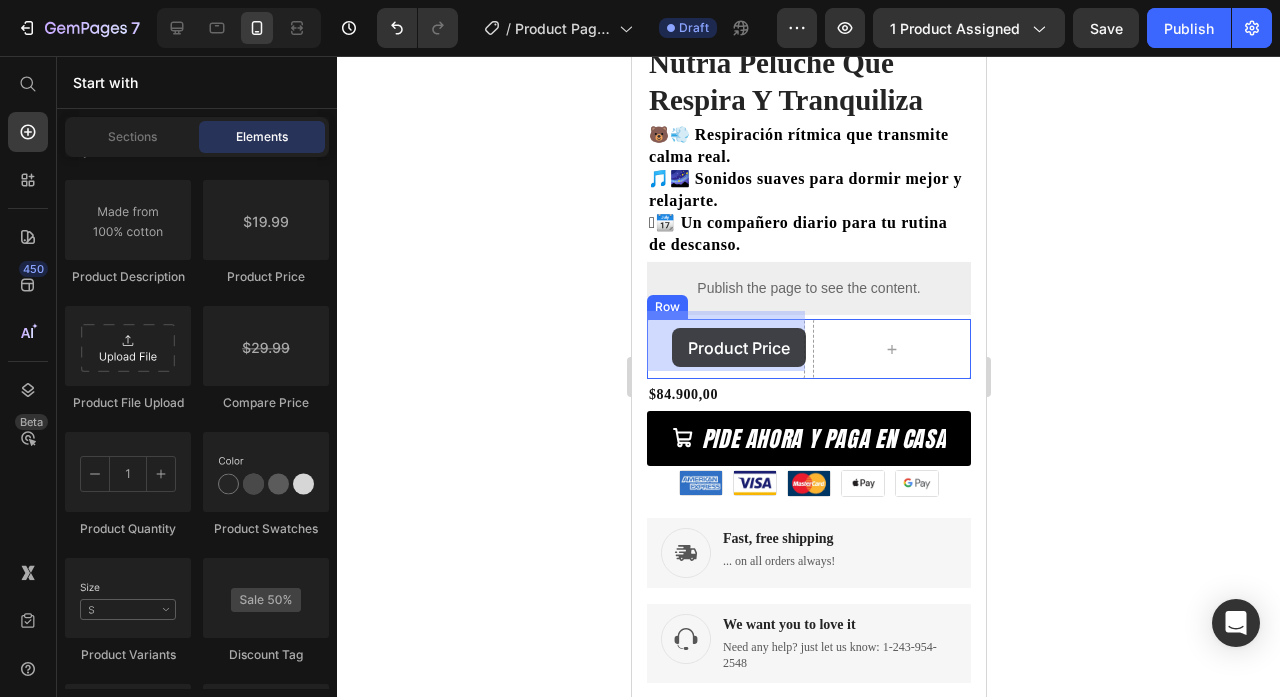 drag, startPoint x: 863, startPoint y: 295, endPoint x: 672, endPoint y: 328, distance: 193.82982 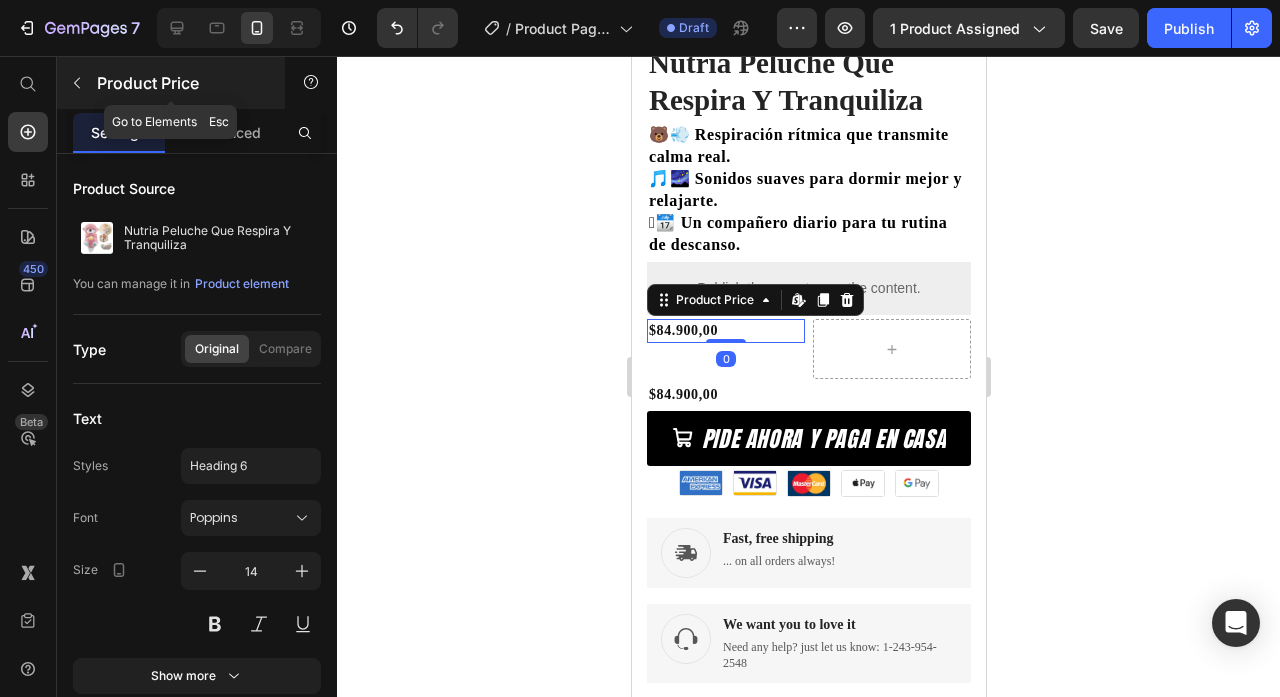 click at bounding box center (77, 83) 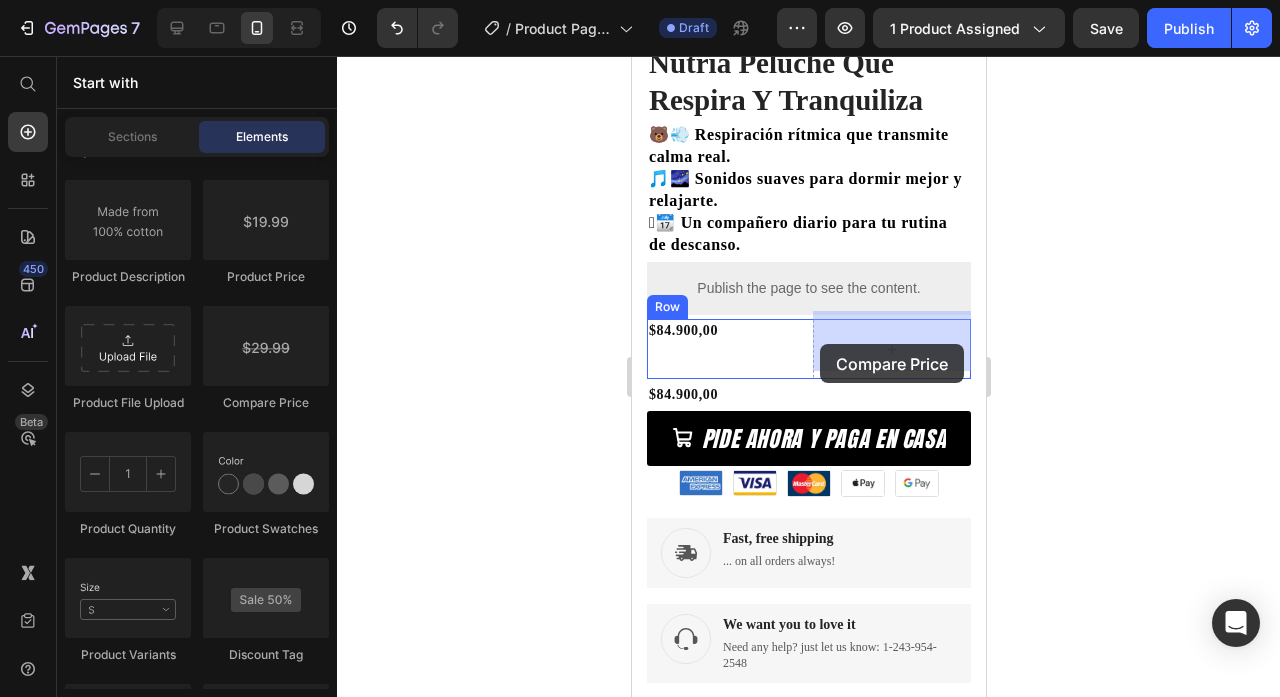 drag, startPoint x: 864, startPoint y: 426, endPoint x: 819, endPoint y: 344, distance: 93.53609 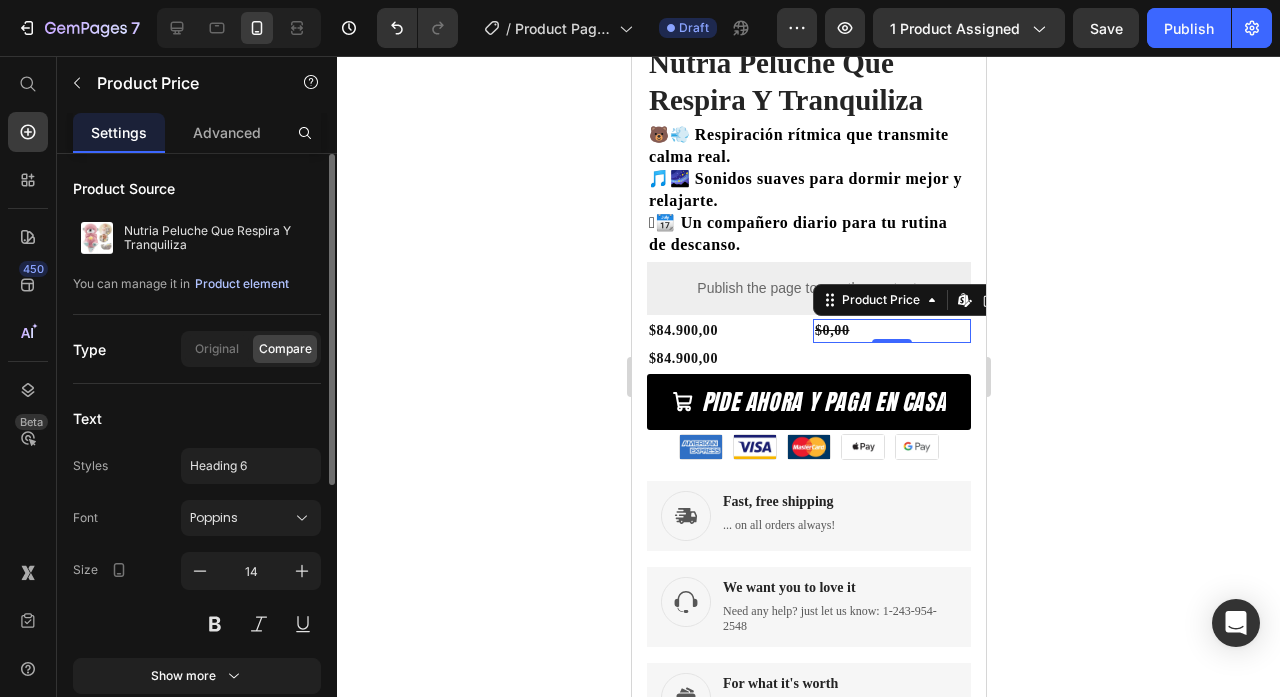 click on "Product element" at bounding box center (242, 284) 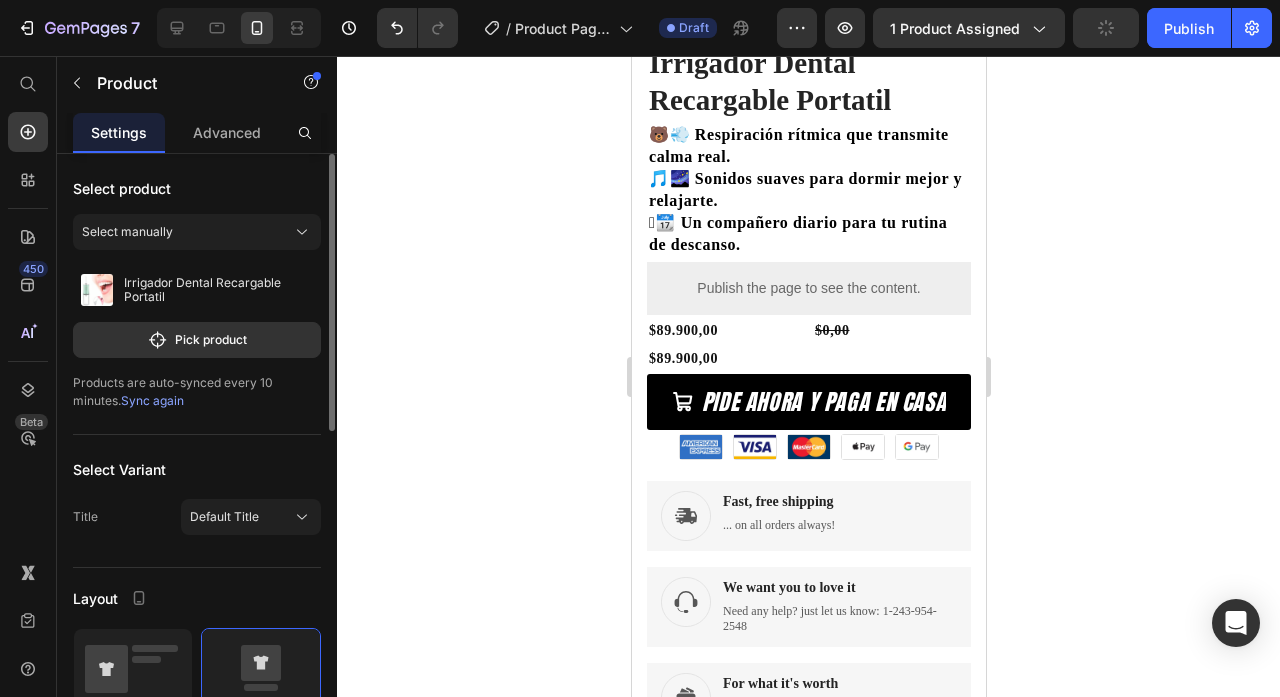 click on "Sync again" at bounding box center [152, 400] 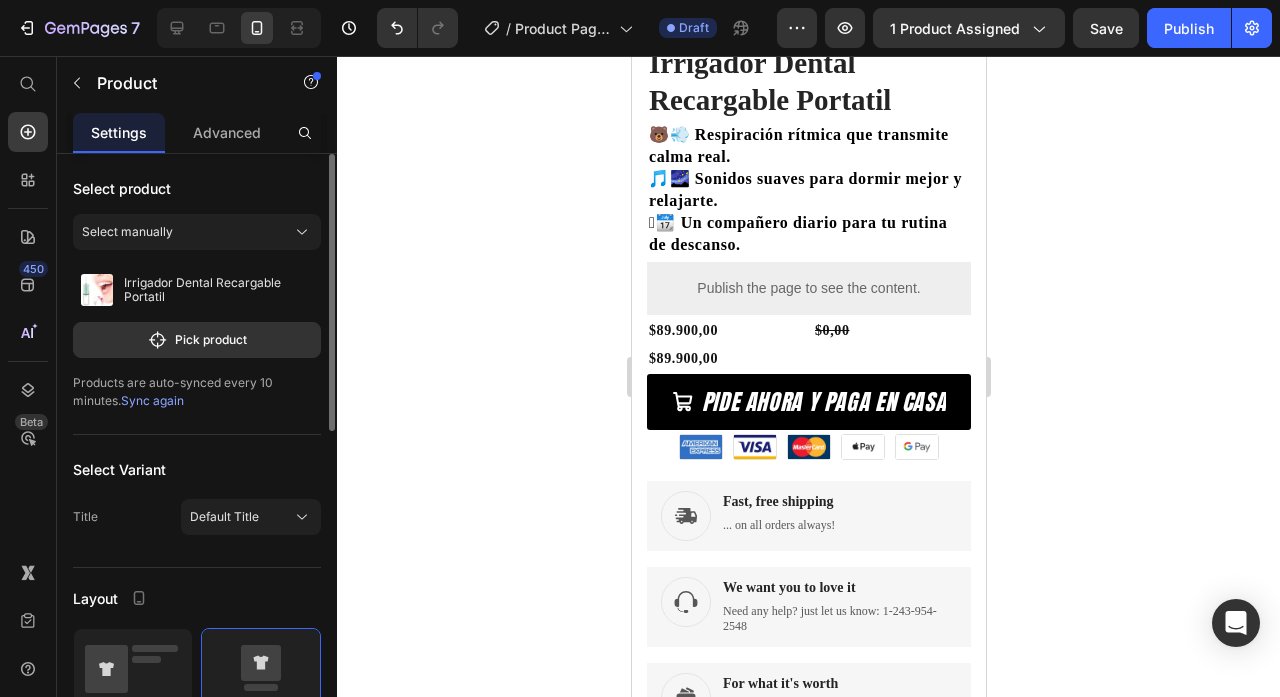 click on "Sync again" at bounding box center [152, 400] 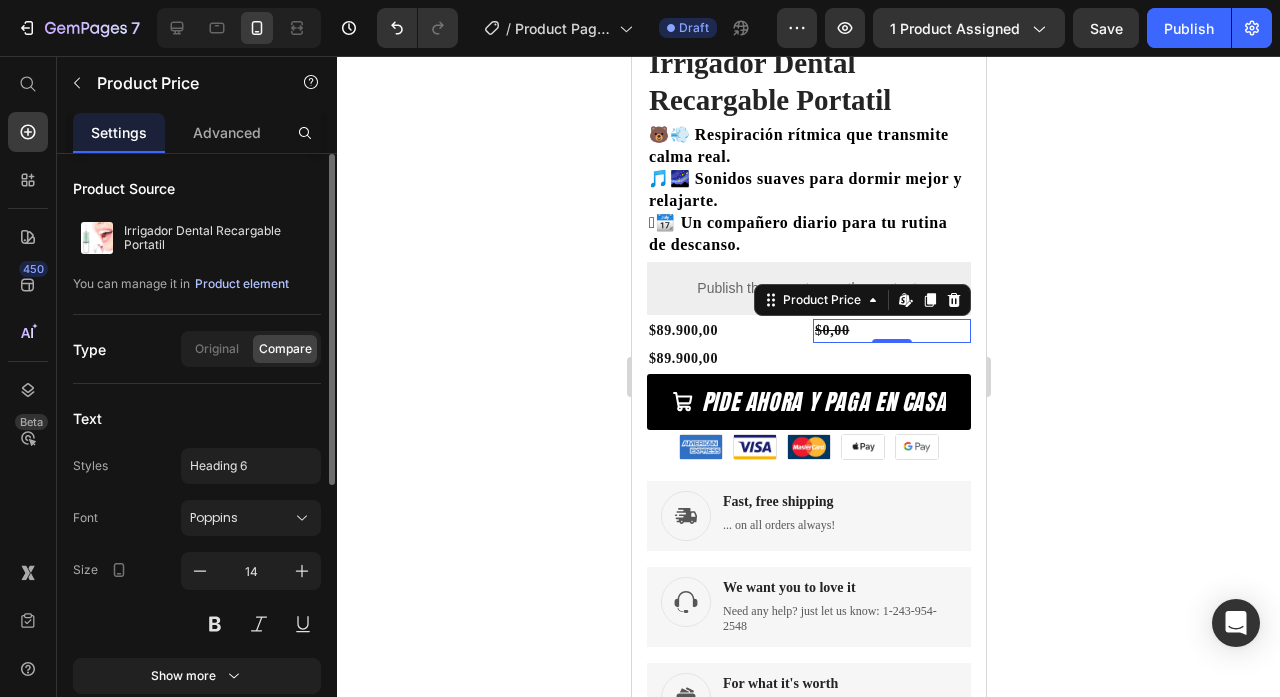 click on "Product element" at bounding box center [242, 284] 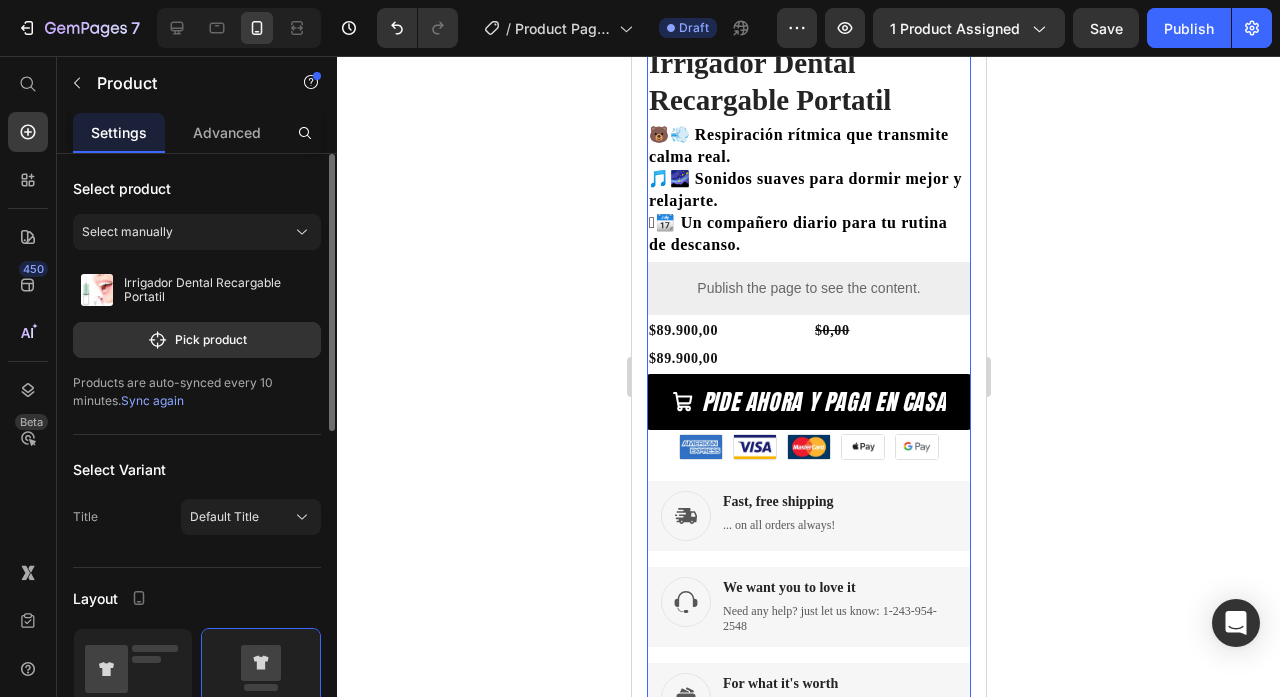 click on "Sync again" at bounding box center (152, 400) 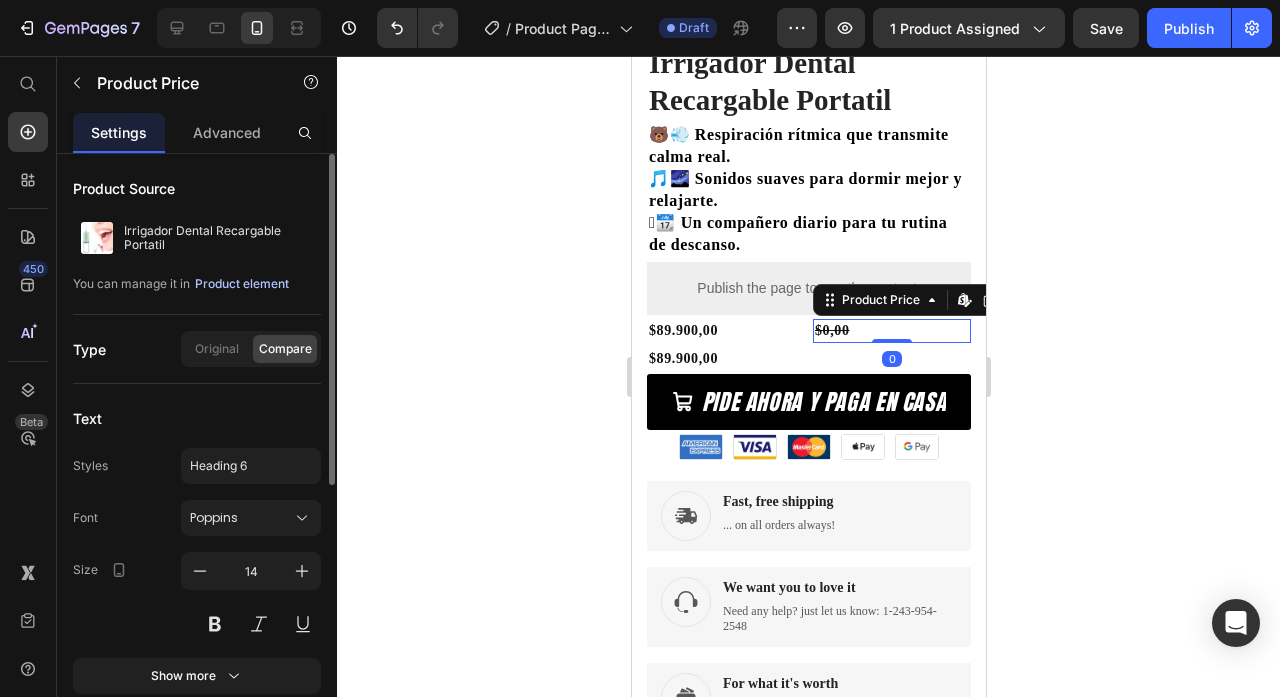 click on "Product element" at bounding box center (242, 284) 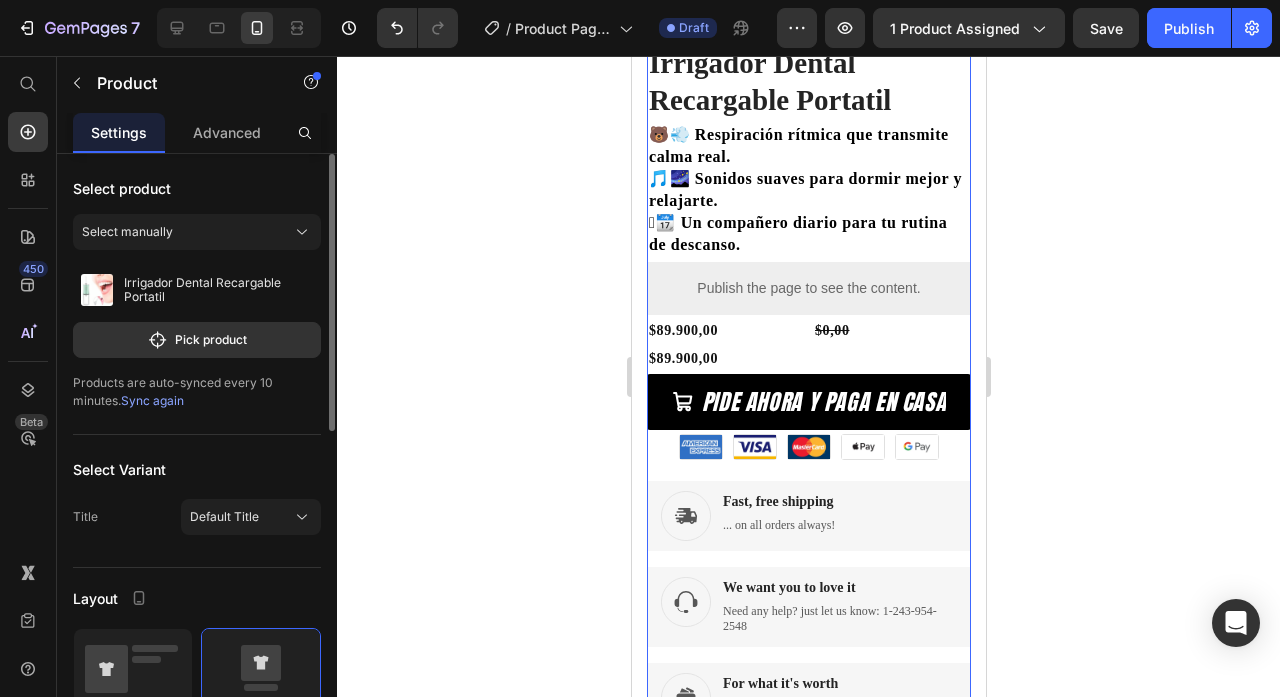 click on "Sync again" at bounding box center [152, 400] 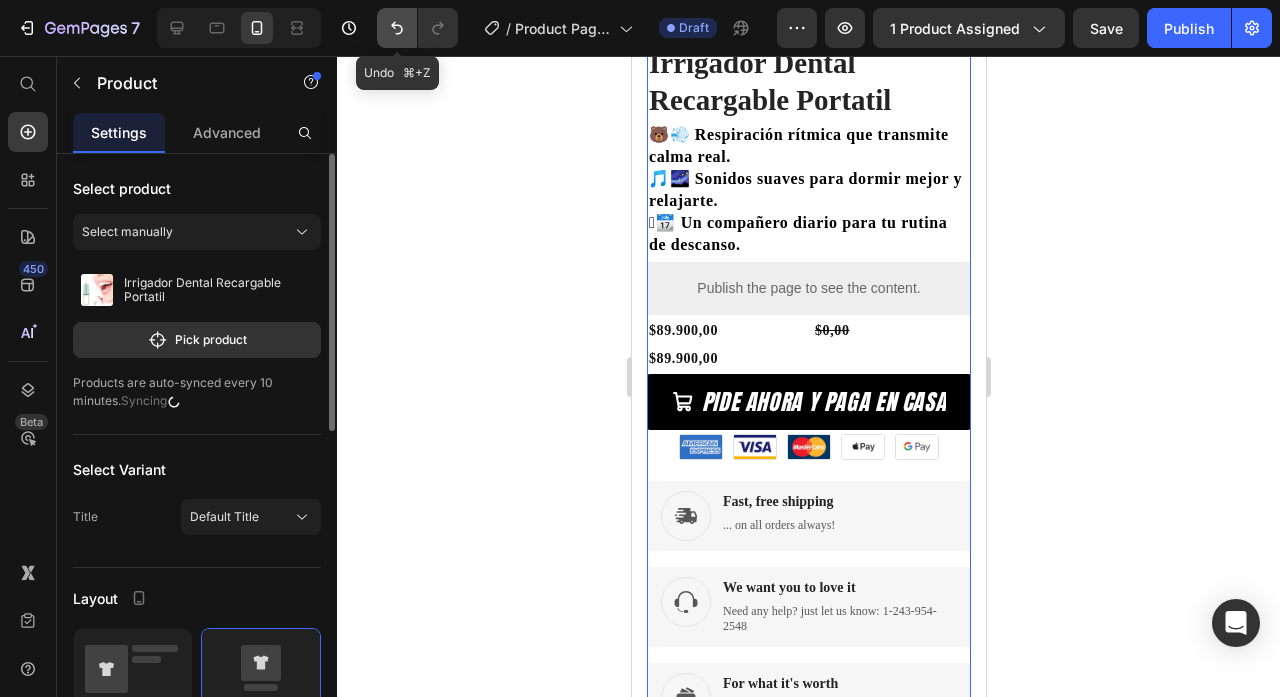click 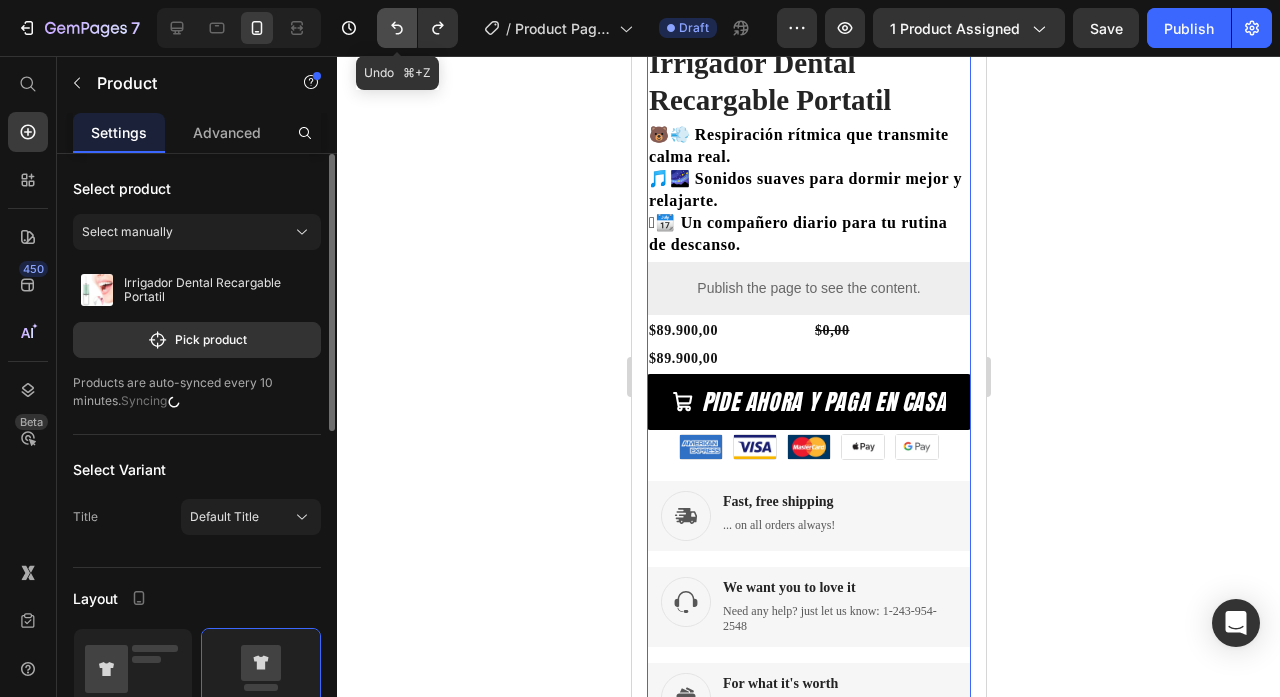 click 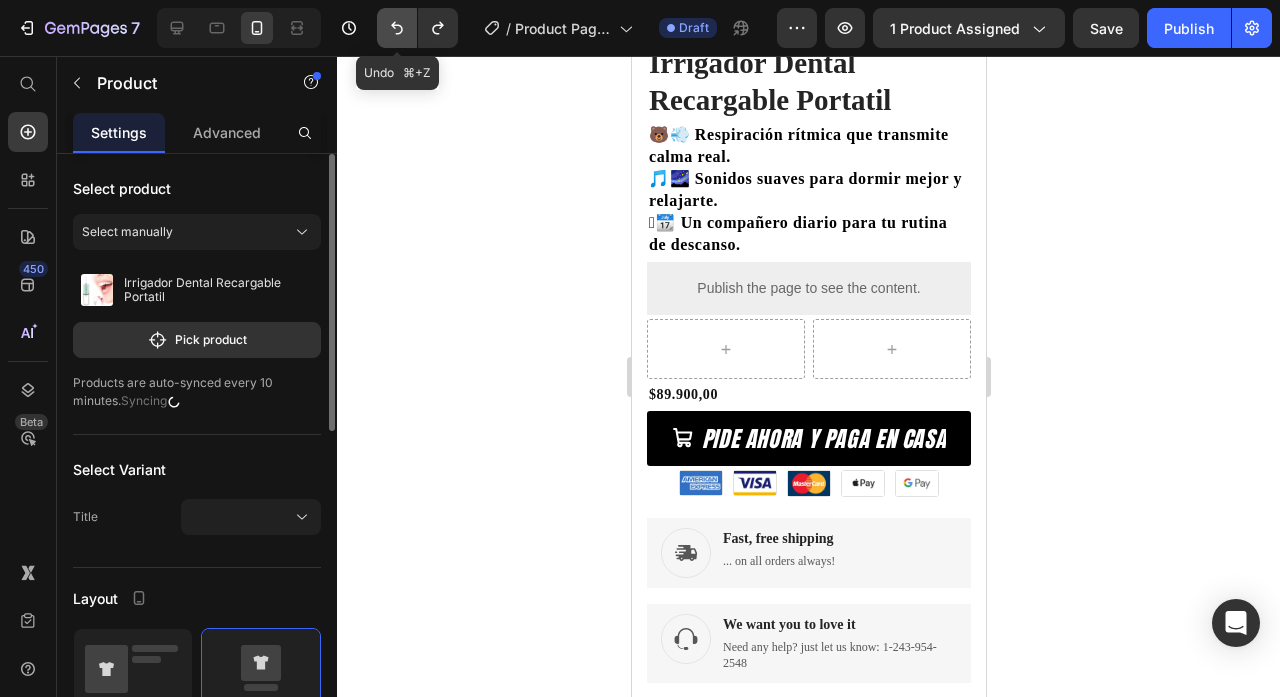 click 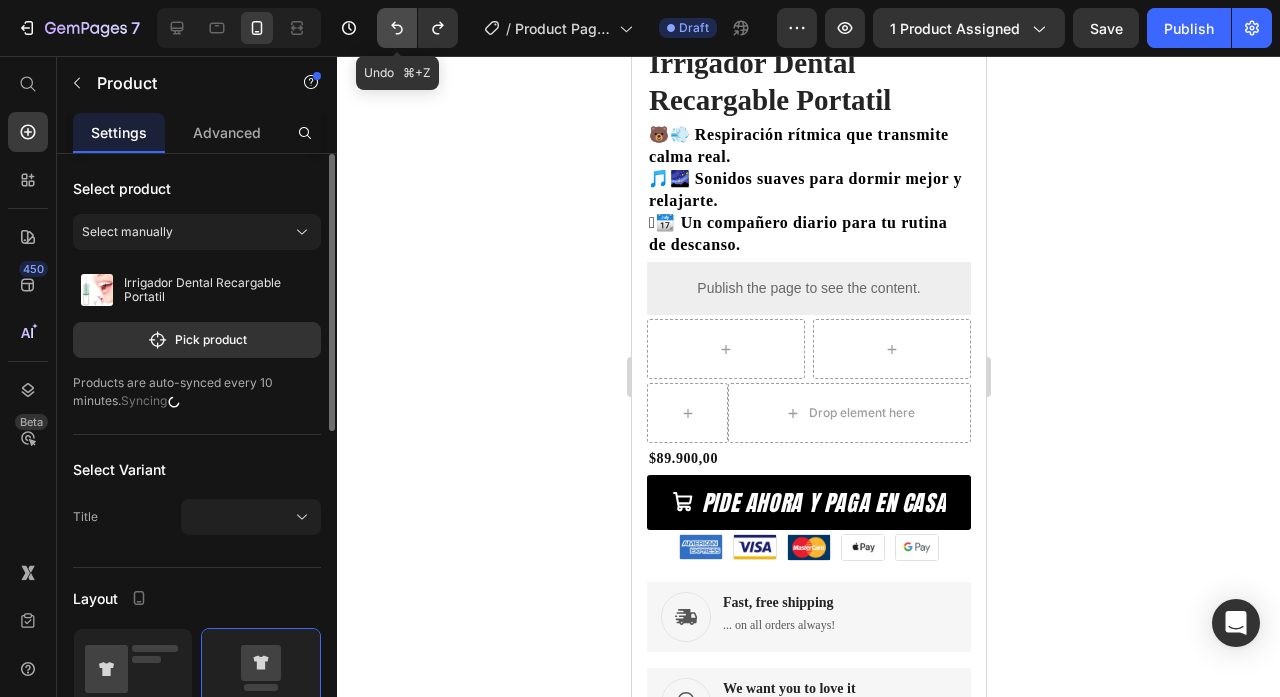 click 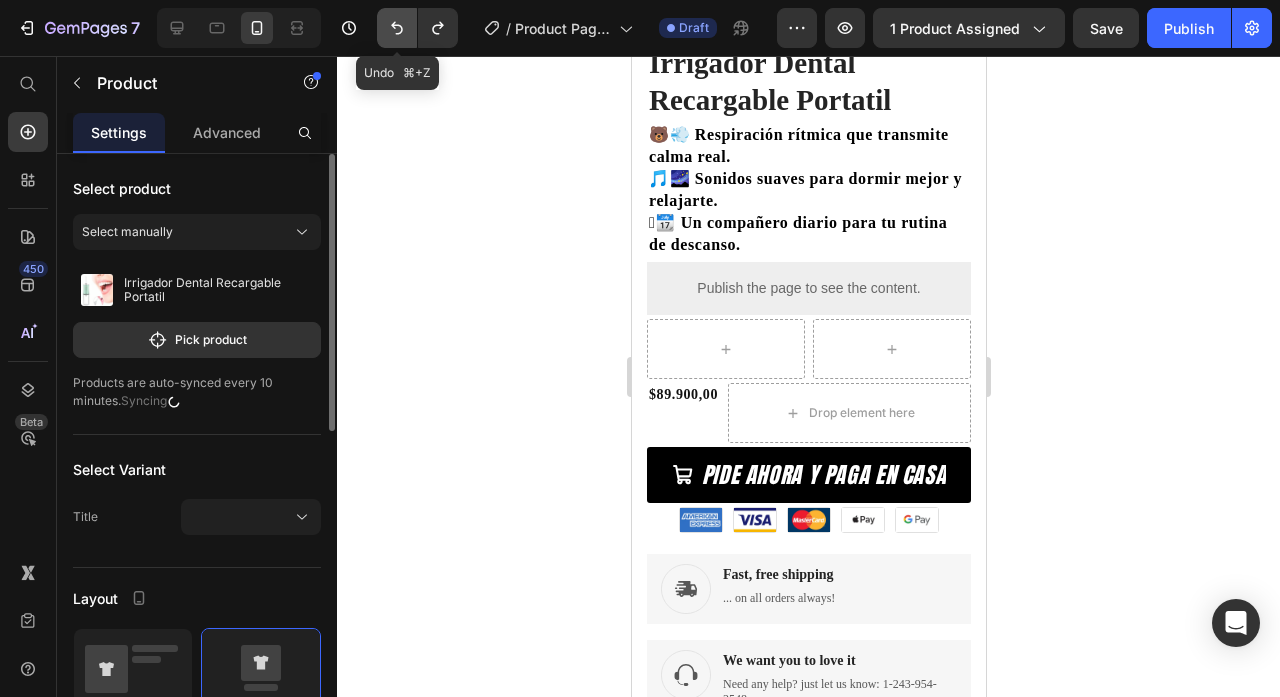 click 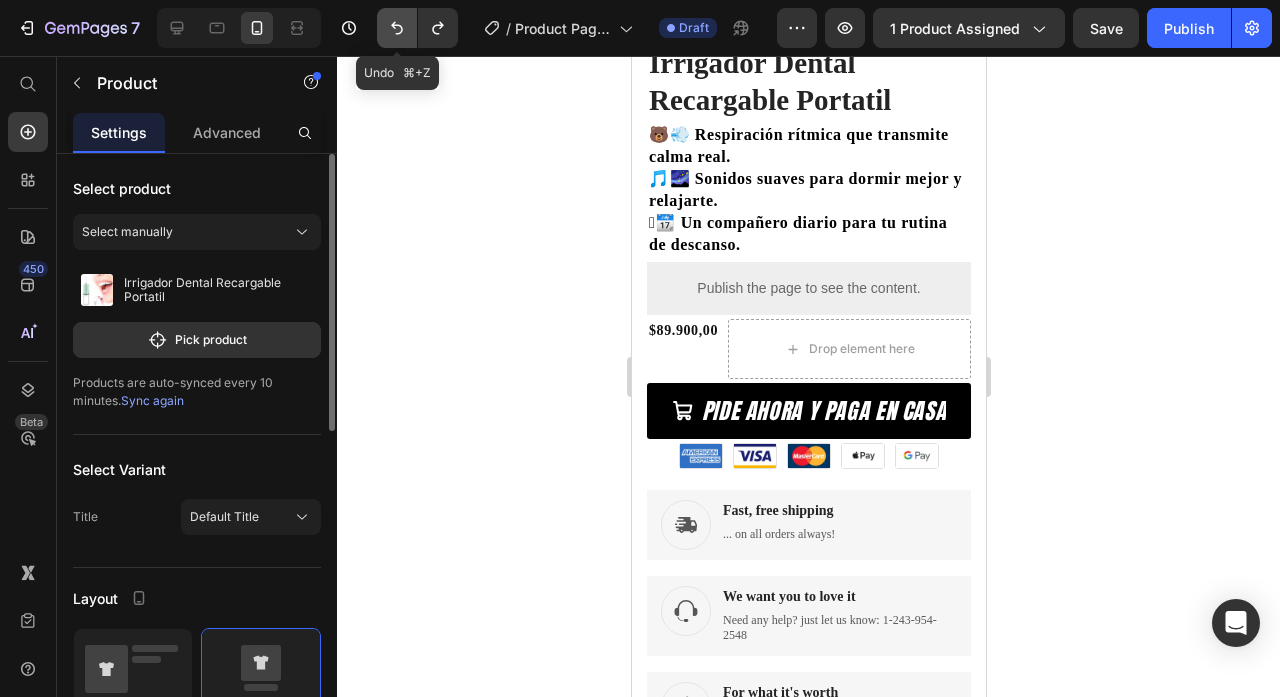click 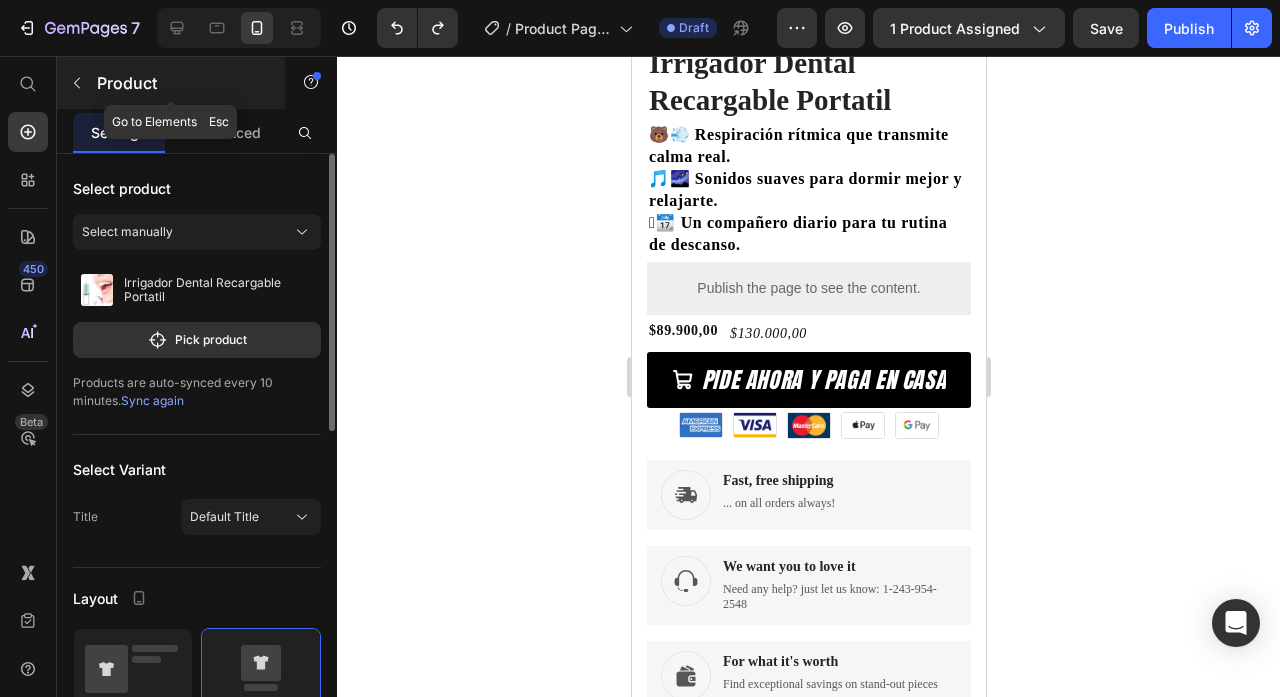 click at bounding box center (77, 83) 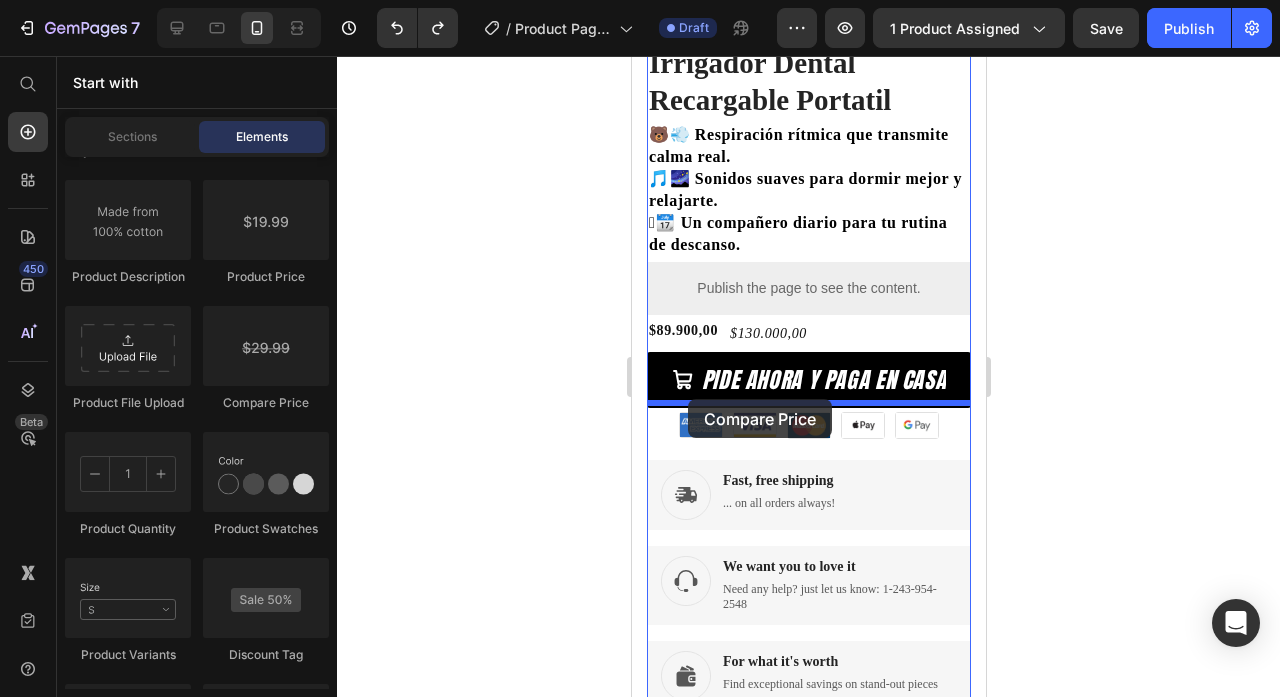 drag, startPoint x: 888, startPoint y: 418, endPoint x: 687, endPoint y: 399, distance: 201.89601 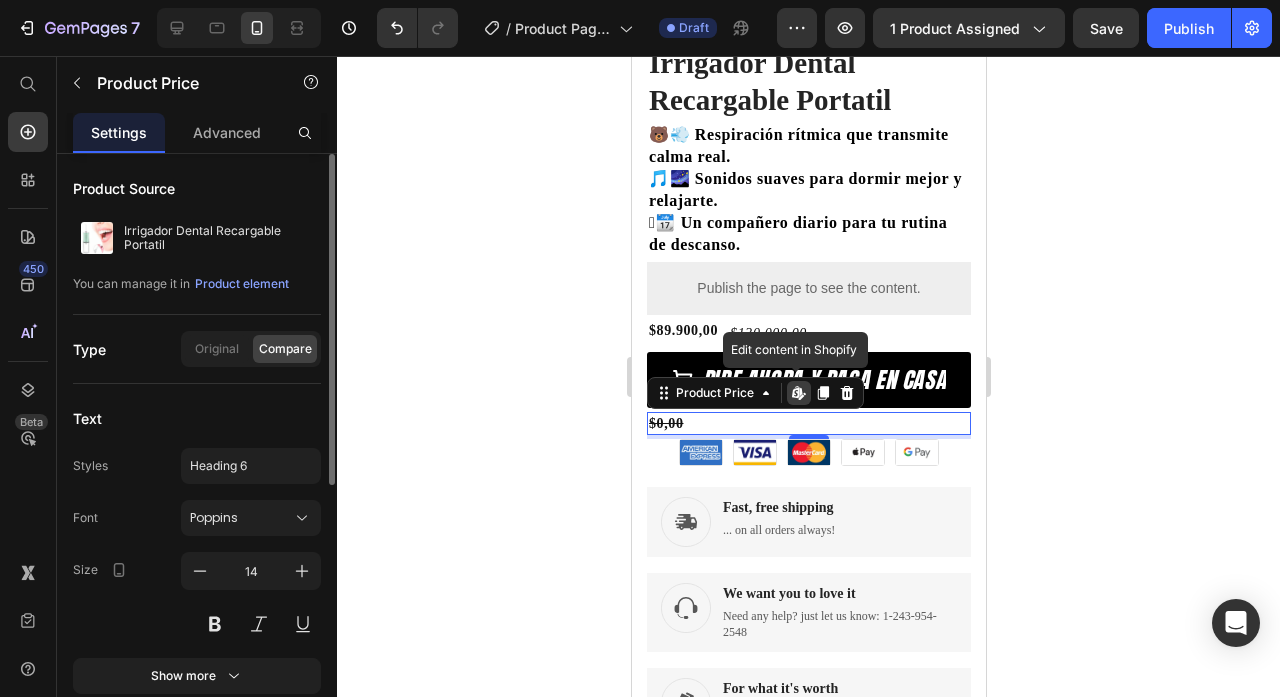 click 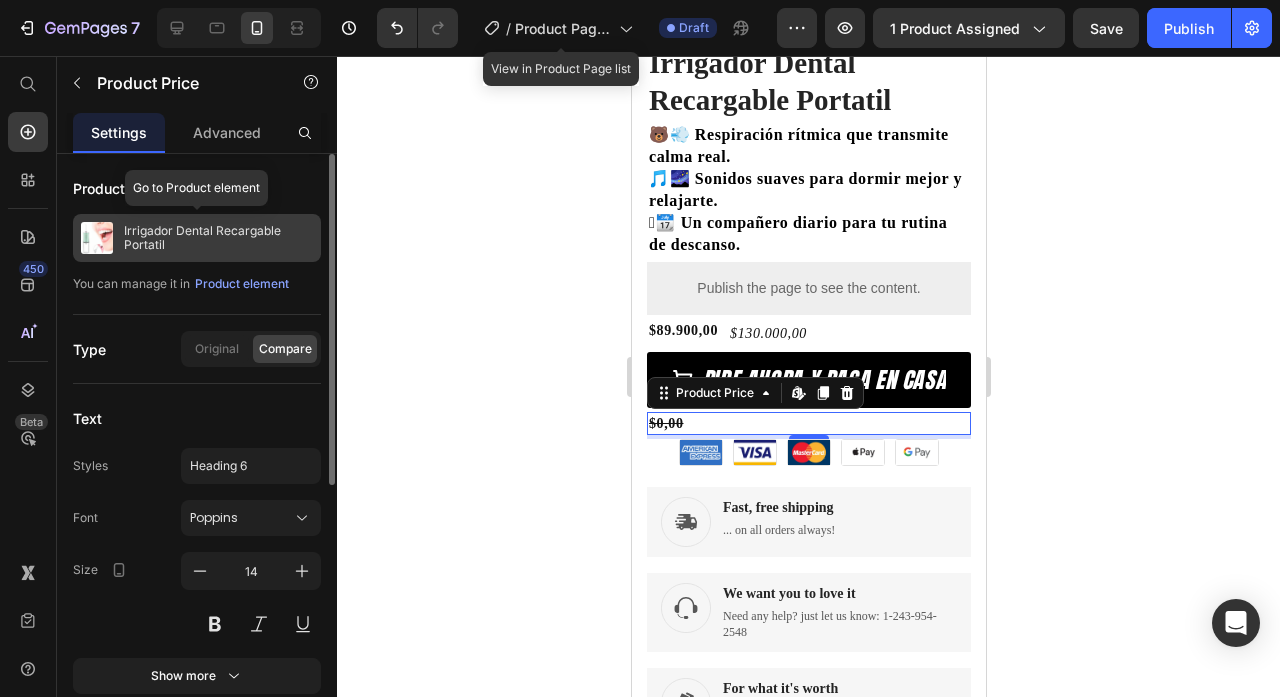 click on "Irrigador Dental Recargable Portatil" at bounding box center (218, 238) 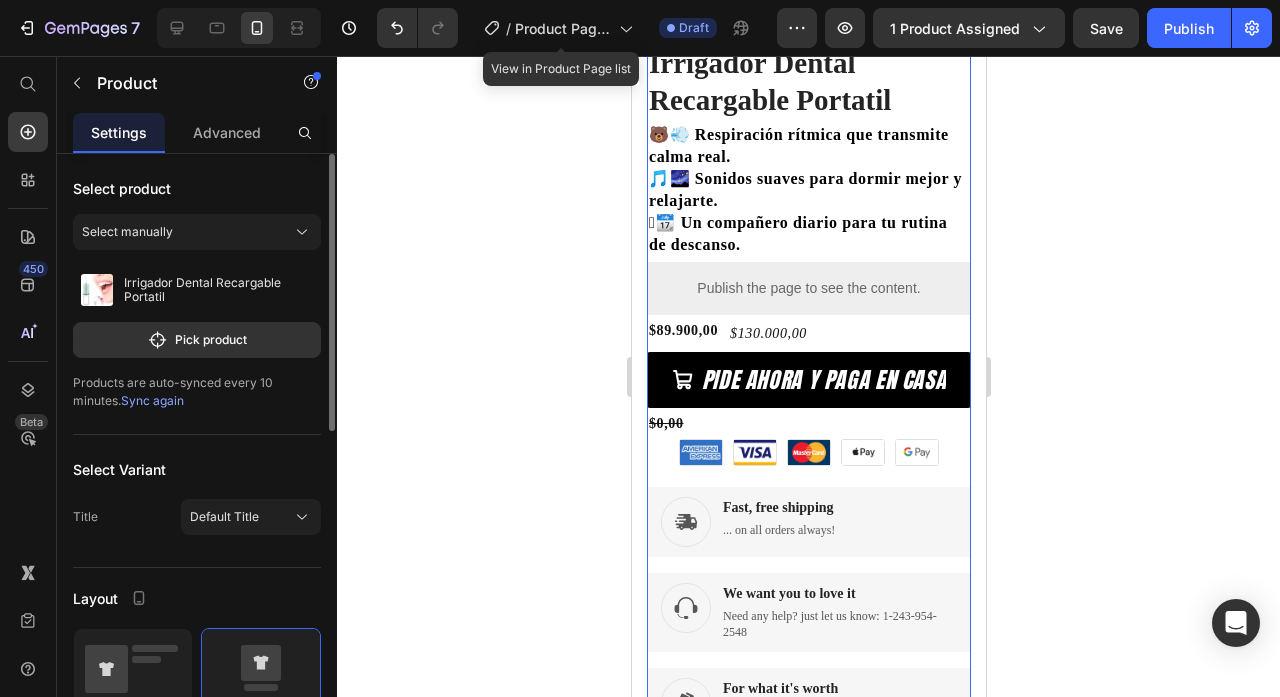 click on "Select manually" 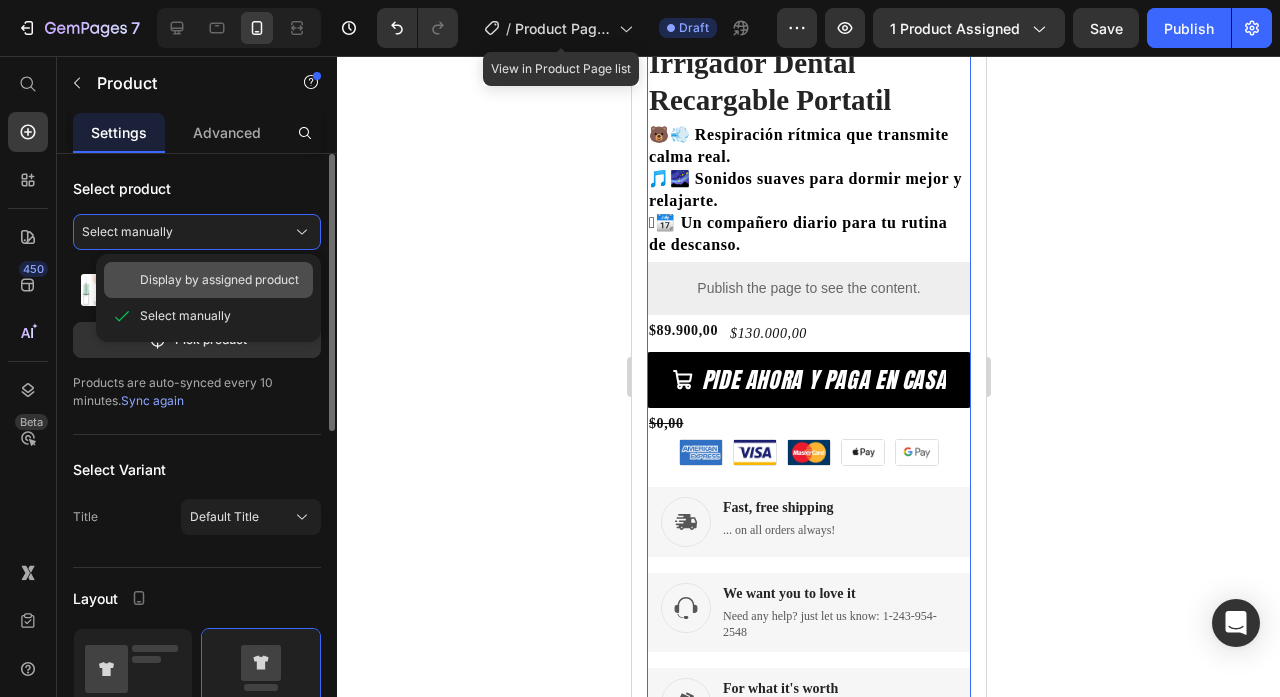 click on "Display by assigned product" at bounding box center [219, 280] 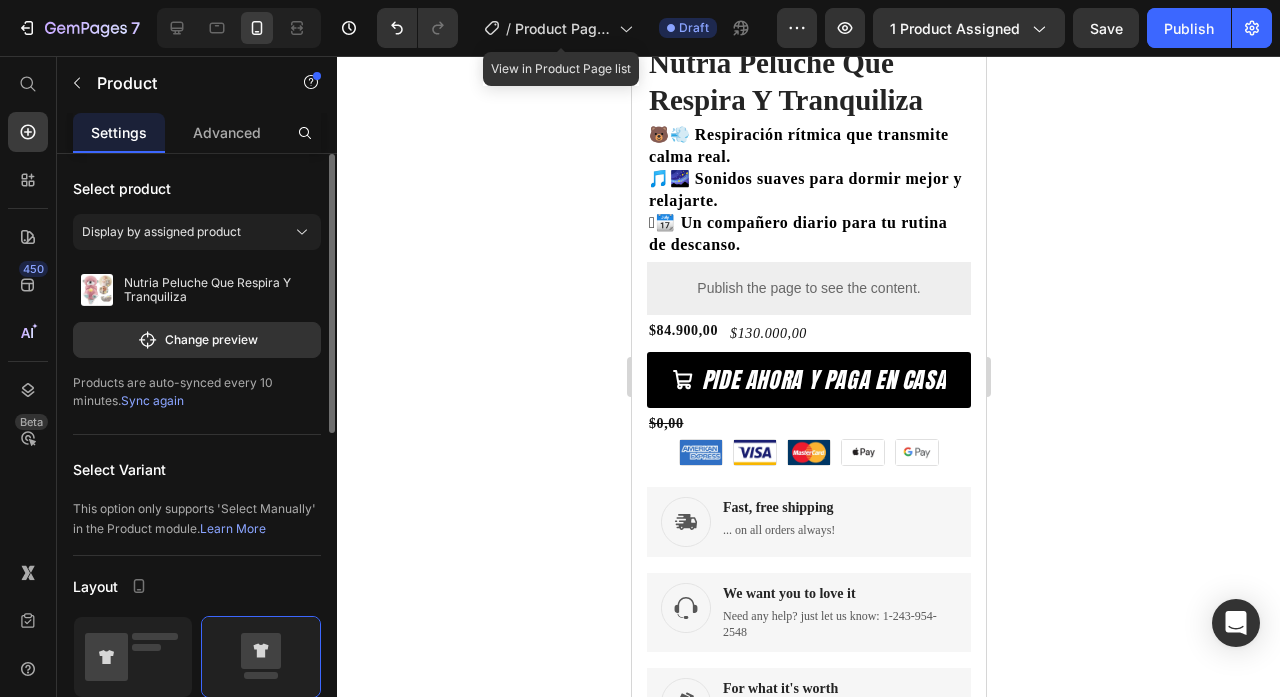 click on "Sync again" at bounding box center [152, 400] 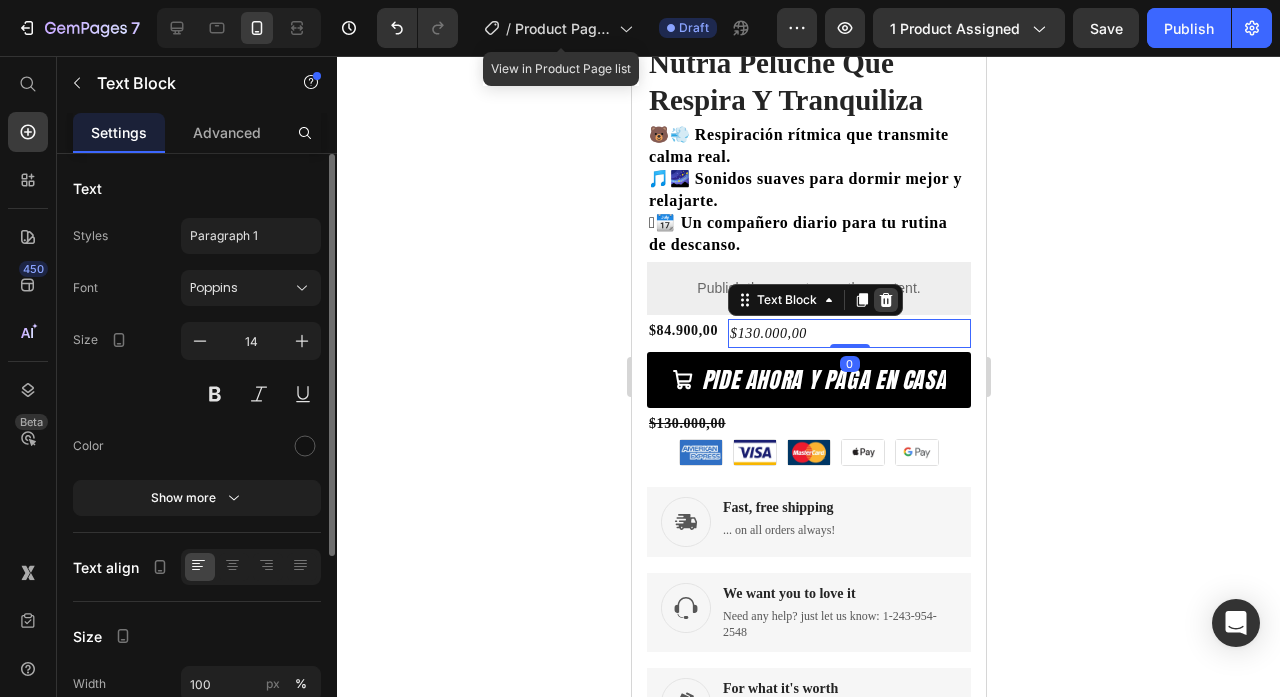 click 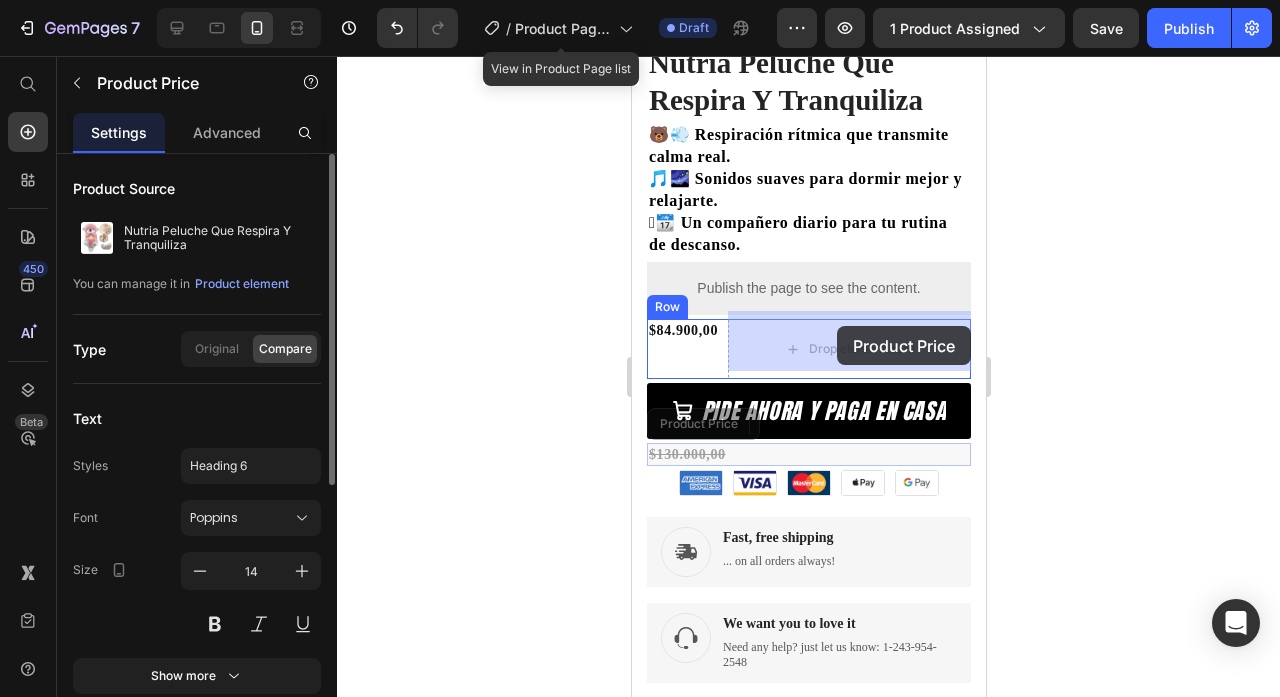 drag, startPoint x: 693, startPoint y: 450, endPoint x: 826, endPoint y: 343, distance: 170.69856 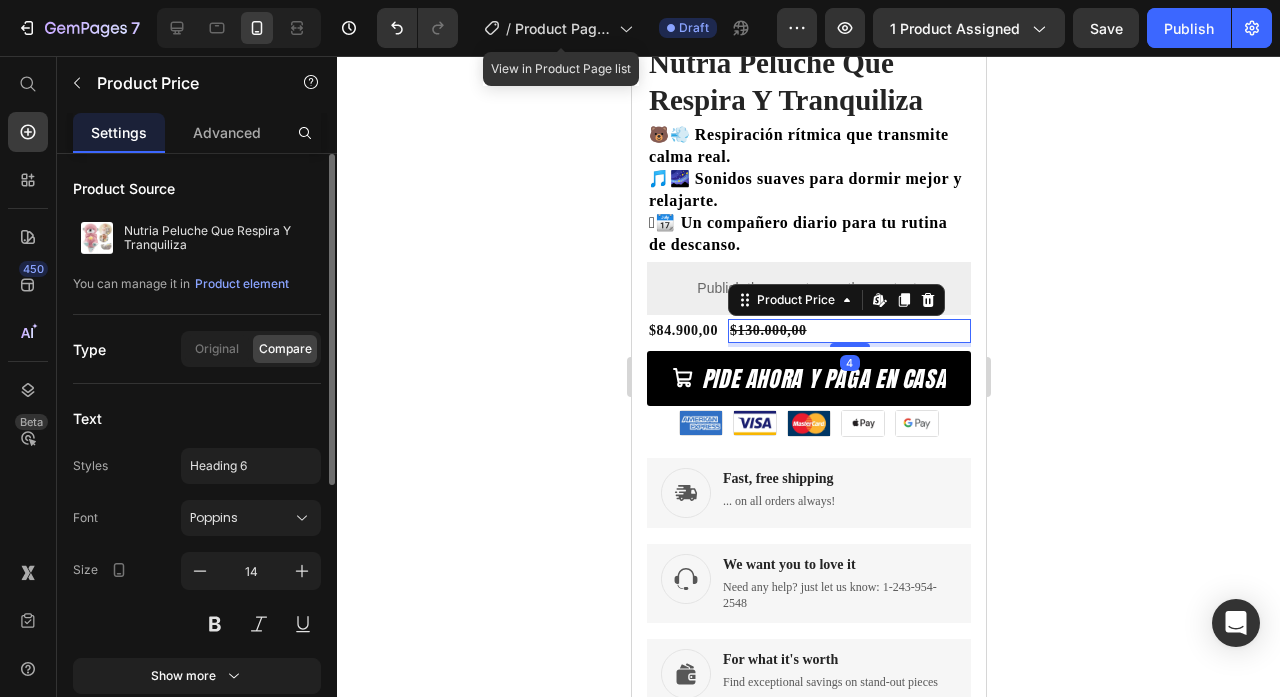 click 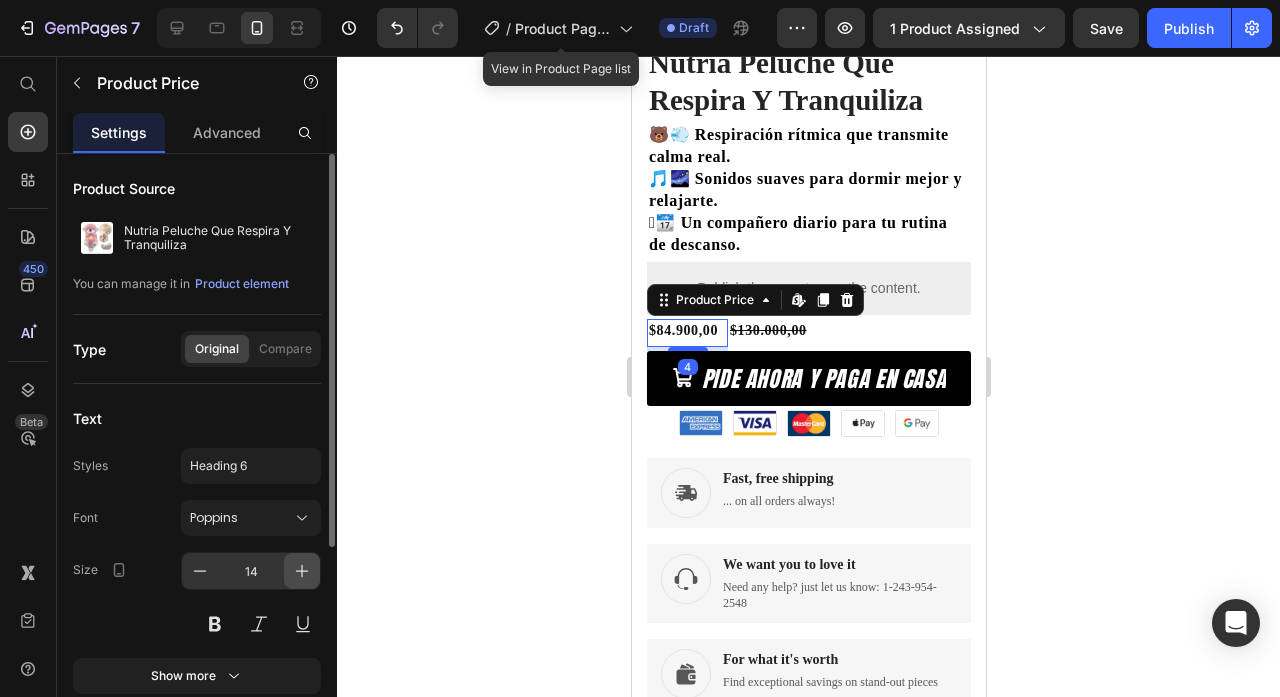 click 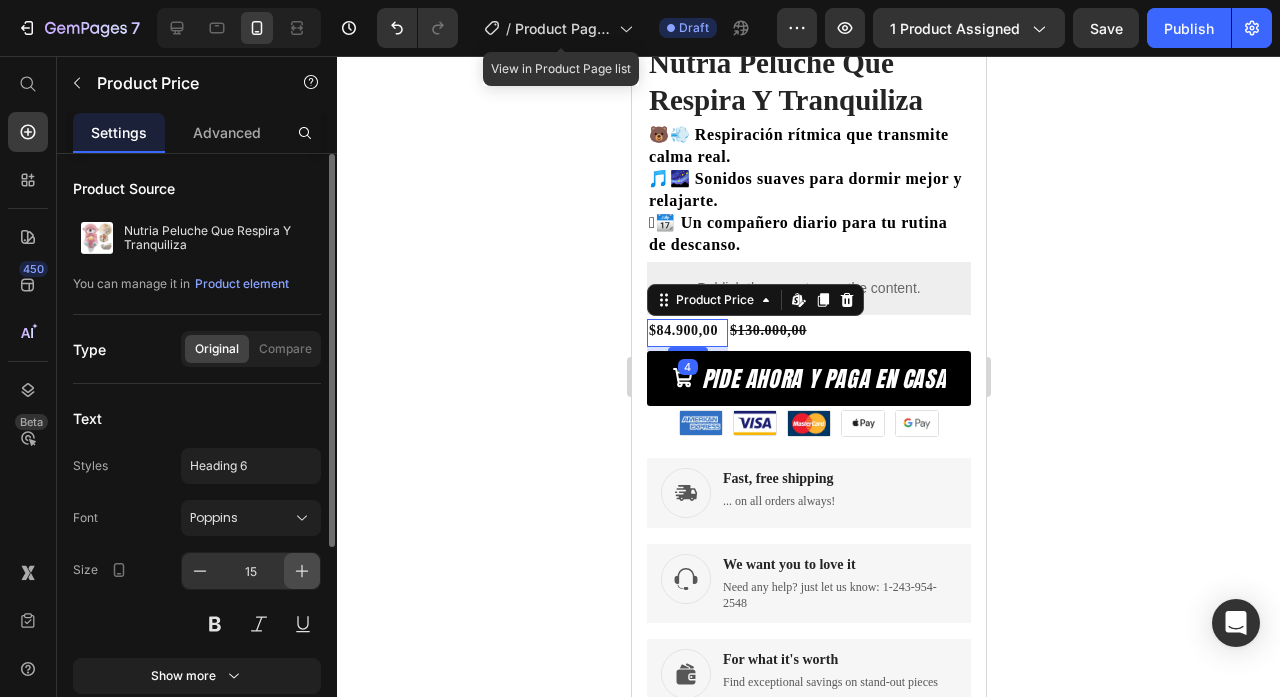 click 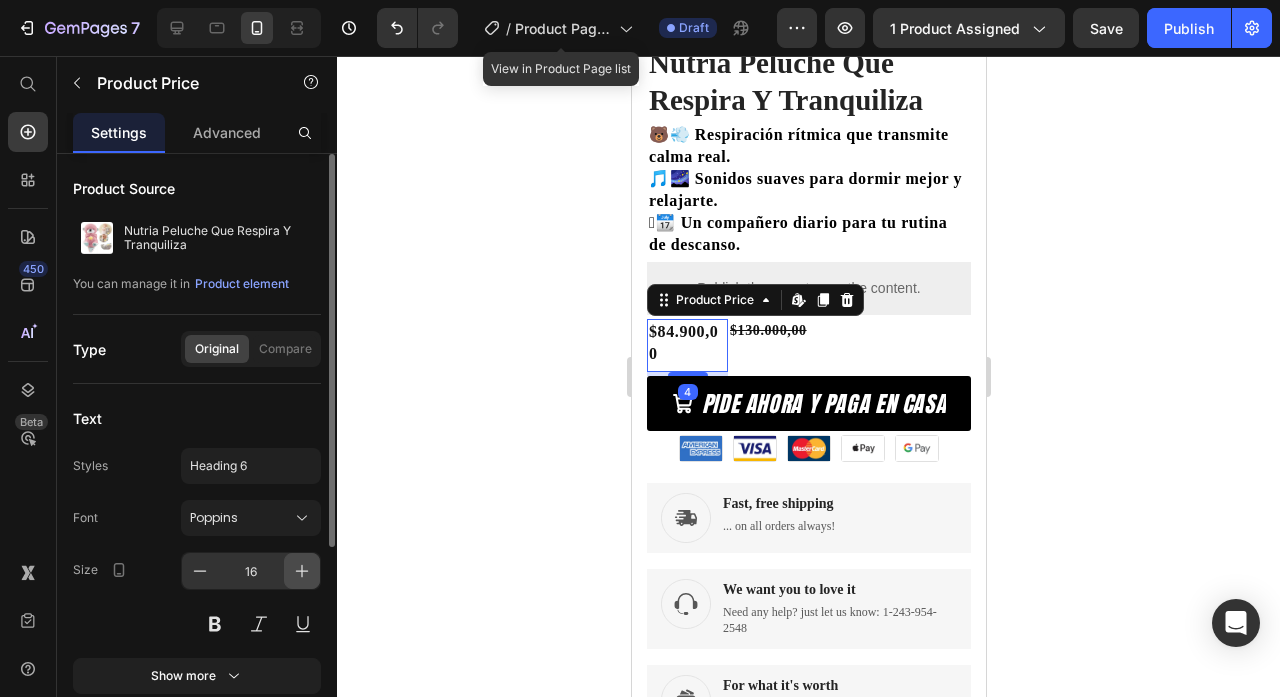 click 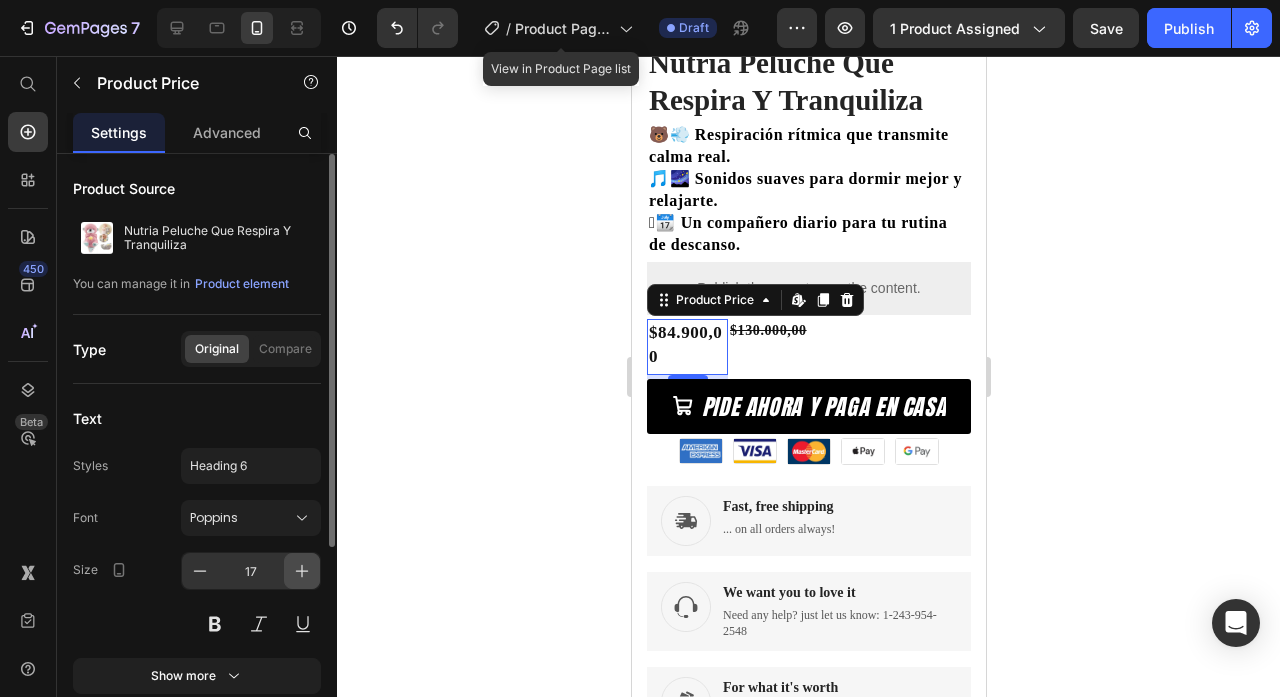 click 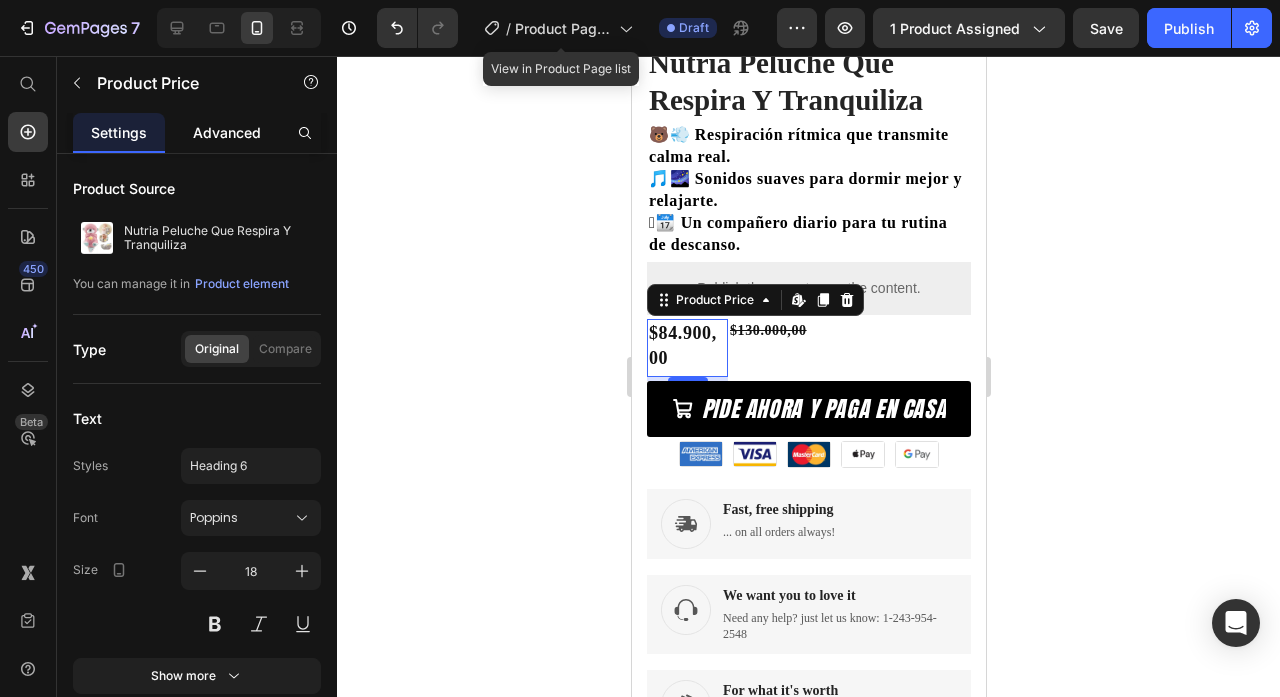 click on "Advanced" 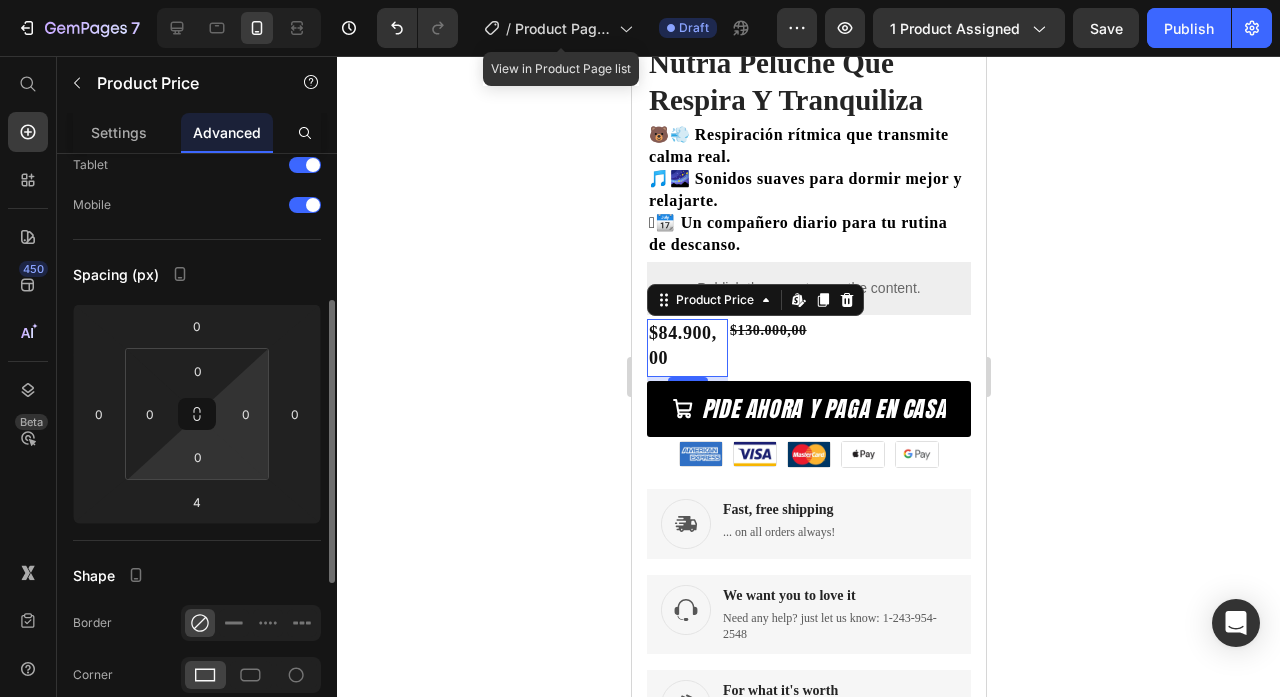 scroll, scrollTop: 175, scrollLeft: 0, axis: vertical 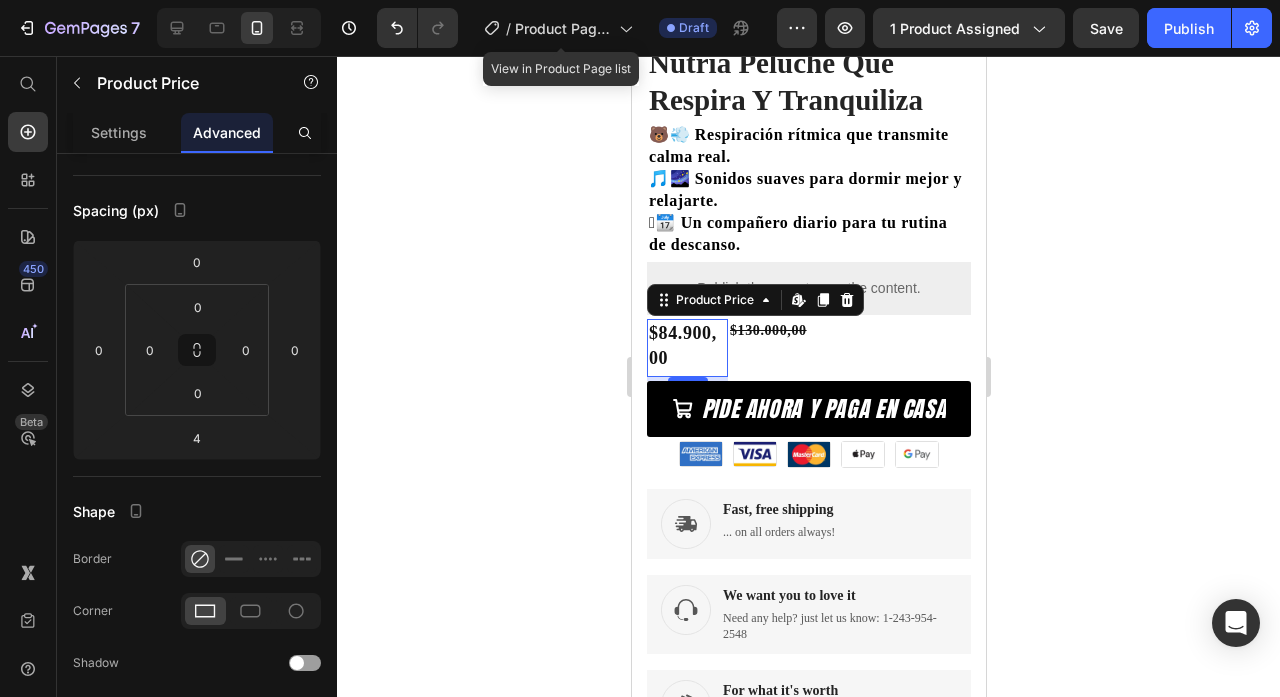 click on "$84.900,00" at bounding box center [686, 346] 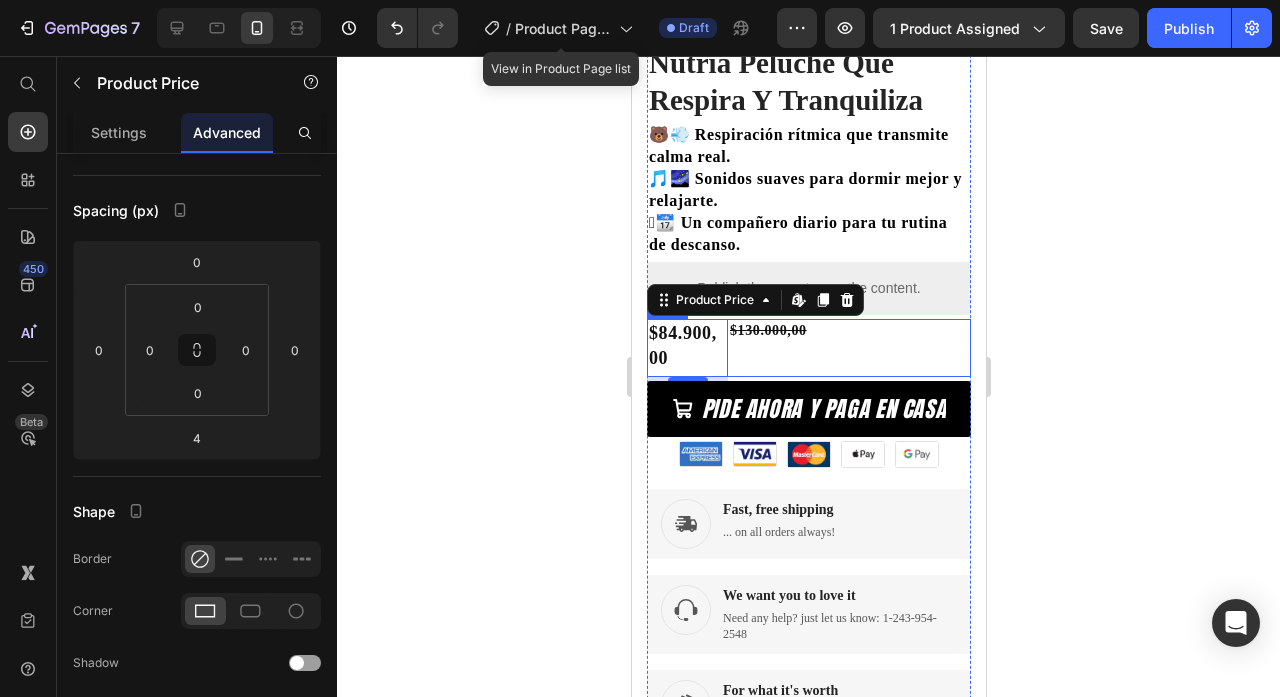 click on "[PRICE] Product Price" at bounding box center (848, 348) 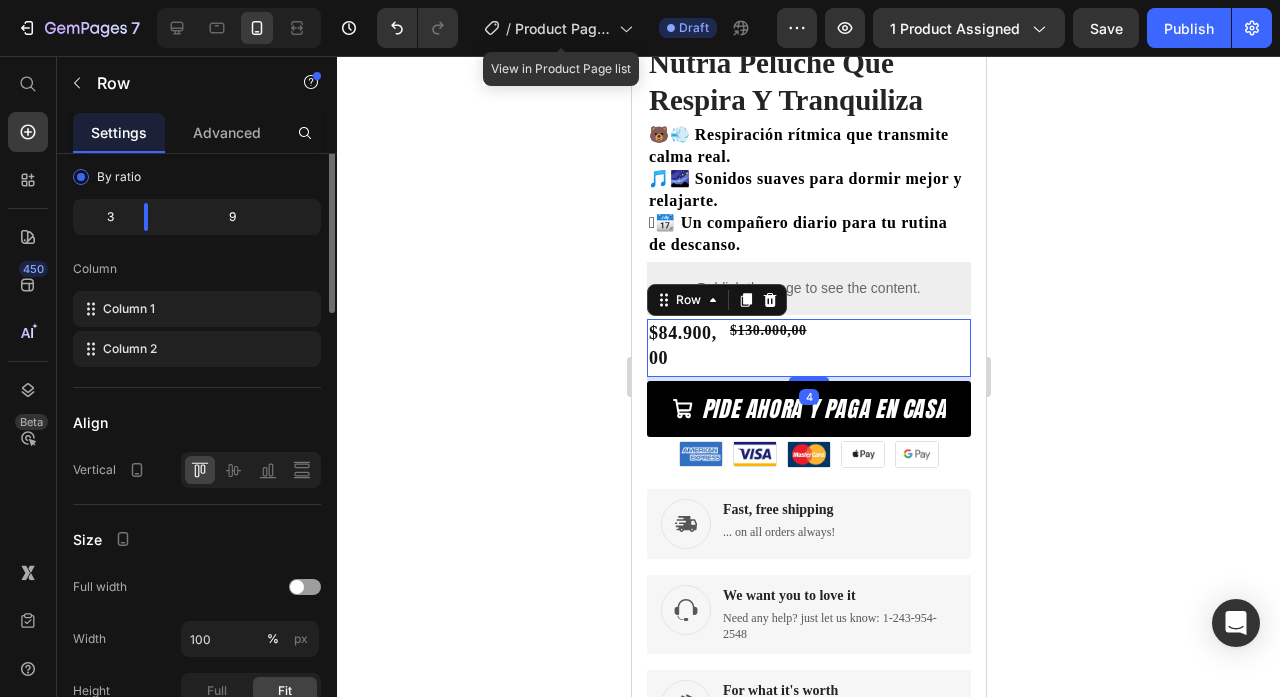 scroll, scrollTop: 0, scrollLeft: 0, axis: both 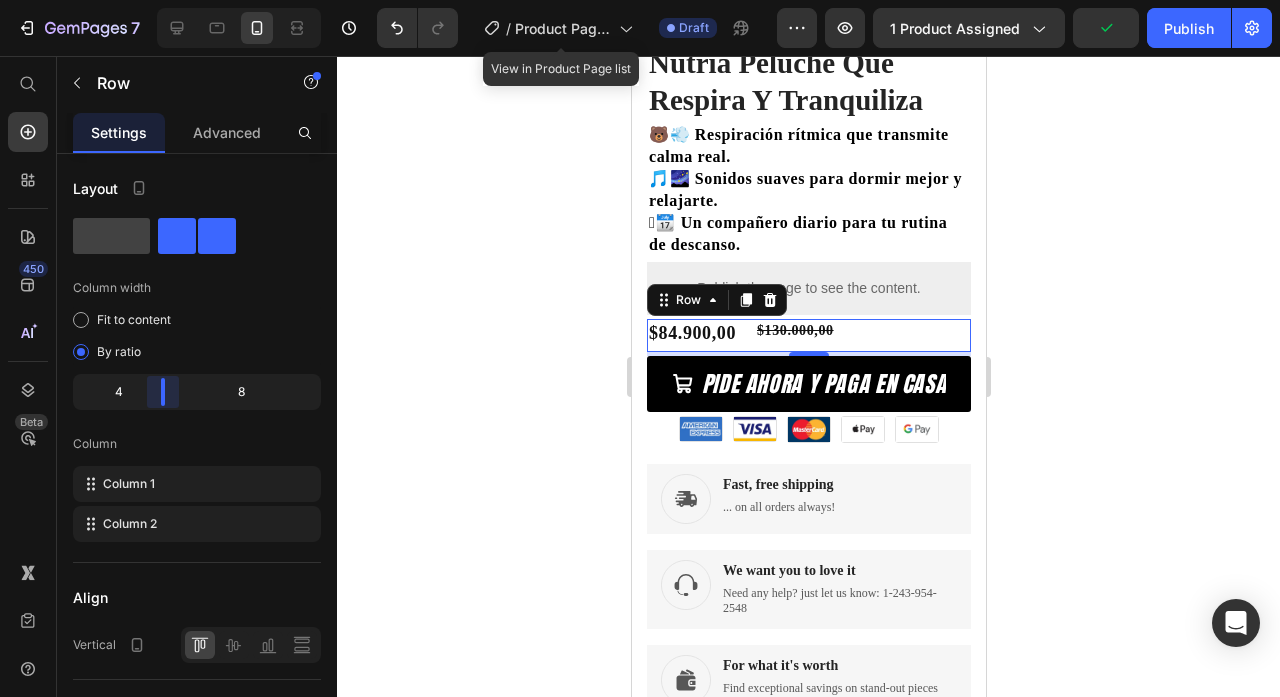 drag, startPoint x: 147, startPoint y: 401, endPoint x: 161, endPoint y: 401, distance: 14 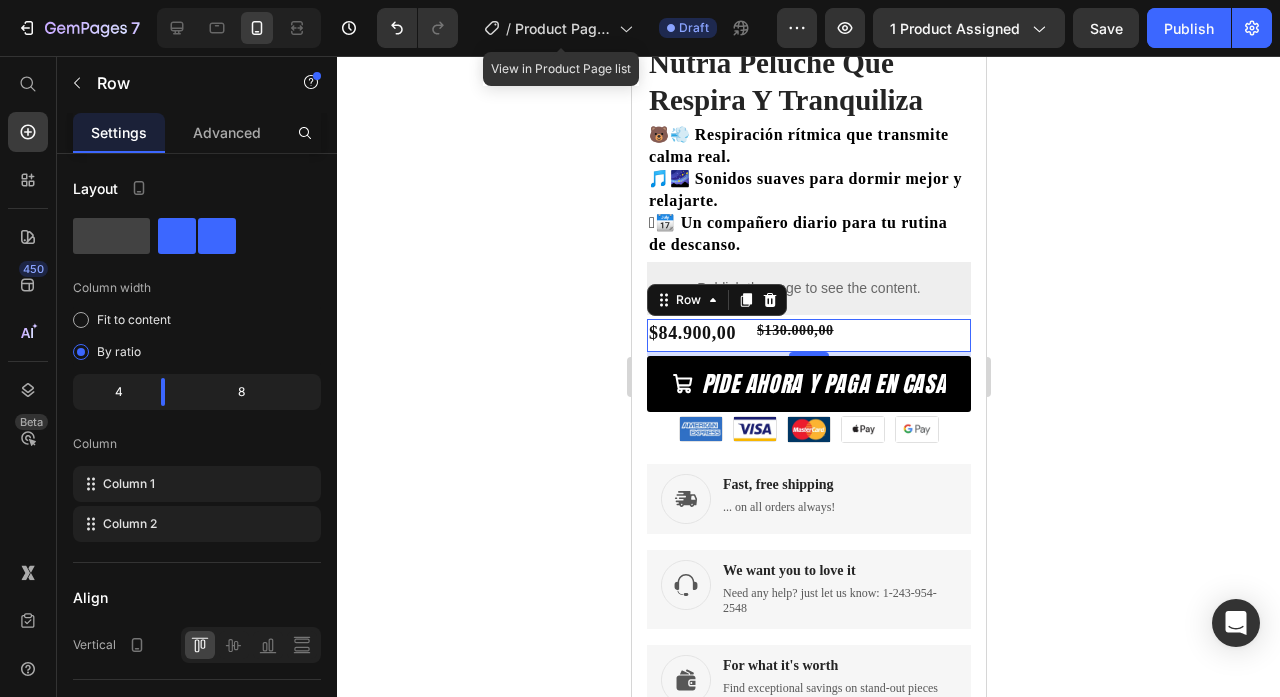 click 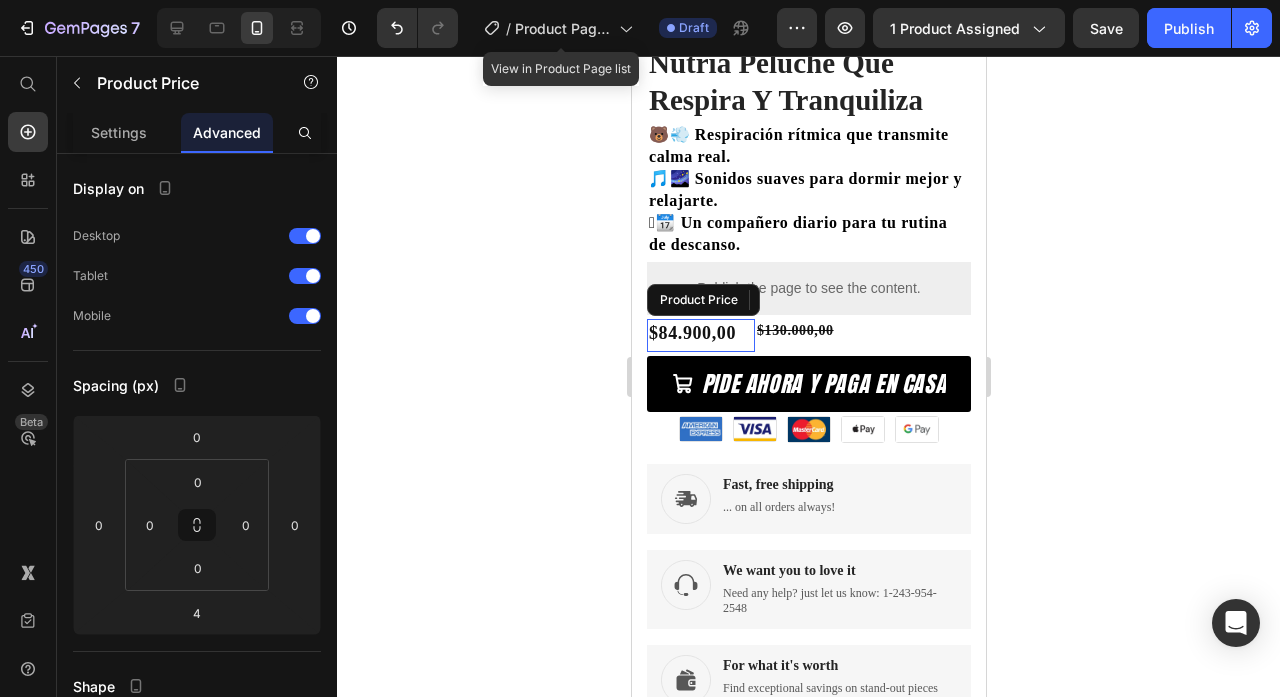 click on "$84.900,00" at bounding box center (700, 333) 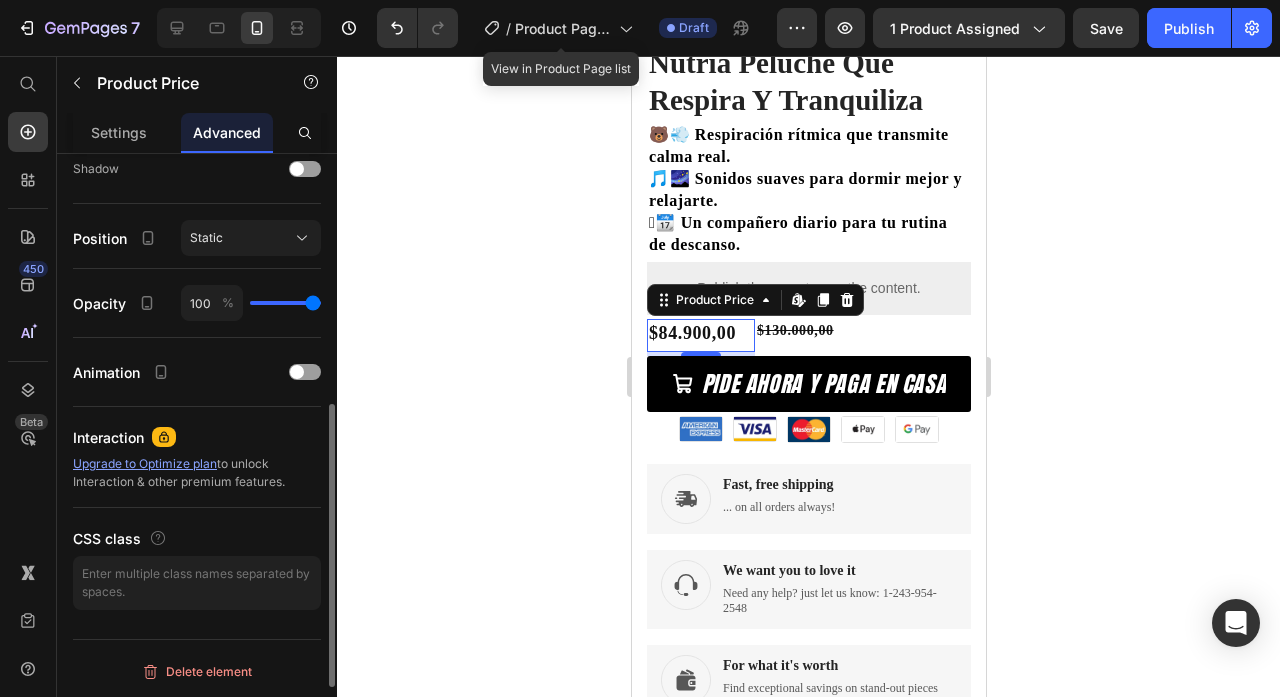 scroll, scrollTop: 0, scrollLeft: 0, axis: both 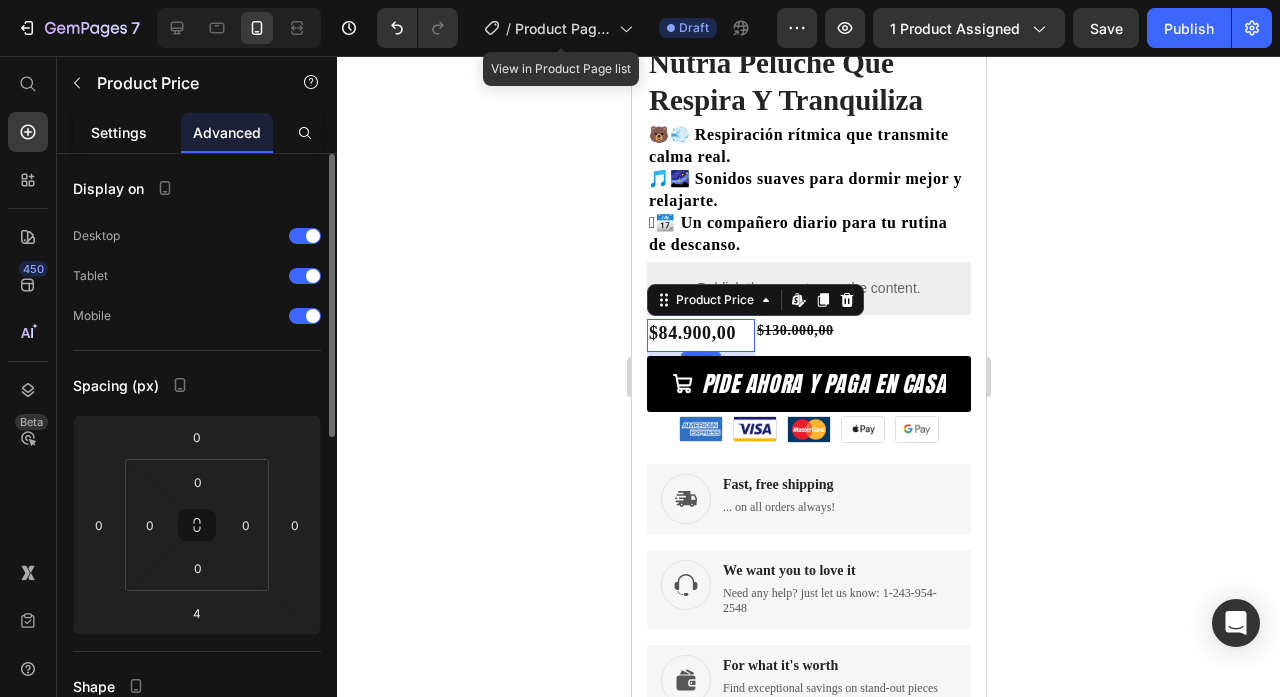 click on "Settings" at bounding box center [119, 132] 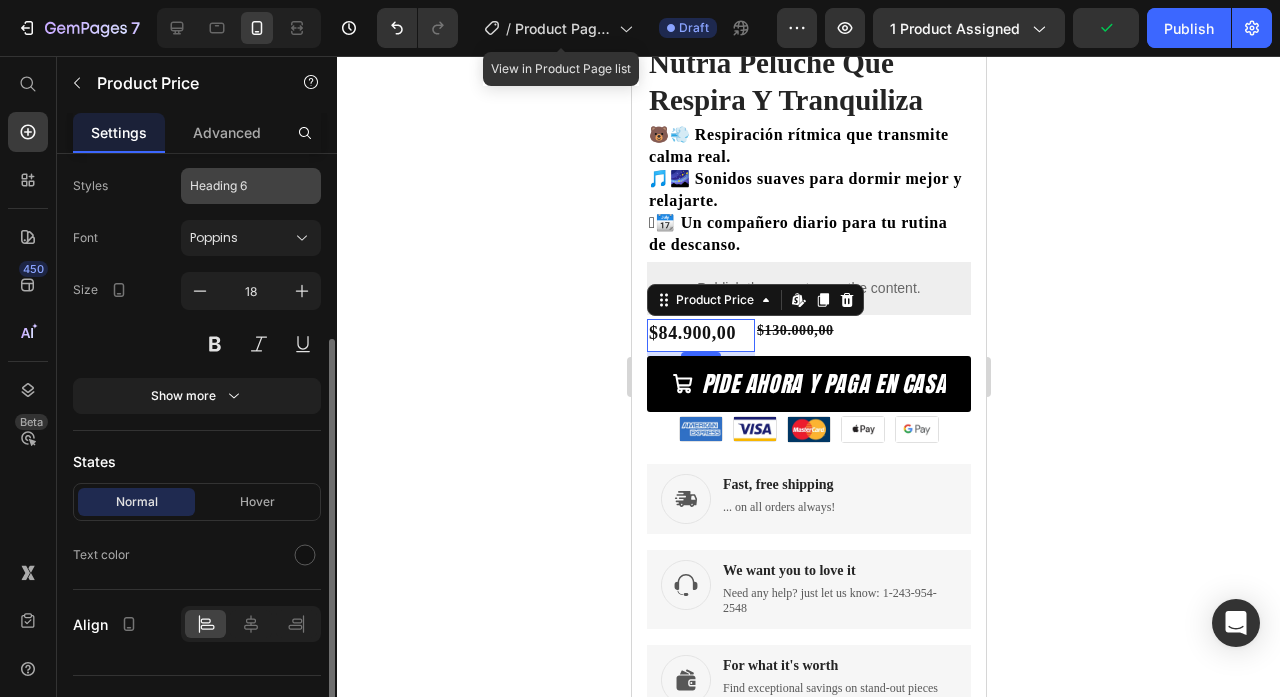 scroll, scrollTop: 316, scrollLeft: 0, axis: vertical 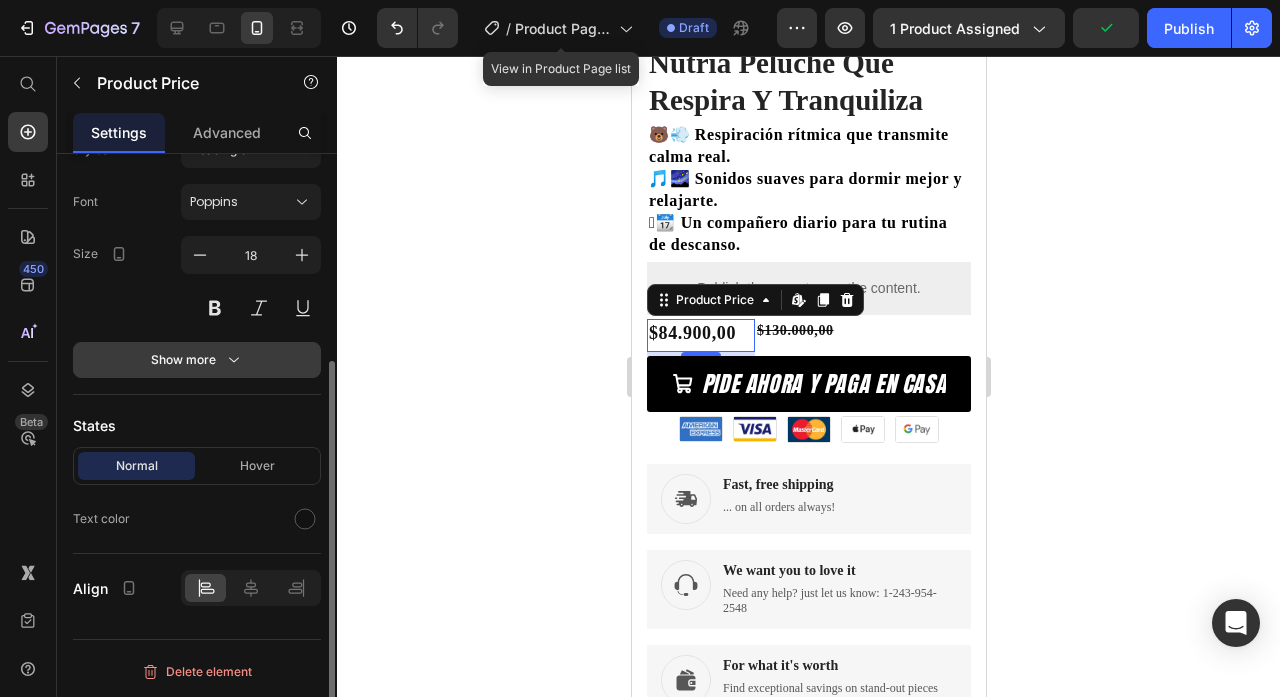 click on "Show more" at bounding box center [197, 360] 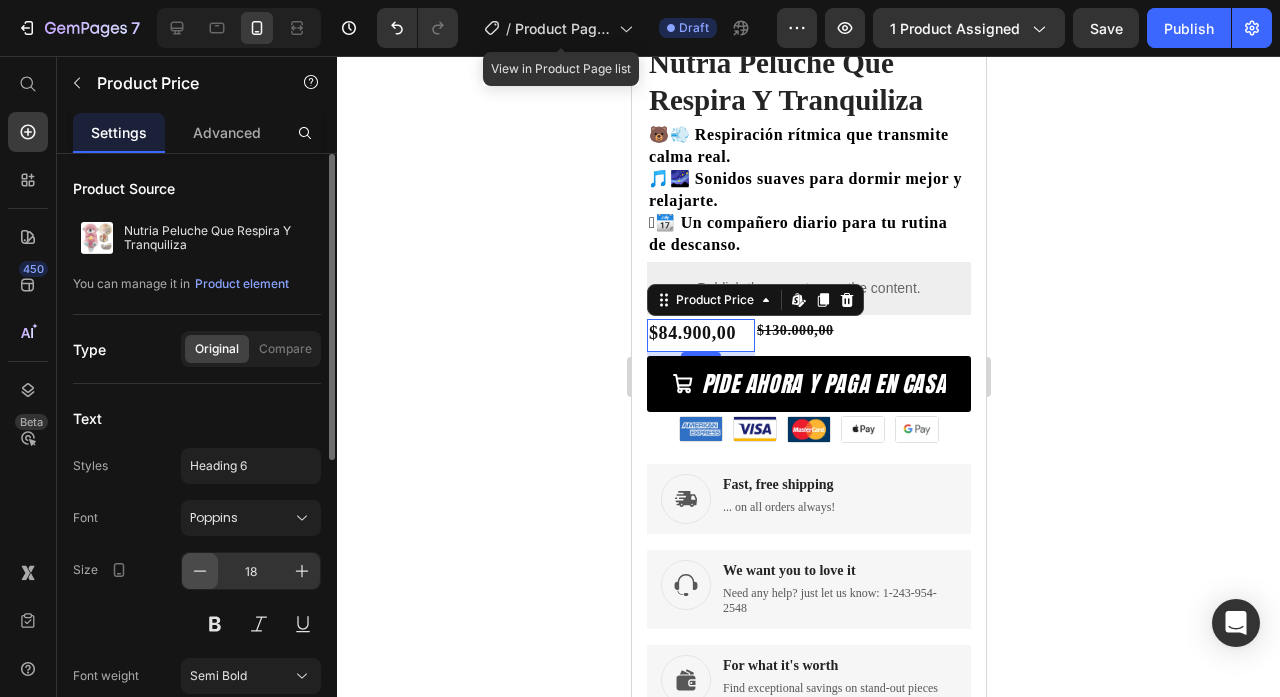 scroll, scrollTop: 31, scrollLeft: 0, axis: vertical 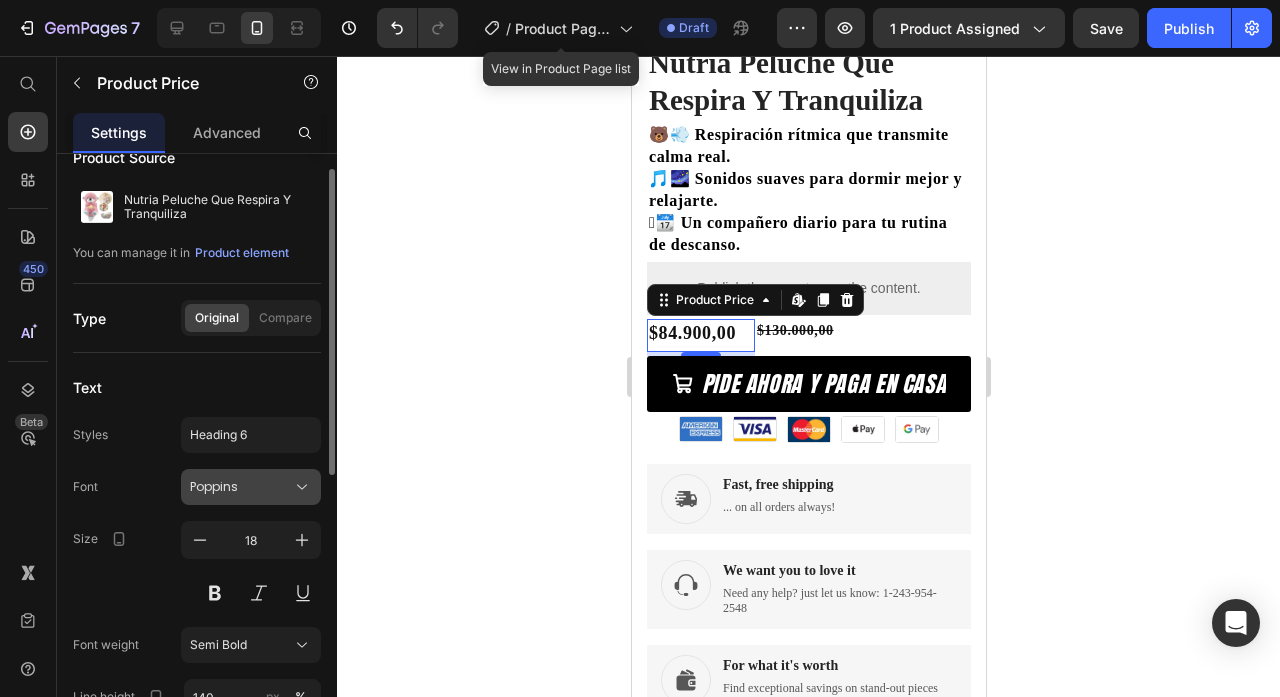click on "Poppins" at bounding box center (241, 487) 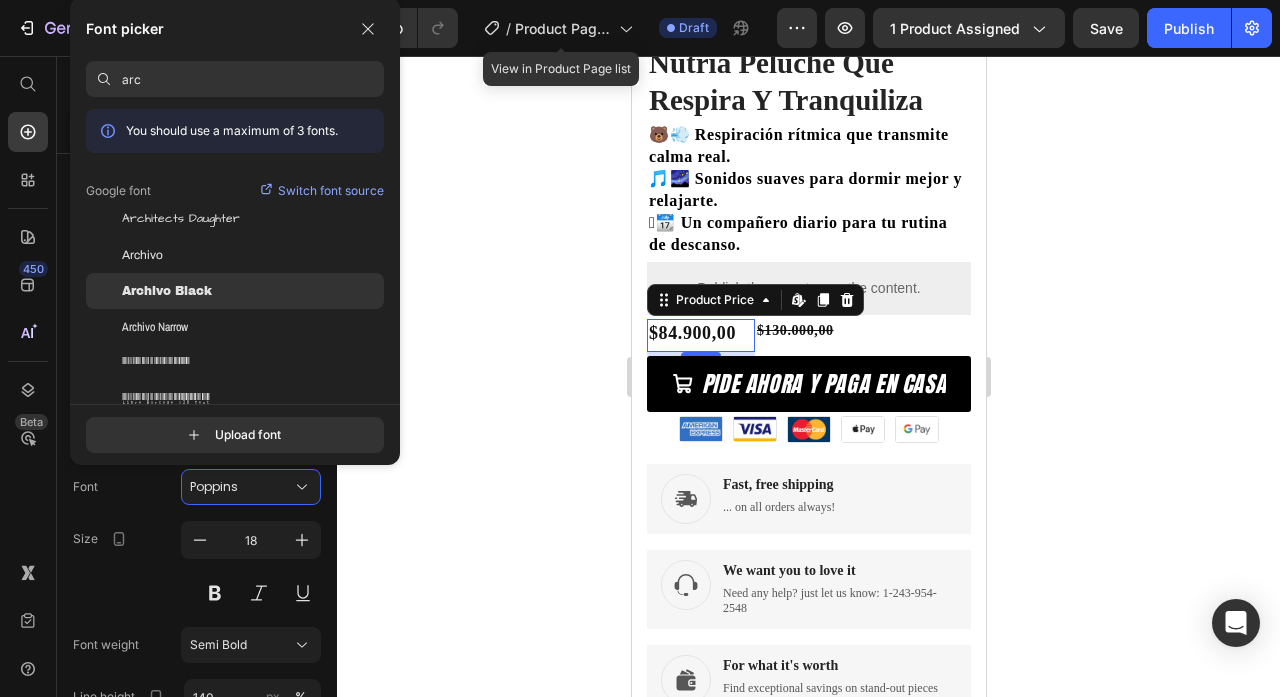type on "arc" 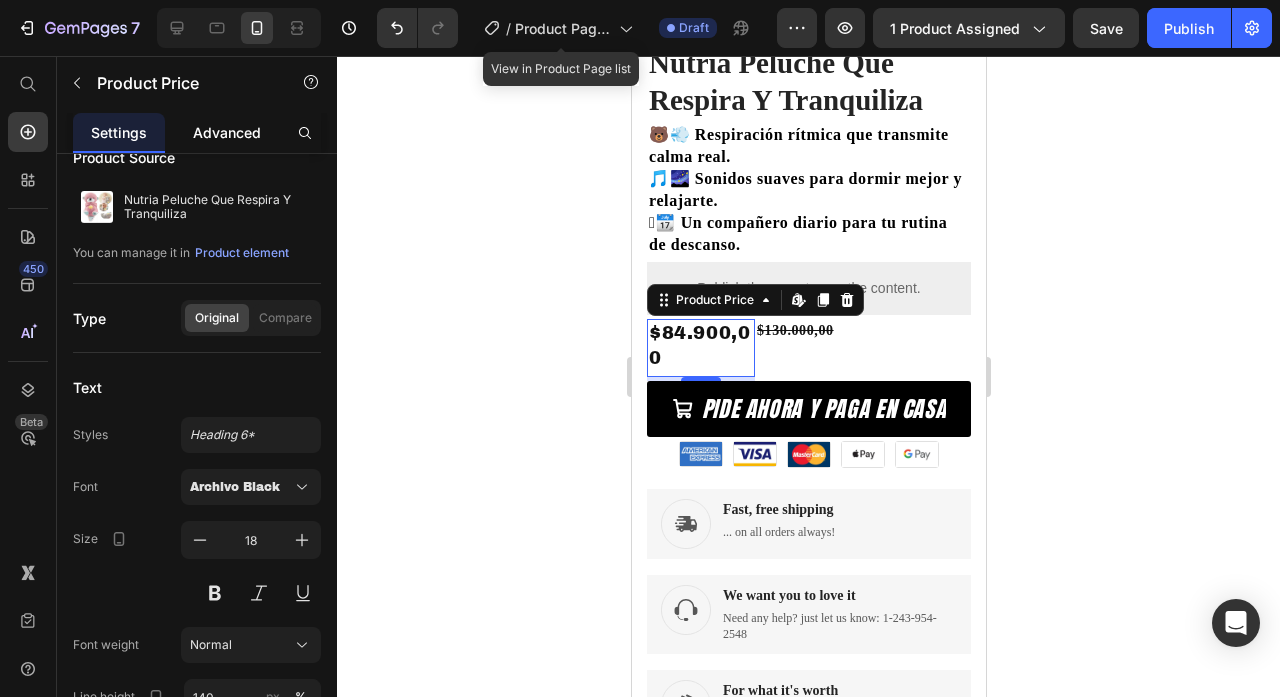 click on "Advanced" at bounding box center [227, 132] 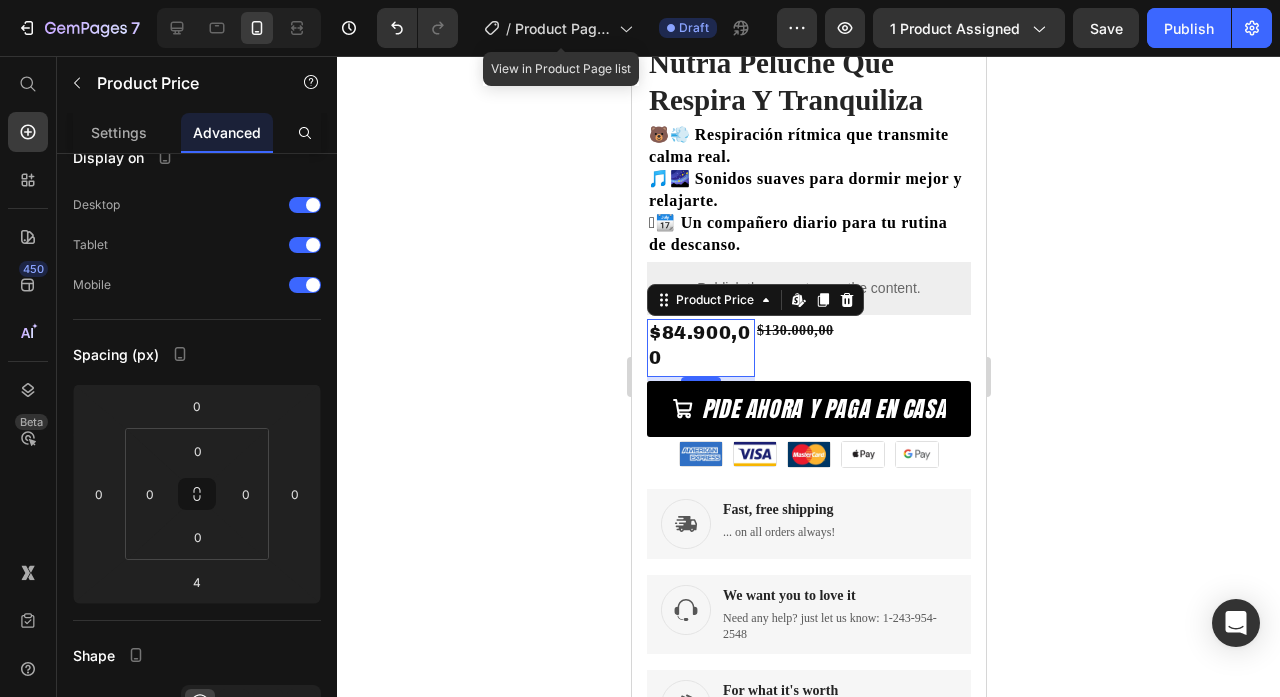scroll, scrollTop: 0, scrollLeft: 0, axis: both 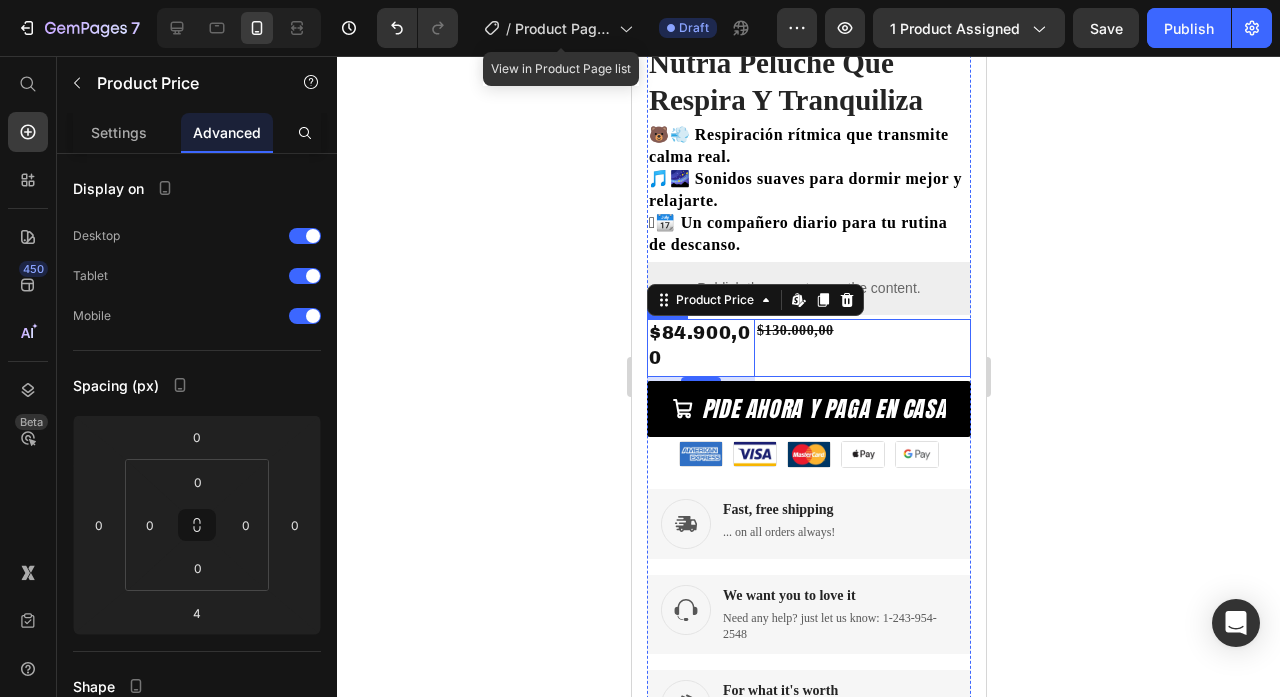 click on "[PRICE] Product Price" at bounding box center [862, 348] 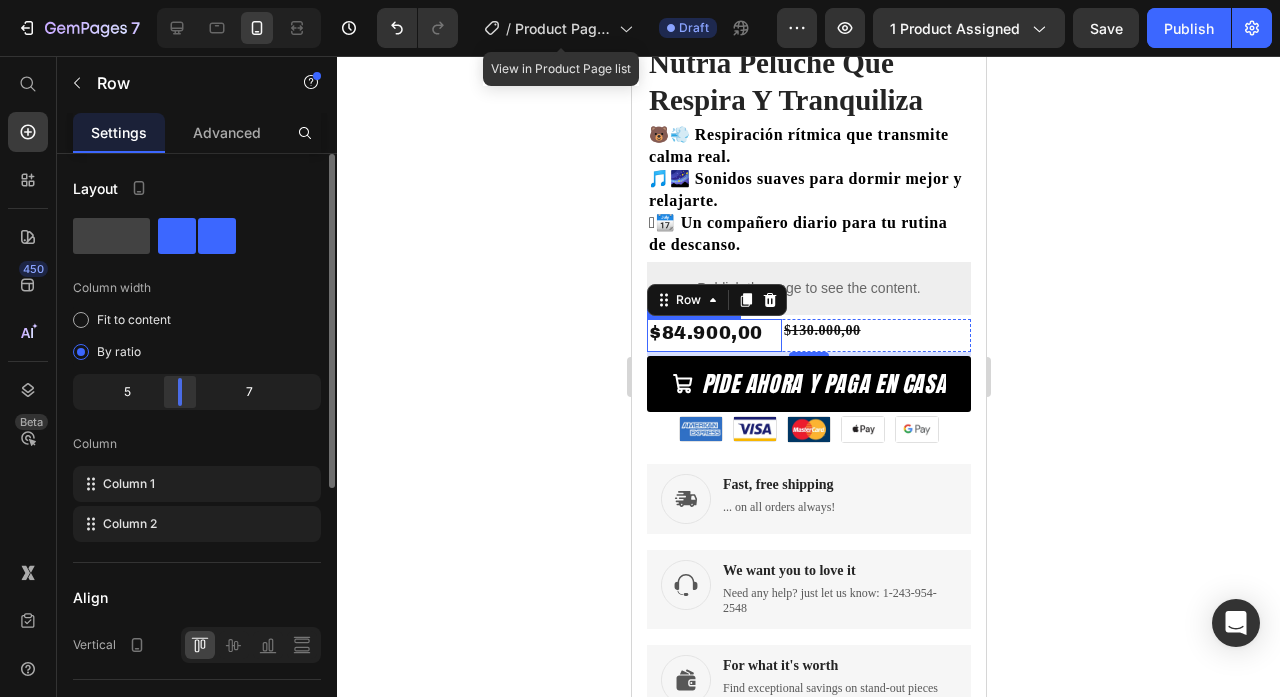 drag, startPoint x: 168, startPoint y: 391, endPoint x: 185, endPoint y: 391, distance: 17 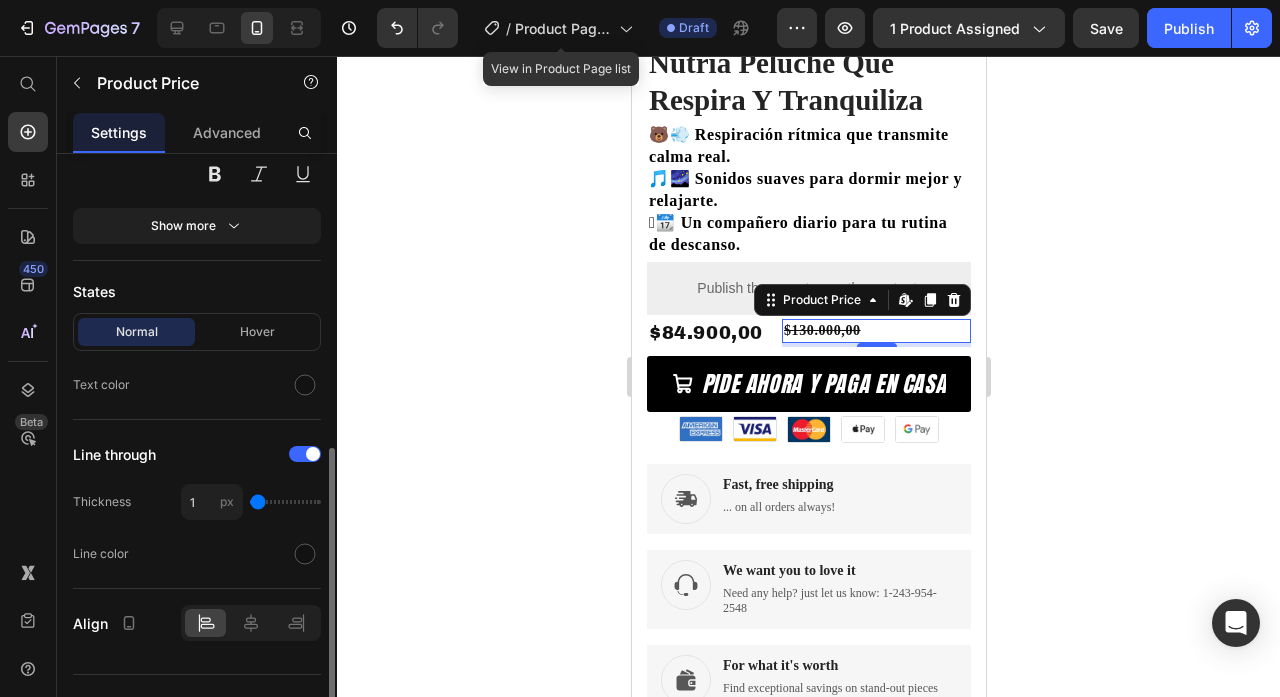 scroll, scrollTop: 485, scrollLeft: 0, axis: vertical 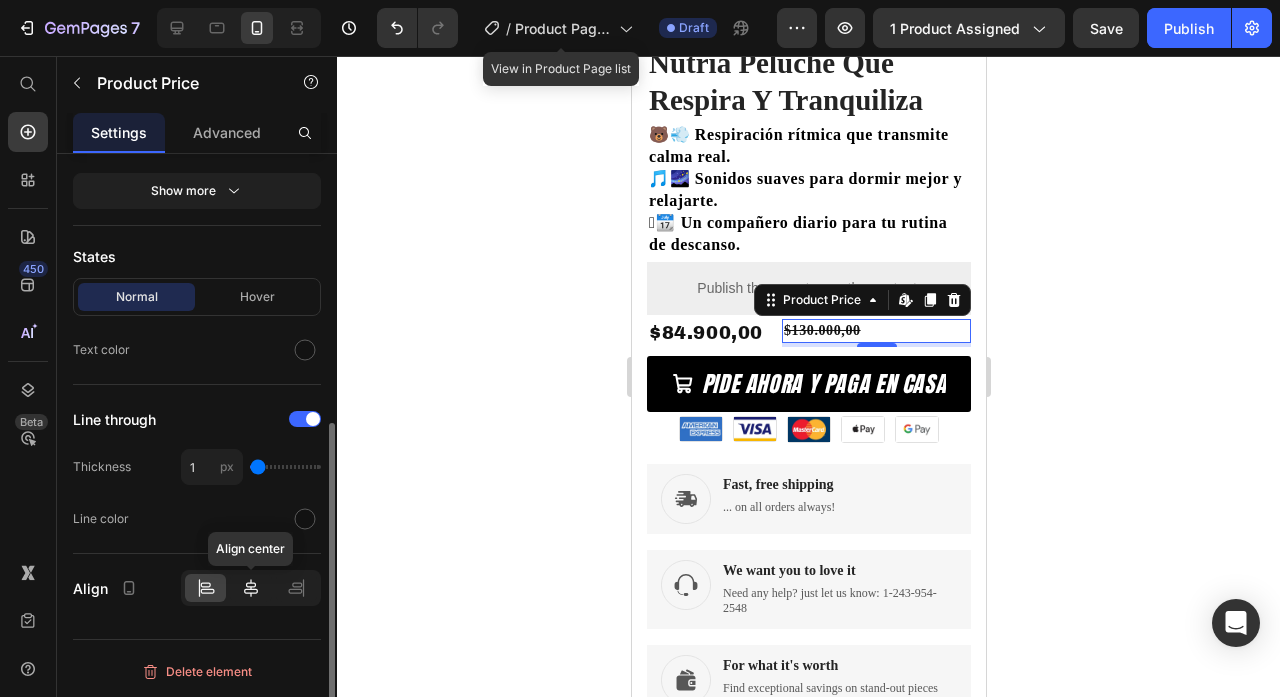 click 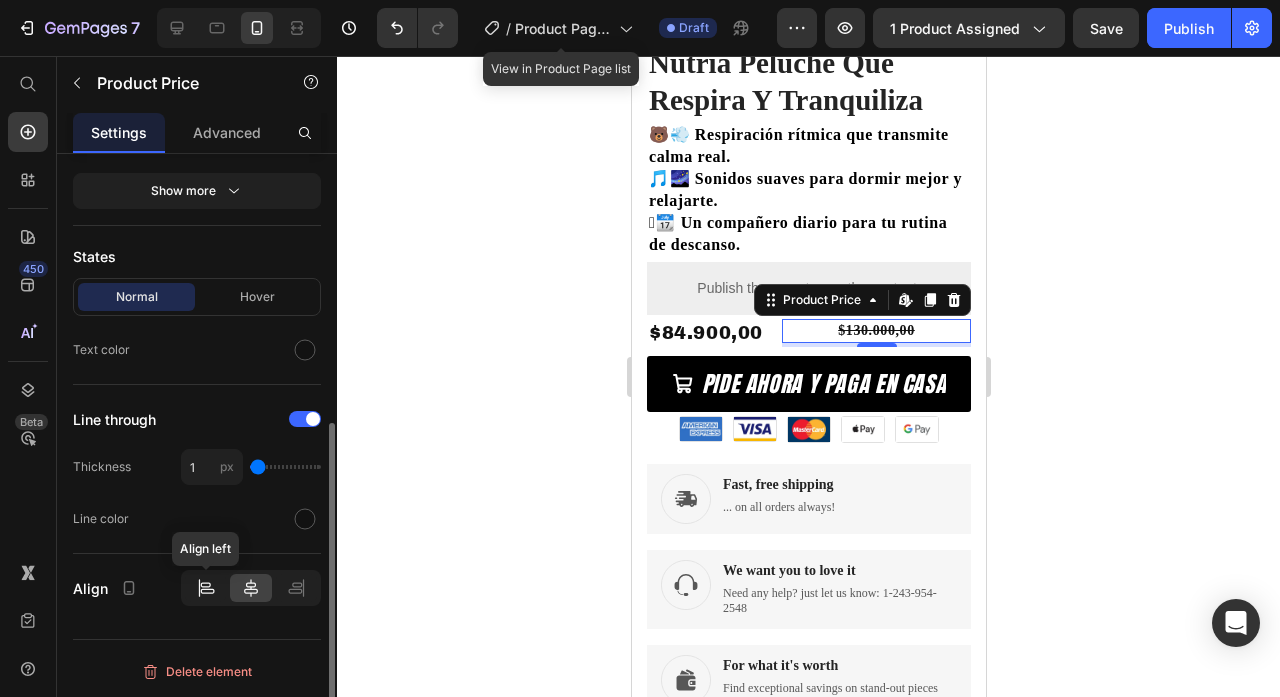 click 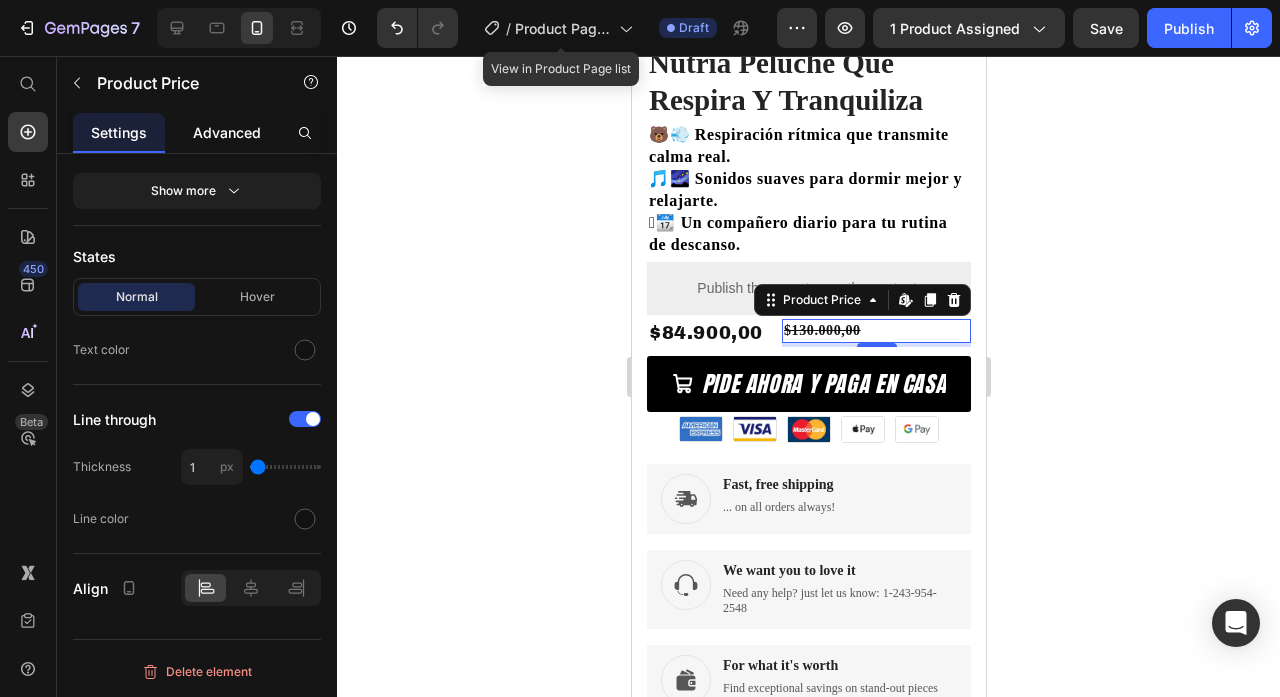 click on "Advanced" at bounding box center (227, 132) 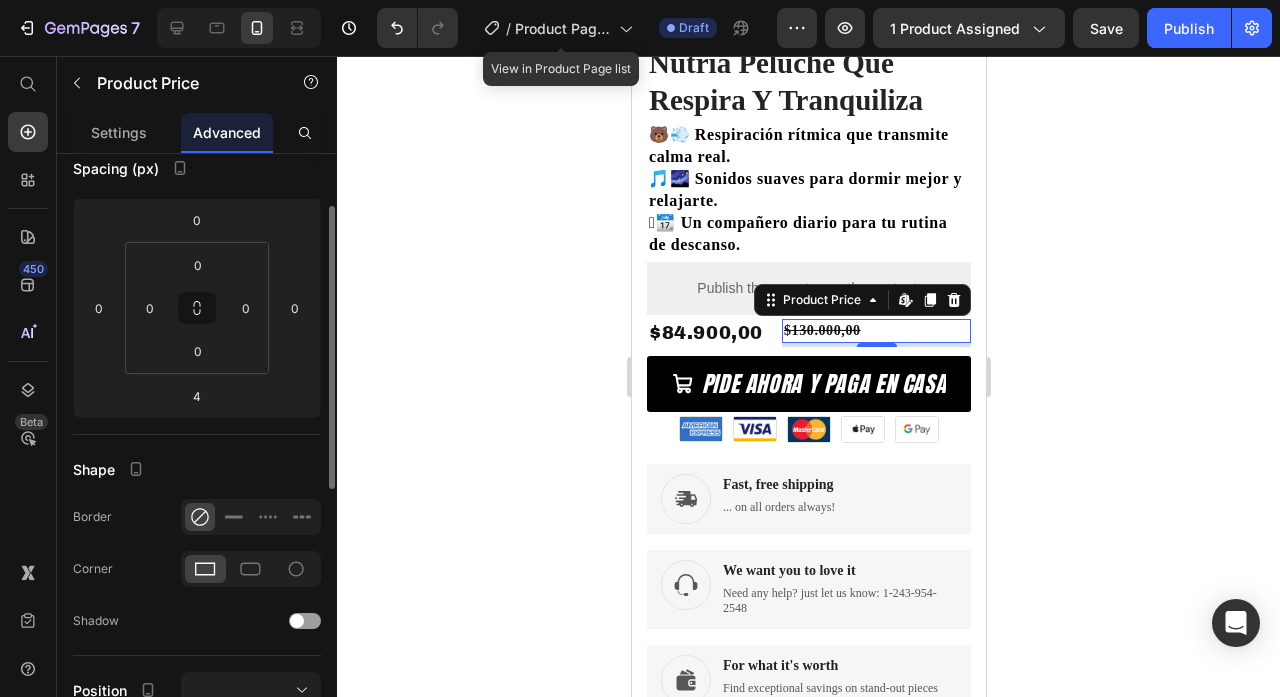 scroll, scrollTop: 179, scrollLeft: 0, axis: vertical 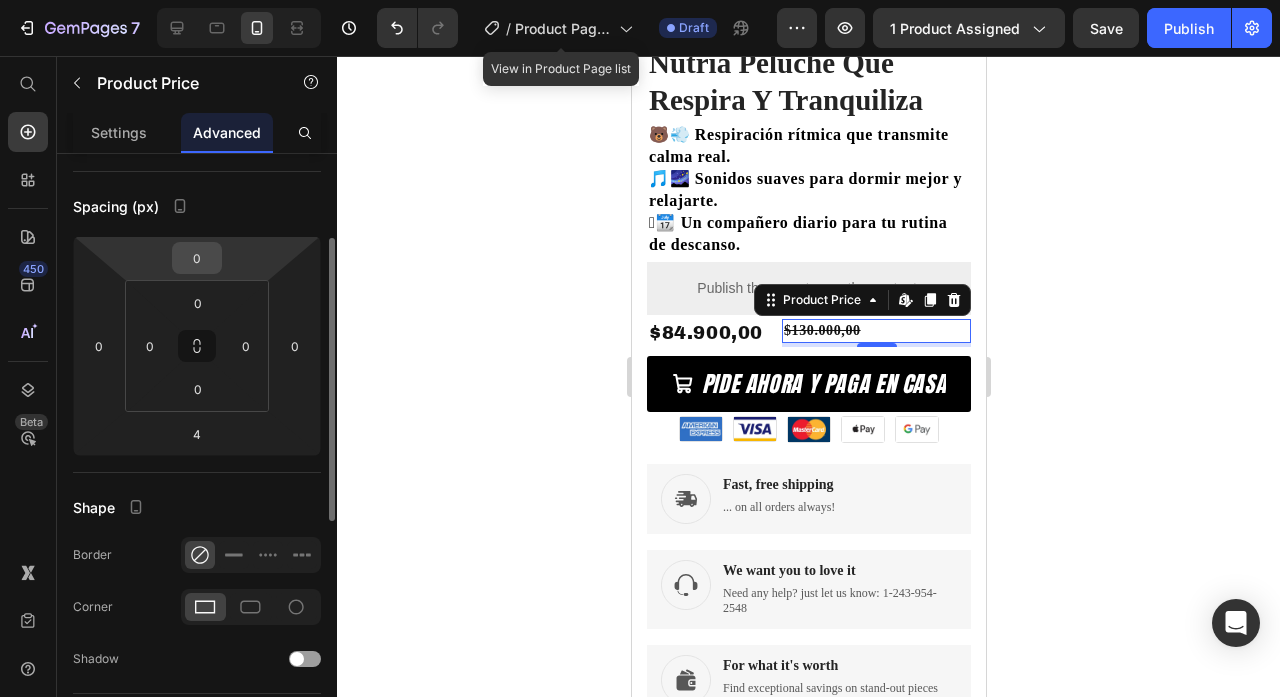 click on "0" at bounding box center [197, 258] 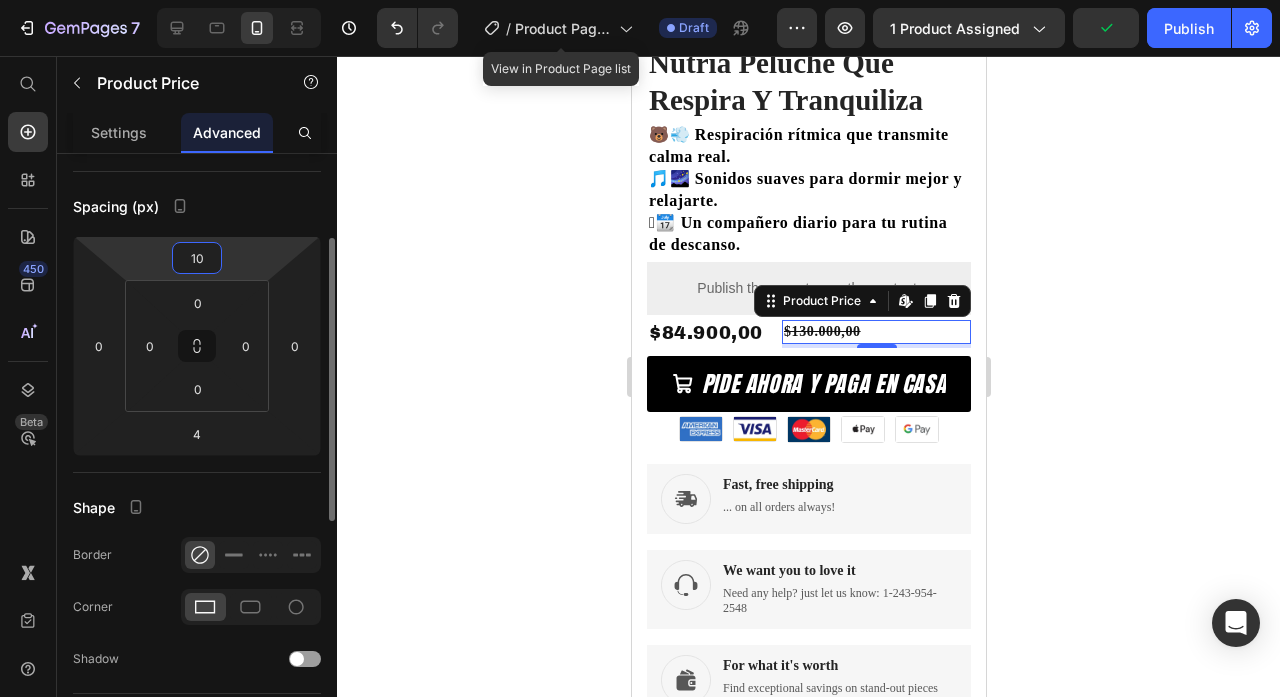 type on "1" 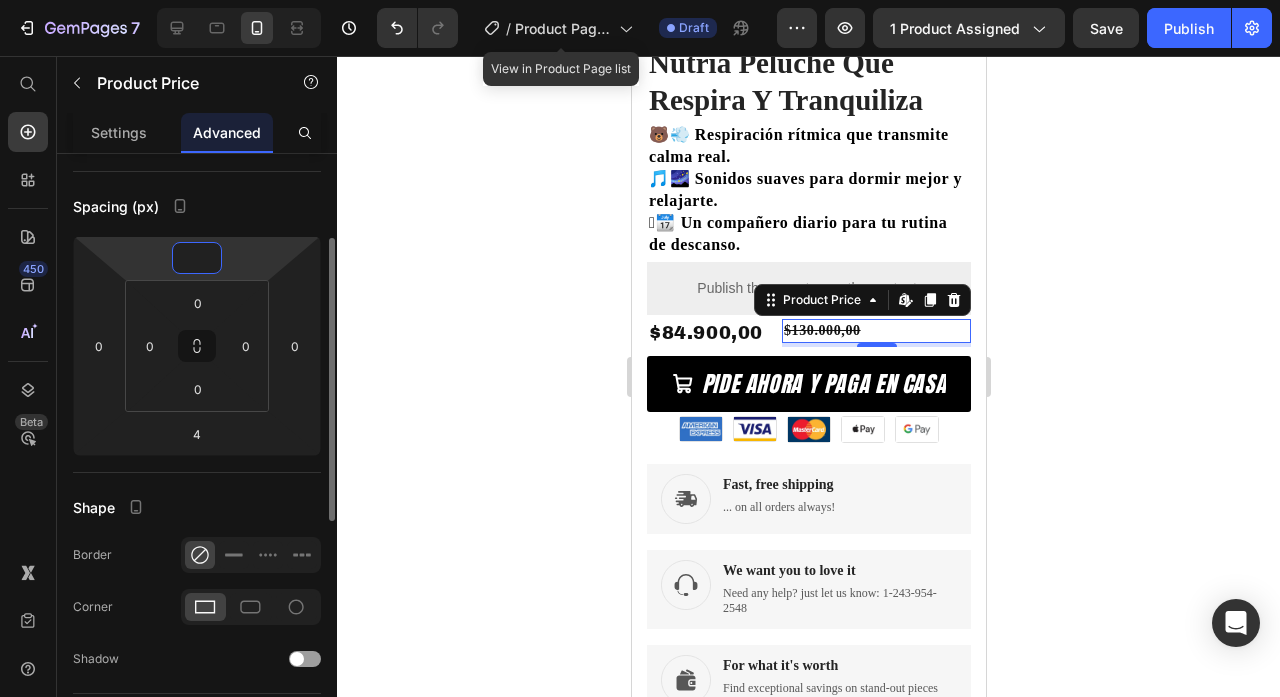 type on "4" 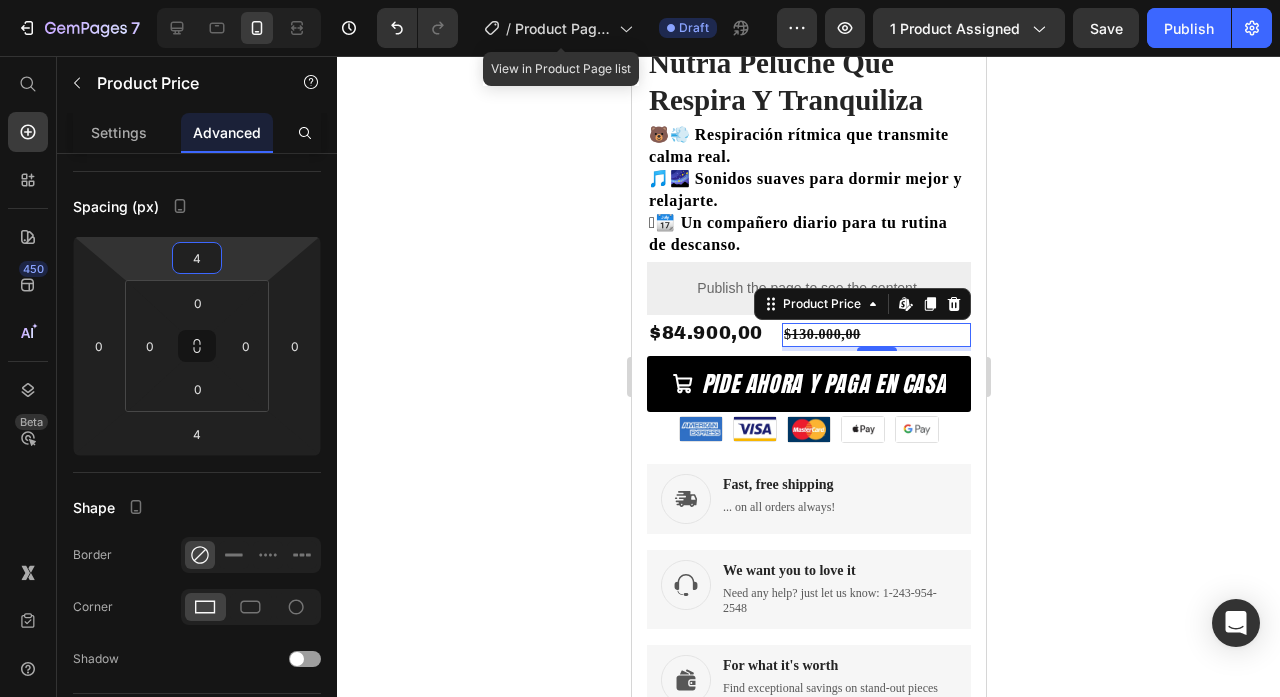 click 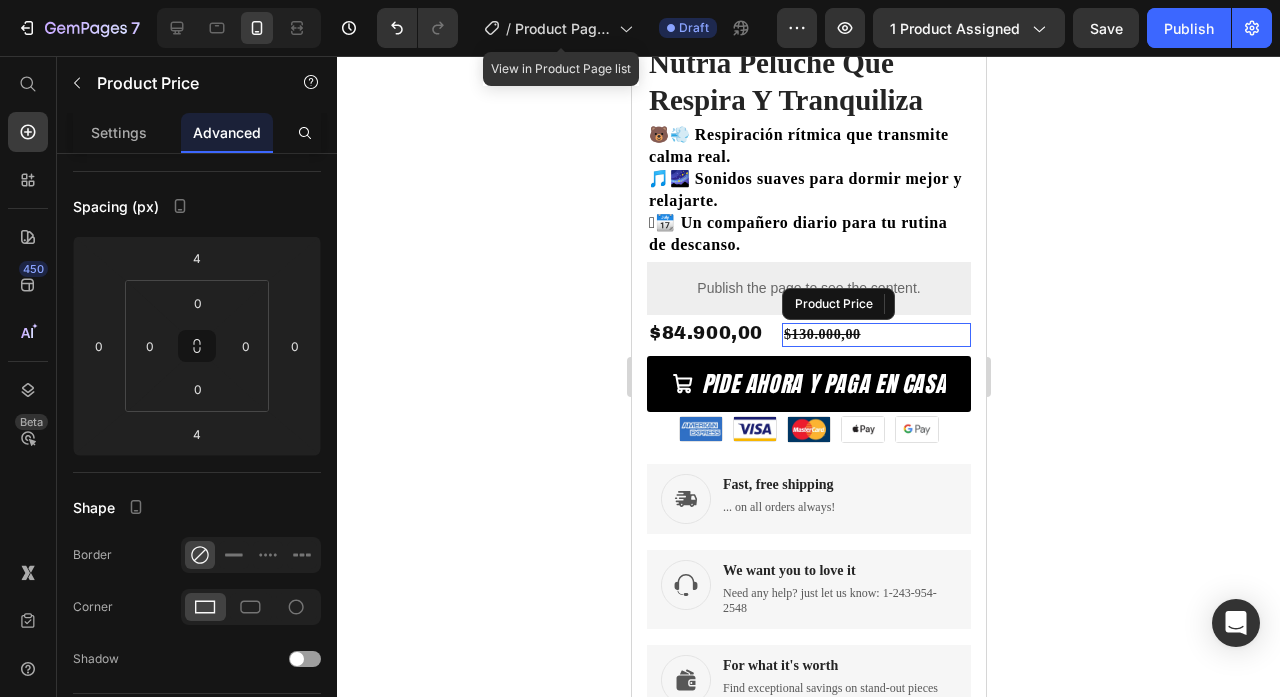 click on "$130.000,00" at bounding box center [875, 335] 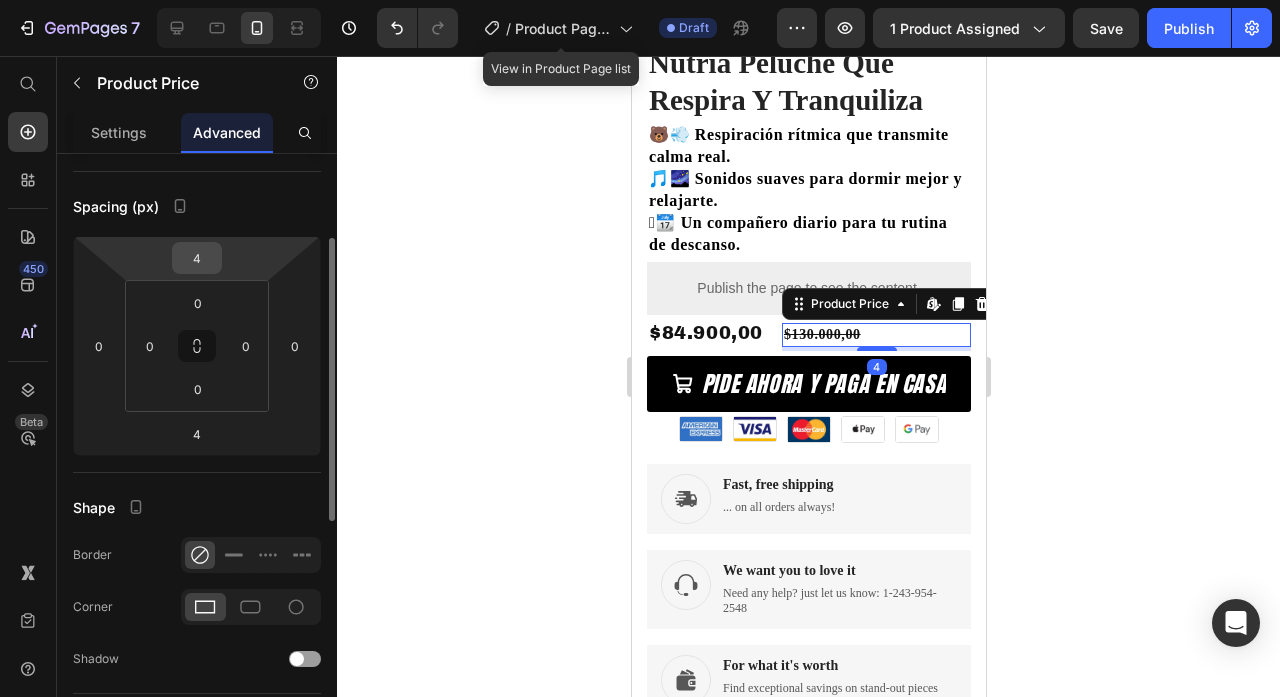 click on "4" at bounding box center [197, 258] 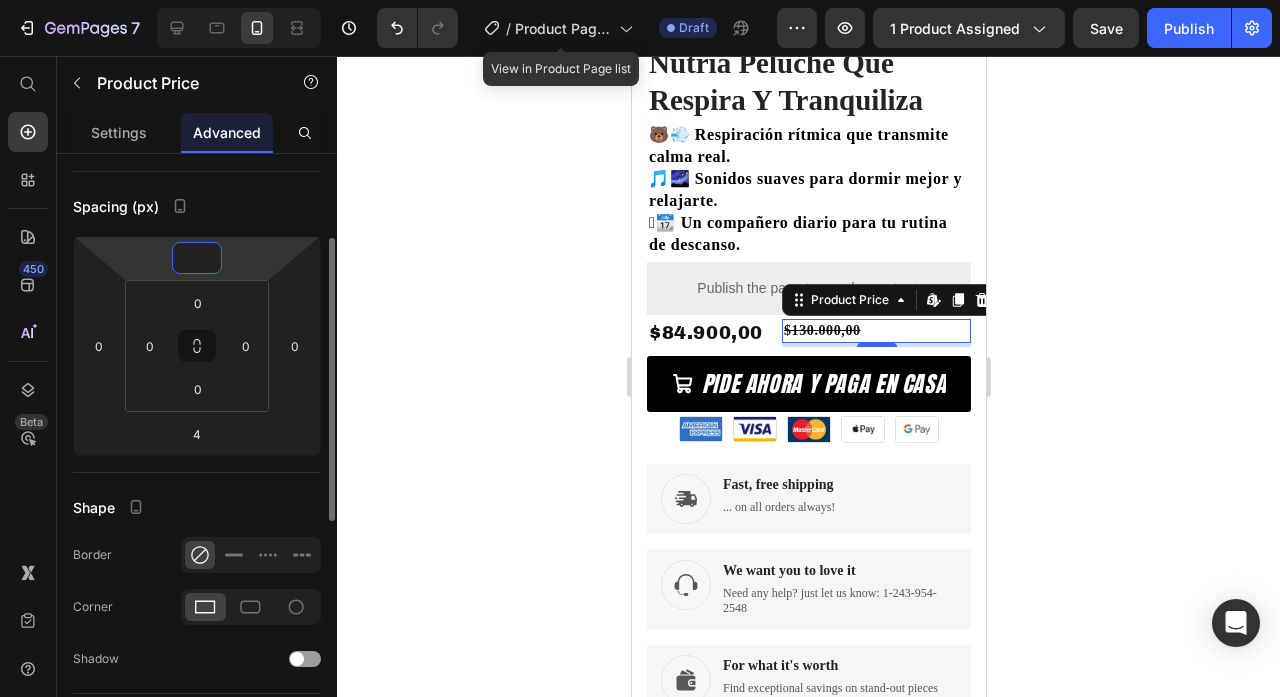 type on "3" 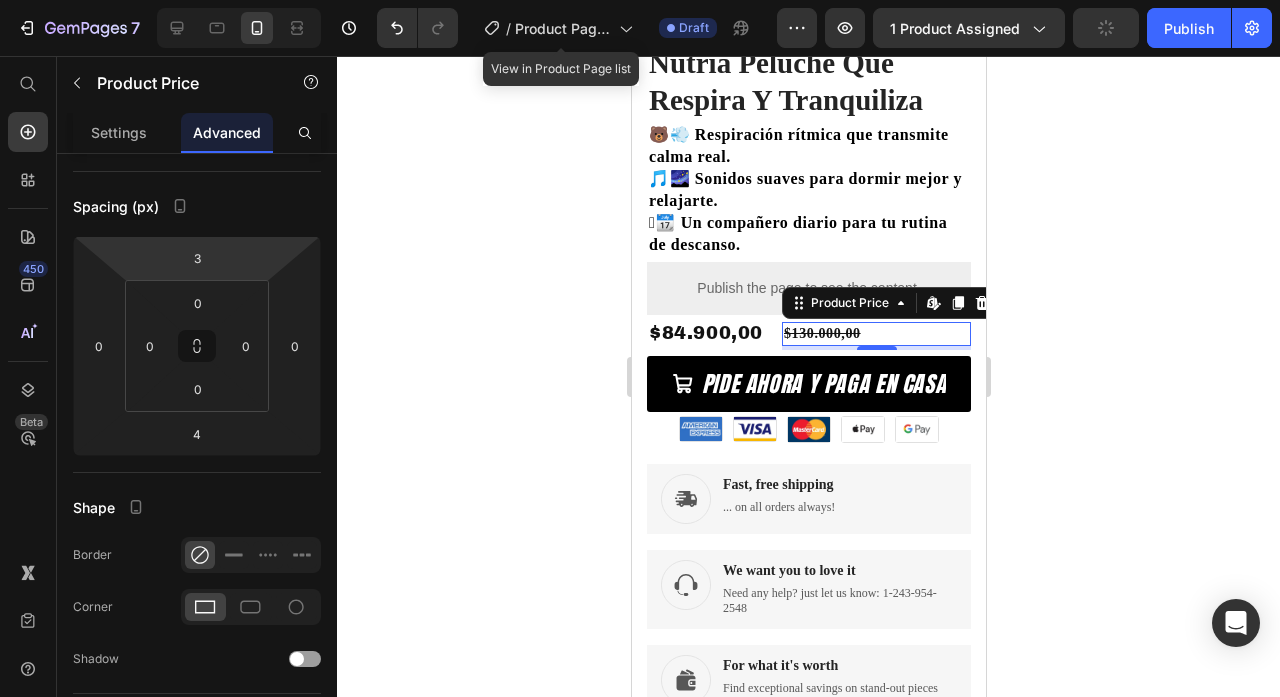 click 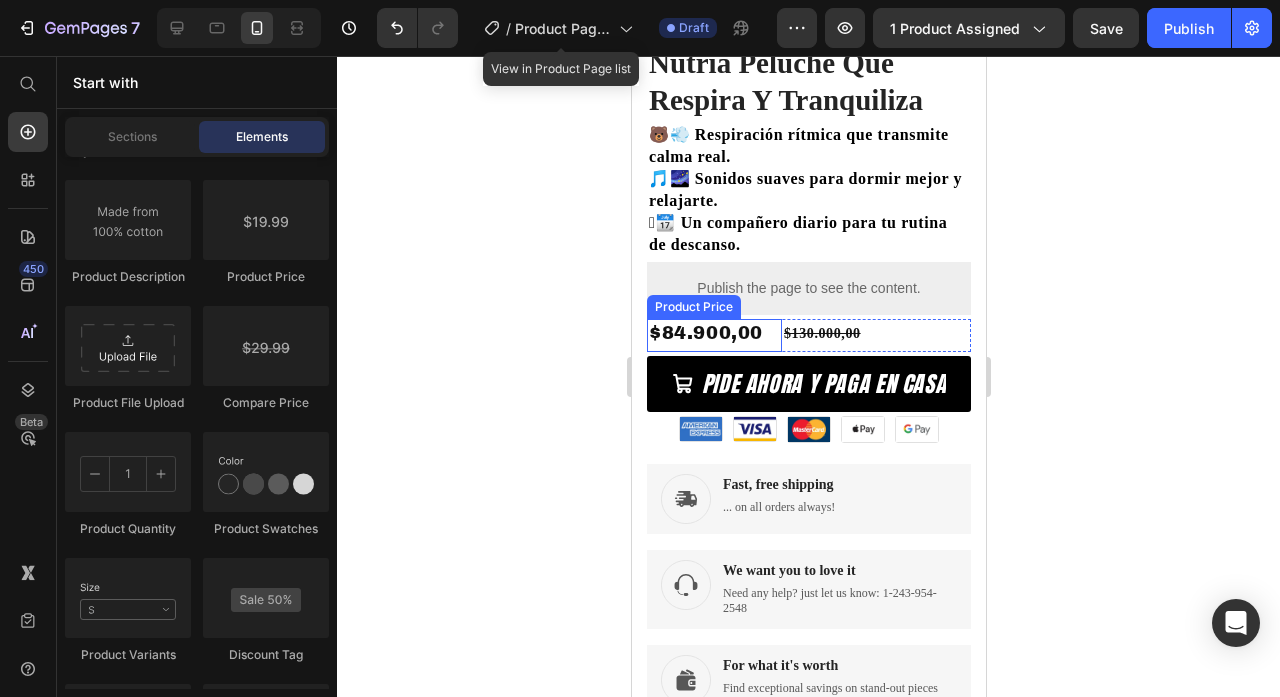 click on "$84.900,00" at bounding box center [713, 333] 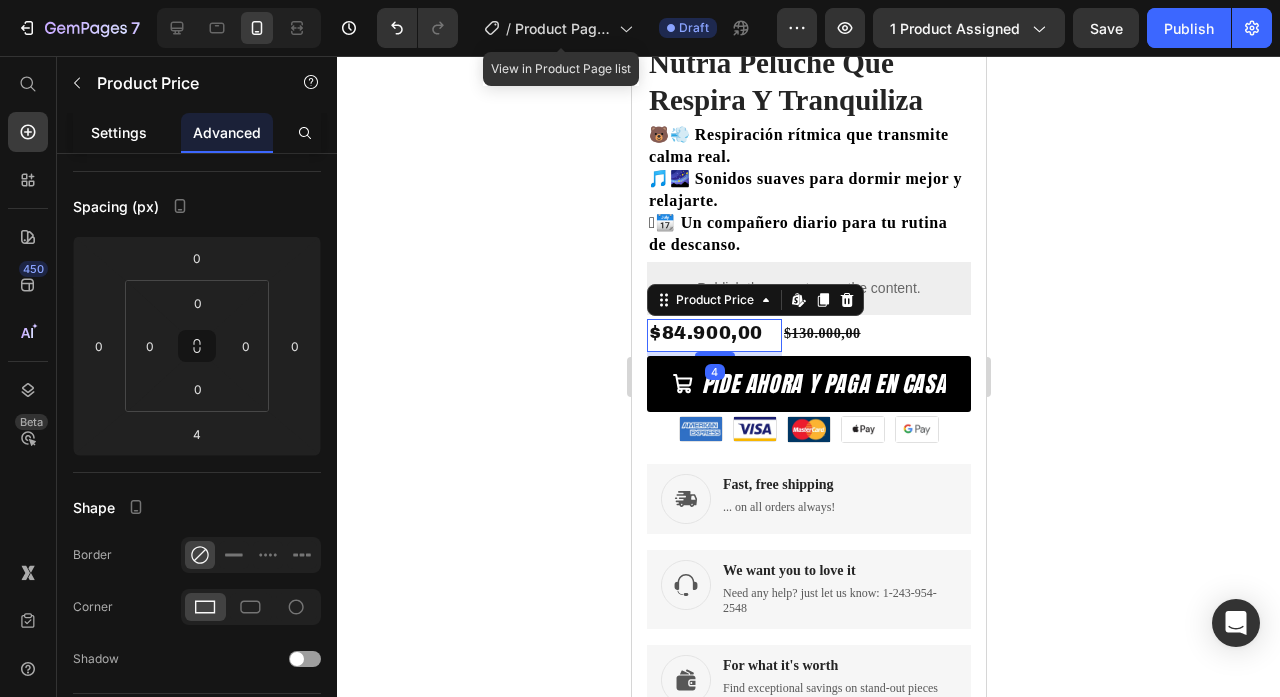 click on "Settings" at bounding box center (119, 132) 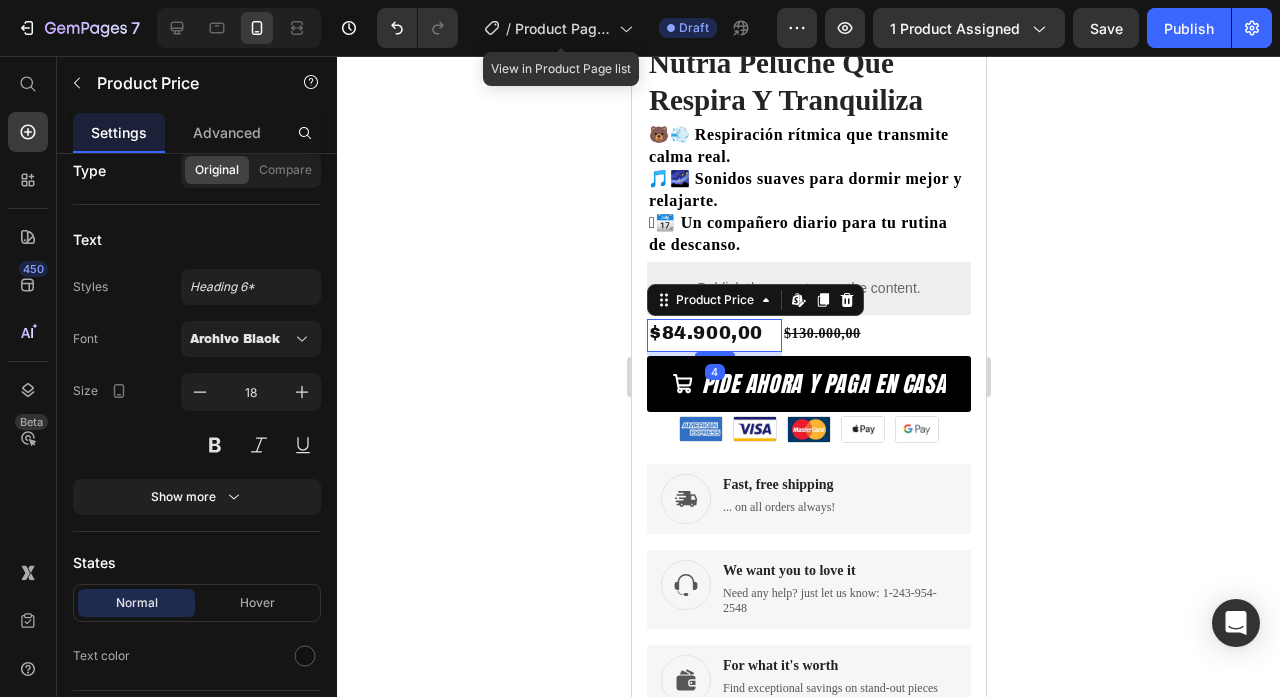 scroll, scrollTop: 0, scrollLeft: 0, axis: both 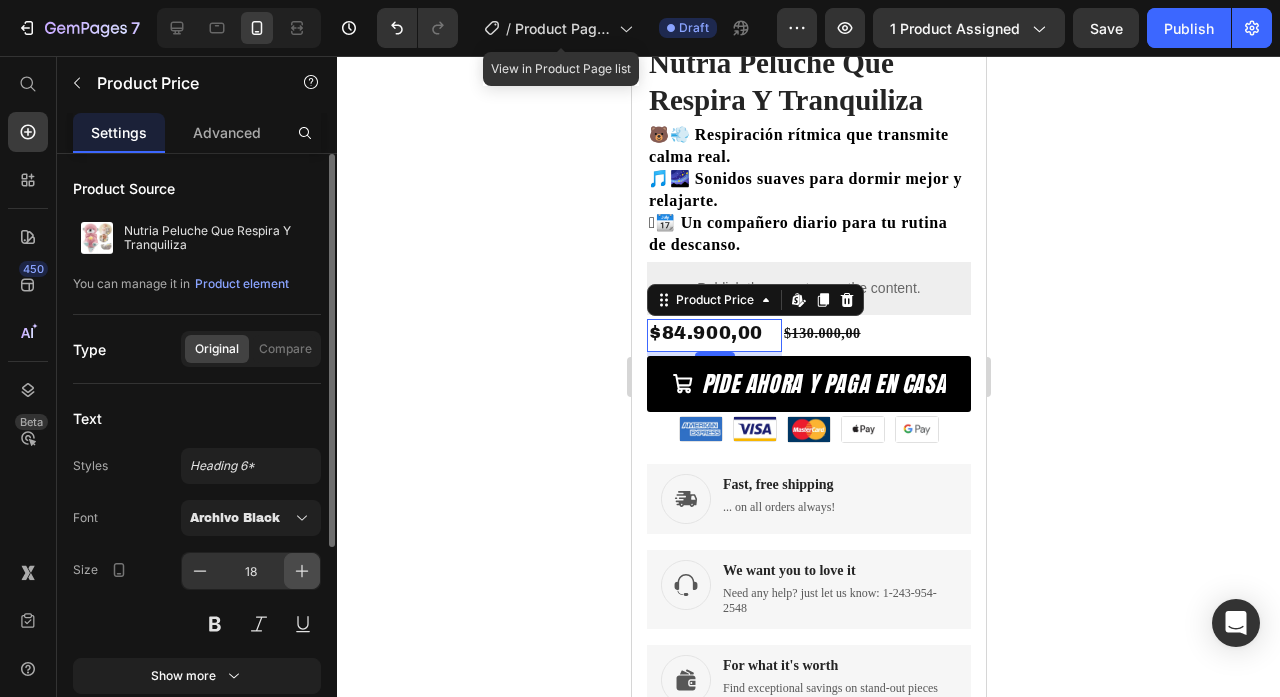 click 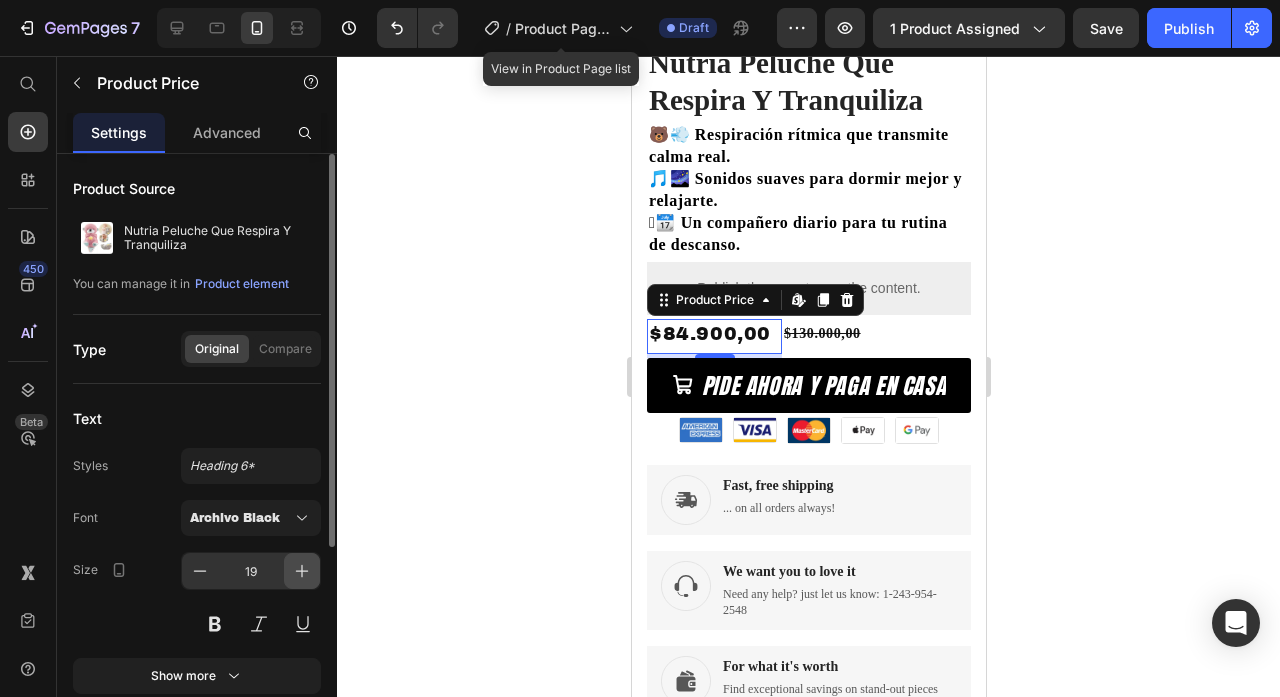 click 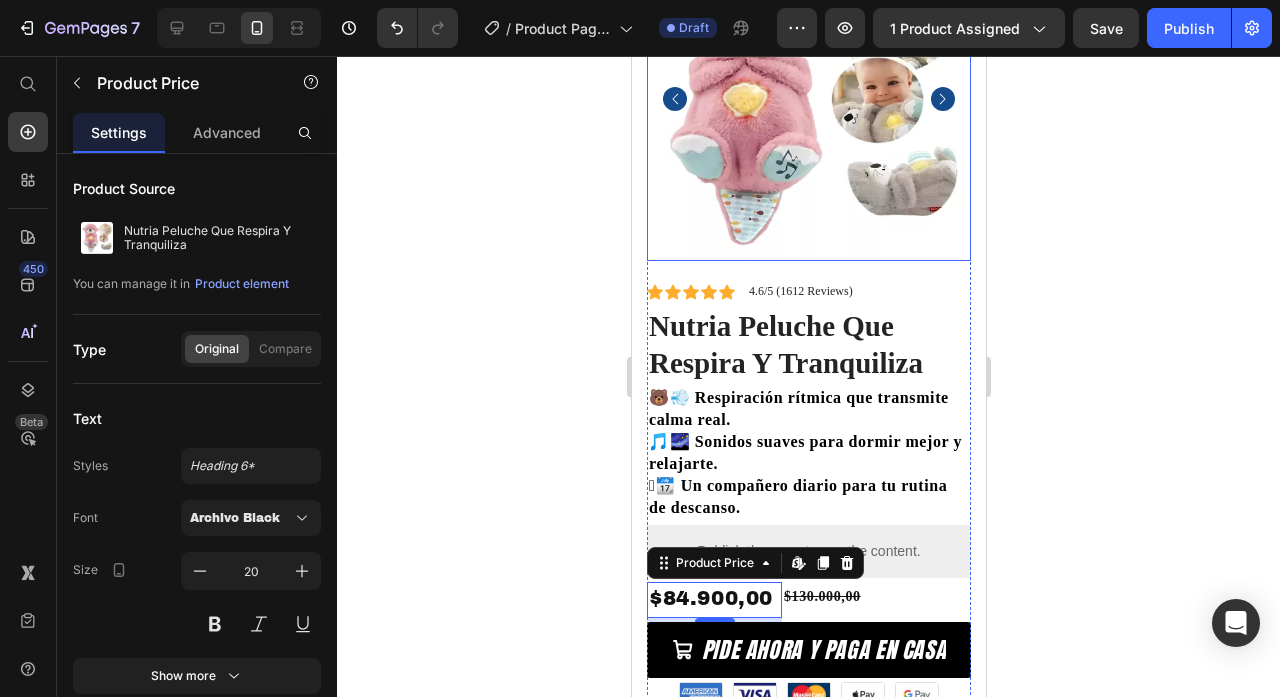 scroll, scrollTop: 176, scrollLeft: 0, axis: vertical 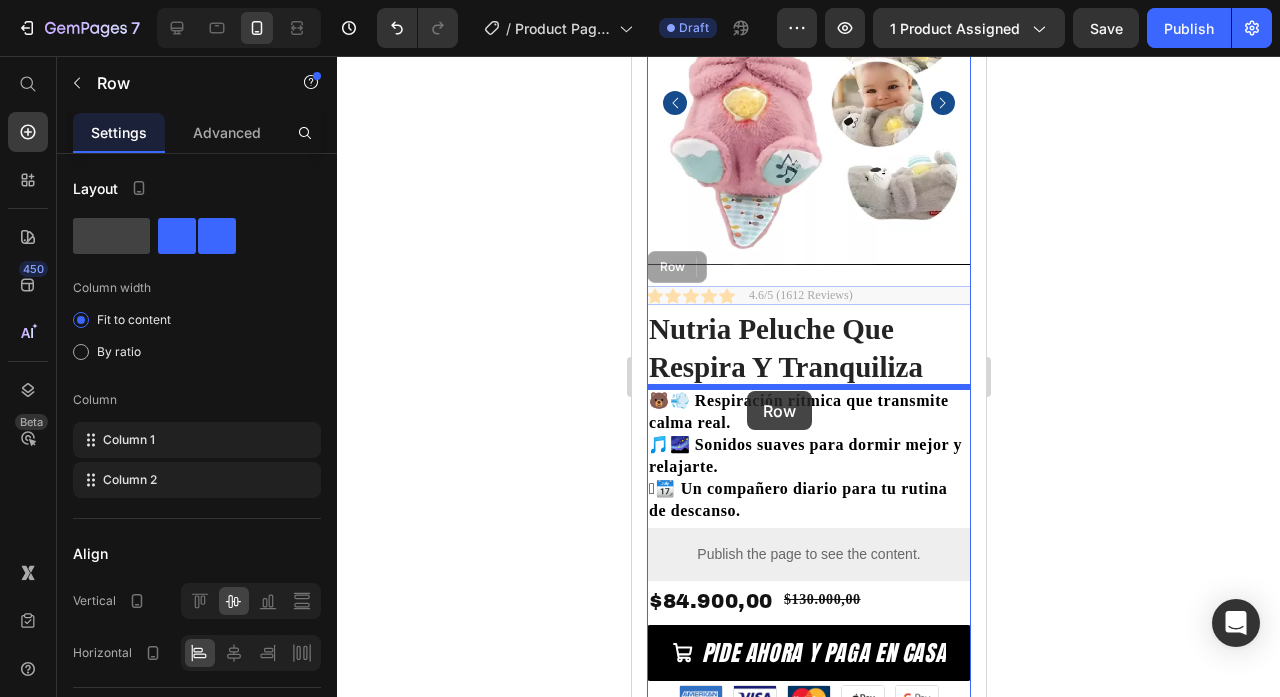drag, startPoint x: 741, startPoint y: 295, endPoint x: 746, endPoint y: 391, distance: 96.13012 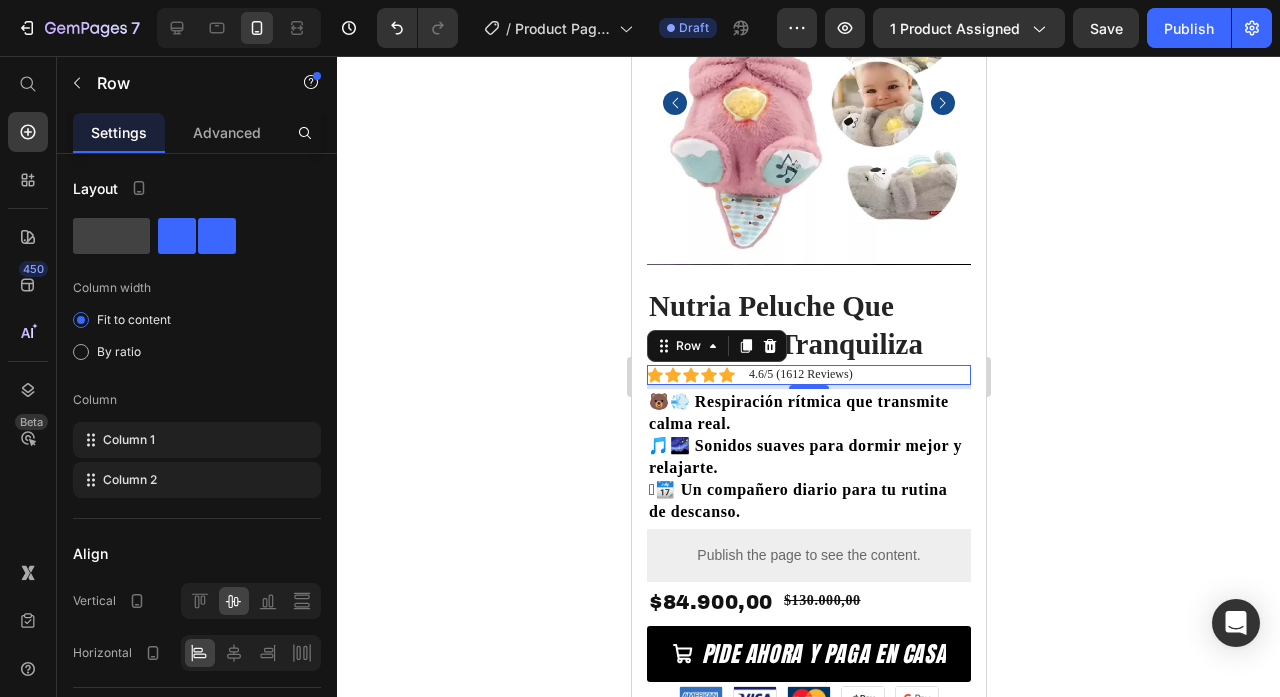 click on "Icon Icon Icon Icon Icon Icon List 4.6/5 (1612 Reviews) Text Block Row 0" at bounding box center [808, 375] 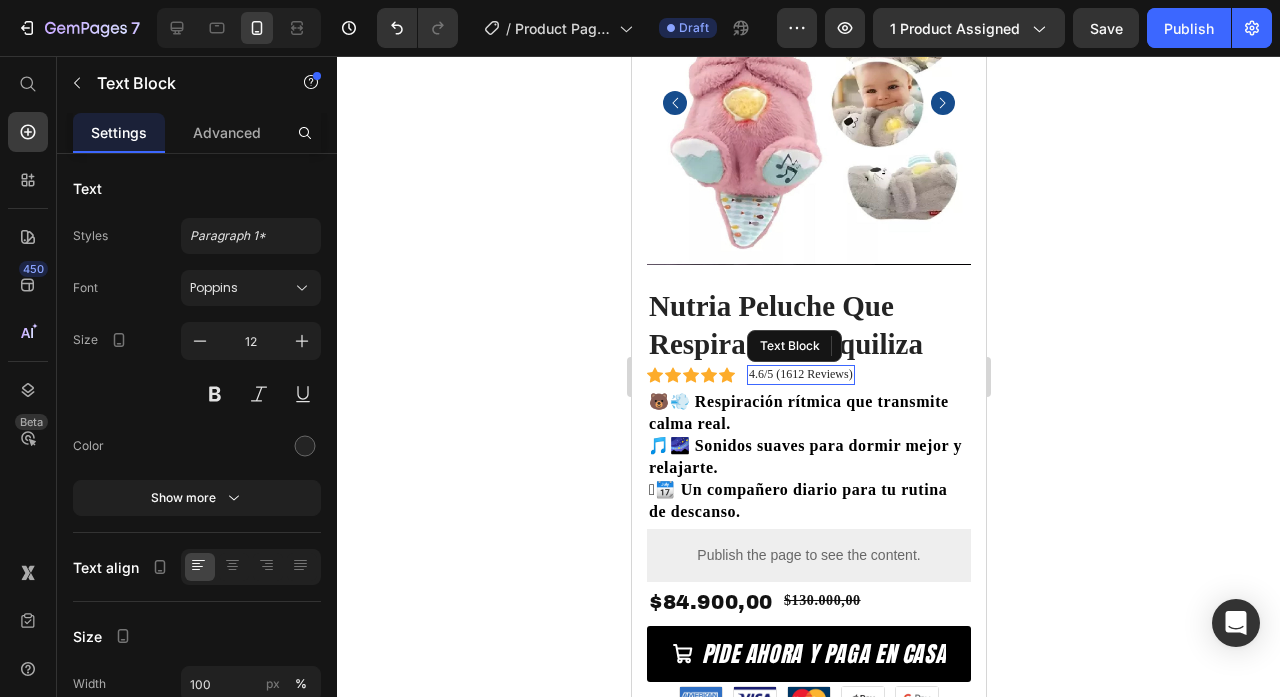 click on "4.6/5 (1612 Reviews)" at bounding box center [800, 375] 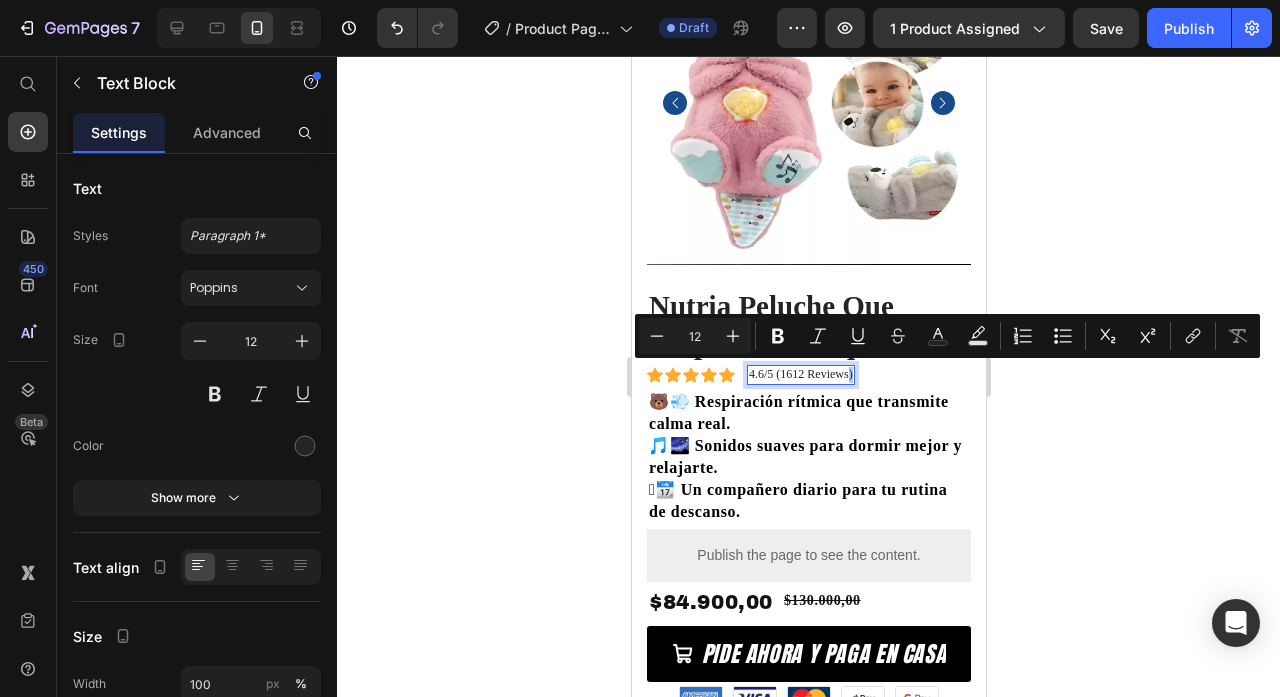 click 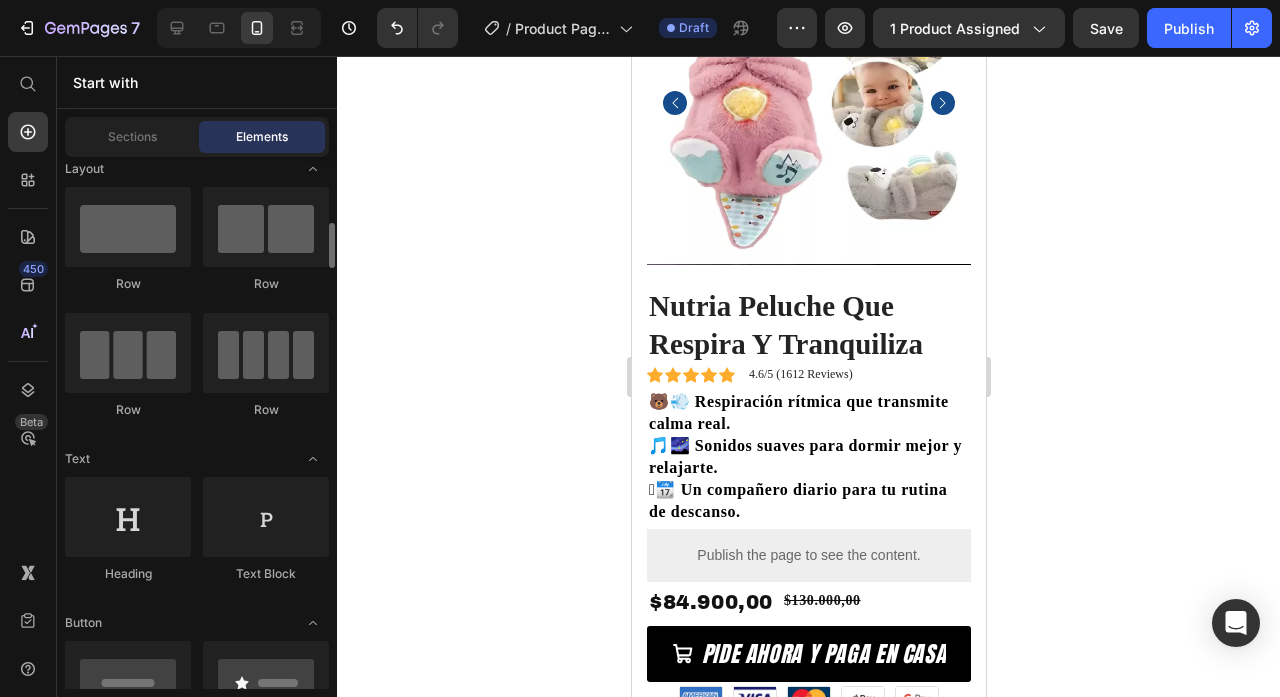 scroll, scrollTop: 0, scrollLeft: 0, axis: both 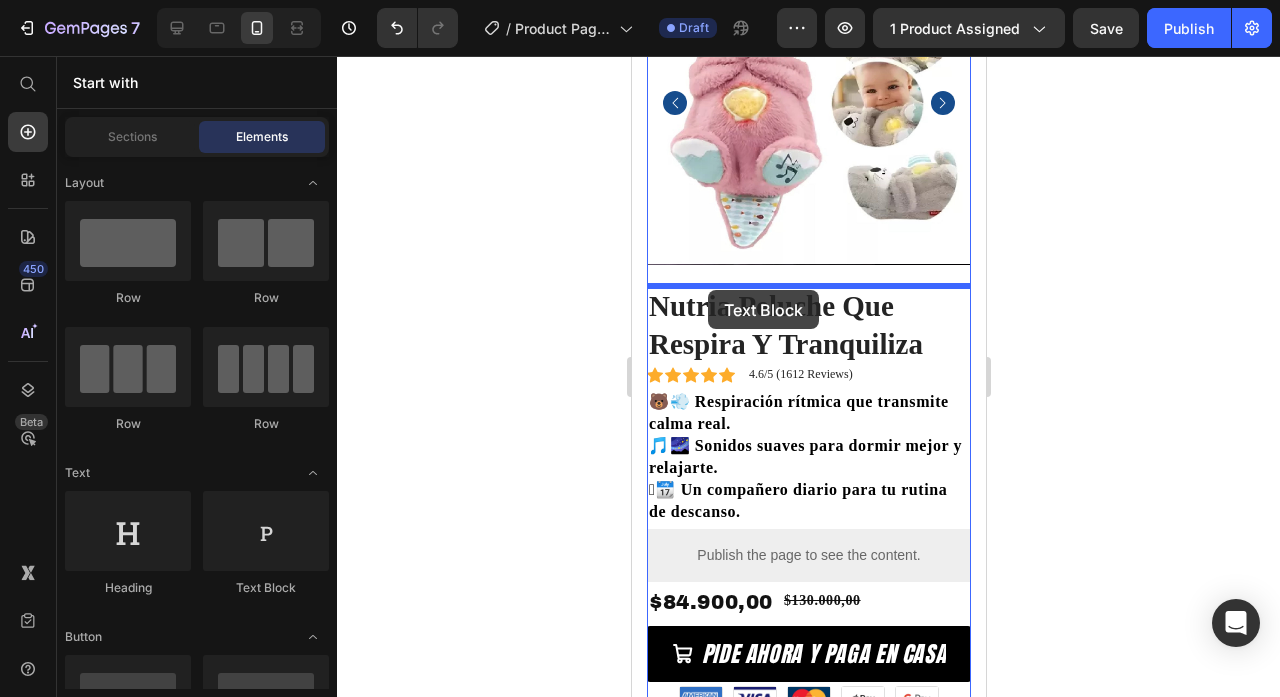 drag, startPoint x: 909, startPoint y: 588, endPoint x: 707, endPoint y: 290, distance: 360.0111 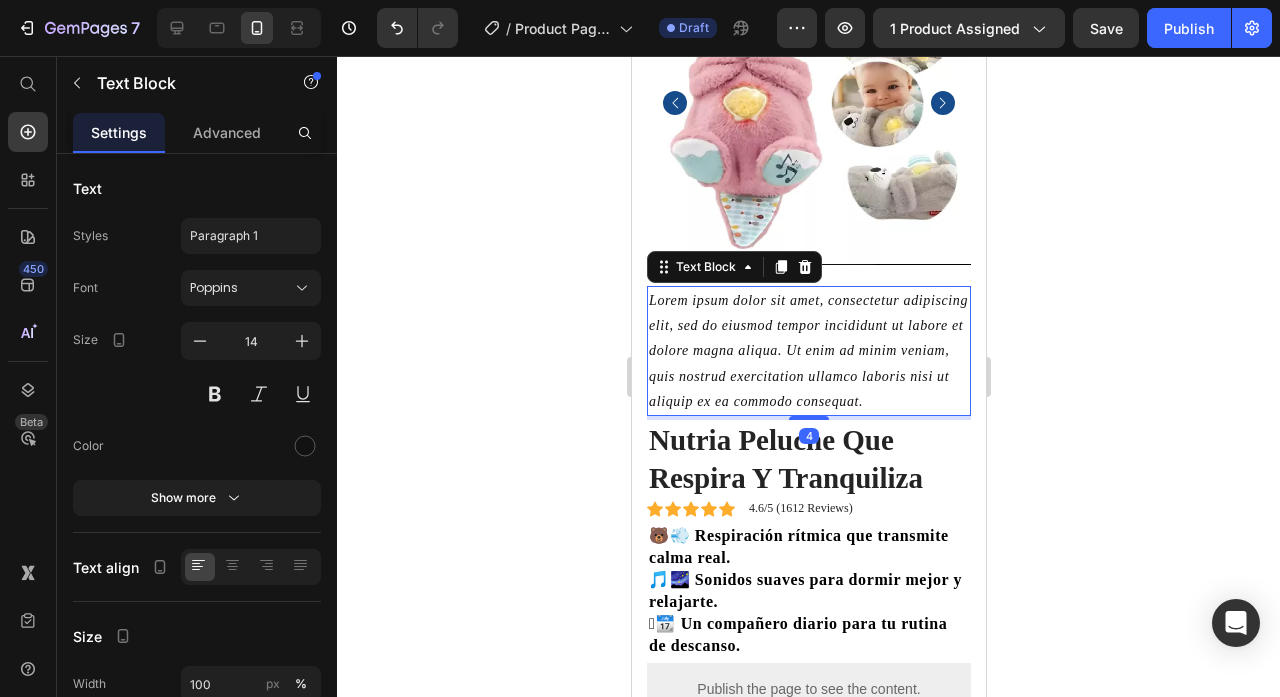 click on "Lorem ipsum dolor sit amet, consectetur adipiscing elit, sed do eiusmod tempor incididunt ut labore et dolore magna aliqua. Ut enim ad minim veniam, quis nostrud exercitation ullamco laboris nisi ut aliquip ex ea commodo consequat." at bounding box center [808, 351] 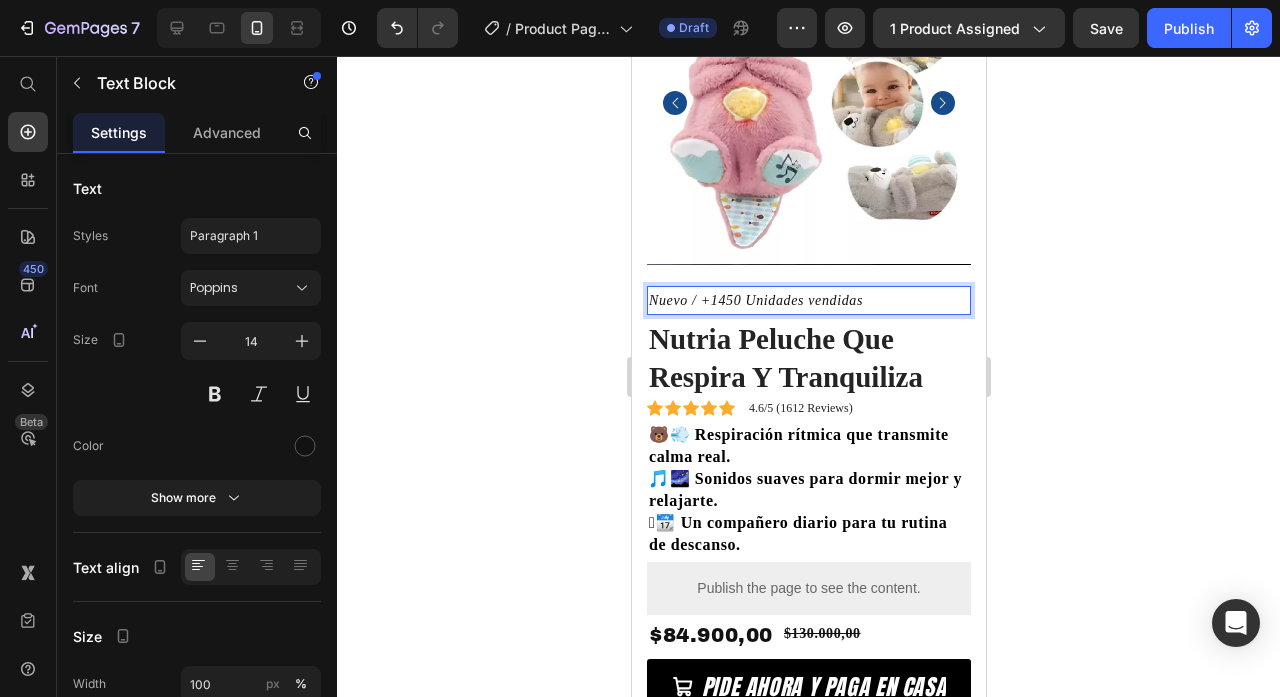 click on "Nuevo / +1450 Unidades vendidas" at bounding box center [808, 300] 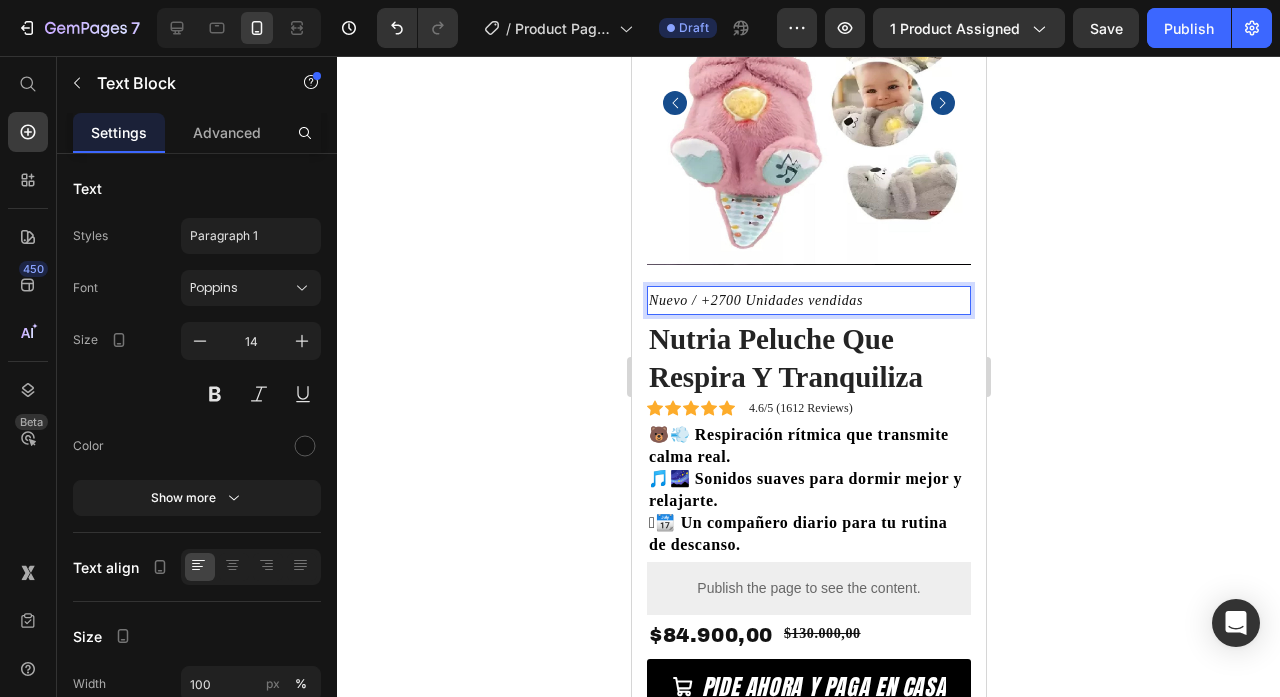 click 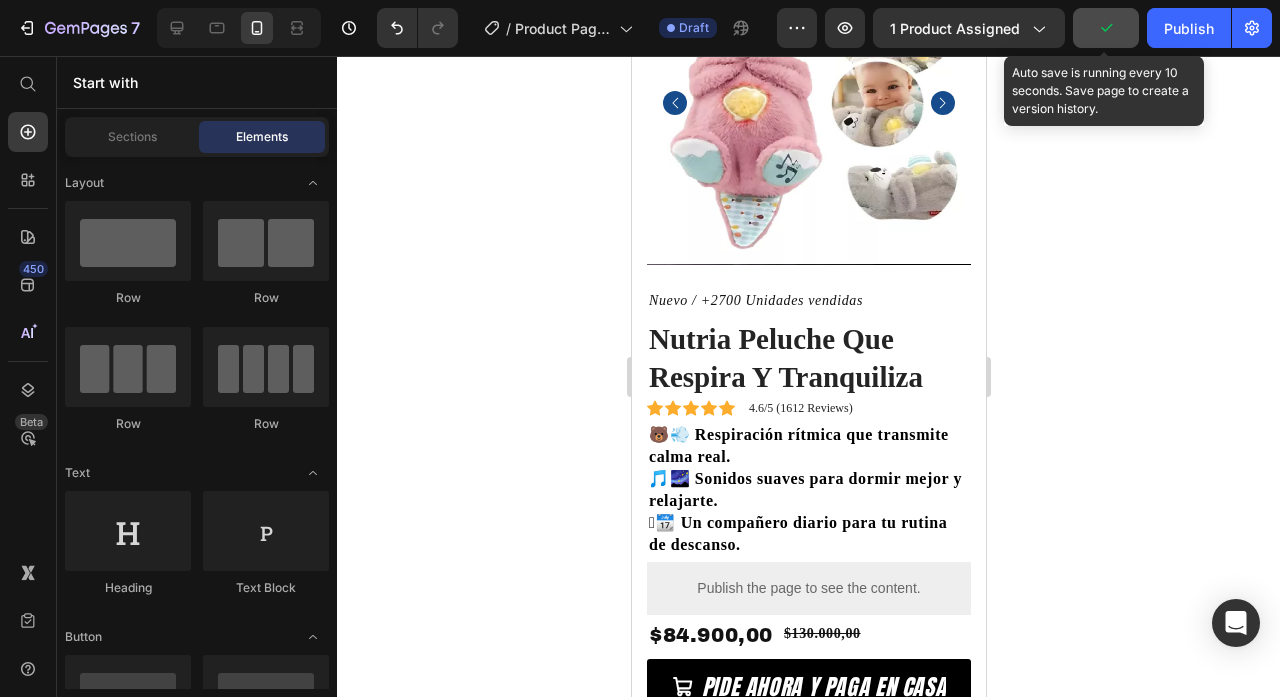 click 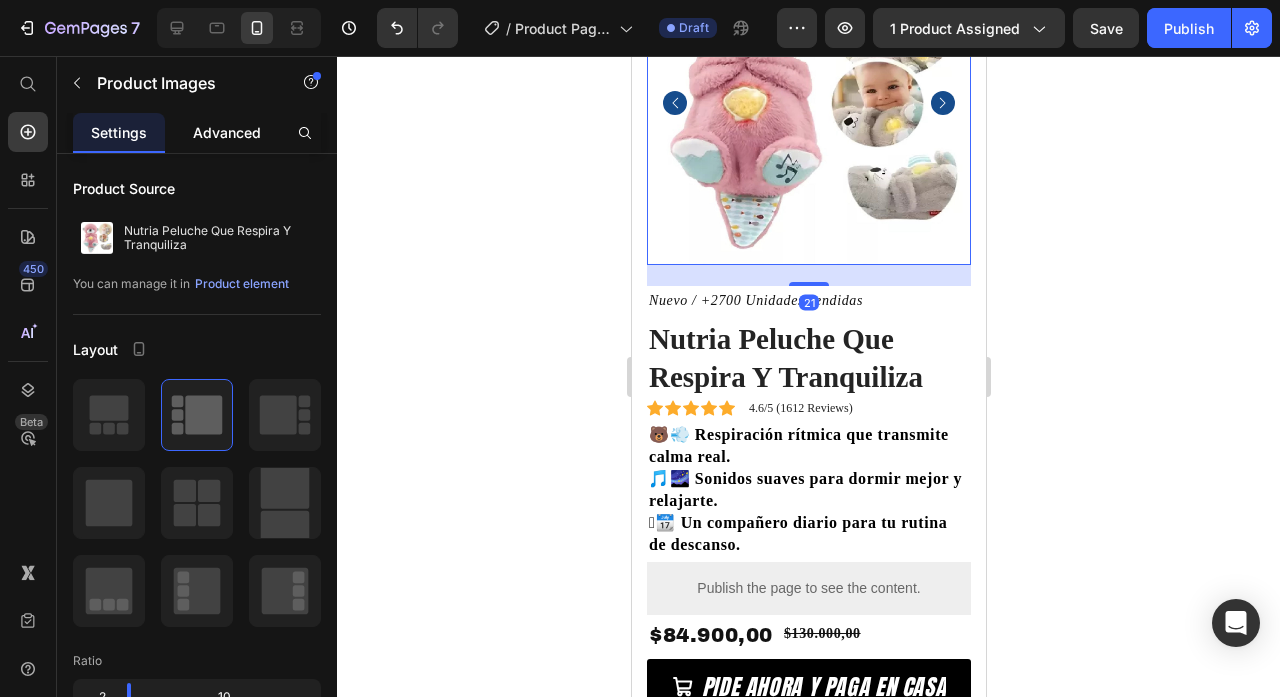 click on "Advanced" 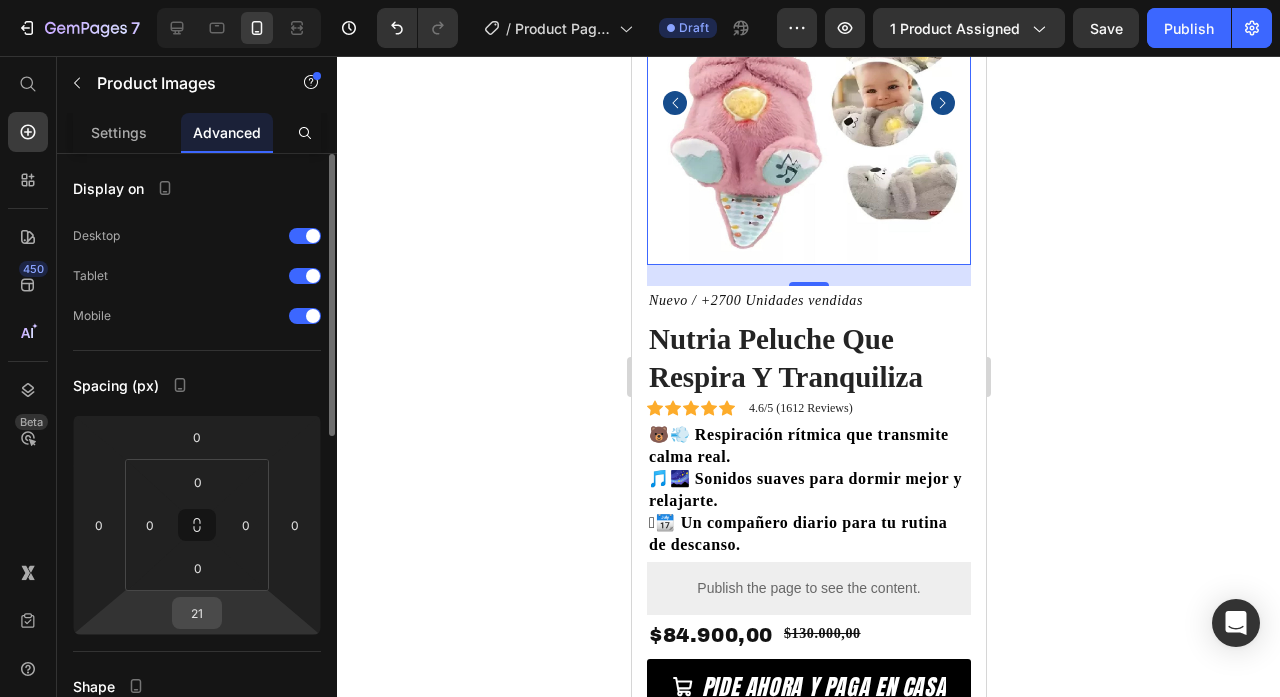 click on "21" at bounding box center (197, 613) 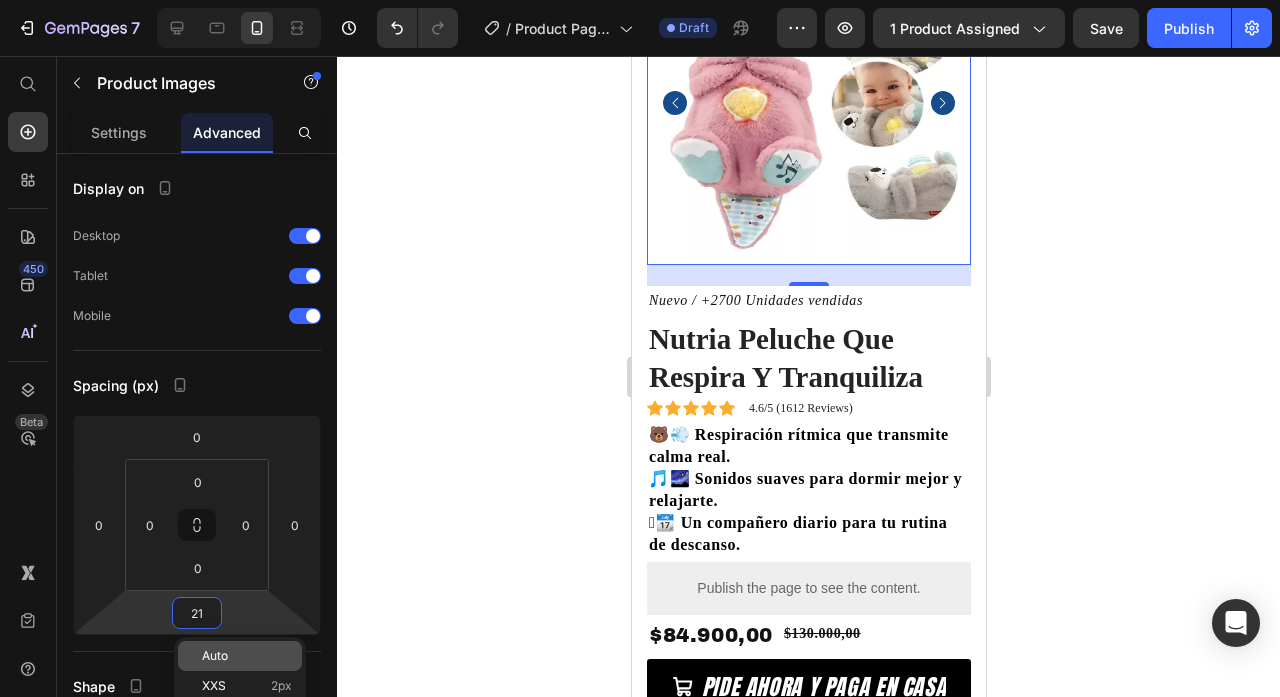 click on "Auto" 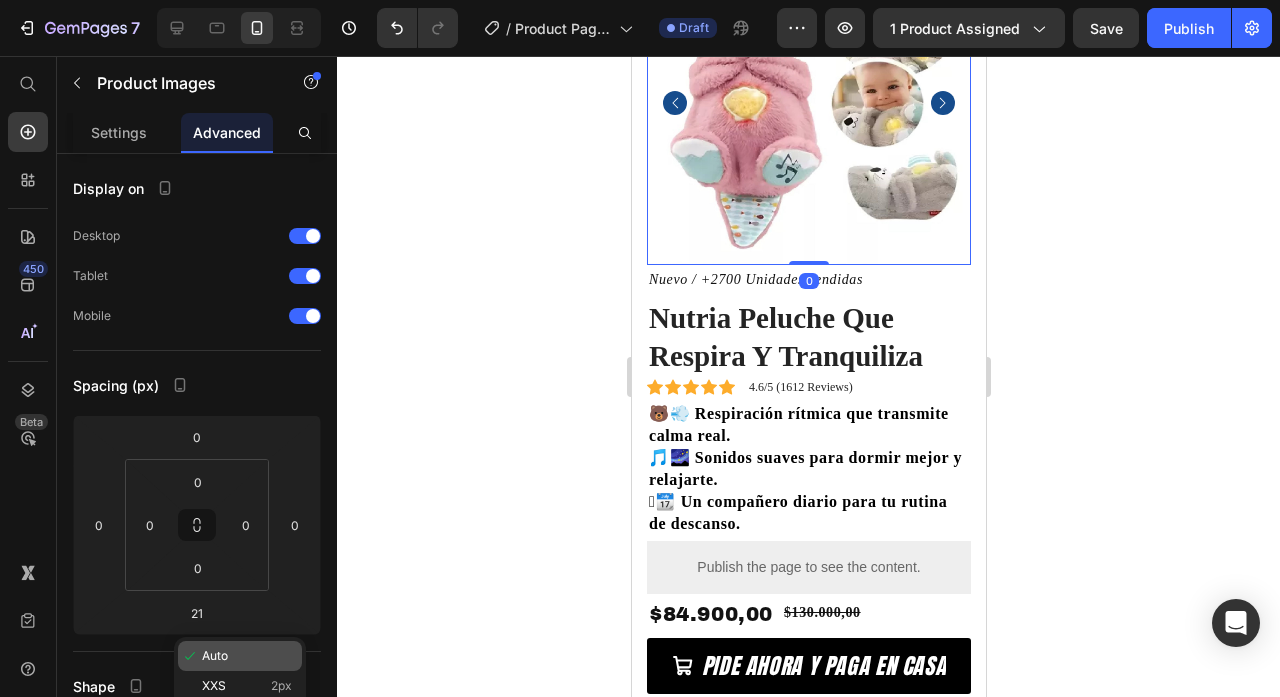 type 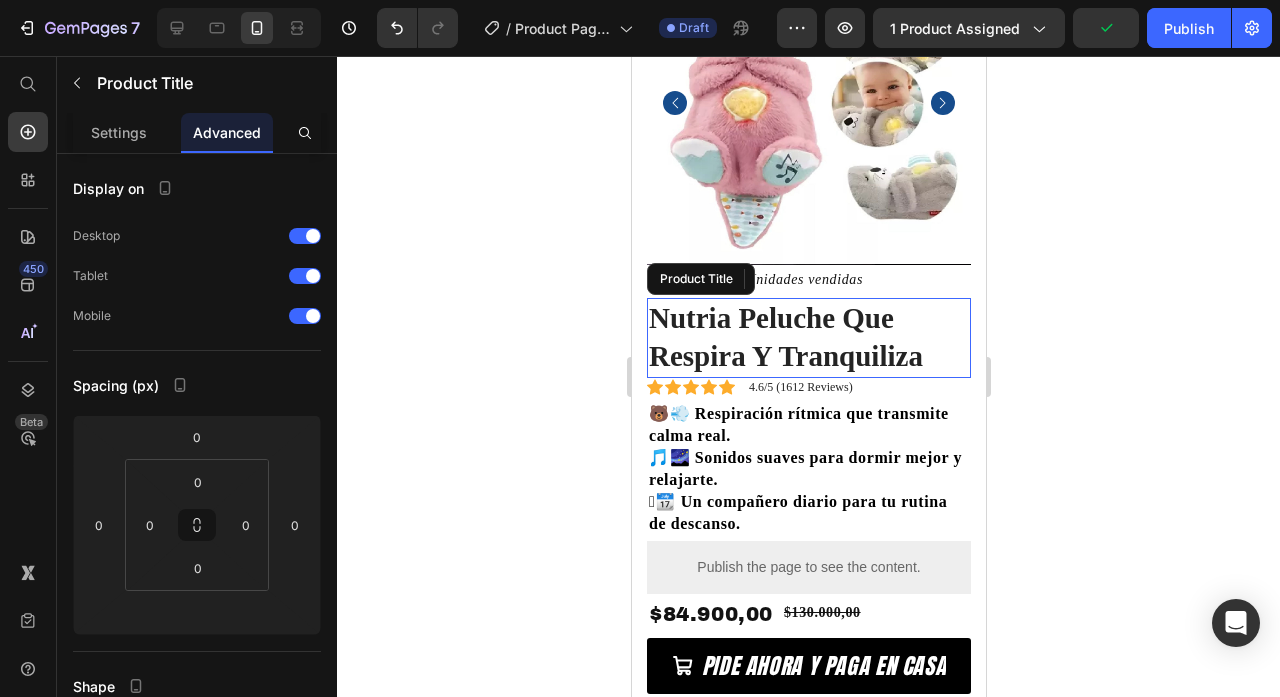 drag, startPoint x: 701, startPoint y: 306, endPoint x: 916, endPoint y: 515, distance: 299.8433 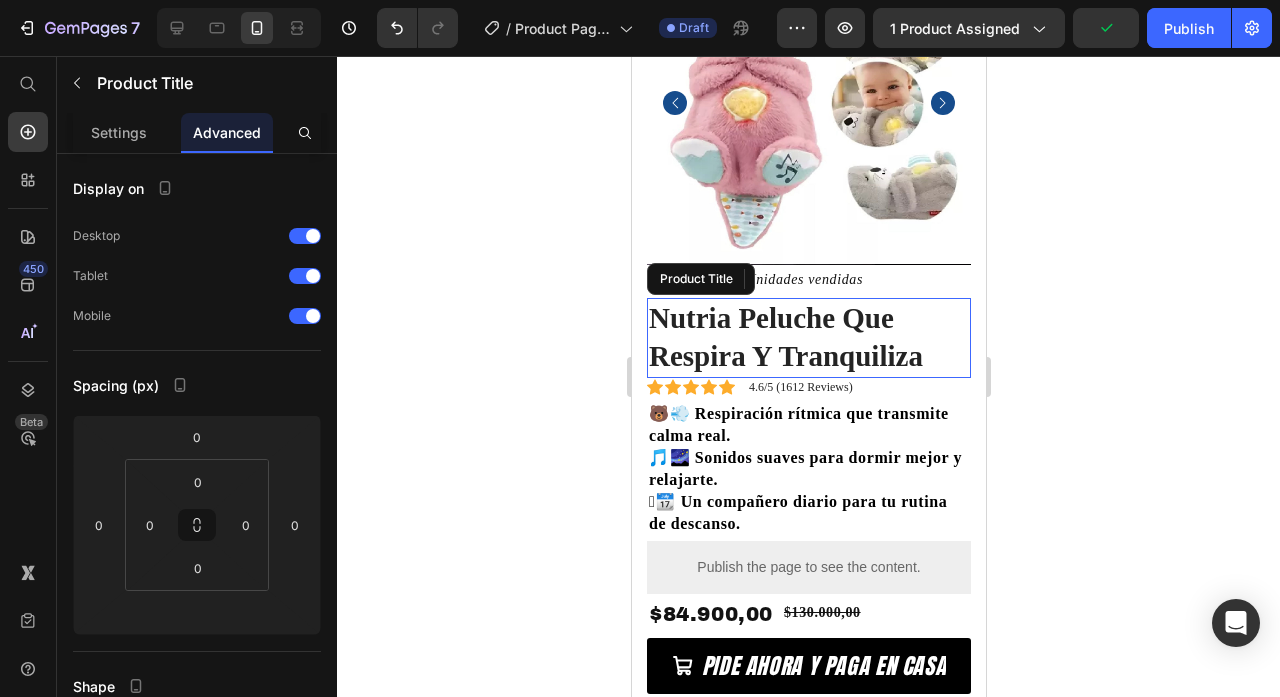 click on "Nutria Peluche Que Respira Y Tranquiliza" at bounding box center [808, 337] 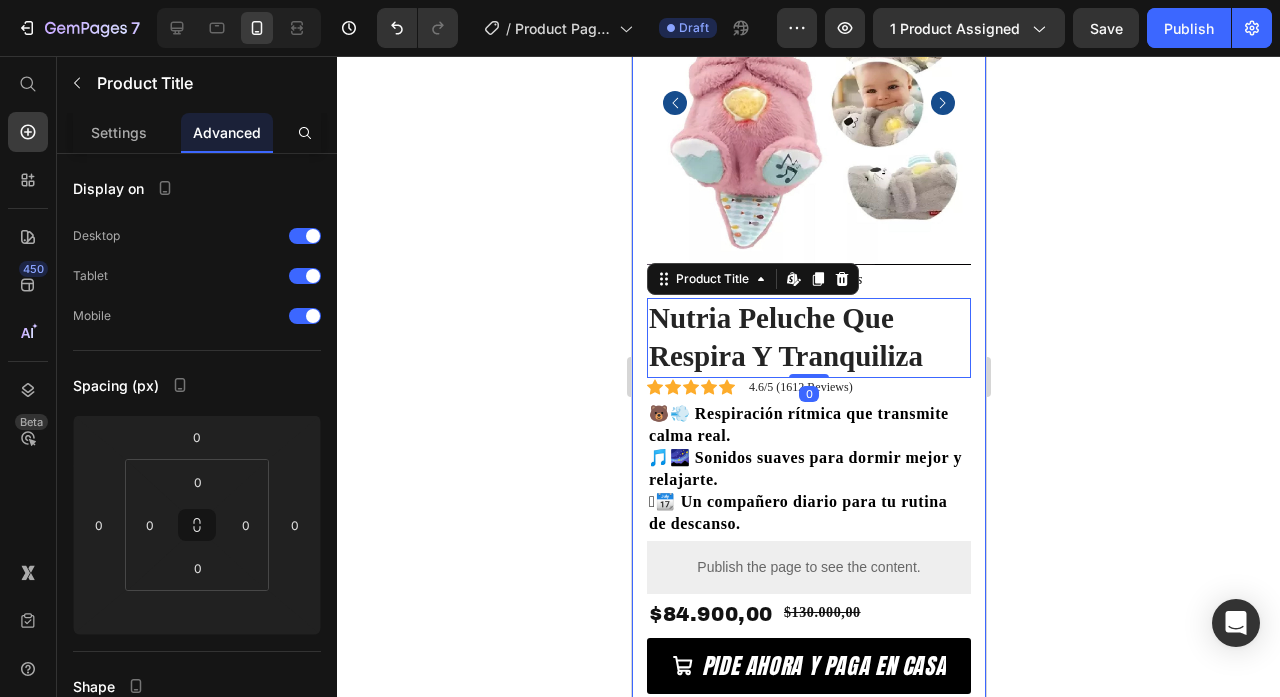 click 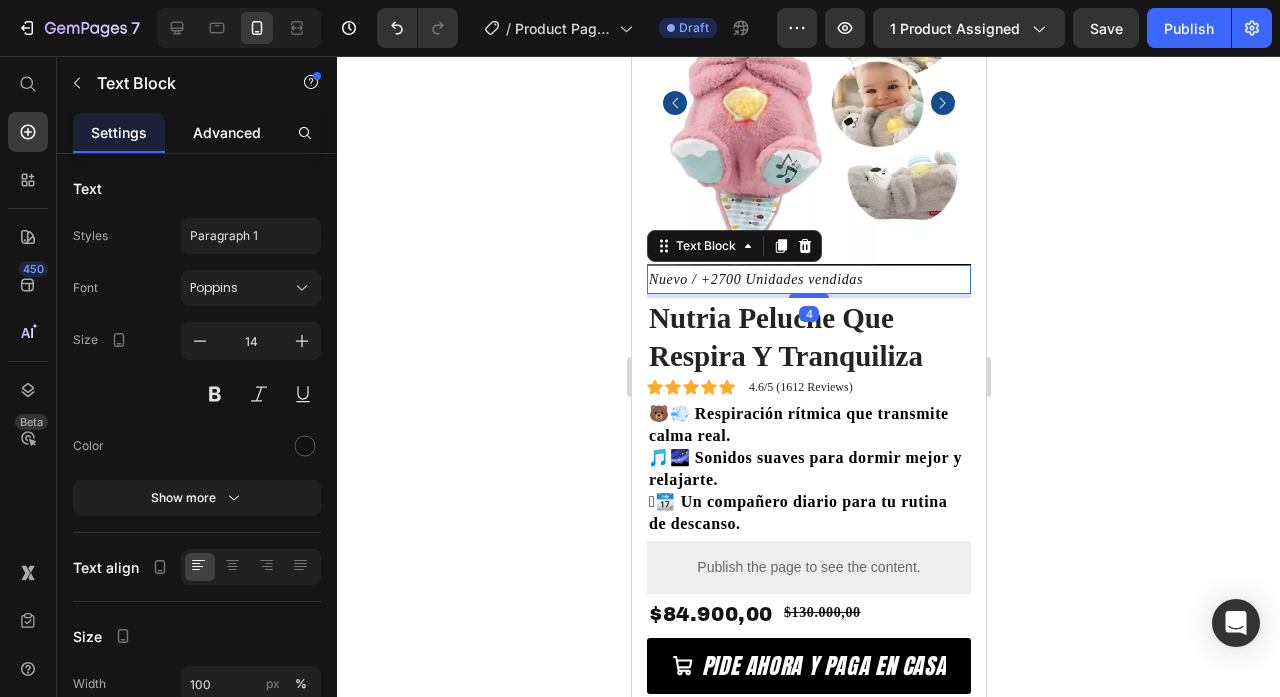 click on "Advanced" at bounding box center (227, 132) 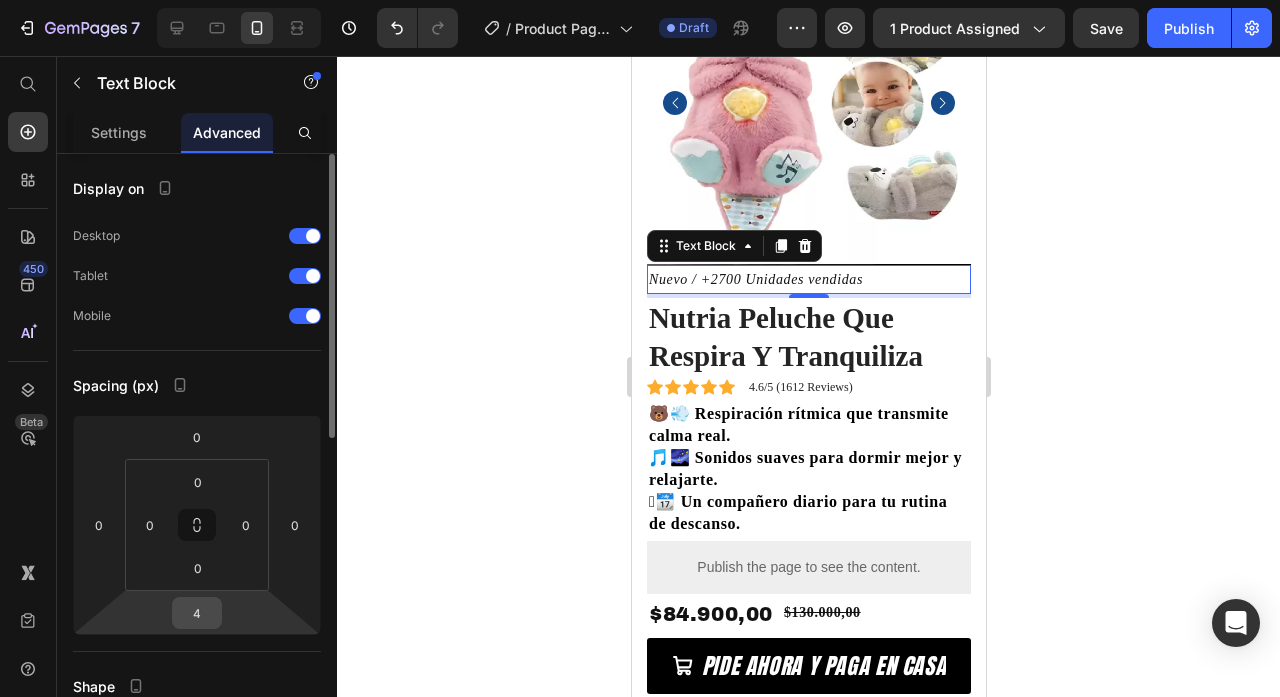click on "4" at bounding box center (197, 613) 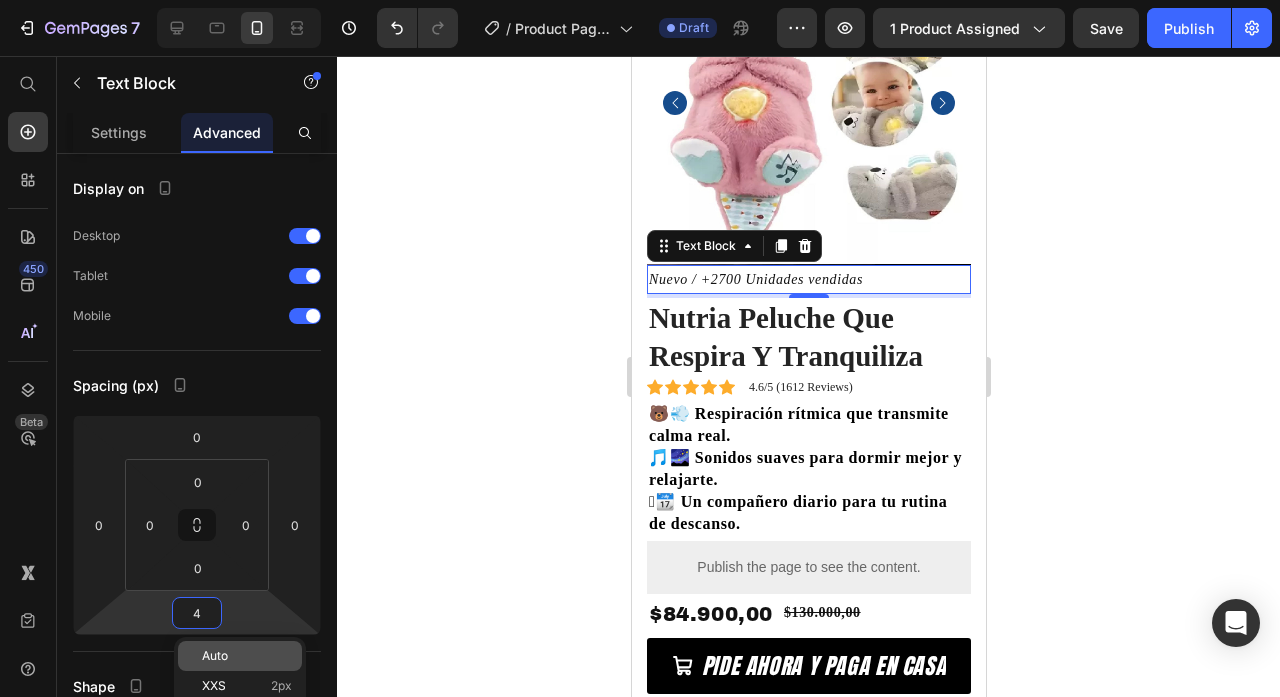 click on "Auto" at bounding box center (215, 656) 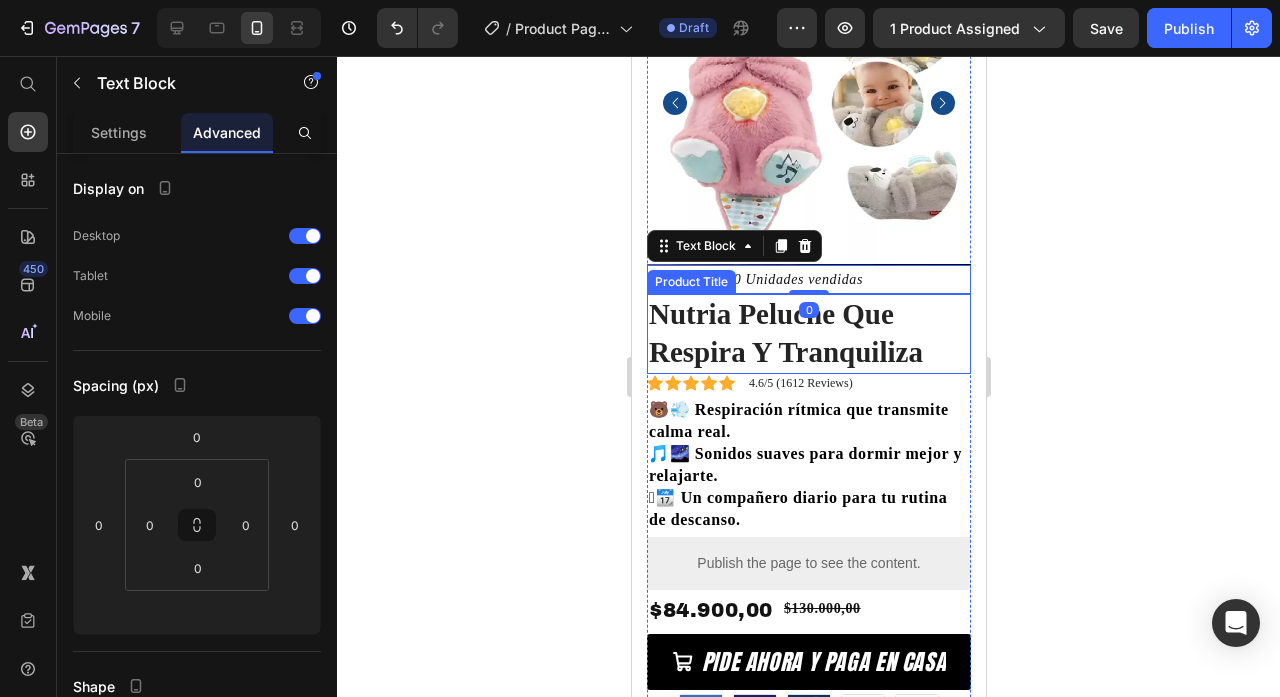 click 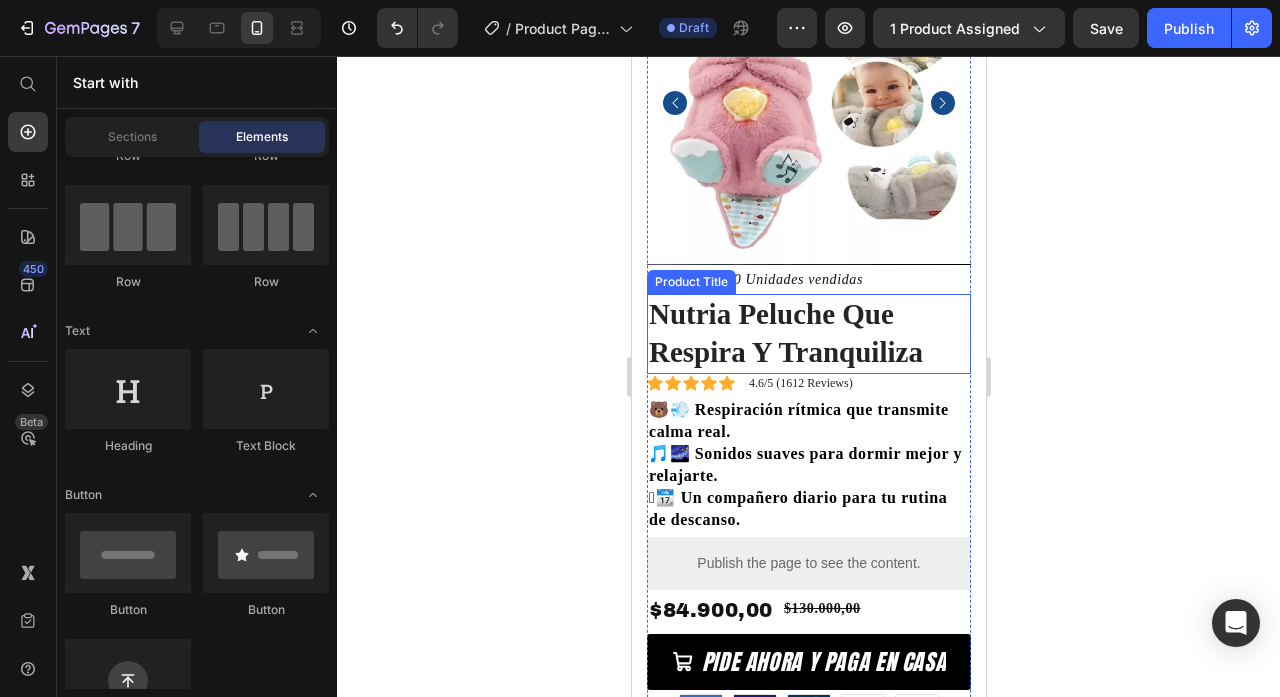 scroll, scrollTop: 0, scrollLeft: 0, axis: both 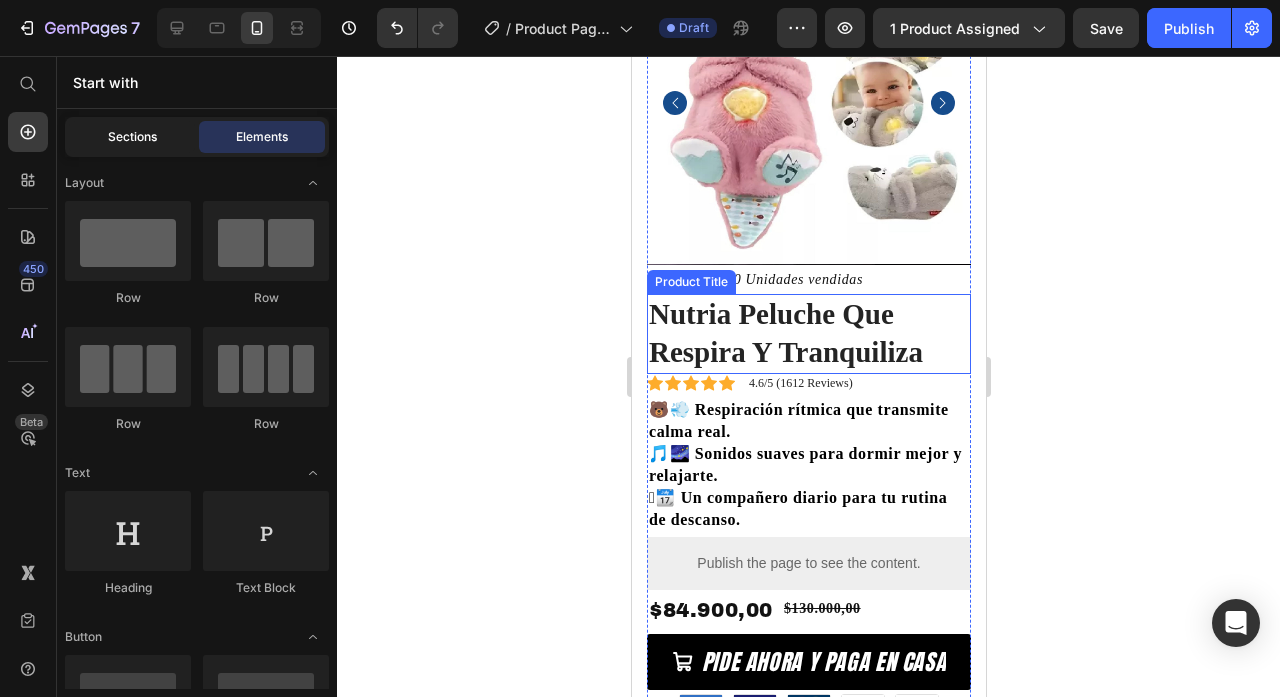 click on "Sections" 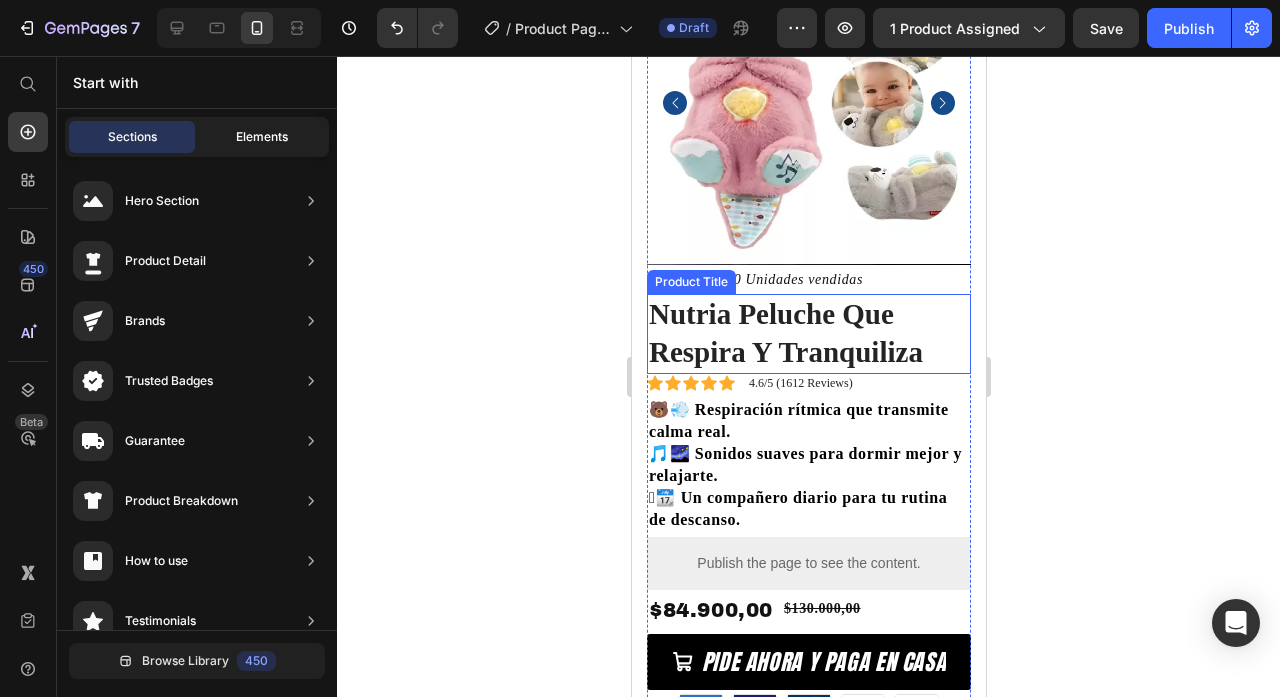 click on "Elements" at bounding box center [262, 137] 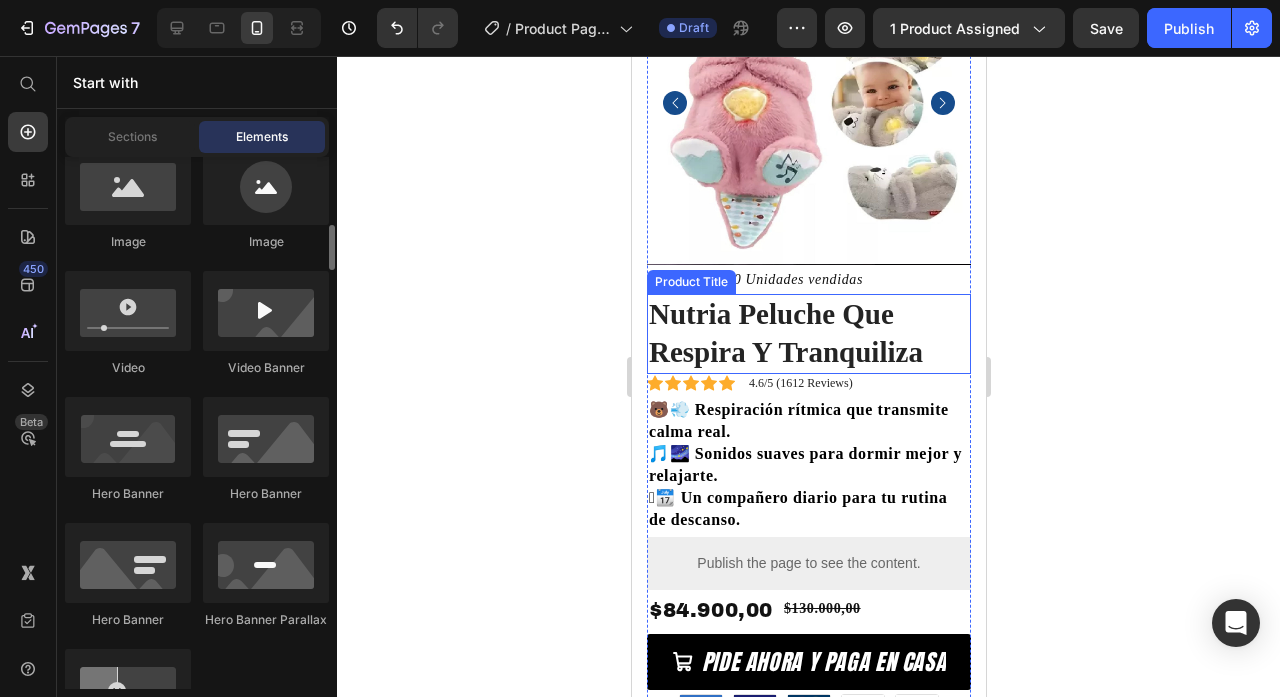 scroll, scrollTop: 800, scrollLeft: 0, axis: vertical 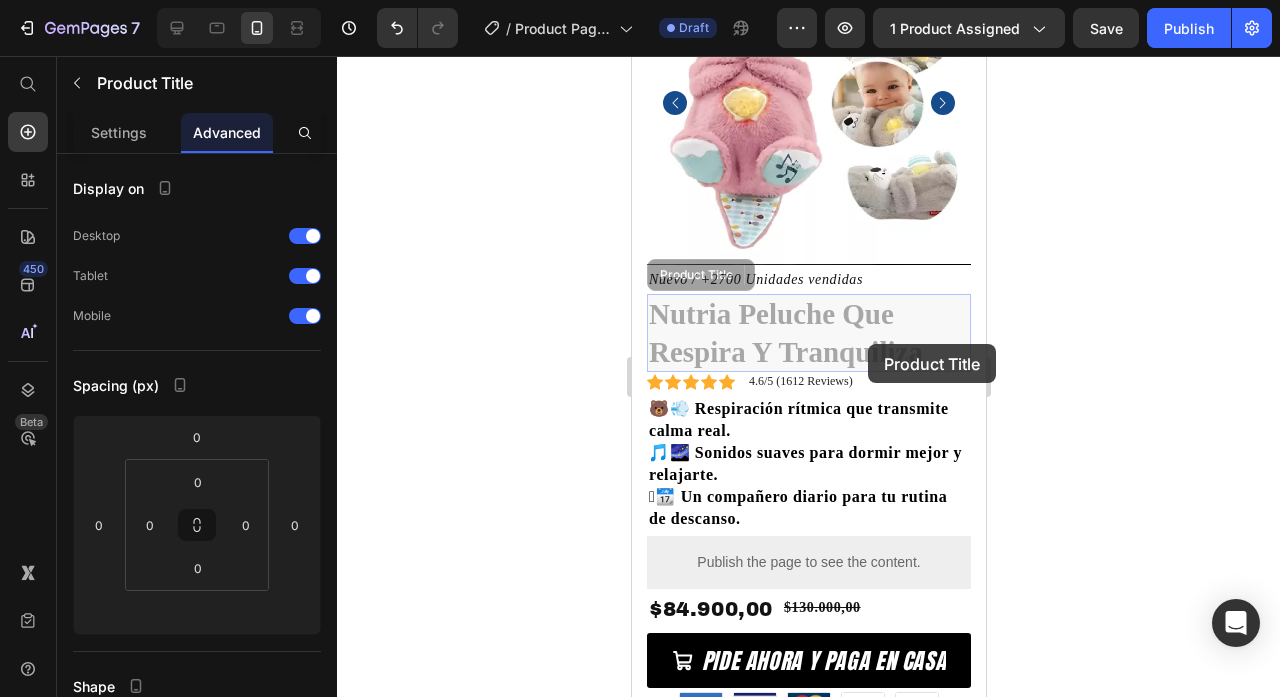 drag, startPoint x: 867, startPoint y: 344, endPoint x: 757, endPoint y: 441, distance: 146.65947 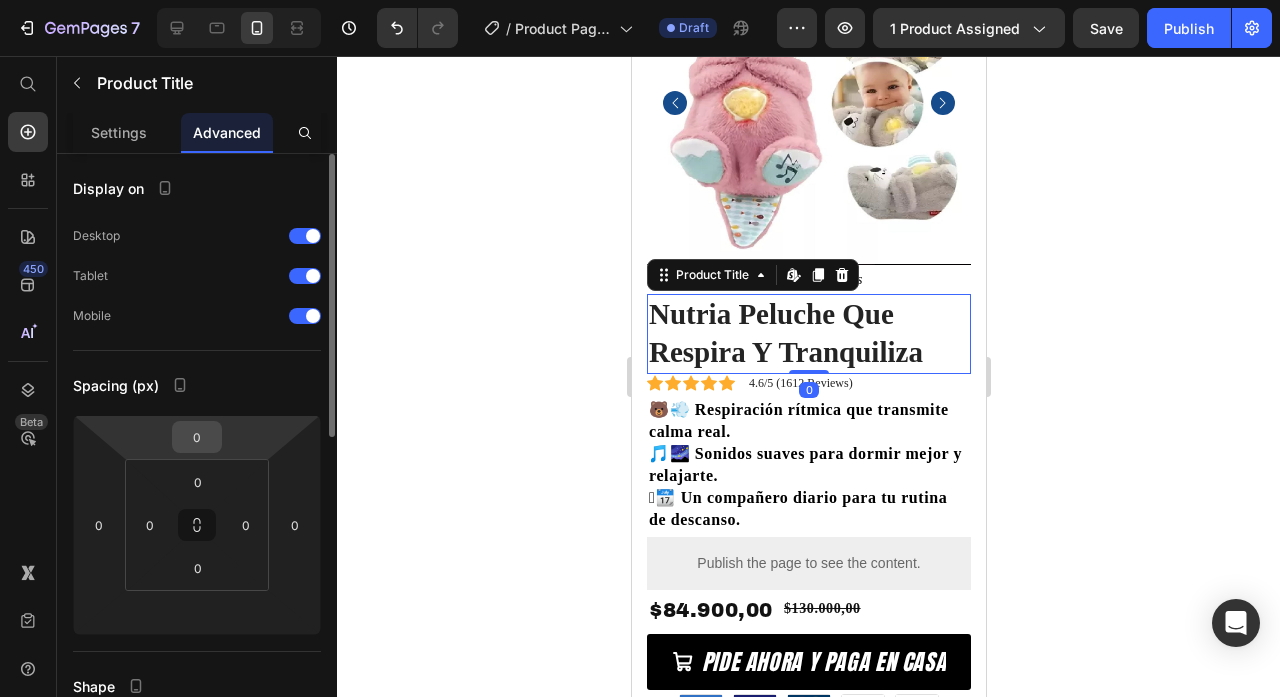 click on "0" at bounding box center [197, 437] 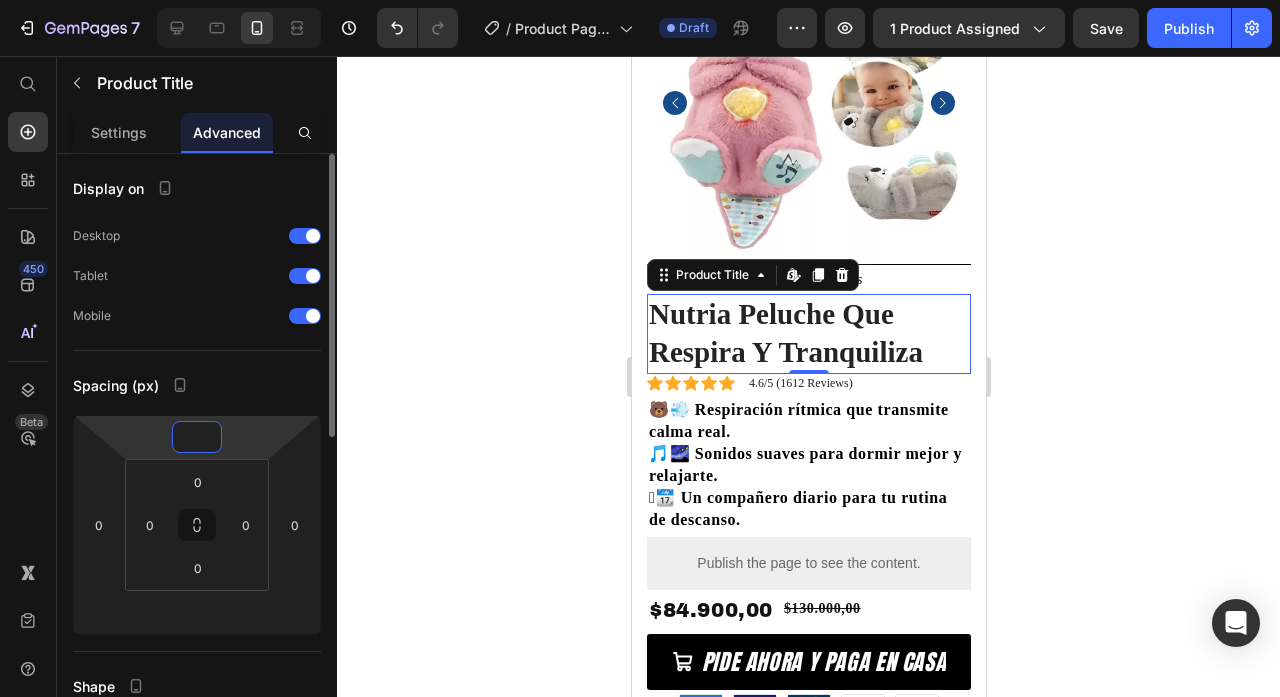 type on "-8" 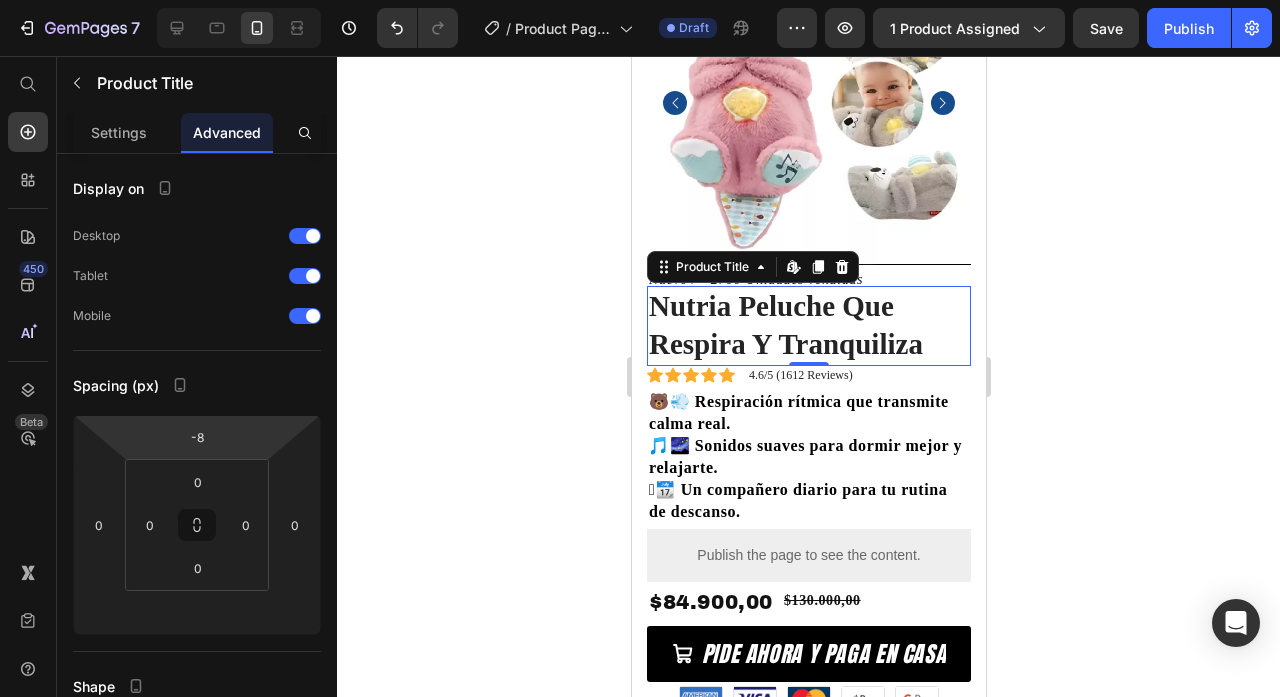 click 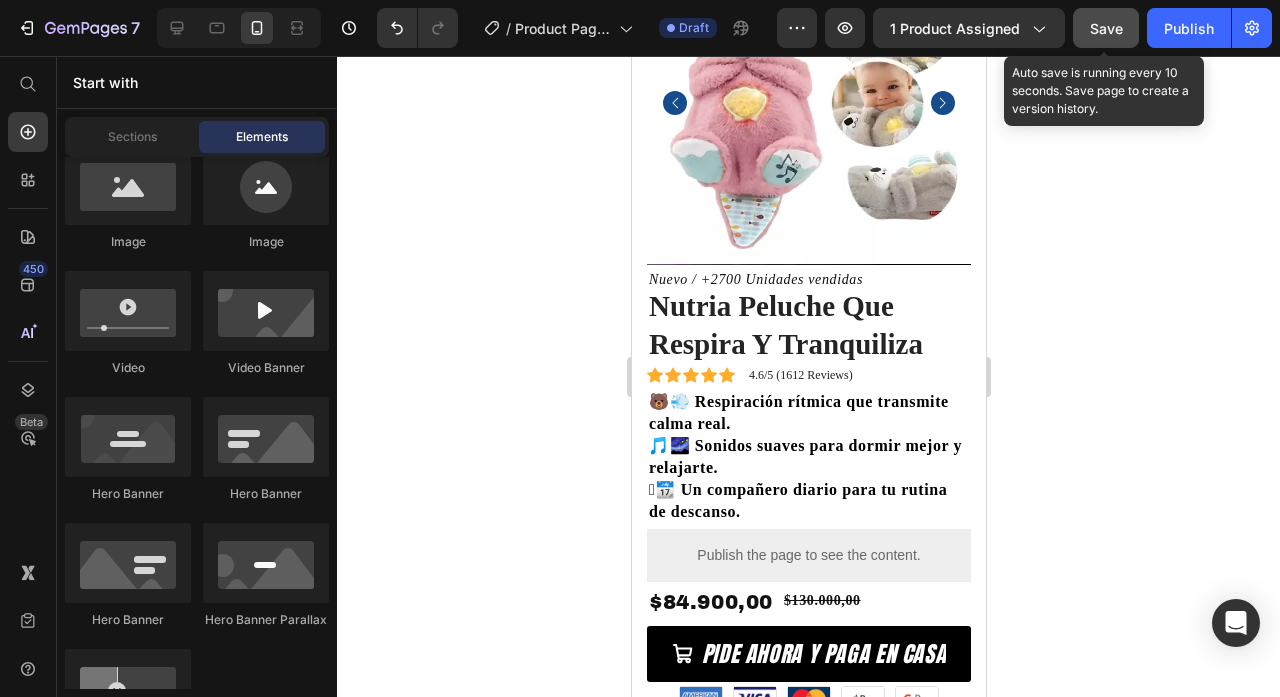 click on "Save" 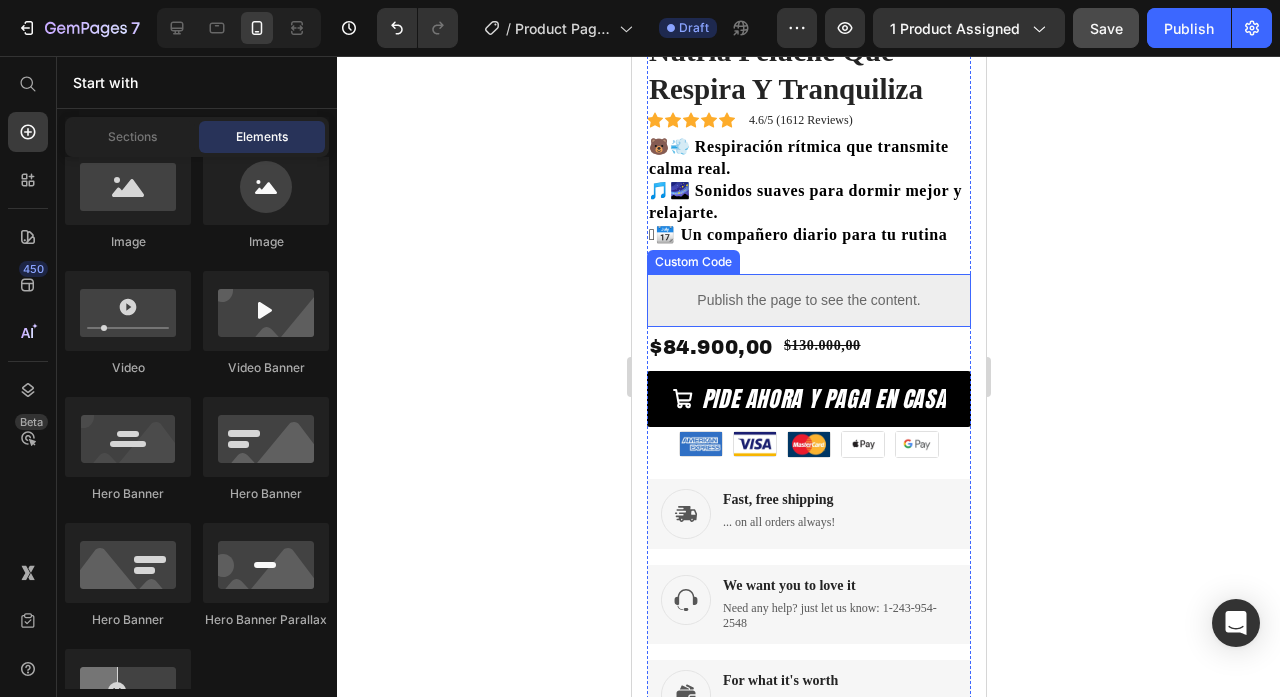 scroll, scrollTop: 432, scrollLeft: 0, axis: vertical 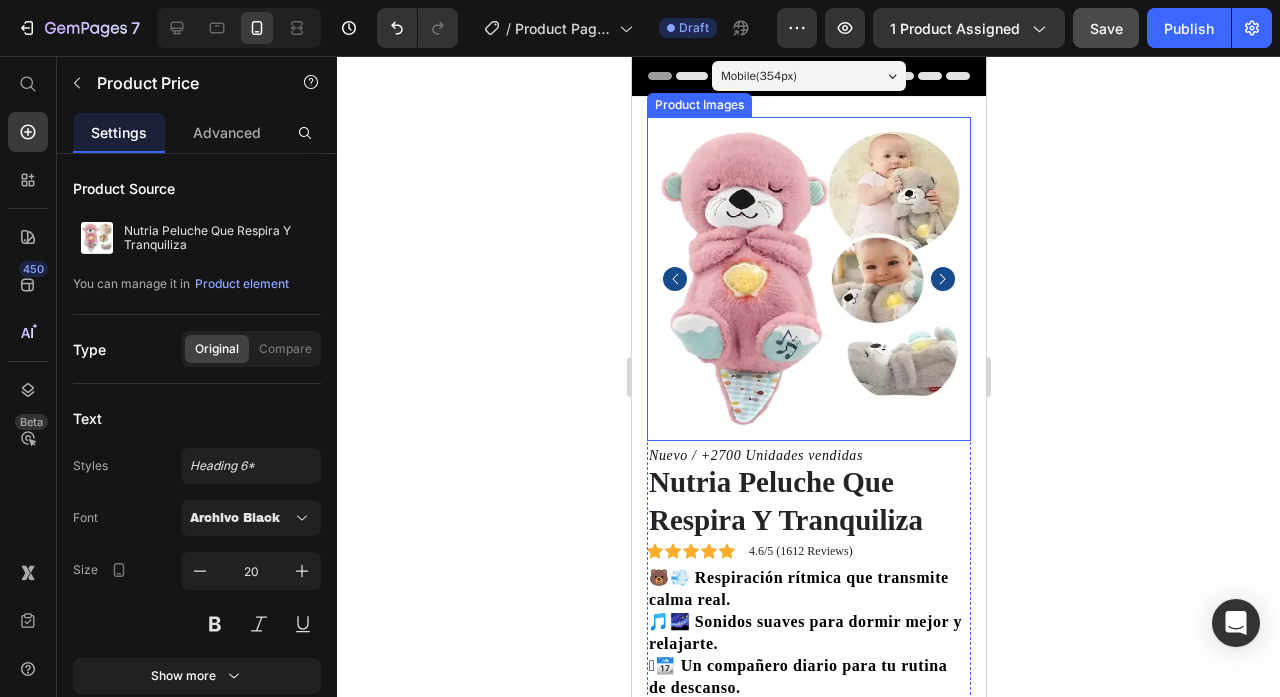 drag, startPoint x: 856, startPoint y: 133, endPoint x: 1078, endPoint y: 223, distance: 239.54958 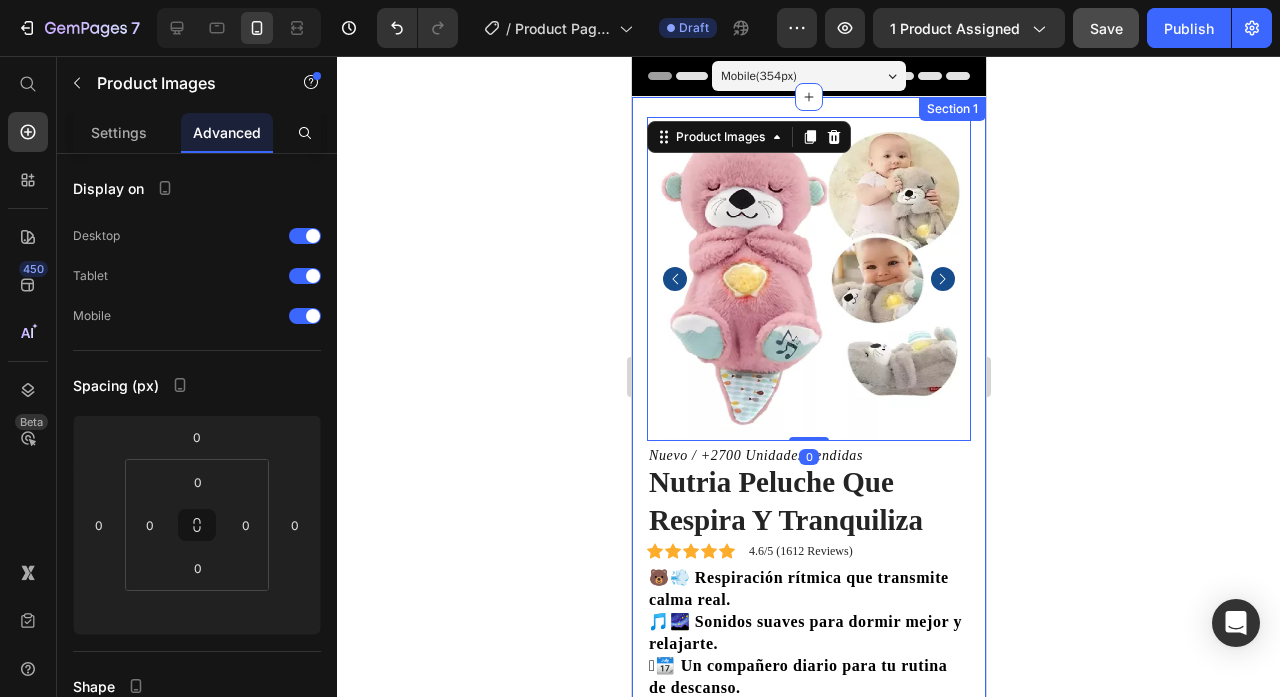 click on "Product Images 0 Nuevo / +2700 Unidades vendidas Text Block Nutria Peluche Que Respira Y Tranquiliza Product Title Icon Icon Icon Icon Icon Icon List 4.6/5 (1612 Reviews) Text Block Row 🐻💨 Respiración rítmica que transmite calma real. 🎵🌌 Sonidos suaves para dormir mejor y relajarte. 🫶📆 Un compañero diario para tu rutina de descanso. Text Block Publish the page to see the content. Custom Code $84.900,00 Product Price $130.000,00 Product Price Row PIDE AHORA Y PAGA EN CASA Button Sed ut perspiciatis - consequuntur magni Text Block Improved Cartilage Health Long-Term Protection Improved Cartilage Health Item List Image Image Image Image Image Row Image Fast, free shipping Text Block ... on all orders always! Text Block Row Image We want you to love it Text Block Need any help? just let us know: [PHONE] Text Block Row Image For what it's worth Text Block Find exceptional savings on stand-out pieces Text Block Row Product" at bounding box center [808, 664] 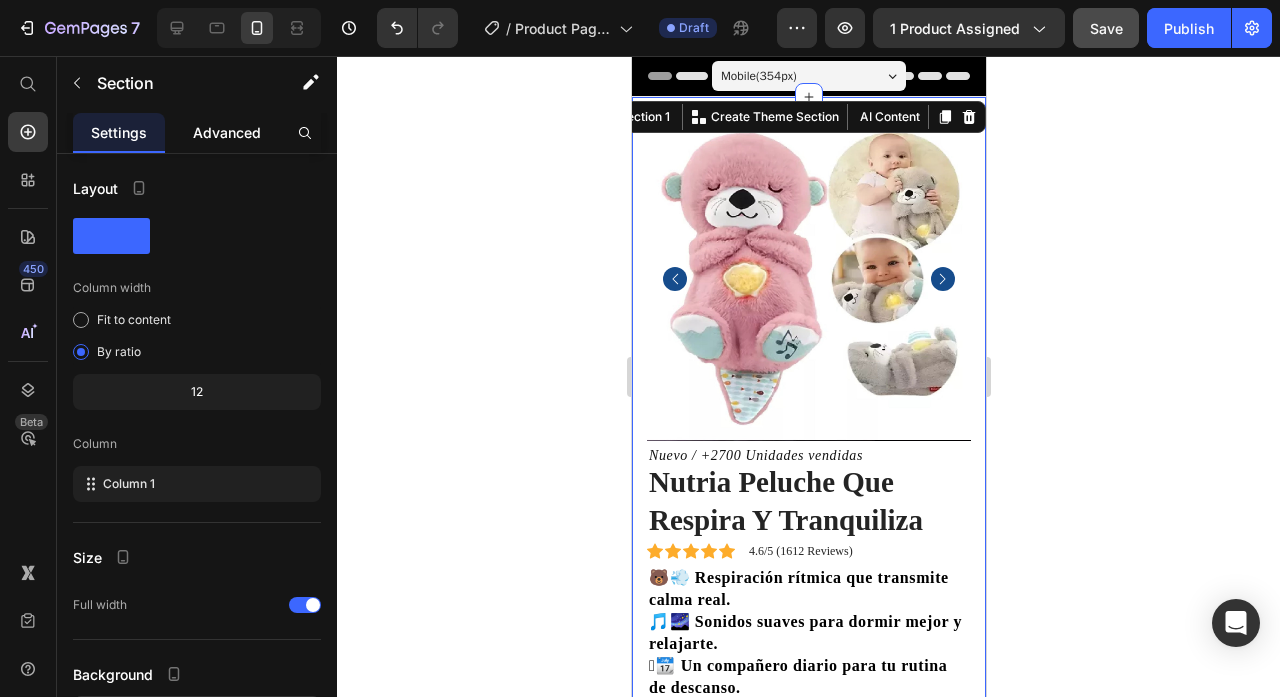 click on "Advanced" at bounding box center [227, 132] 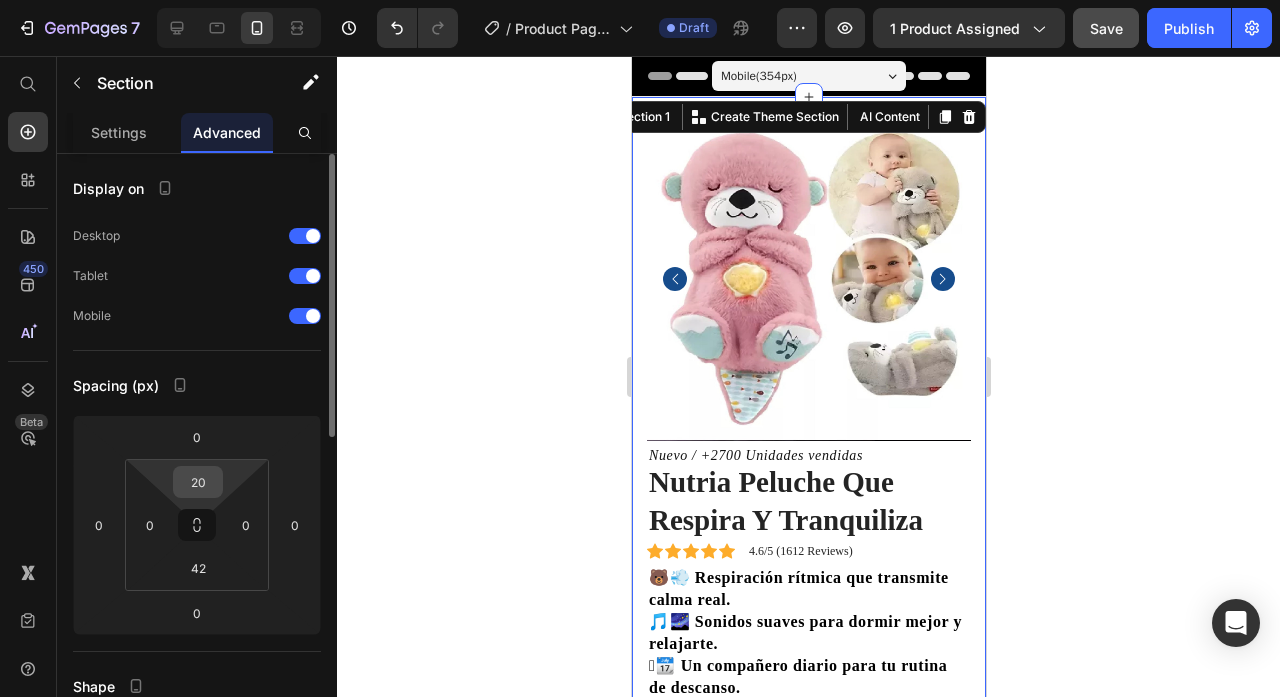 click on "20" at bounding box center (198, 482) 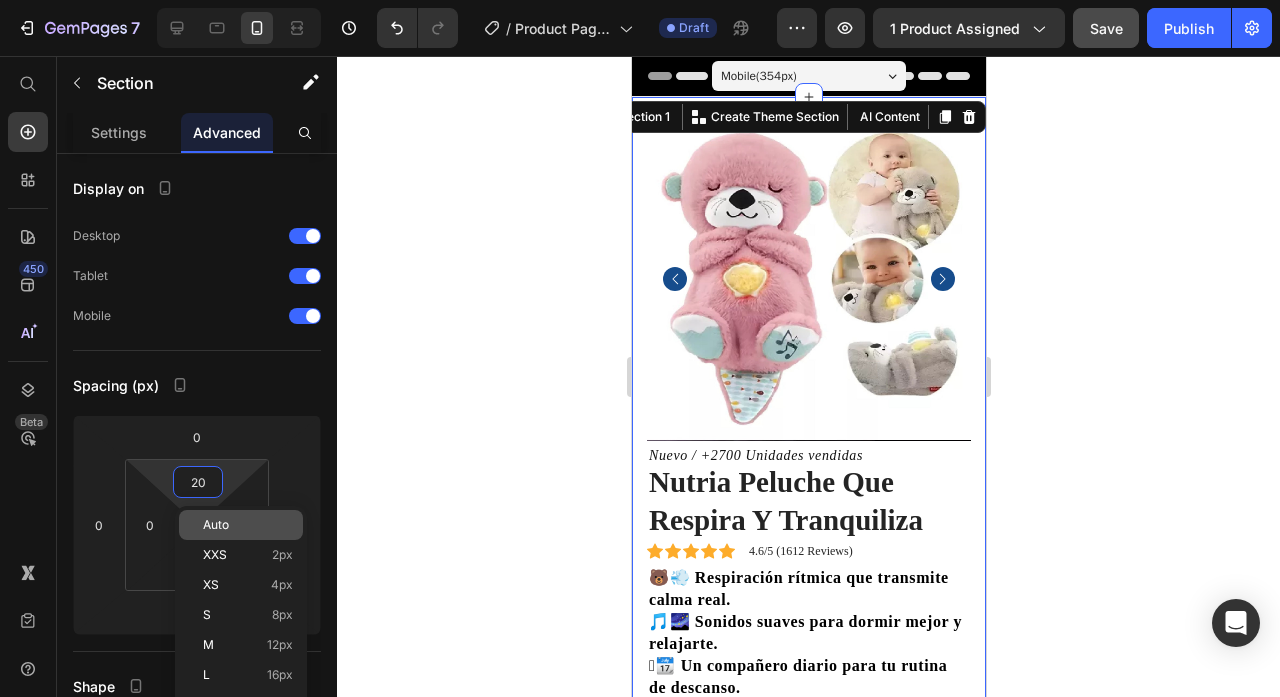 click on "Auto" at bounding box center (216, 525) 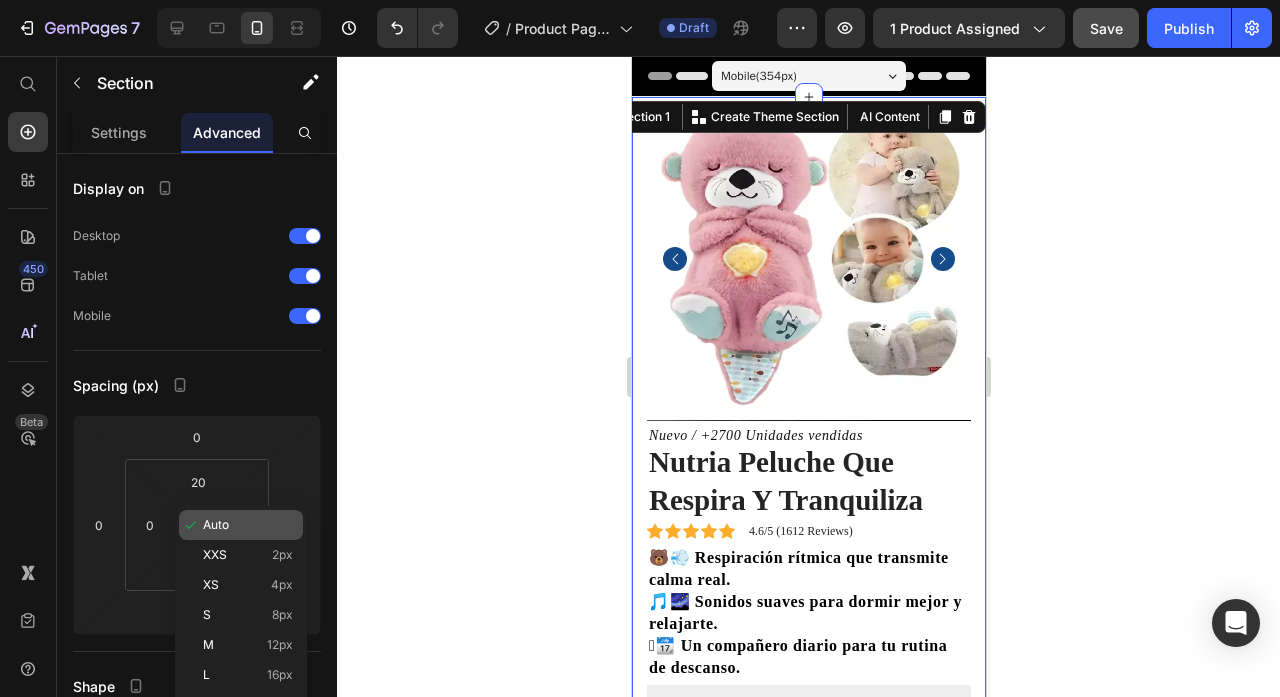 type 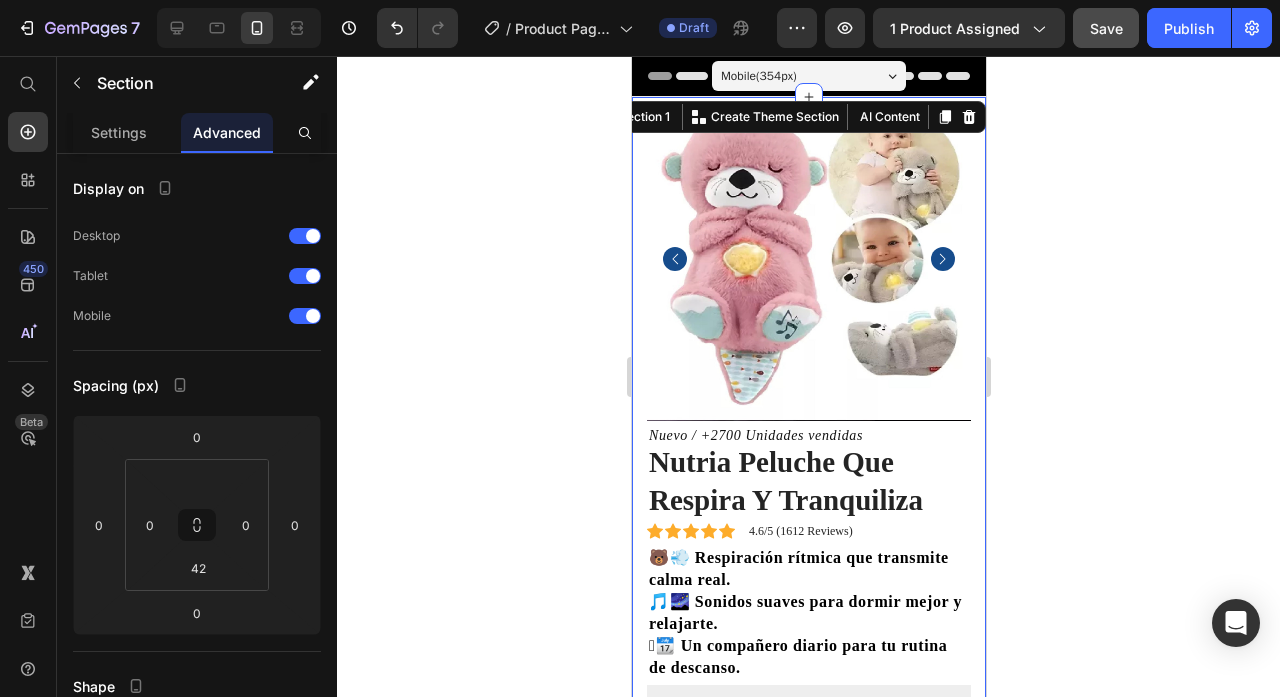 click 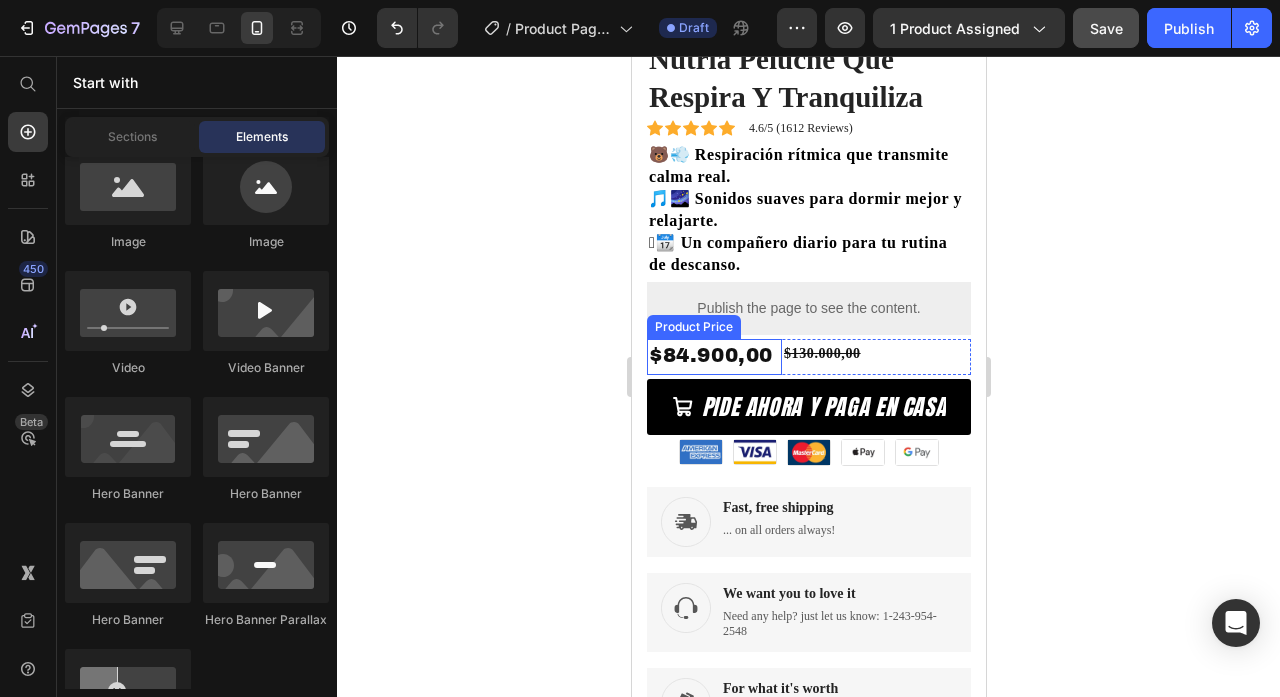 scroll, scrollTop: 405, scrollLeft: 0, axis: vertical 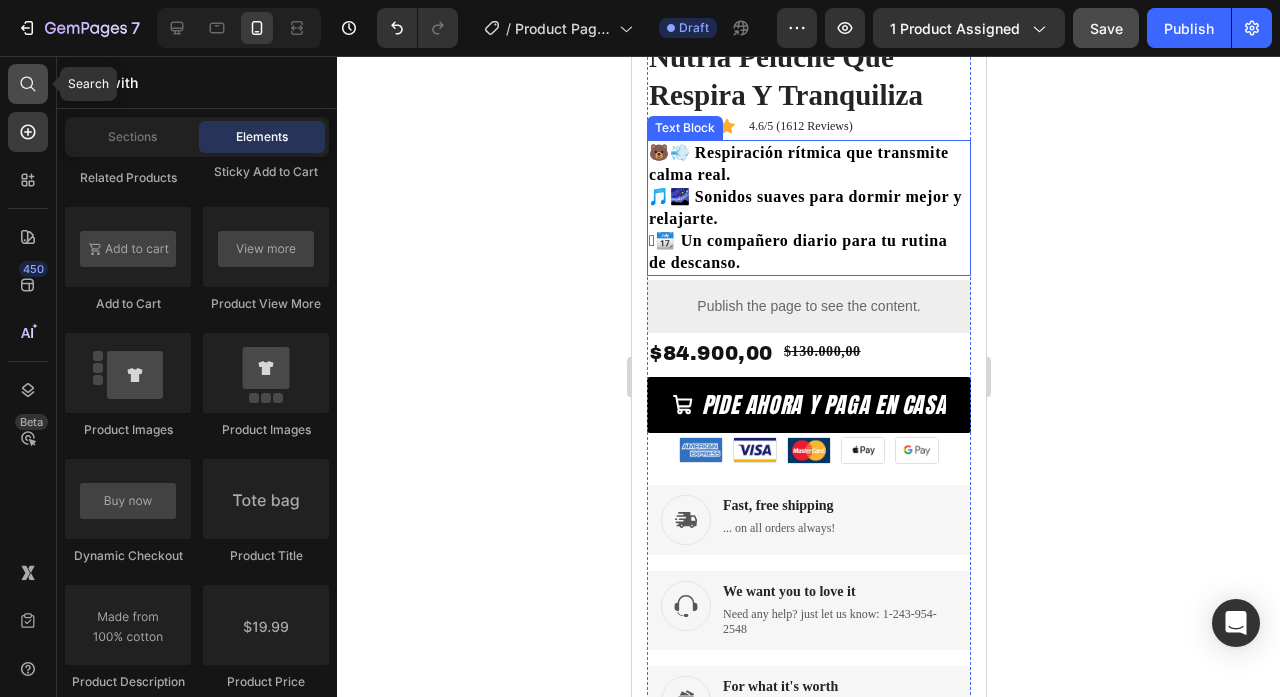 click 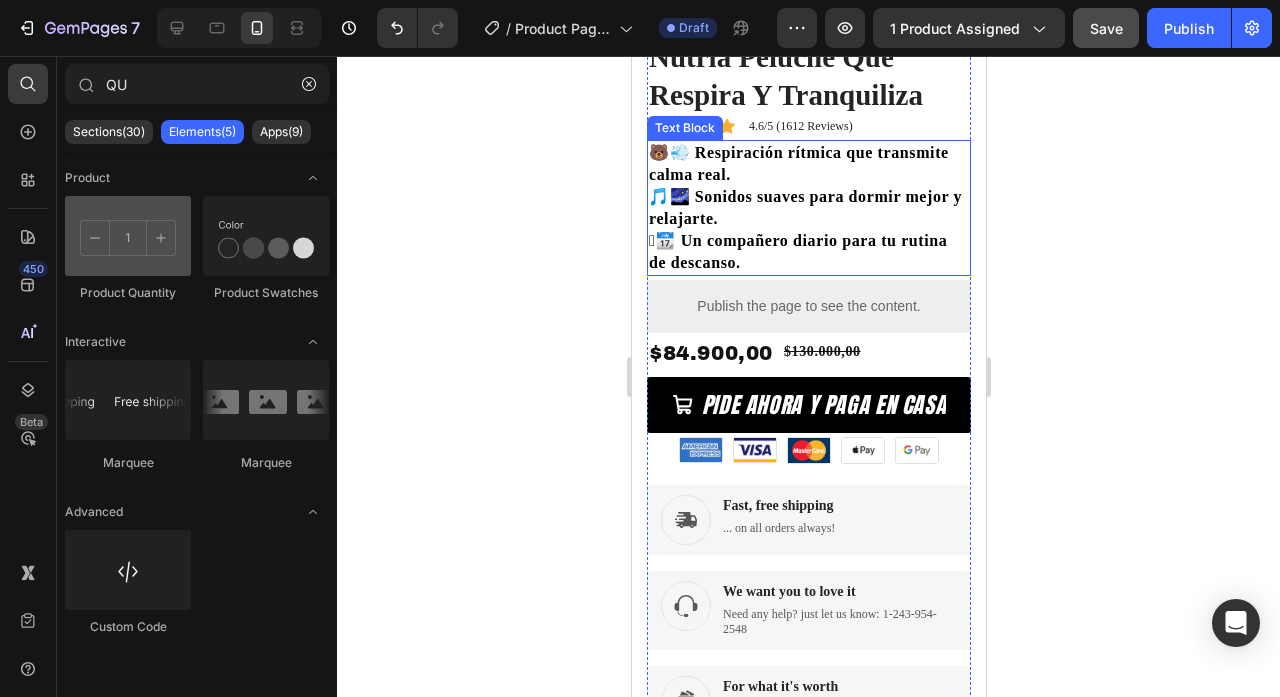 type on "QU" 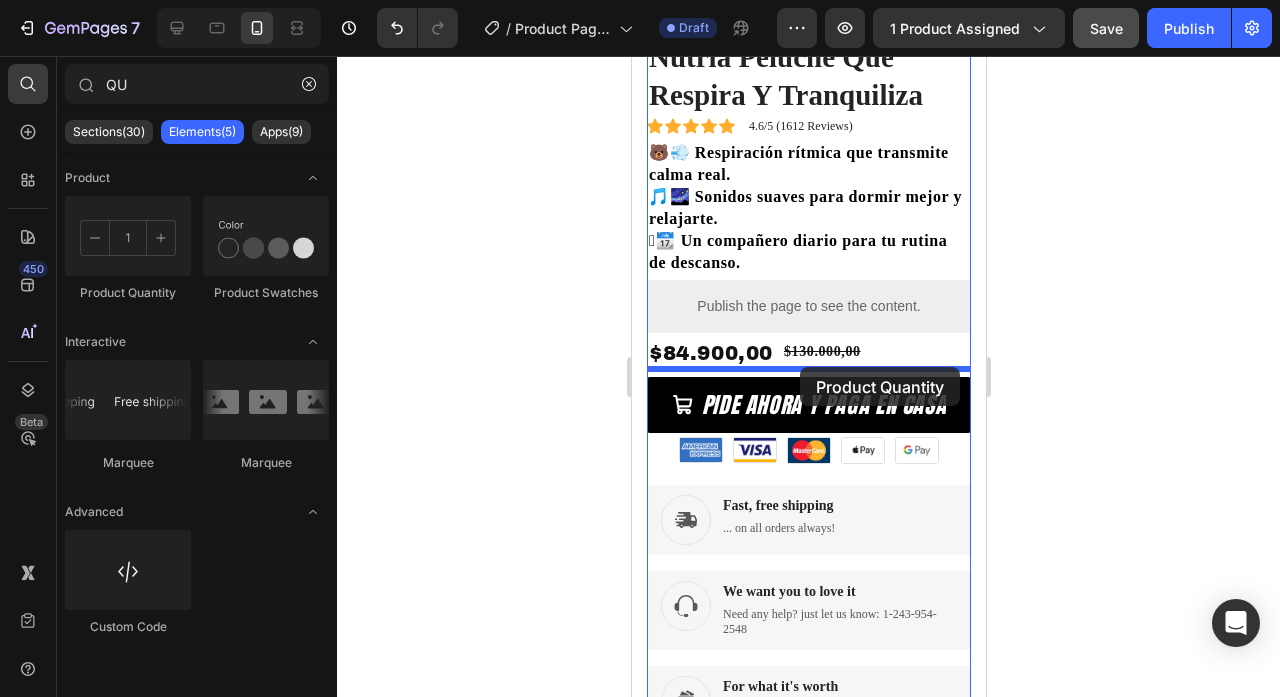 drag, startPoint x: 759, startPoint y: 293, endPoint x: 799, endPoint y: 367, distance: 84.118965 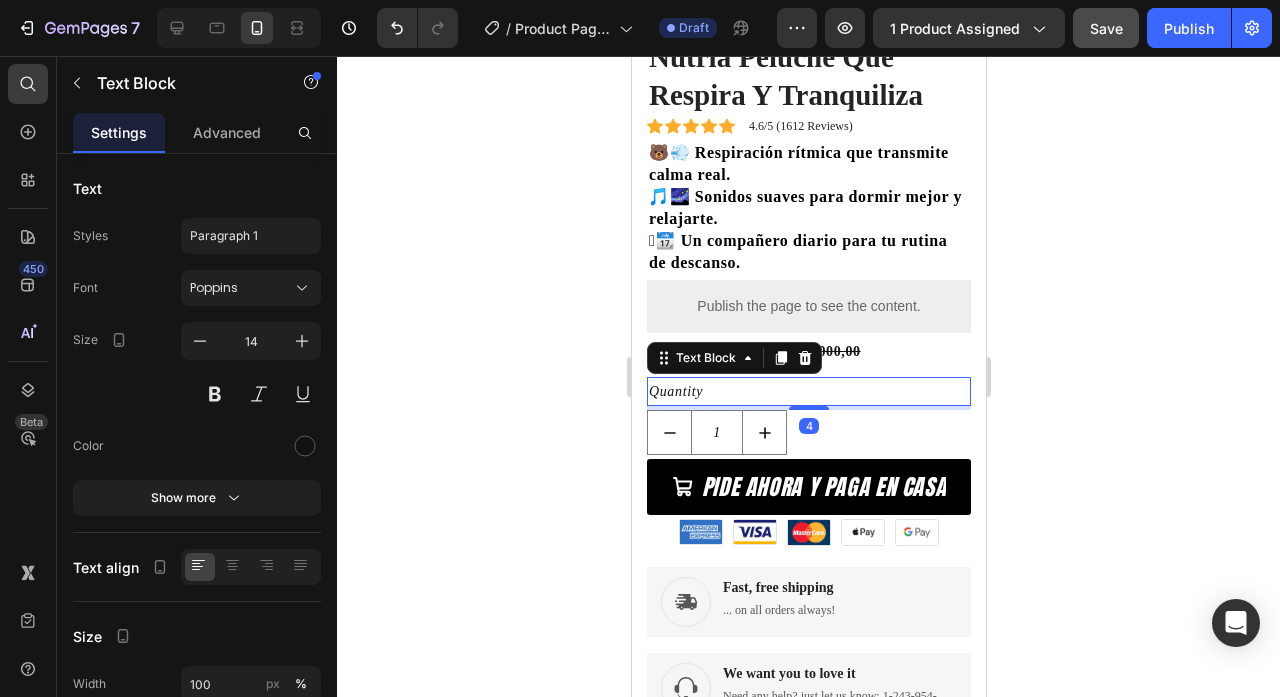 click 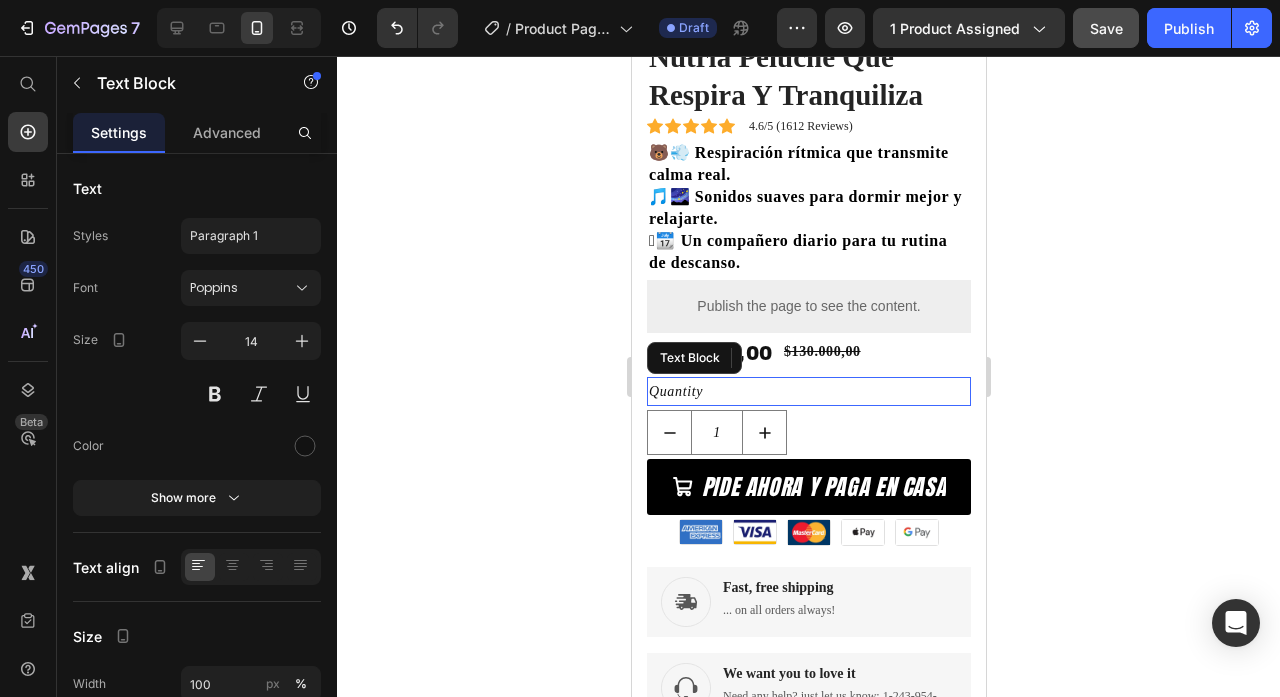 click on "Quantity" at bounding box center [808, 391] 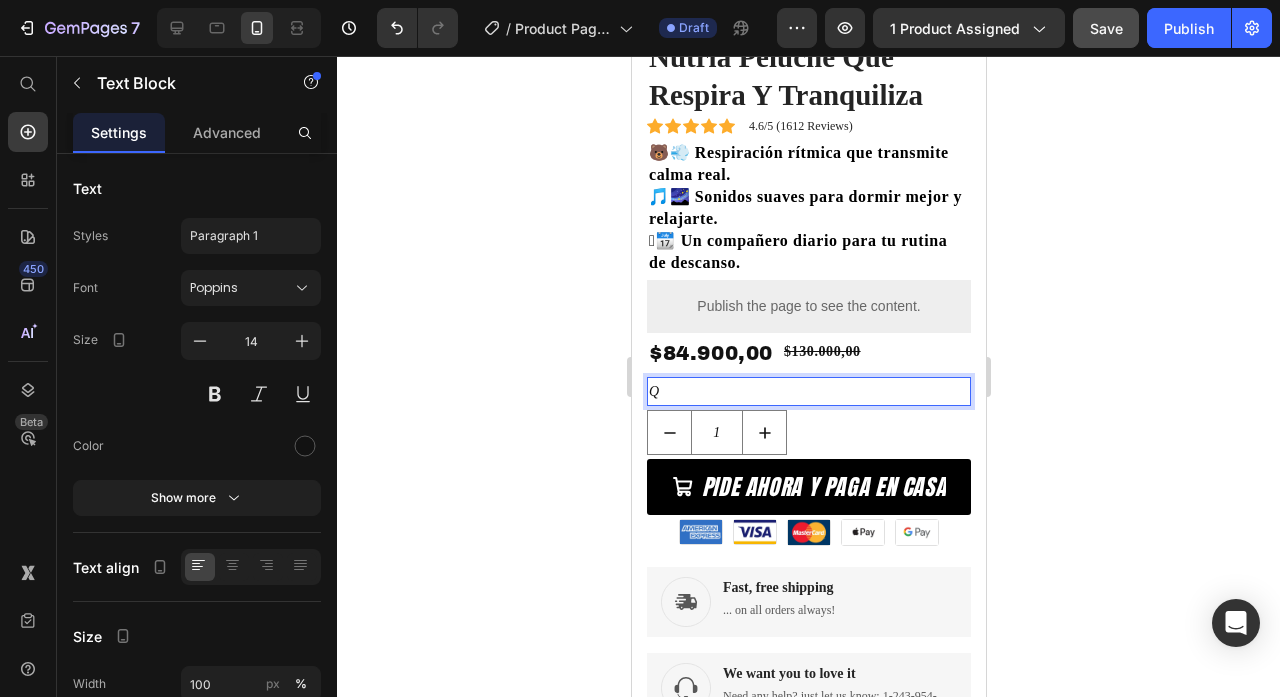 type 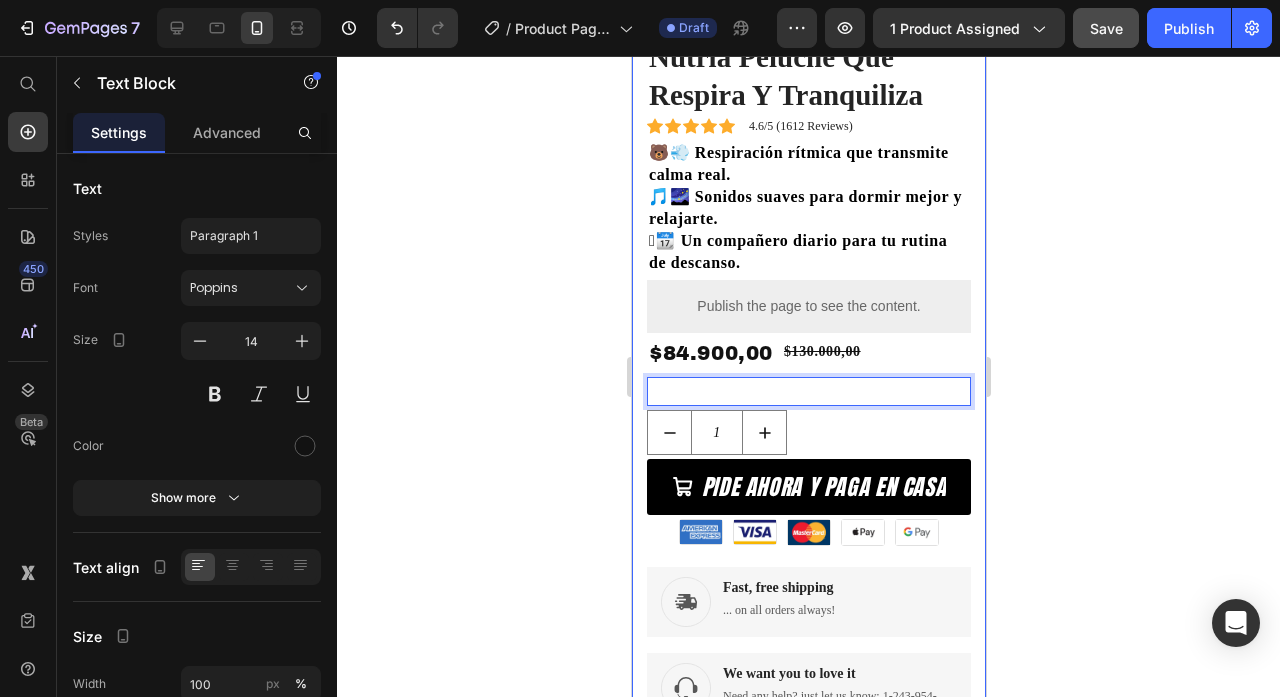 click 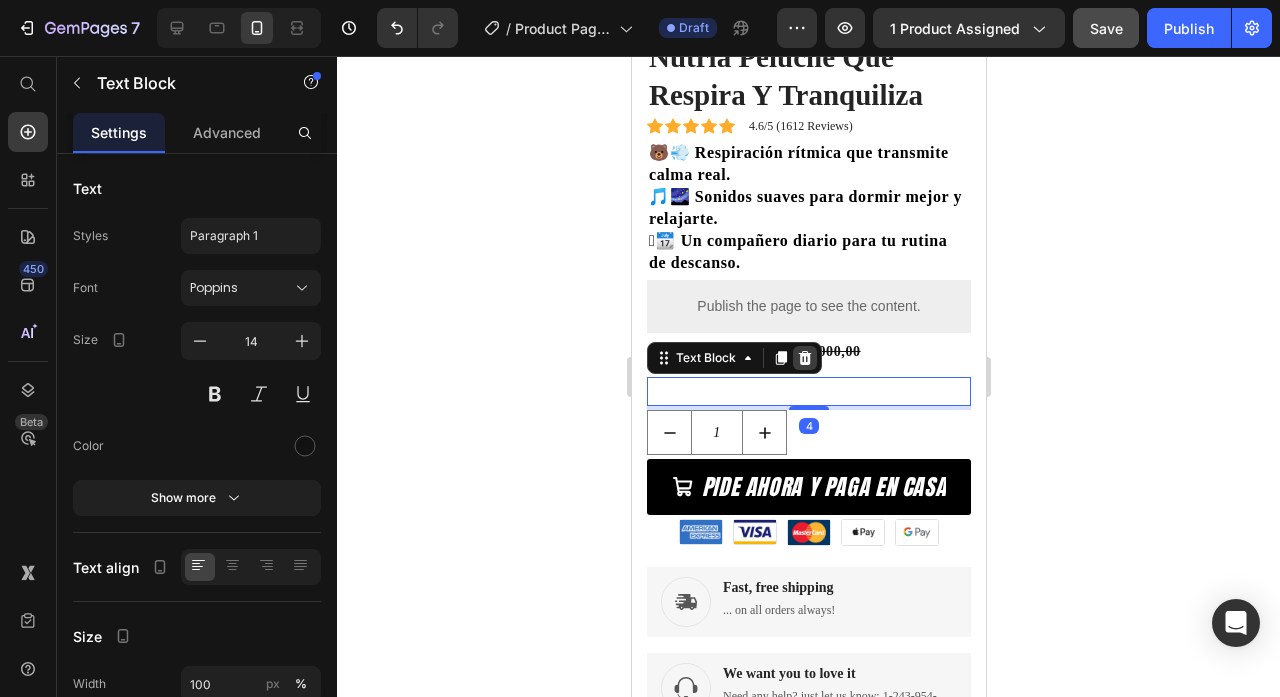 click 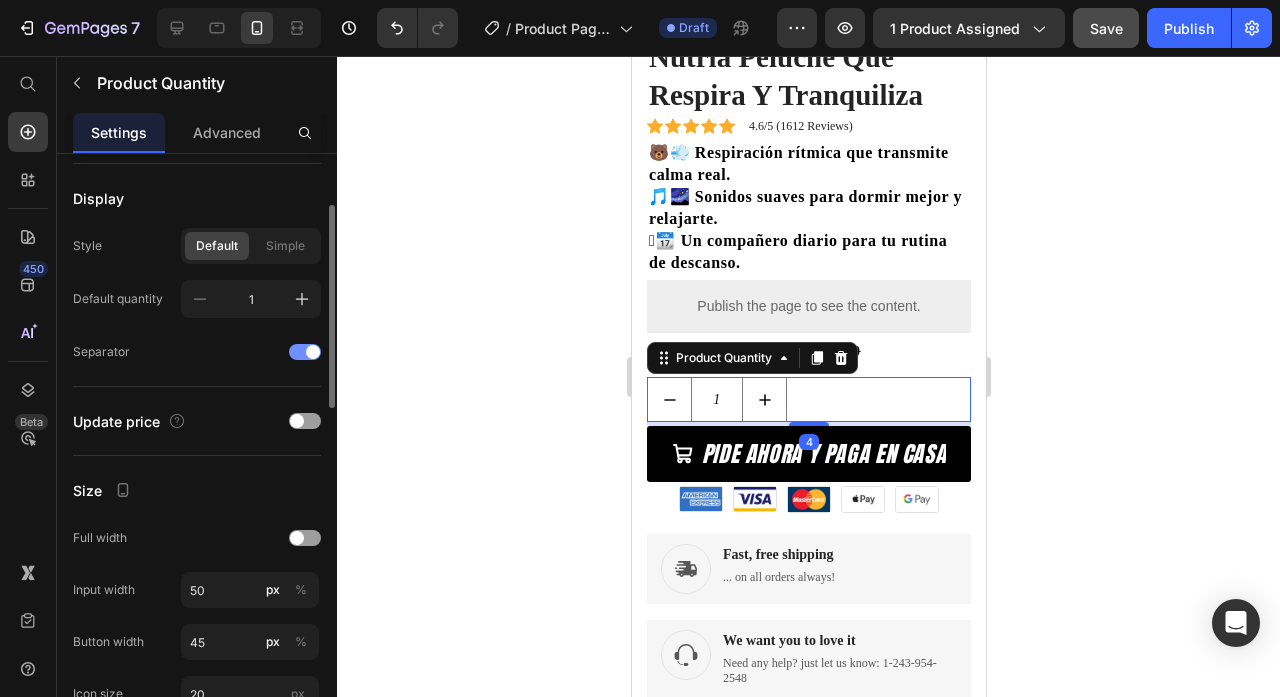 scroll, scrollTop: 183, scrollLeft: 0, axis: vertical 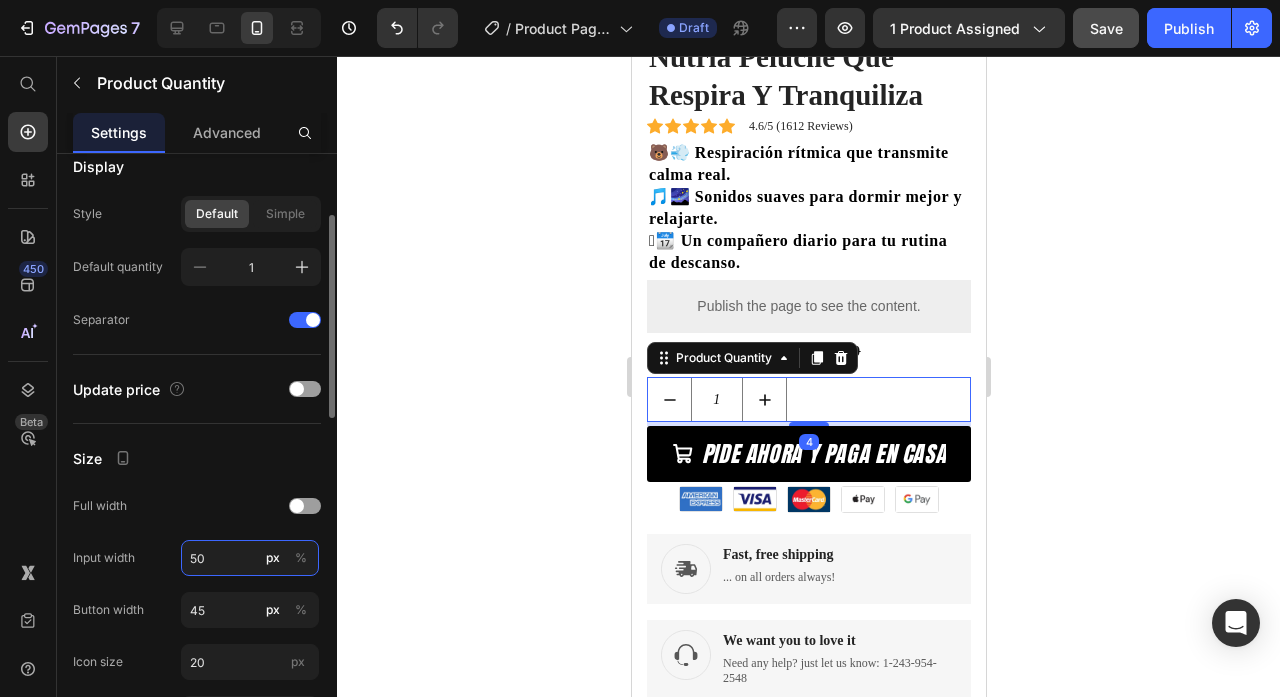 click on "50" at bounding box center [250, 558] 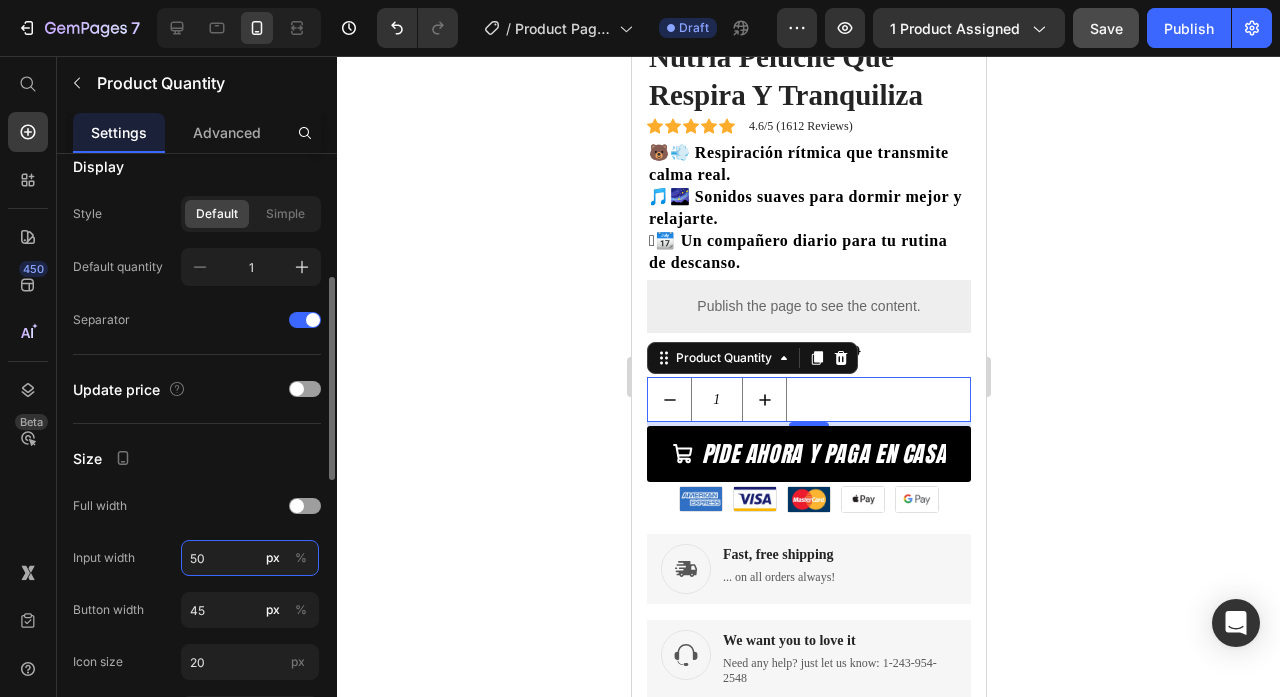scroll, scrollTop: 305, scrollLeft: 0, axis: vertical 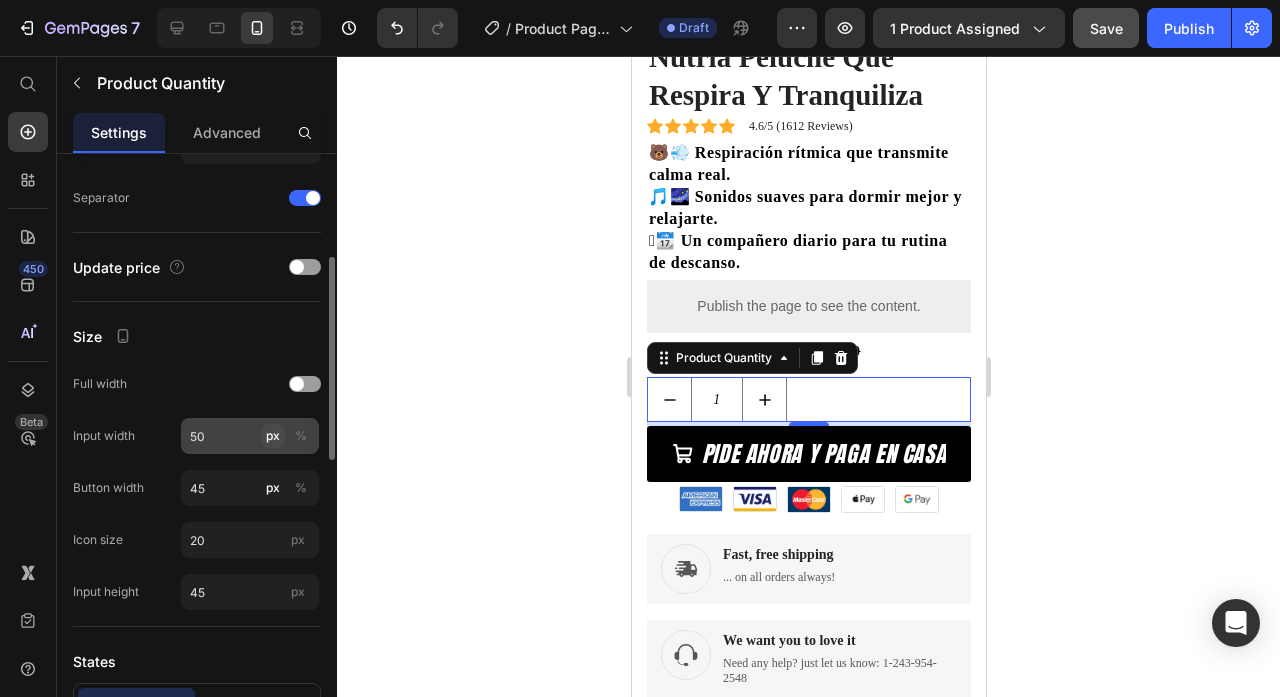 click on "px" at bounding box center (273, 436) 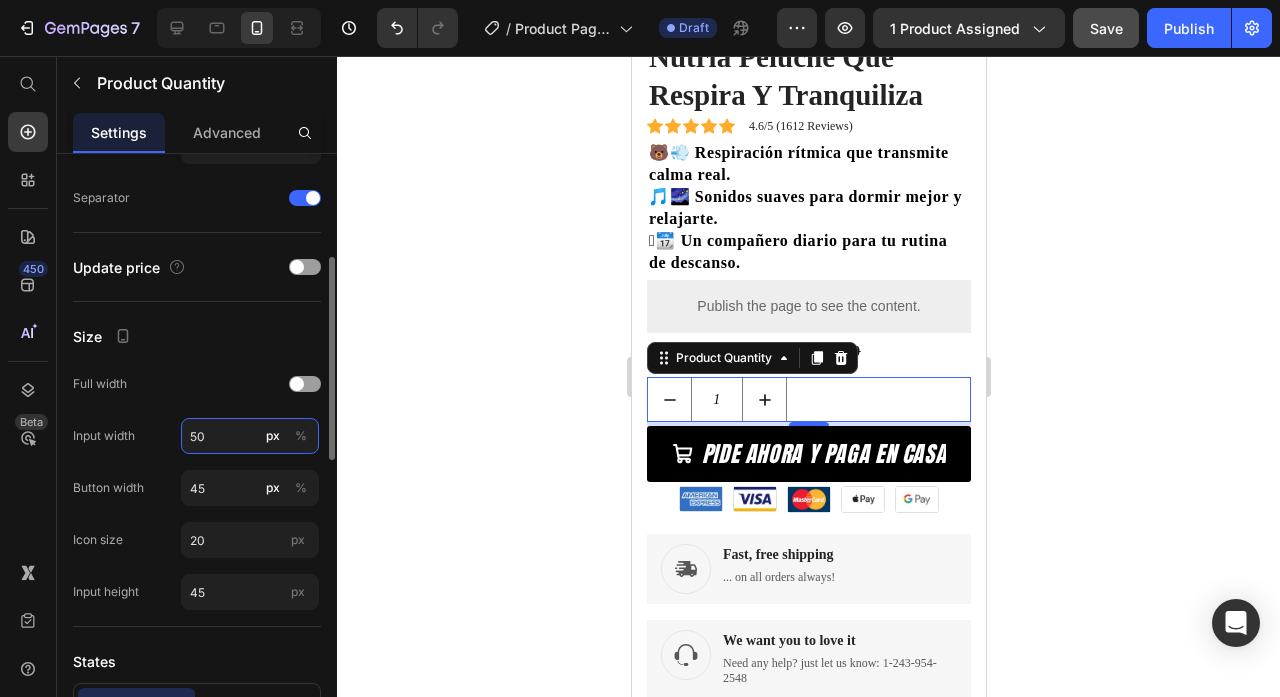 click on "50" at bounding box center [250, 436] 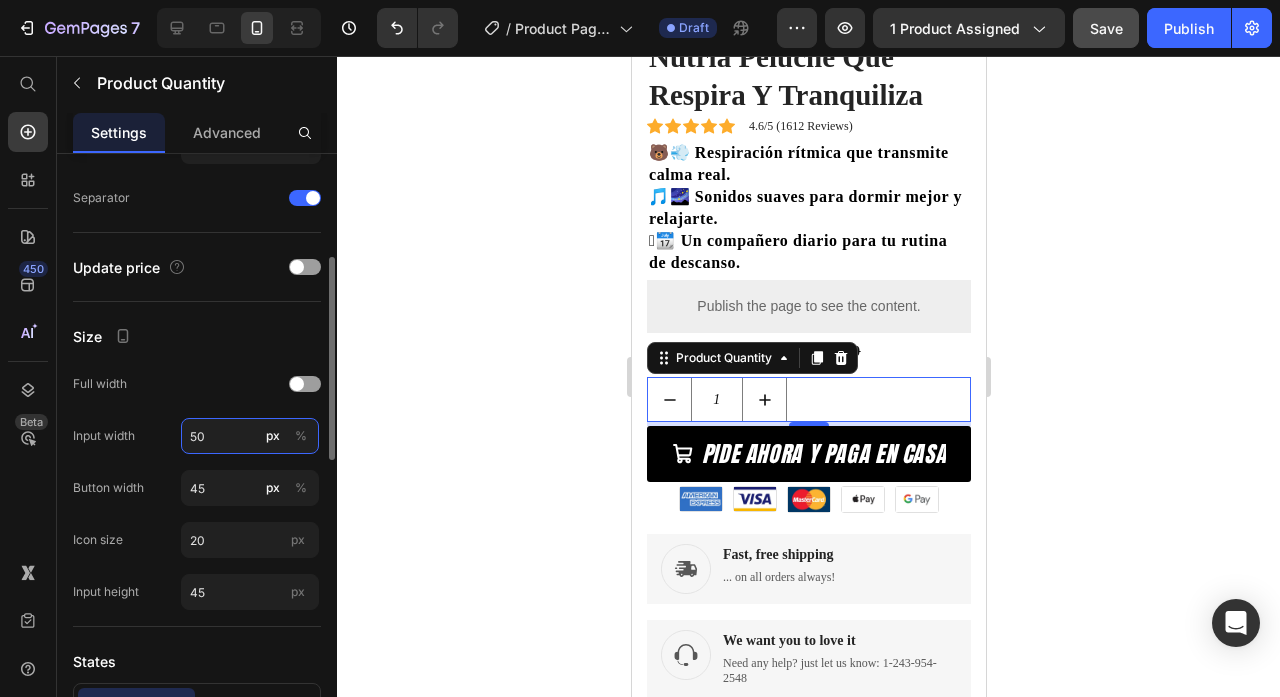 type on "500" 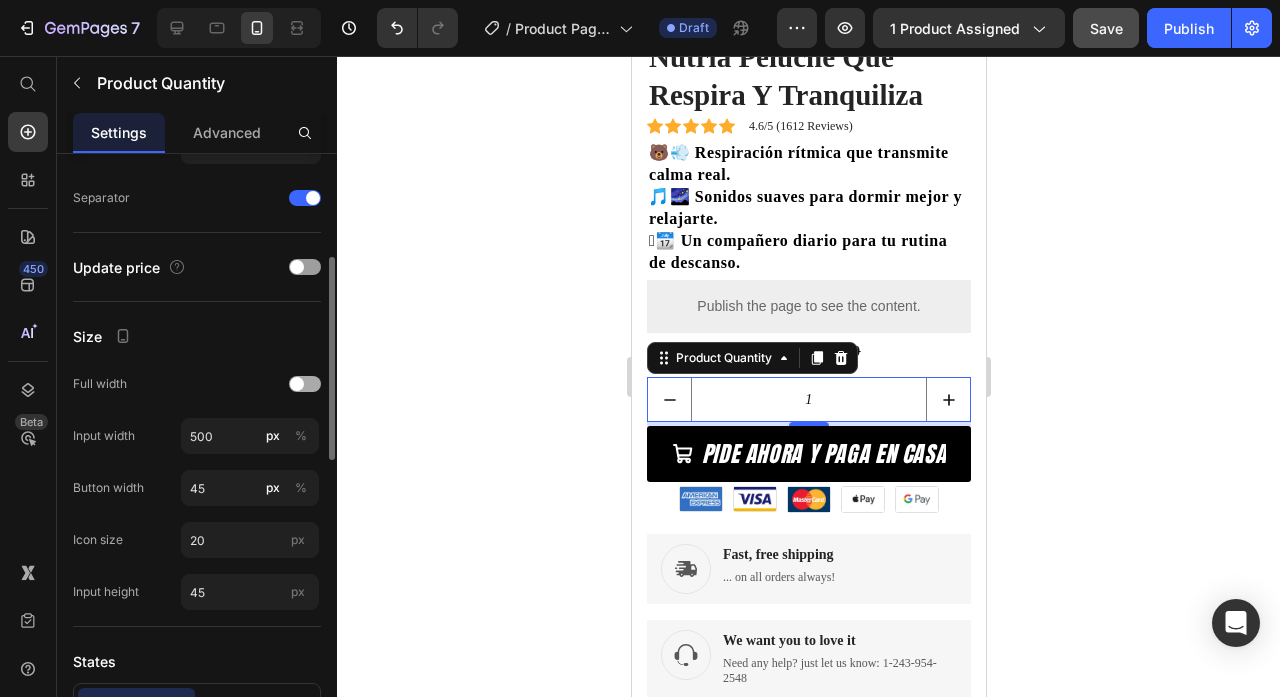 click at bounding box center (305, 384) 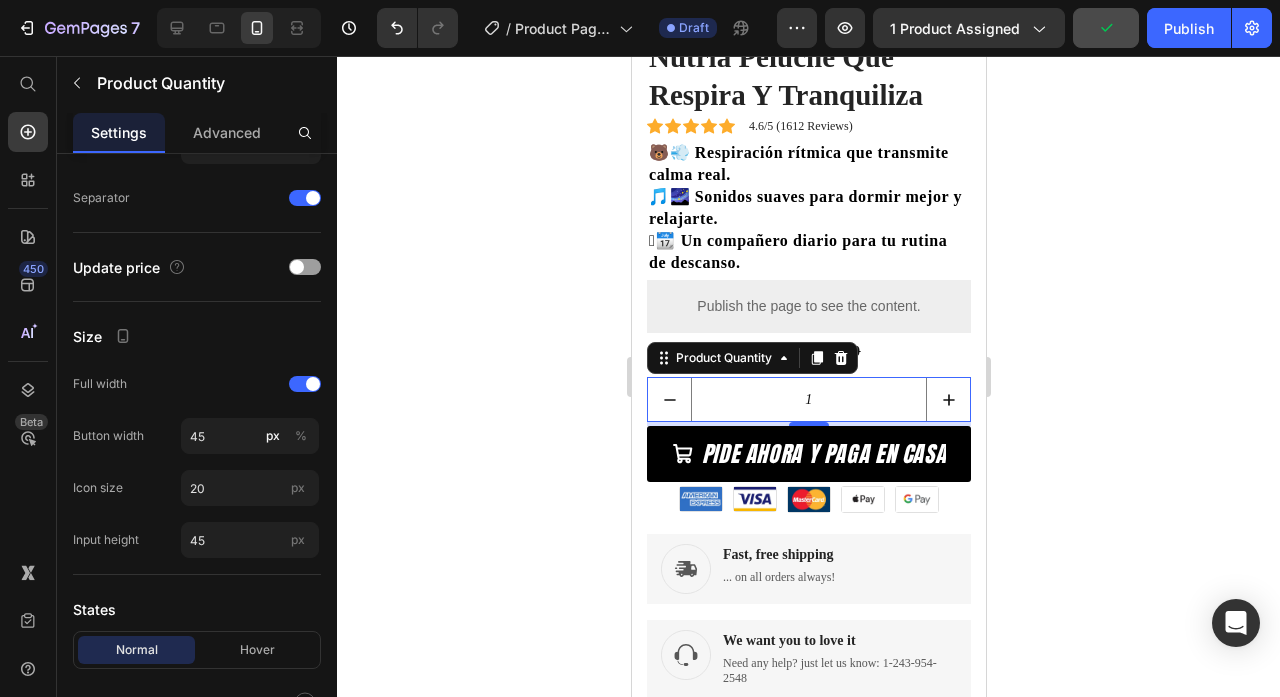 click 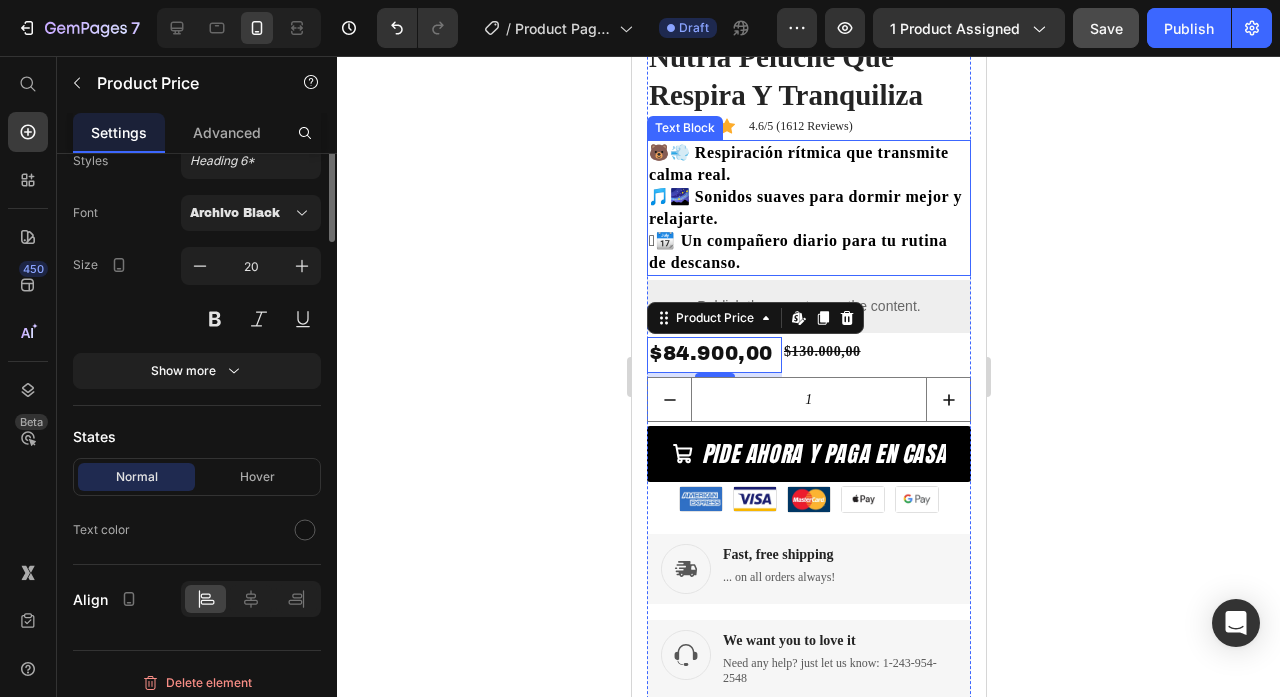 scroll, scrollTop: 354, scrollLeft: 0, axis: vertical 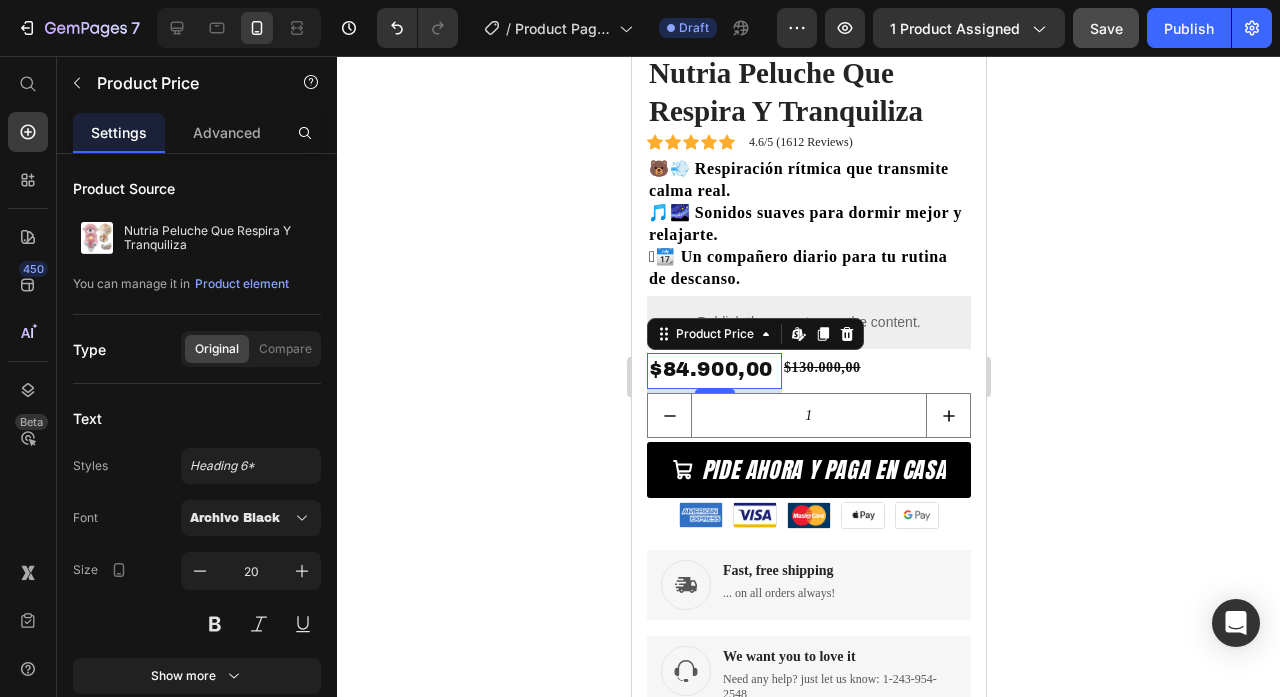 click 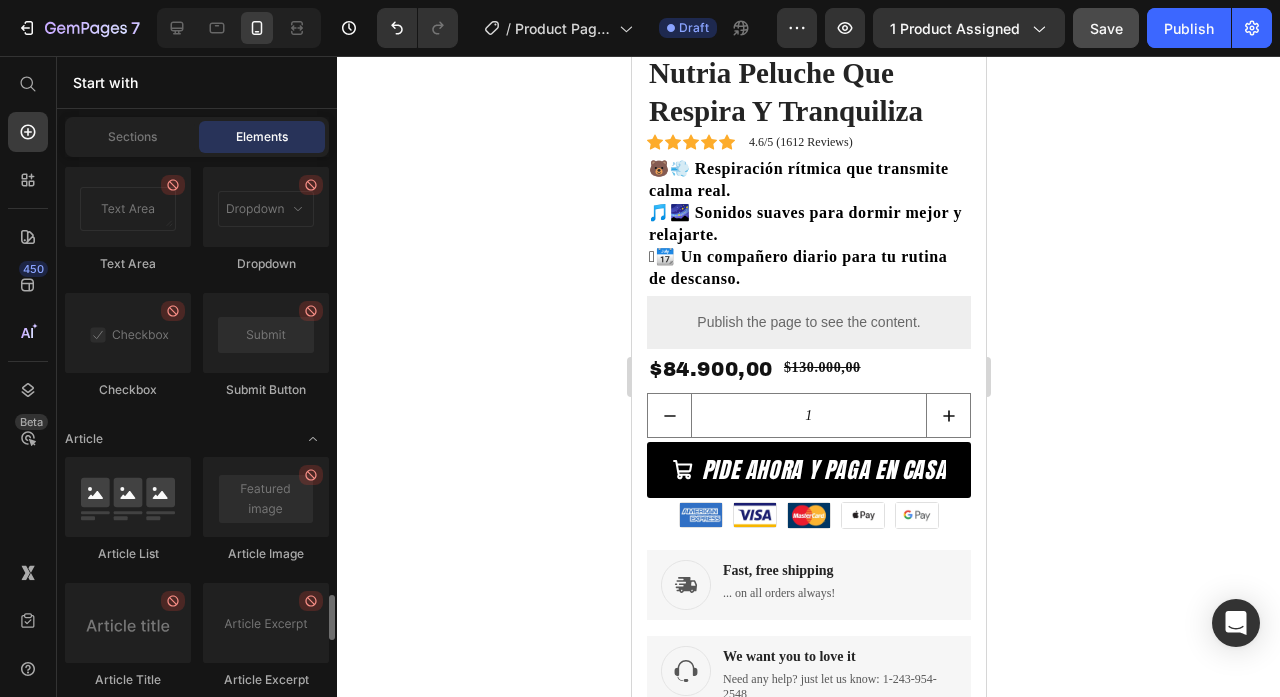 scroll, scrollTop: 5658, scrollLeft: 0, axis: vertical 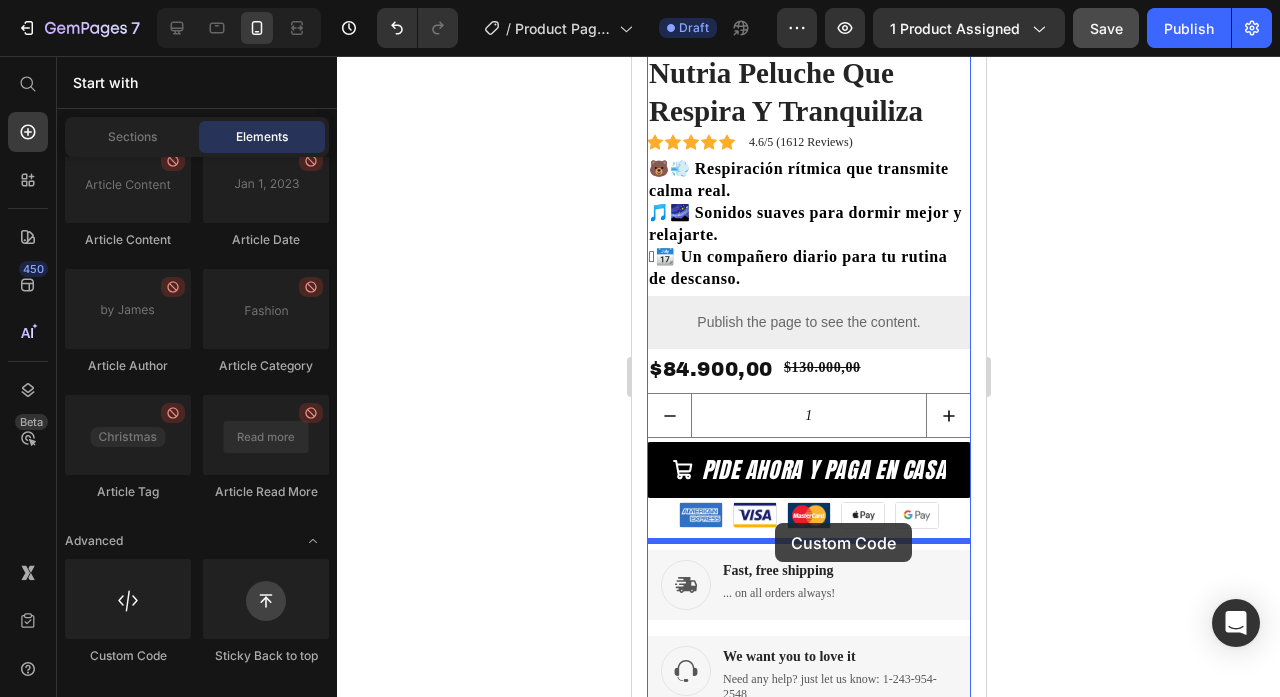 drag, startPoint x: 768, startPoint y: 671, endPoint x: 774, endPoint y: 523, distance: 148.12157 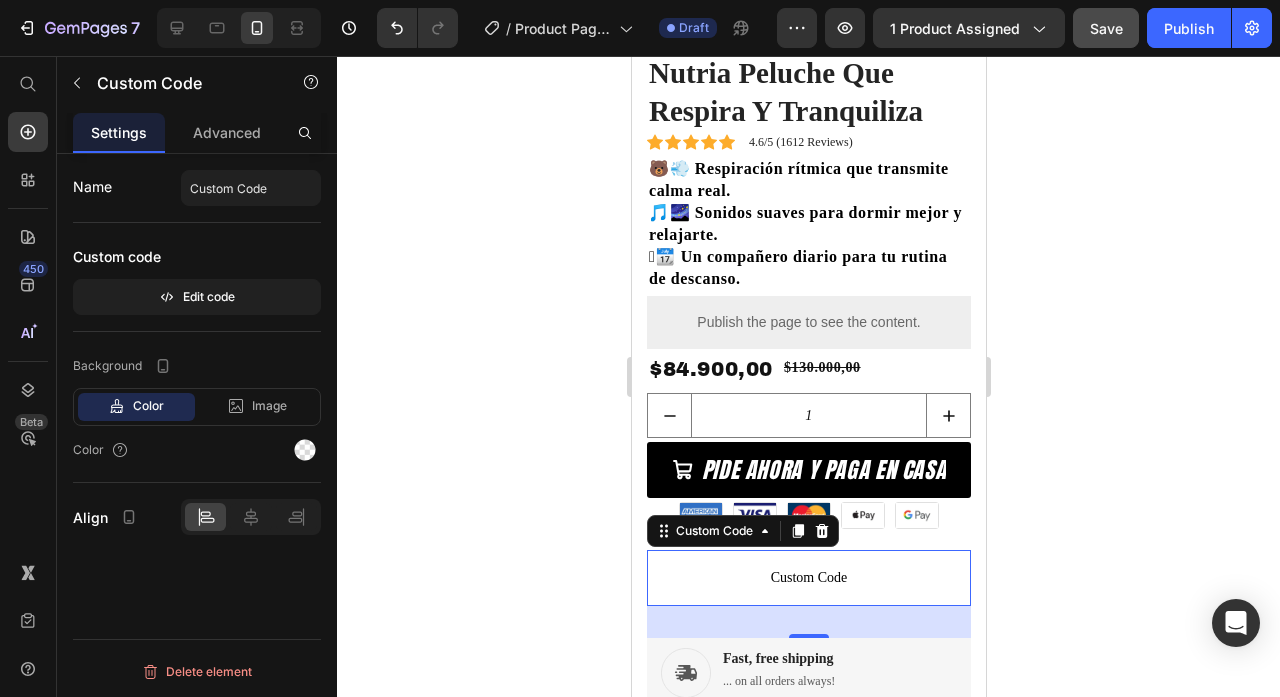 click 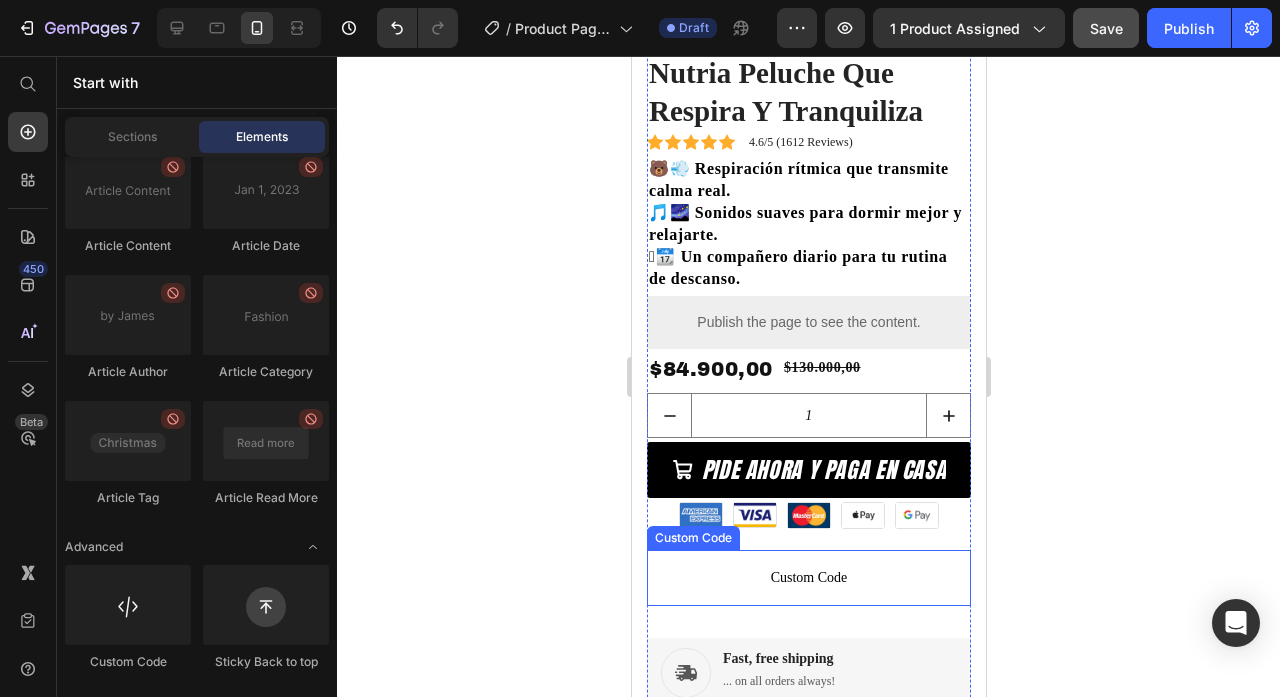 click on "Custom Code" at bounding box center (808, 578) 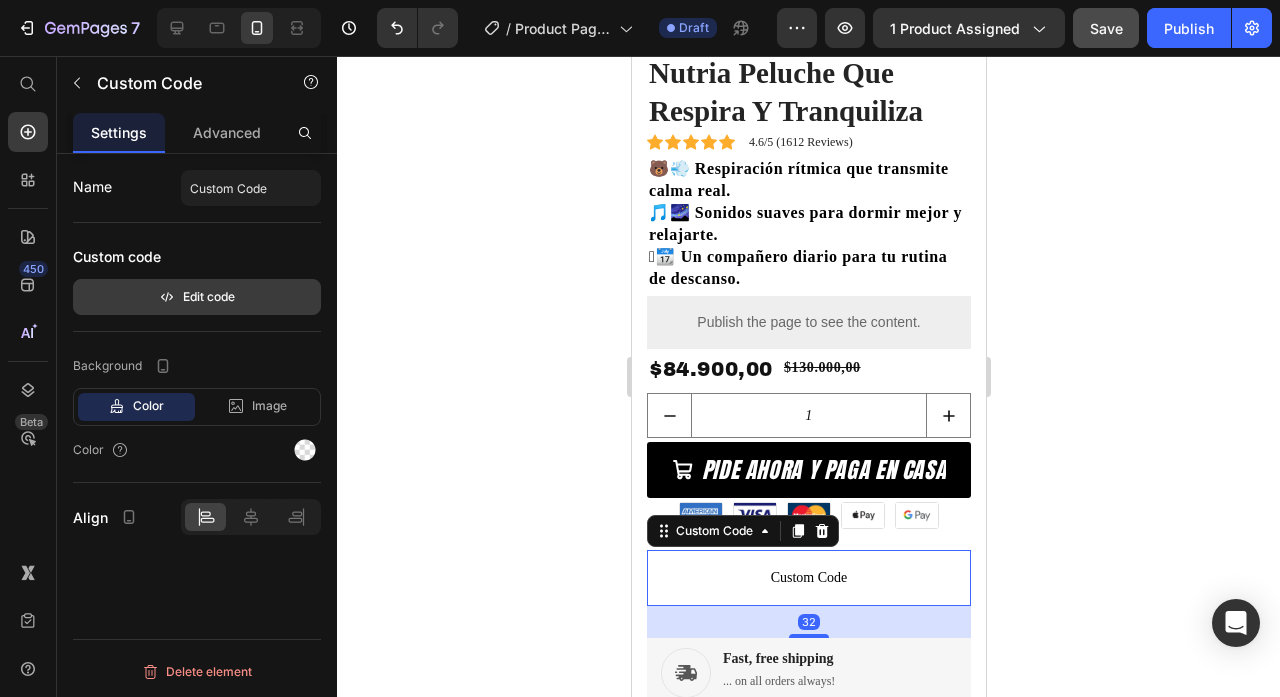 click 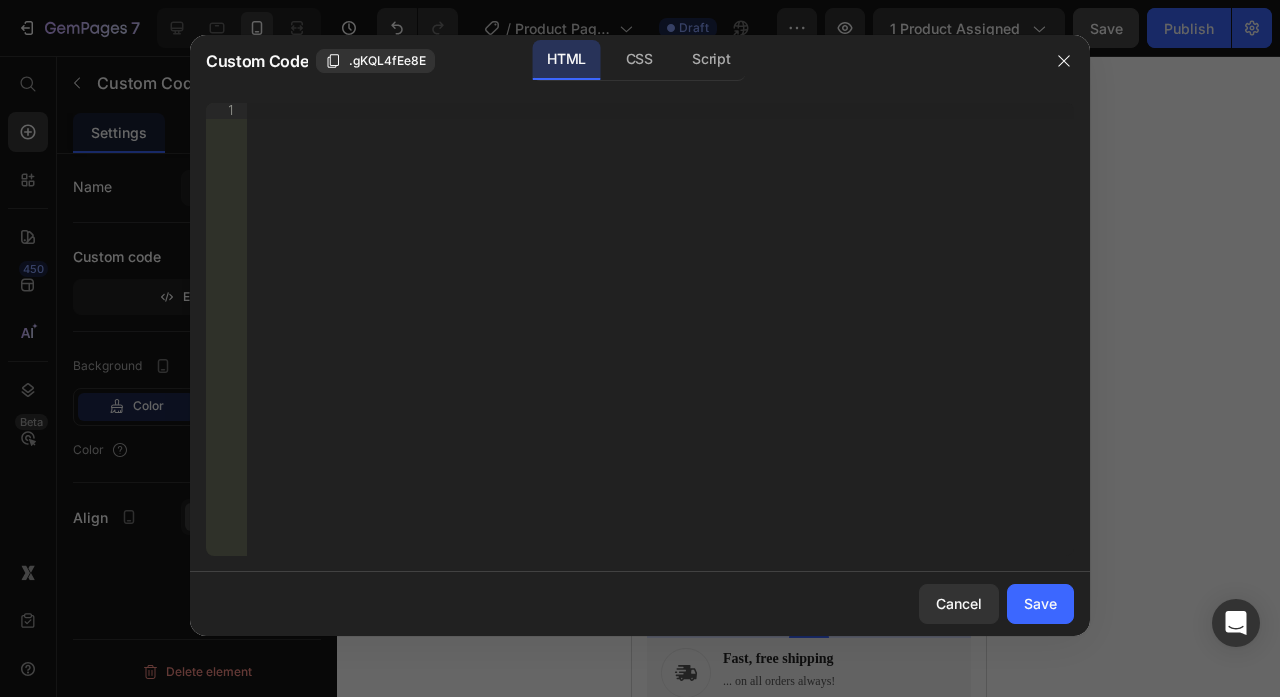 type 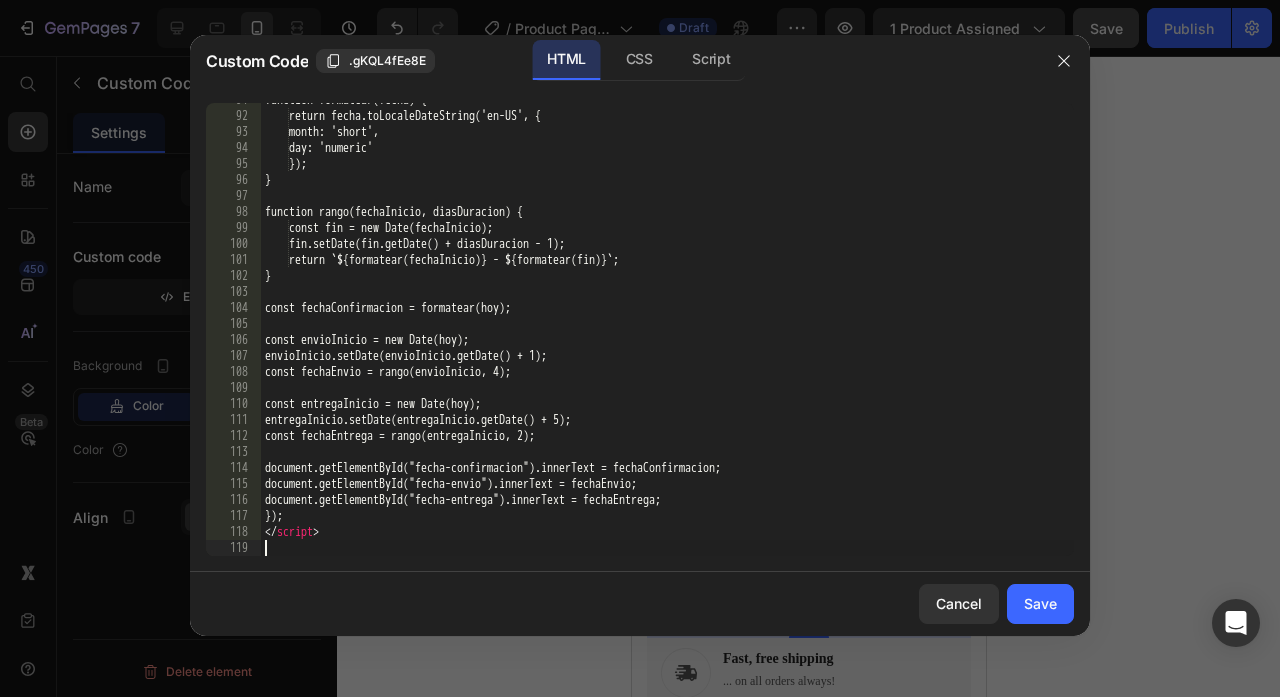 scroll, scrollTop: 1451, scrollLeft: 0, axis: vertical 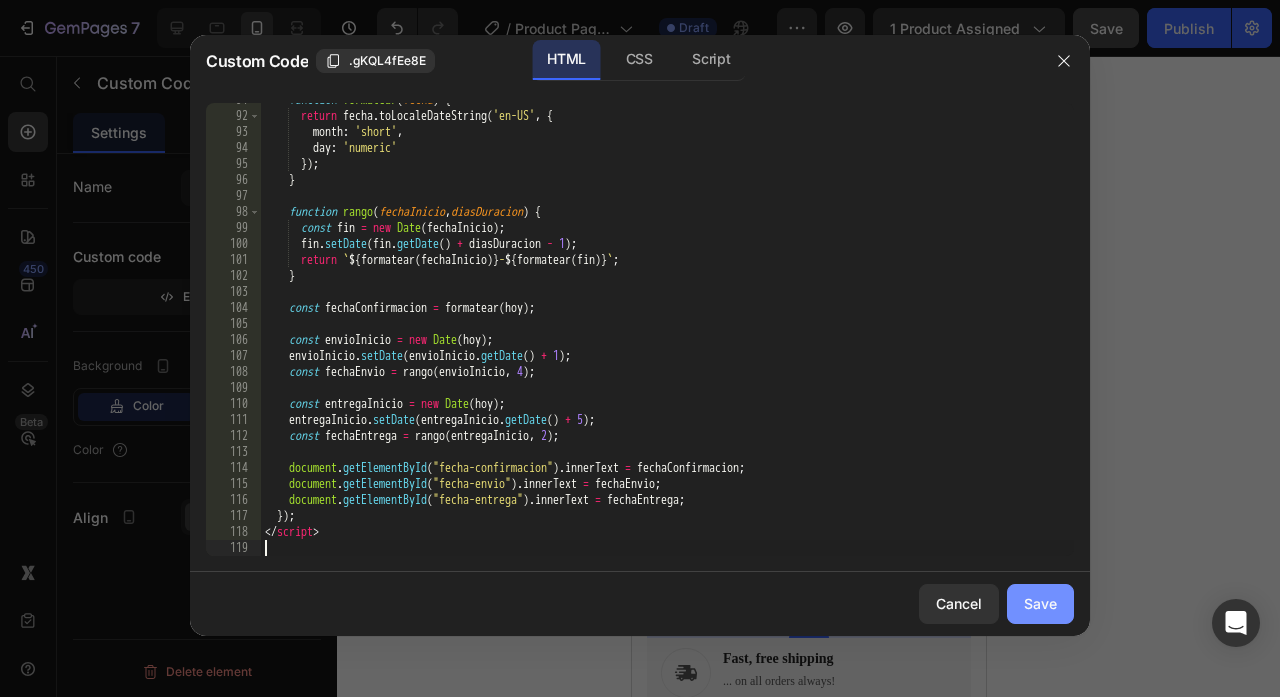 click on "Save" at bounding box center (1040, 603) 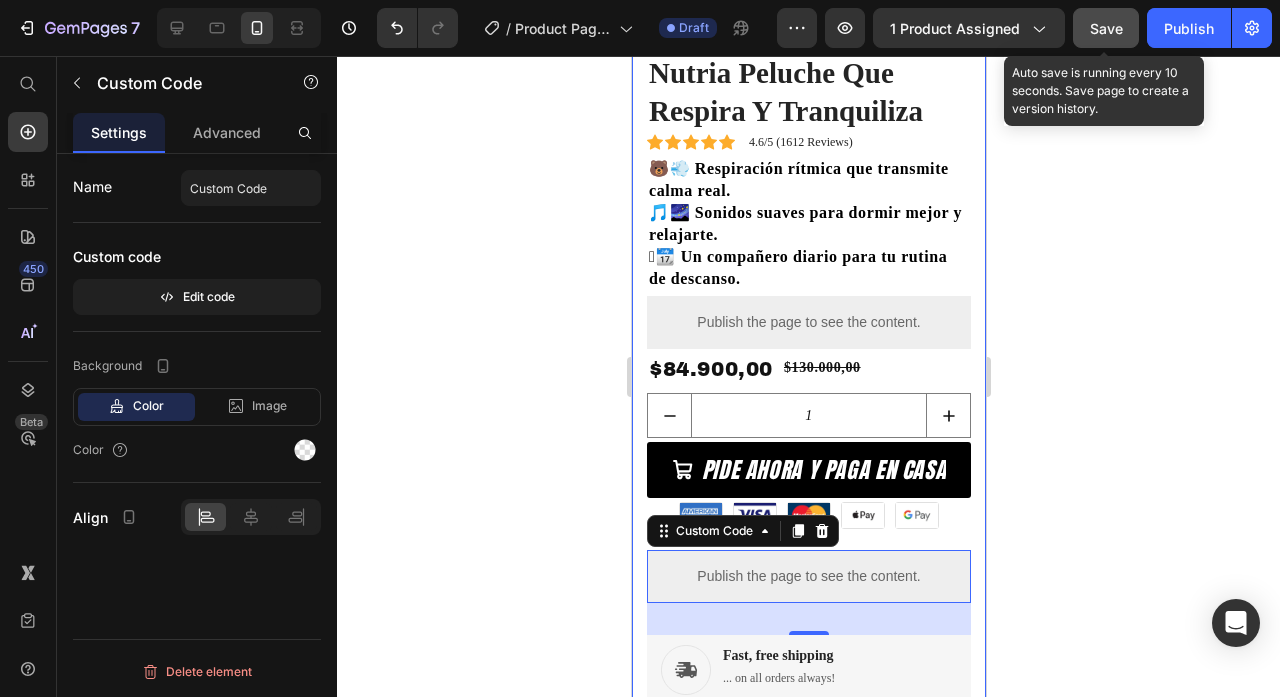 click on "Save" at bounding box center (1106, 28) 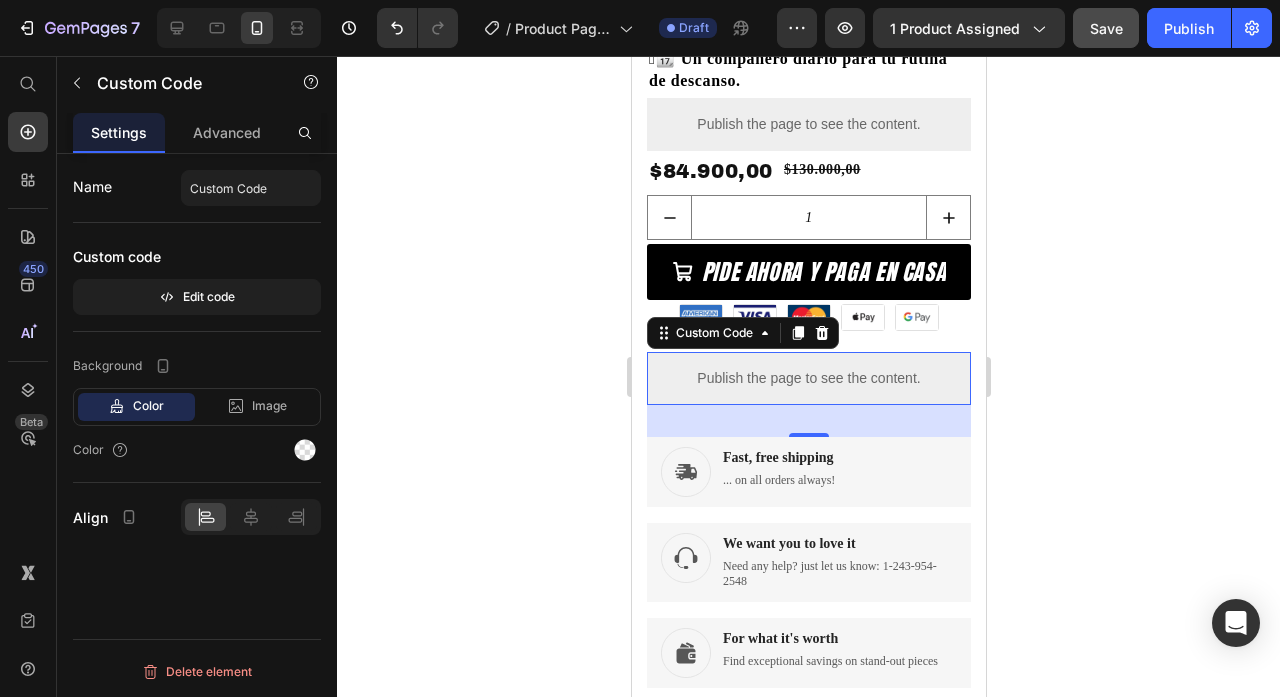scroll, scrollTop: 588, scrollLeft: 0, axis: vertical 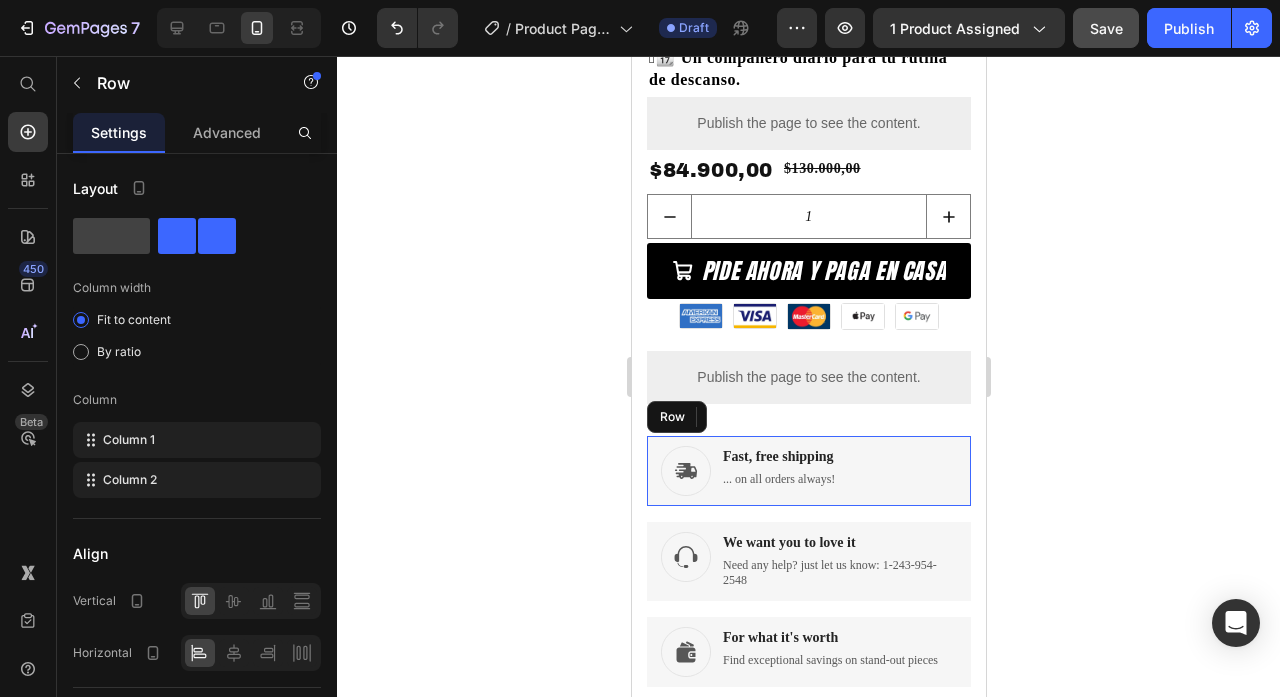 click on "Image Fast, free shipping Text Block 0 ... on all orders always! Text Block Row" at bounding box center (808, 471) 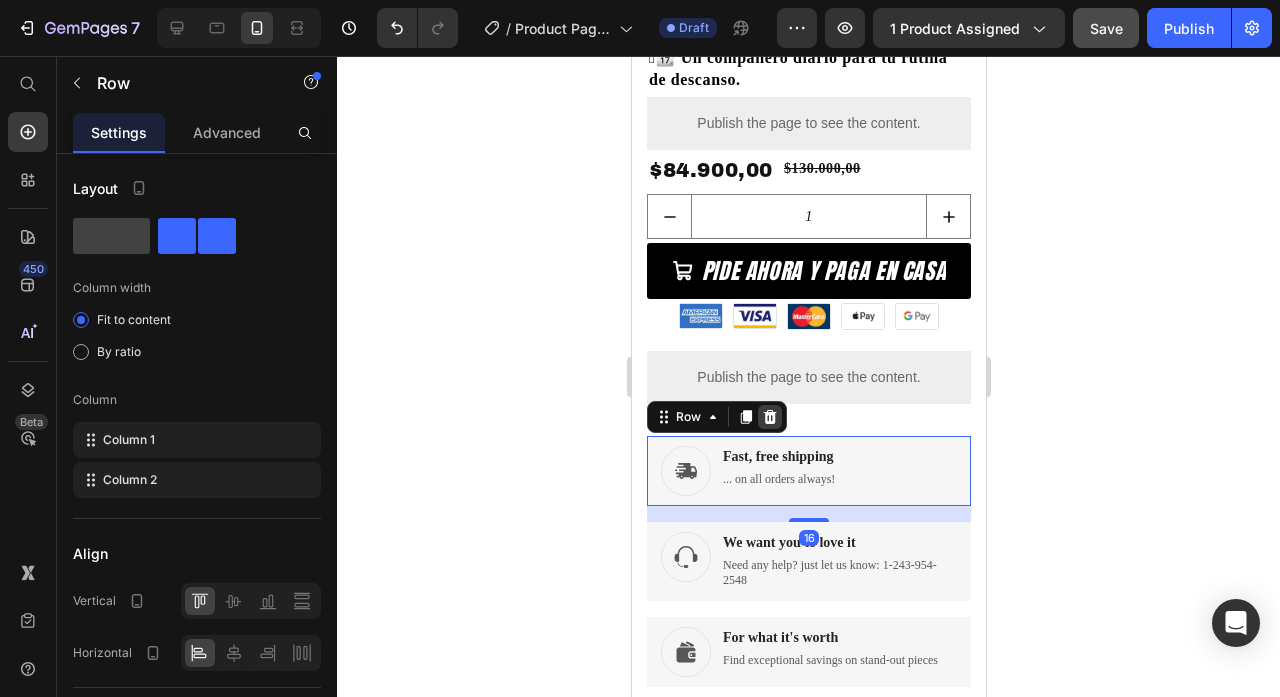 click 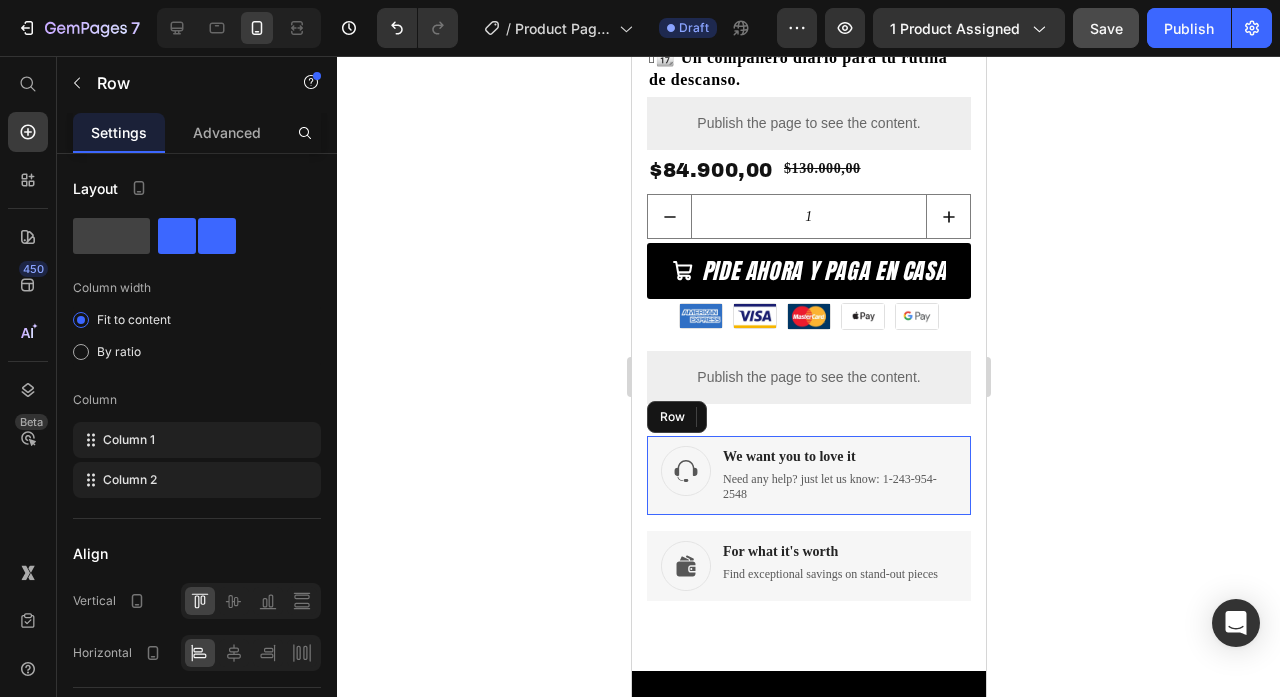 click on "Image We want you to love it Text Block 0 Need any help? just let us know: [PHONE] Text Block Row" at bounding box center (808, 475) 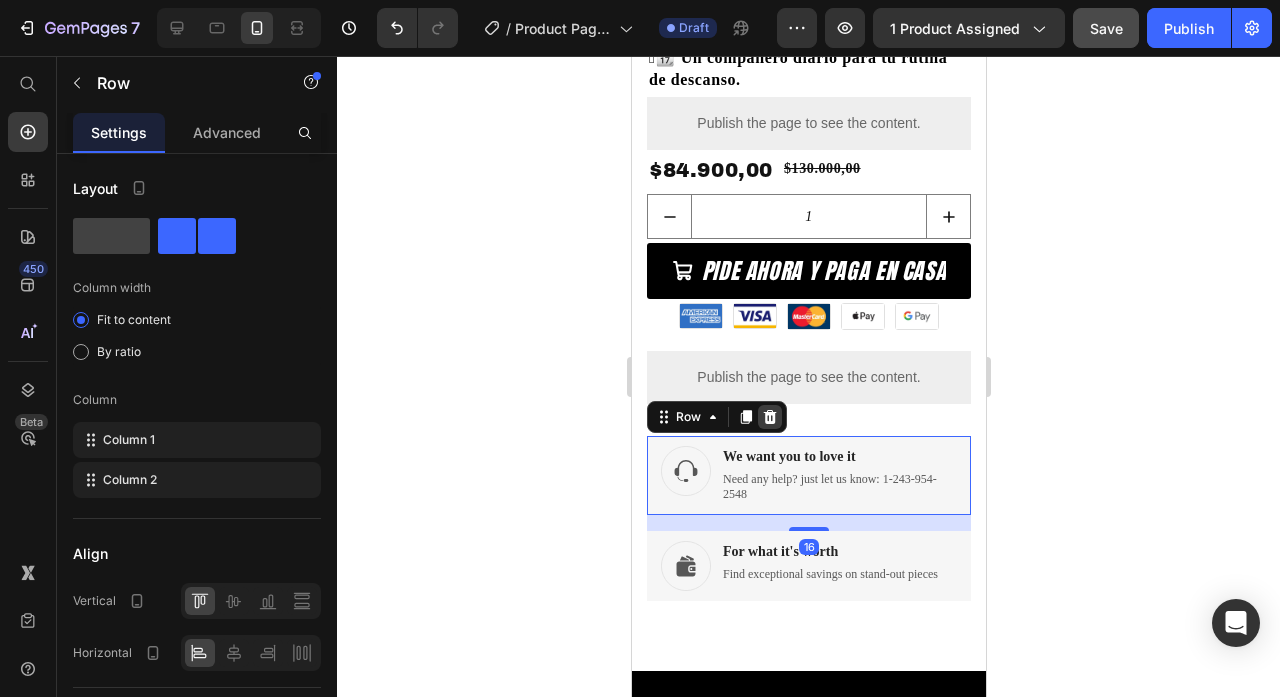 click 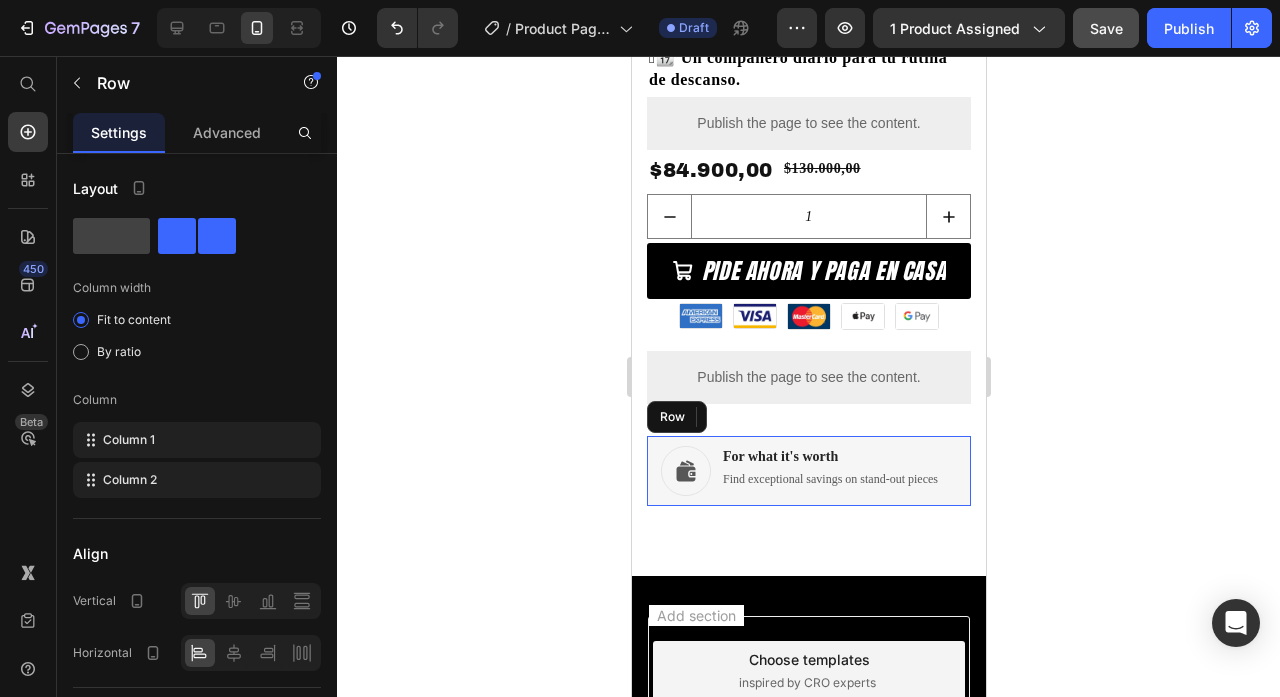 click on "Image For what it's worth Text Block Find exceptional savings on stand-out pieces Text Block Row" at bounding box center (808, 471) 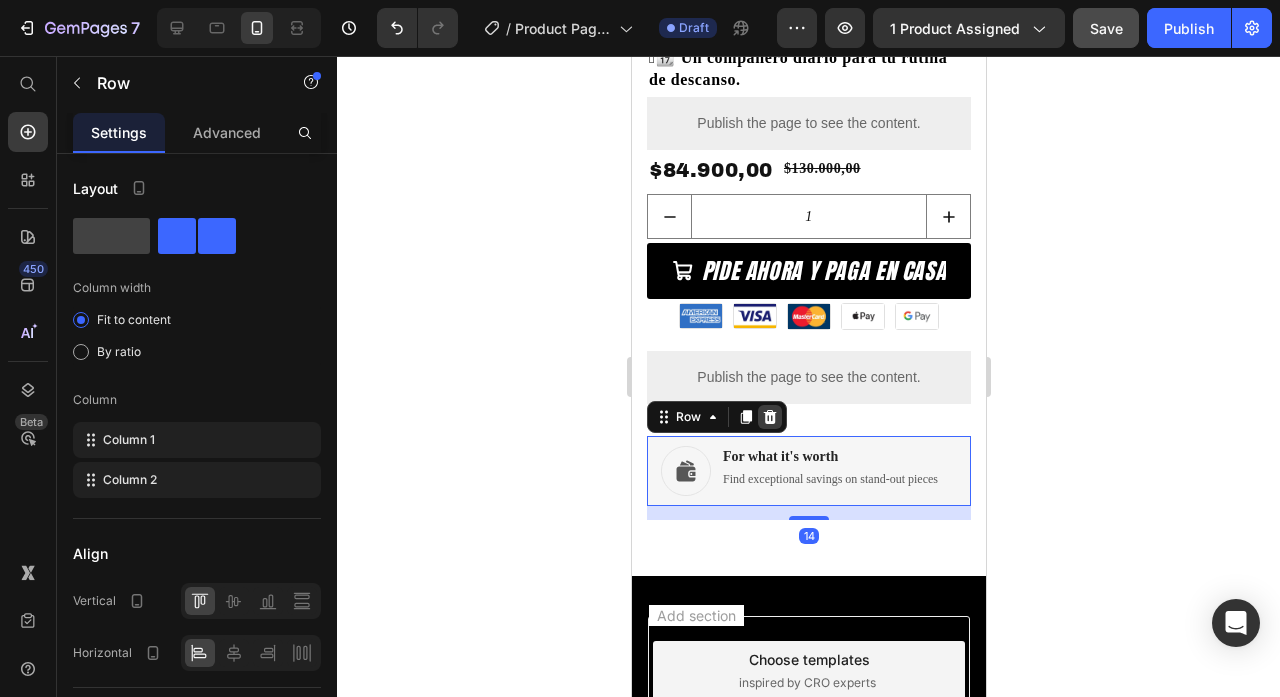click at bounding box center [769, 417] 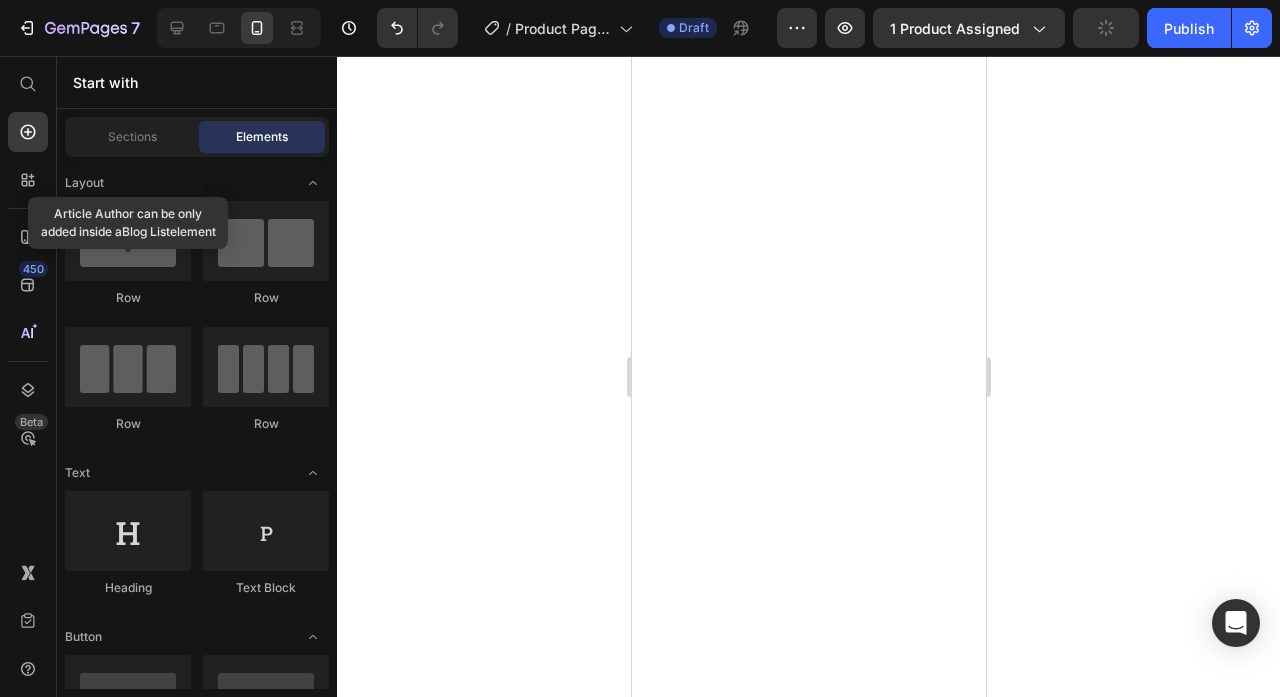 scroll, scrollTop: 0, scrollLeft: 0, axis: both 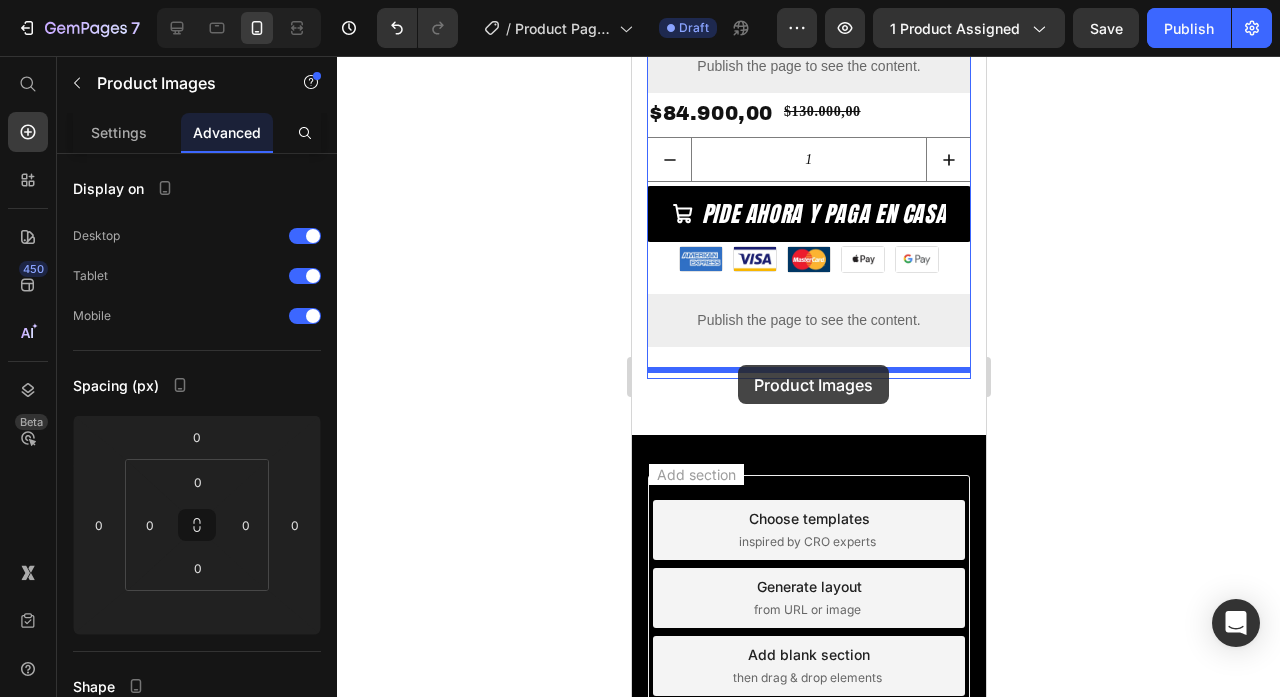 drag, startPoint x: 749, startPoint y: 230, endPoint x: 737, endPoint y: 365, distance: 135.53229 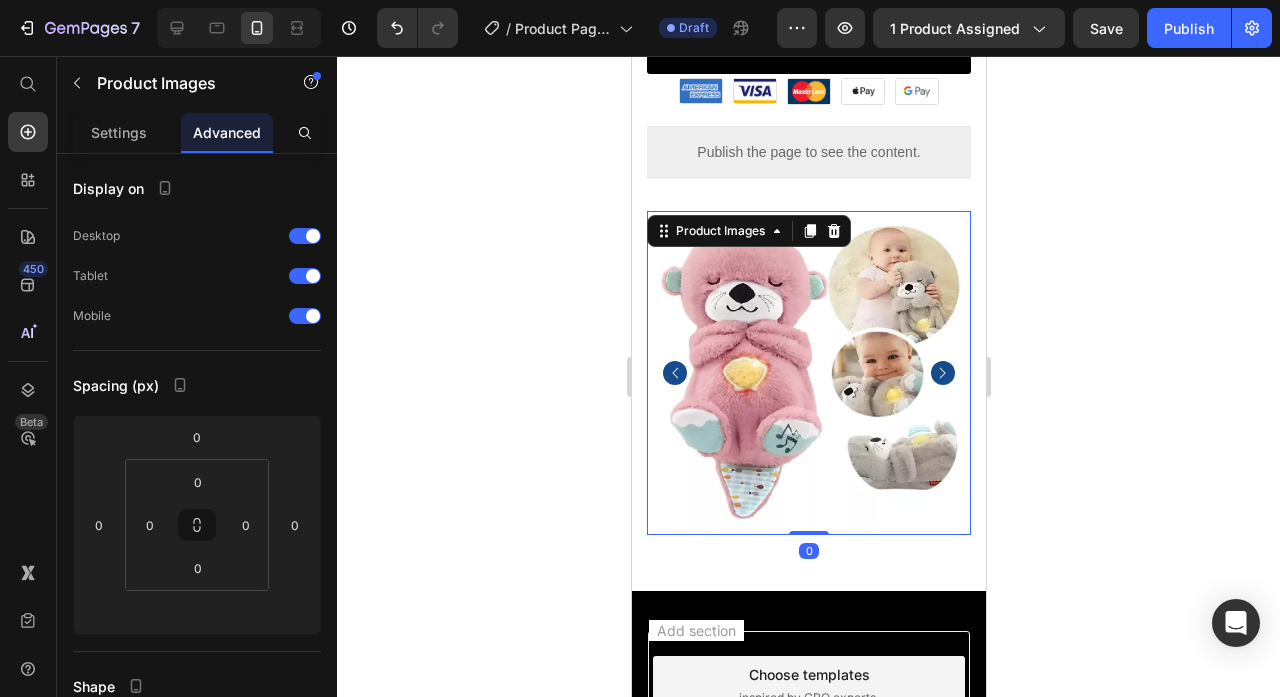 scroll, scrollTop: 489, scrollLeft: 0, axis: vertical 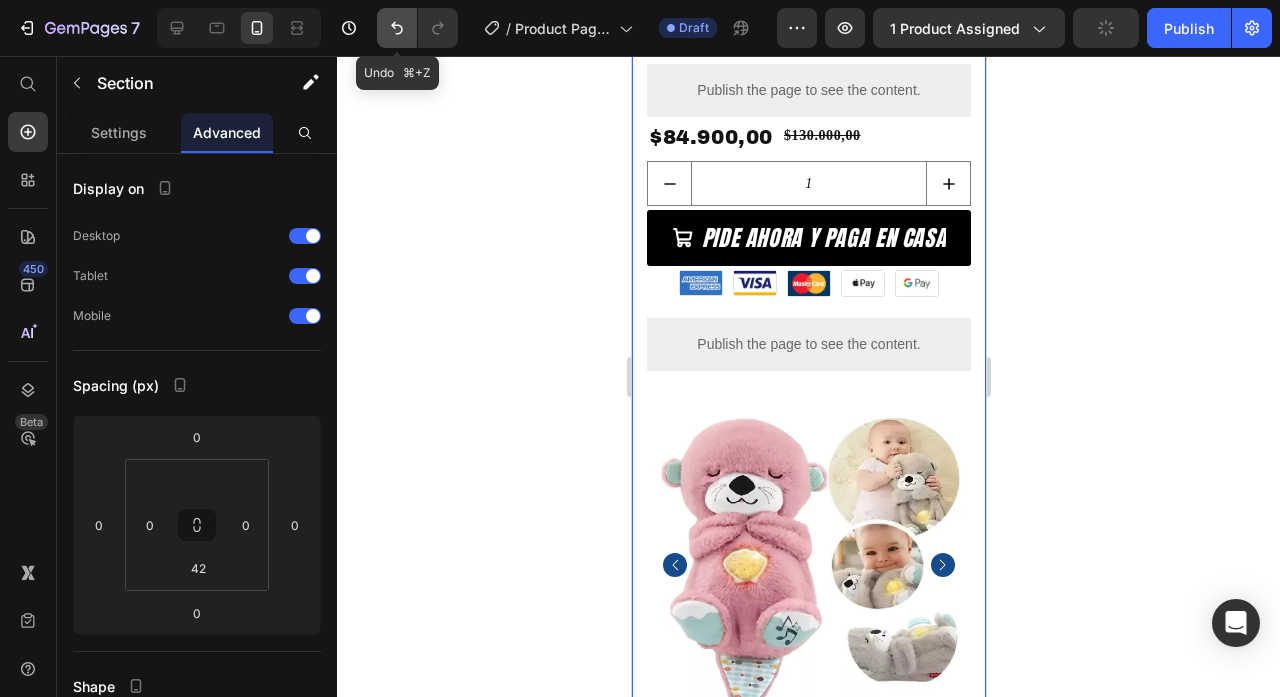 click 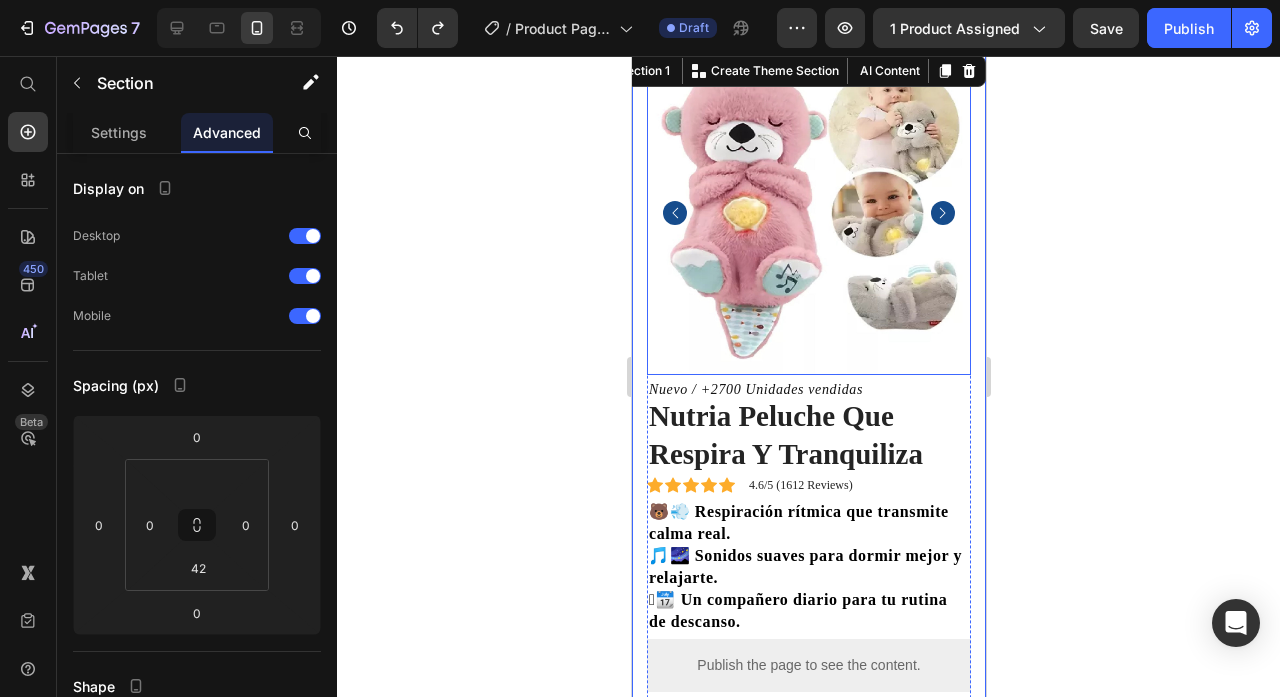 scroll, scrollTop: 47, scrollLeft: 0, axis: vertical 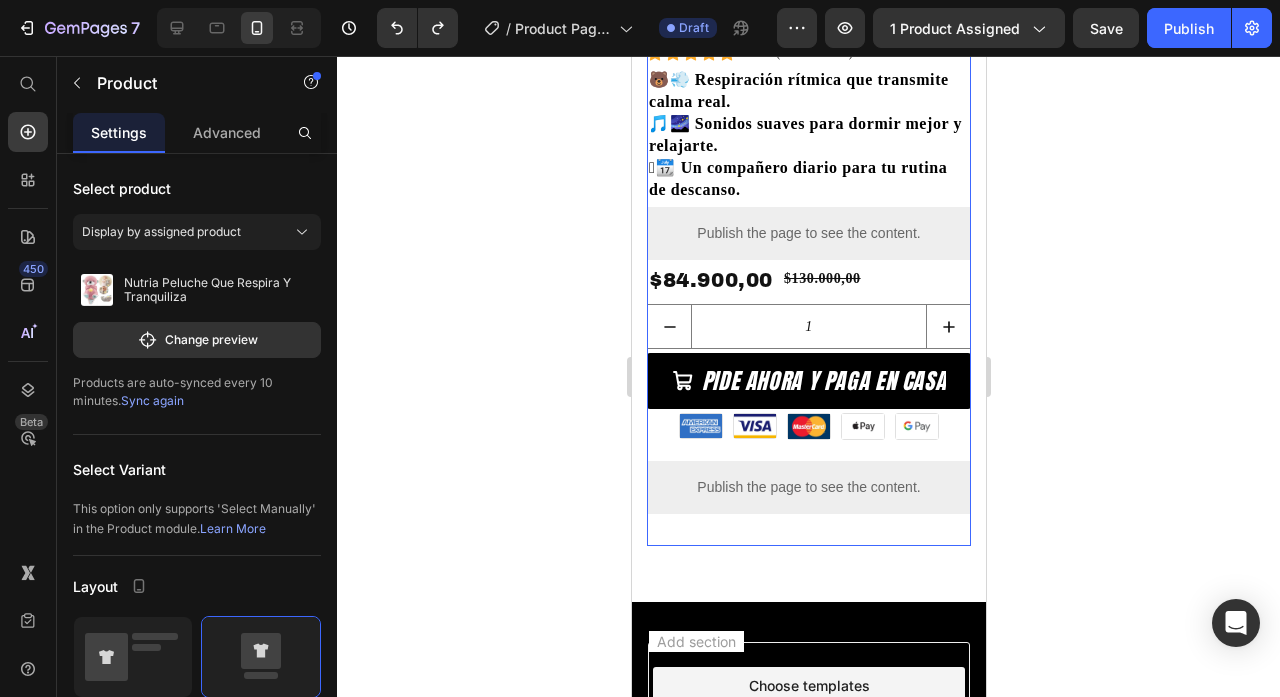 click on "Nuevo / +2700 Unidades vendidas Text Block Nutria Peluche Que Respira Y Tranquiliza Product Title Icon Icon Icon Icon Icon Icon List 4.6/5 (1612 Reviews) Text Block Row 🐻💨 Respiración rítmica que transmite calma real. 🎵🌌 Sonidos suaves para dormir mejor y relajarte. 🫶📆 Un compañero diario para tu rutina de descanso. Text Block
Publish the page to see the content.
Custom Code $84.900,00 Product Price $130.000,00 Product Price Row 1 Product Quantity
PIDE AHORA Y PAGA EN CASA Button Sed ut perspiciatis - consequuntur magni Text Block Improved Cartilage Health Long-Term Protection Improved Cartilage Health Item List Image Image Image Image Image Row
Publish the page to see the content.
Custom Code" at bounding box center [808, 244] 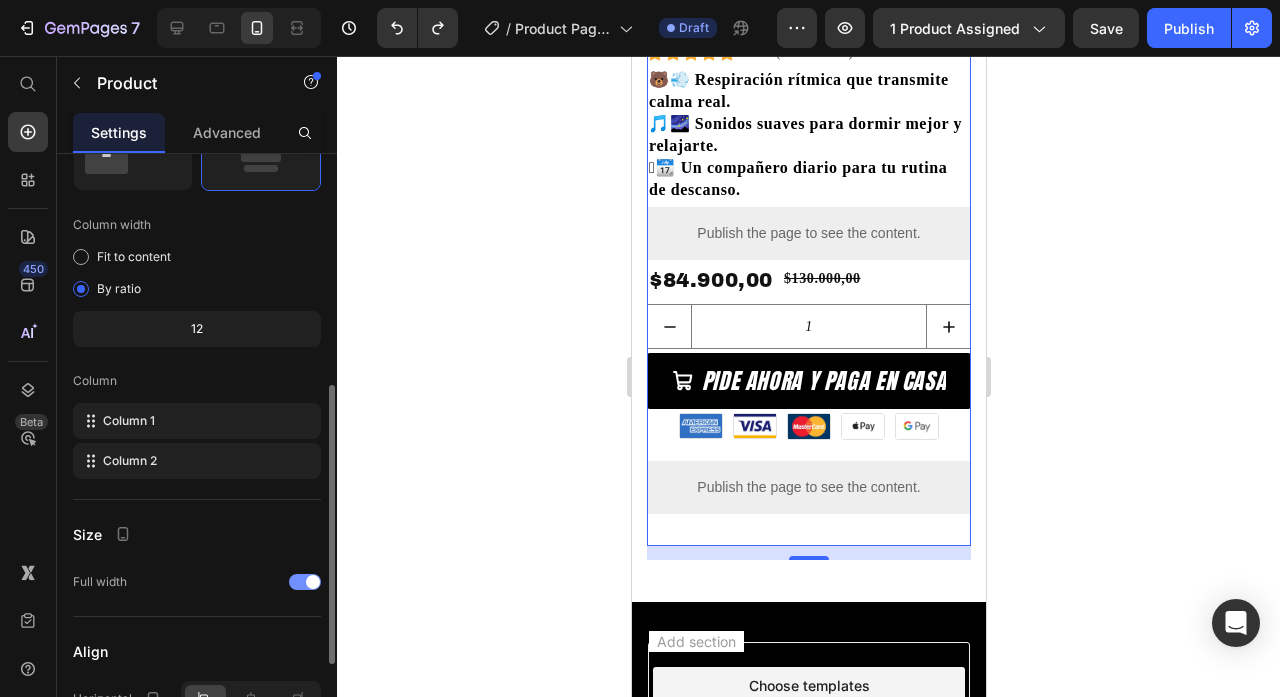 scroll, scrollTop: 500, scrollLeft: 0, axis: vertical 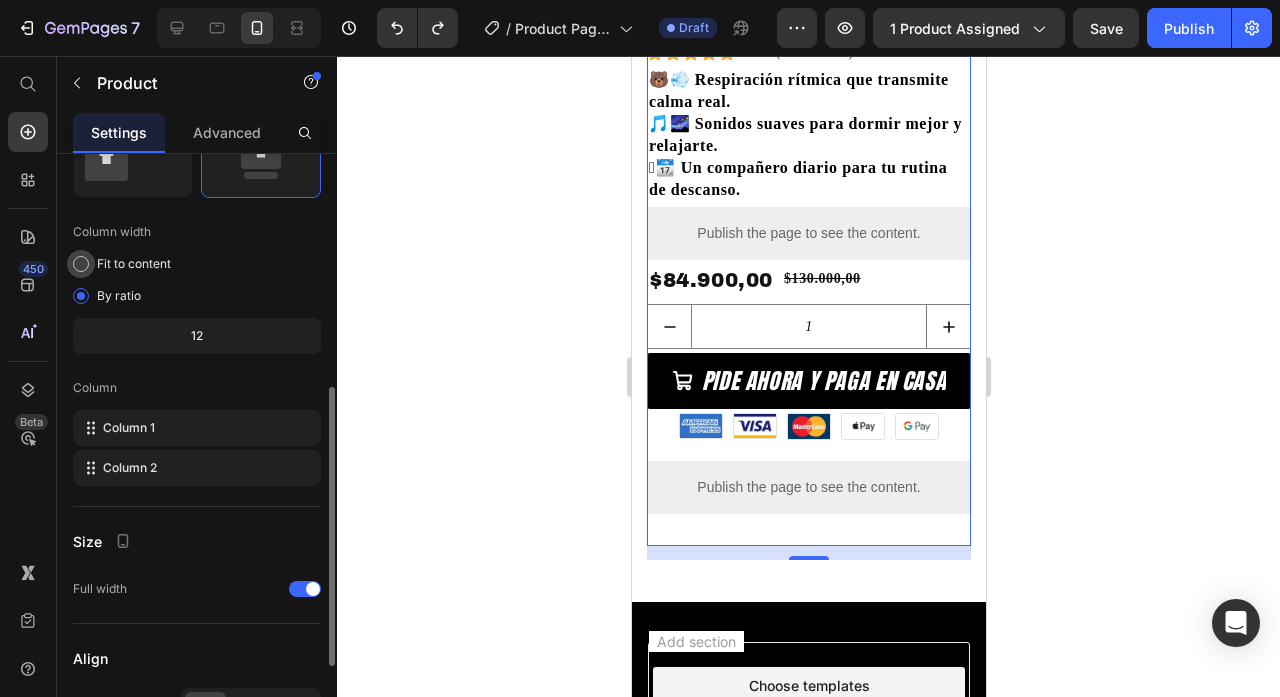 click at bounding box center (81, 264) 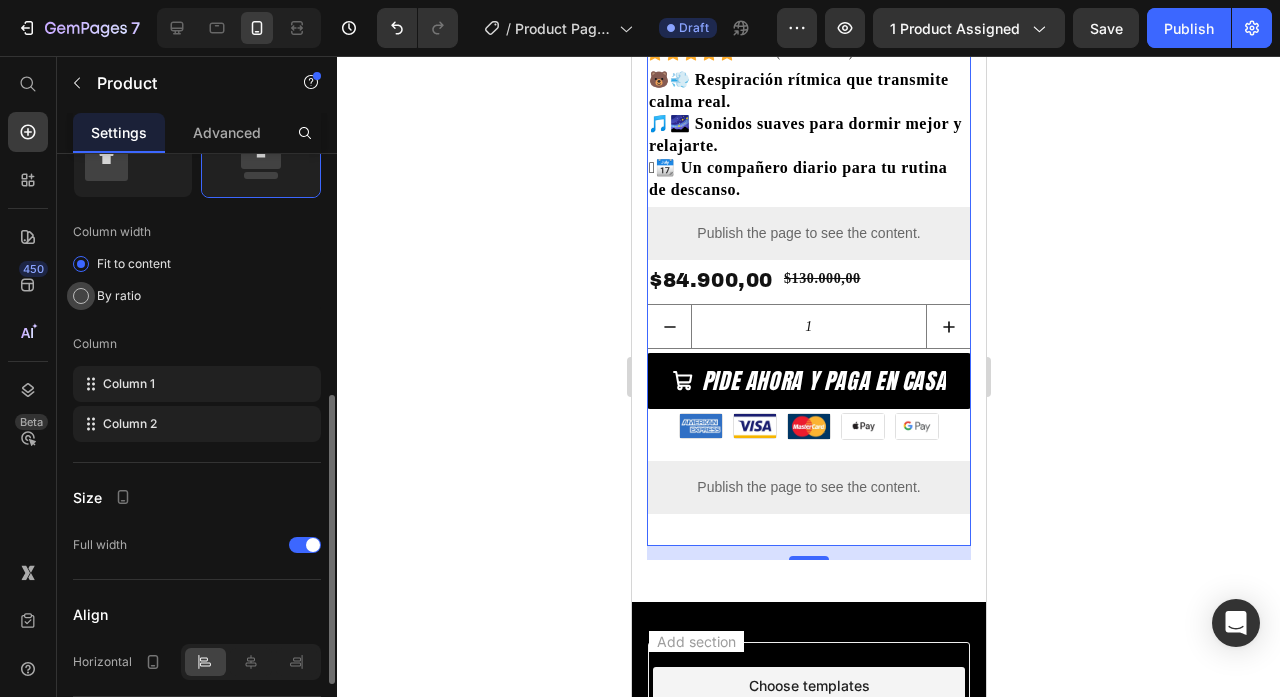click at bounding box center (81, 296) 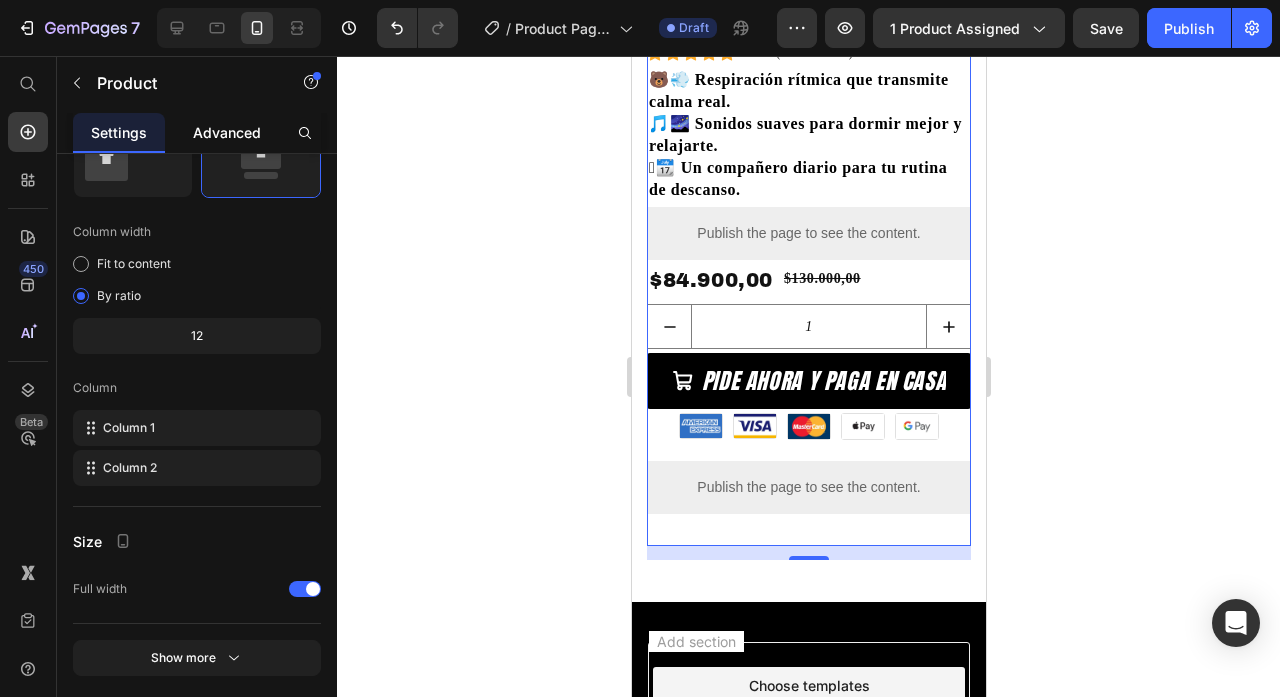 click on "Advanced" 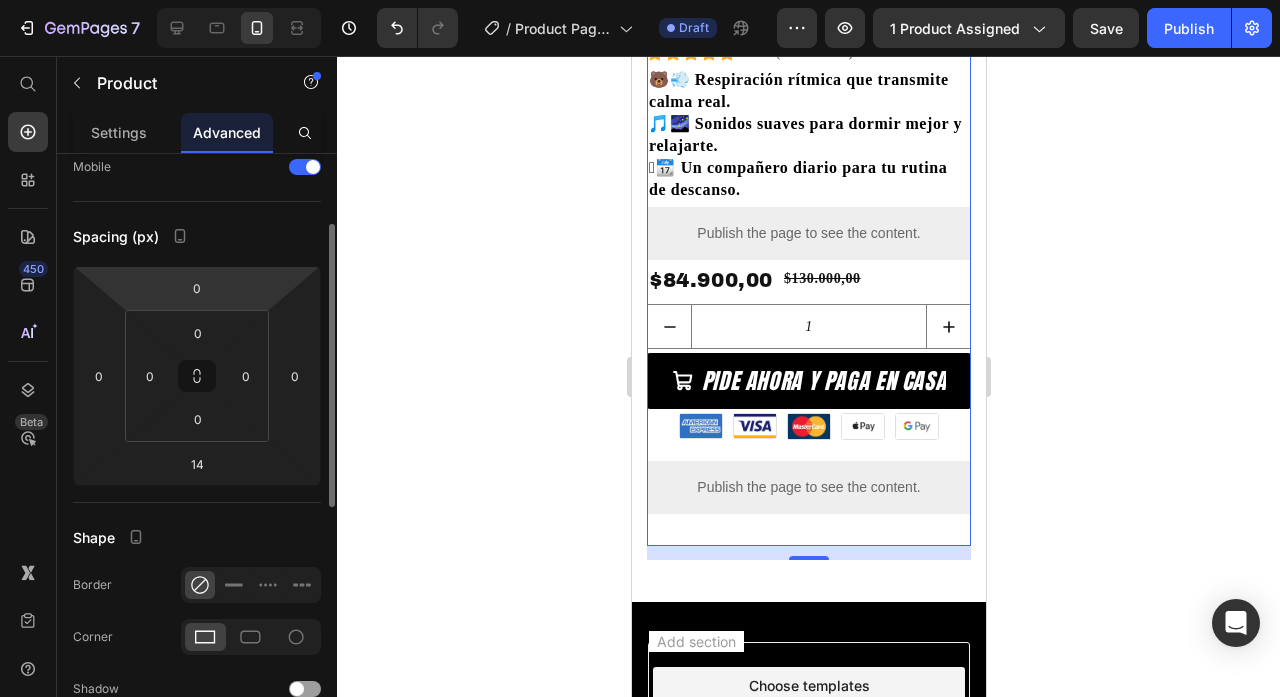 scroll, scrollTop: 158, scrollLeft: 0, axis: vertical 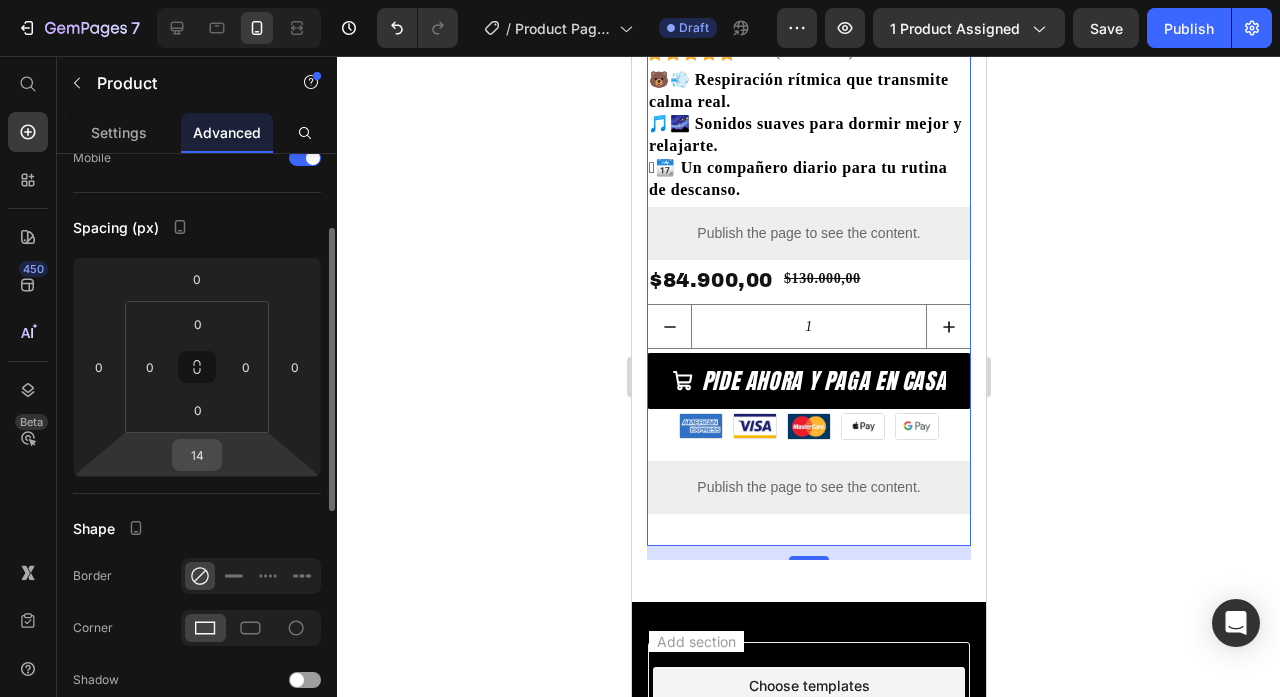 click on "14" at bounding box center (197, 455) 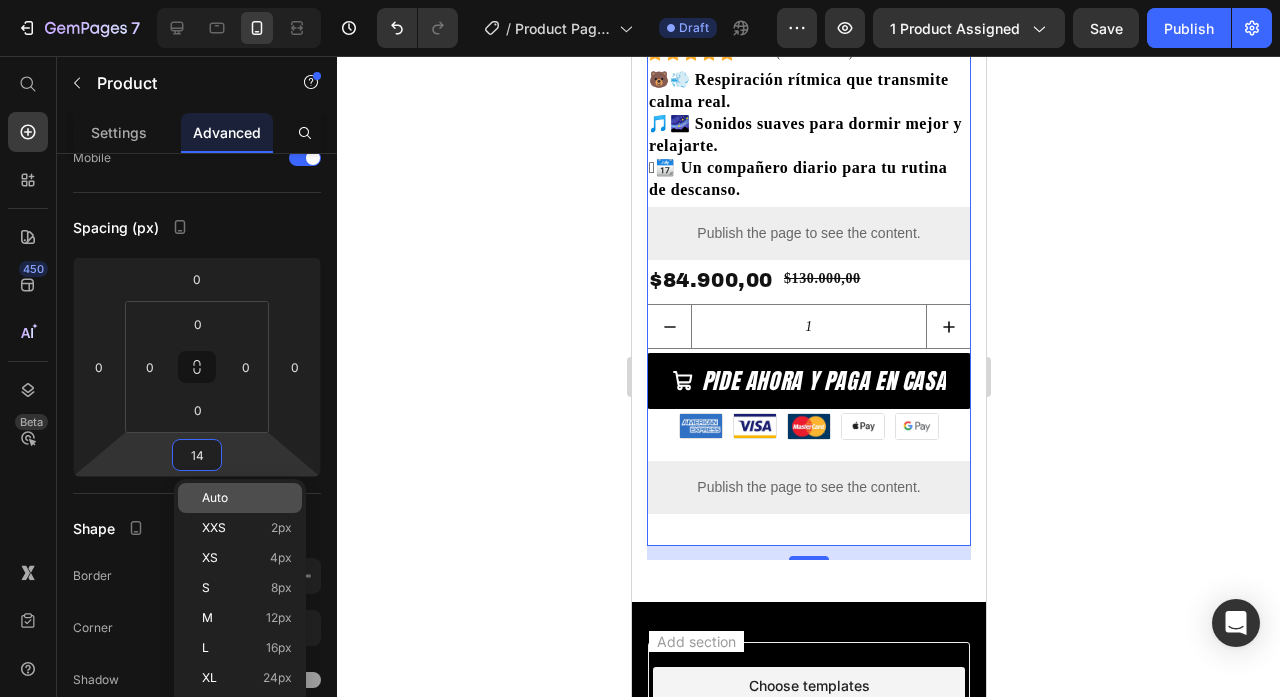 click on "Auto" at bounding box center (215, 498) 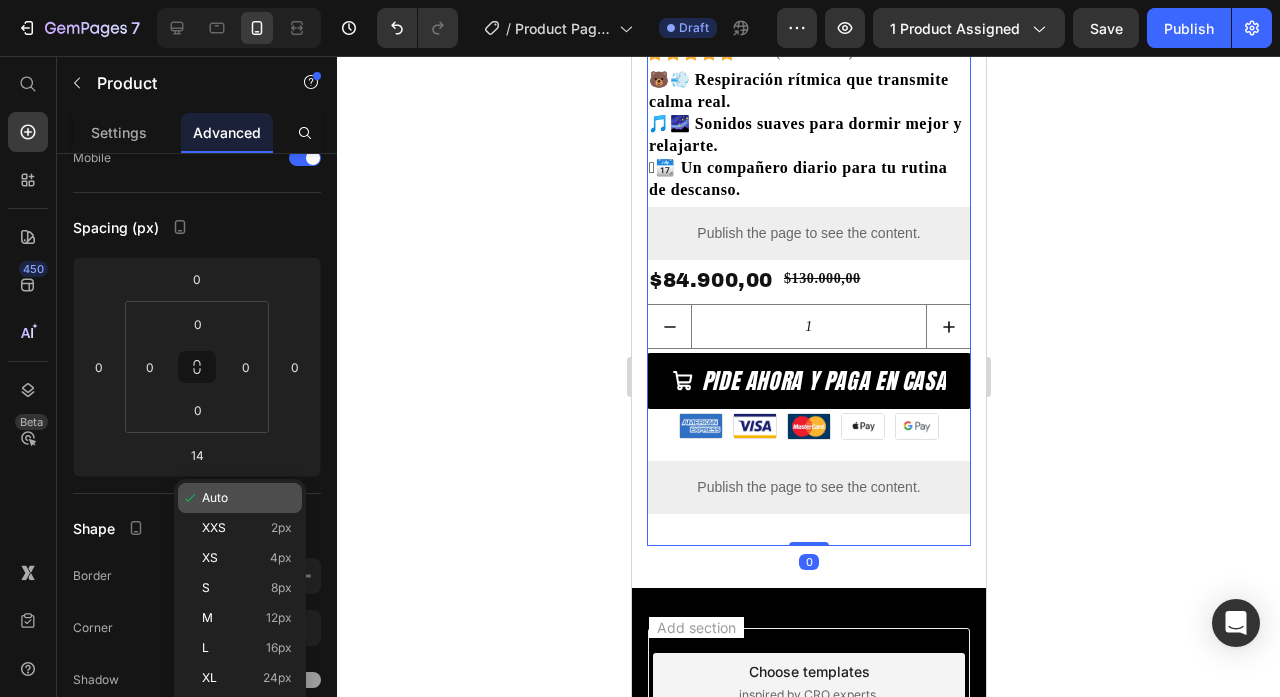 type 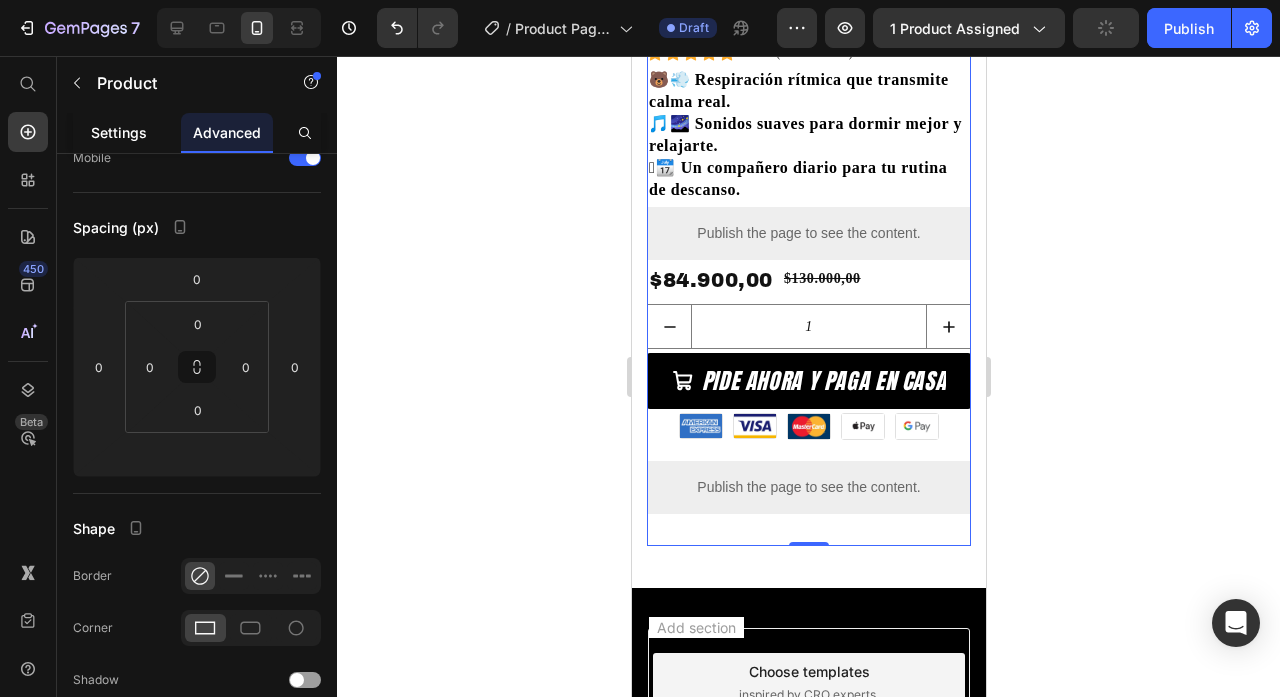 click on "Settings" 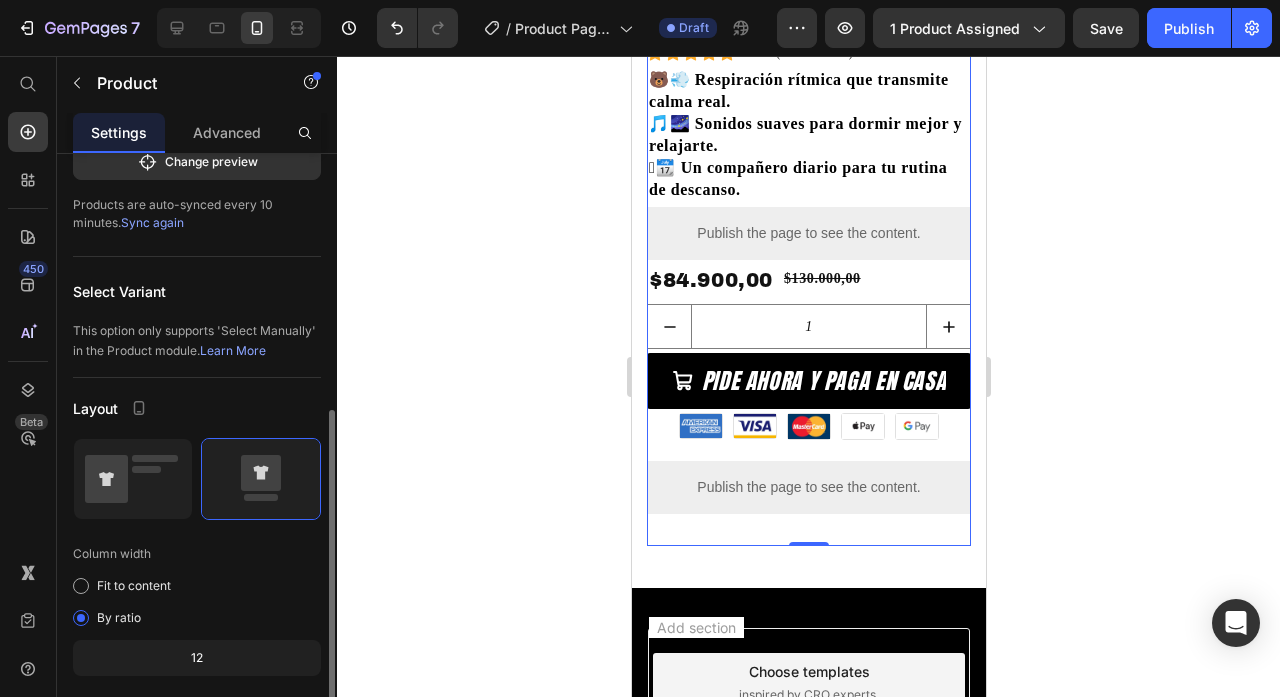 scroll, scrollTop: 113, scrollLeft: 0, axis: vertical 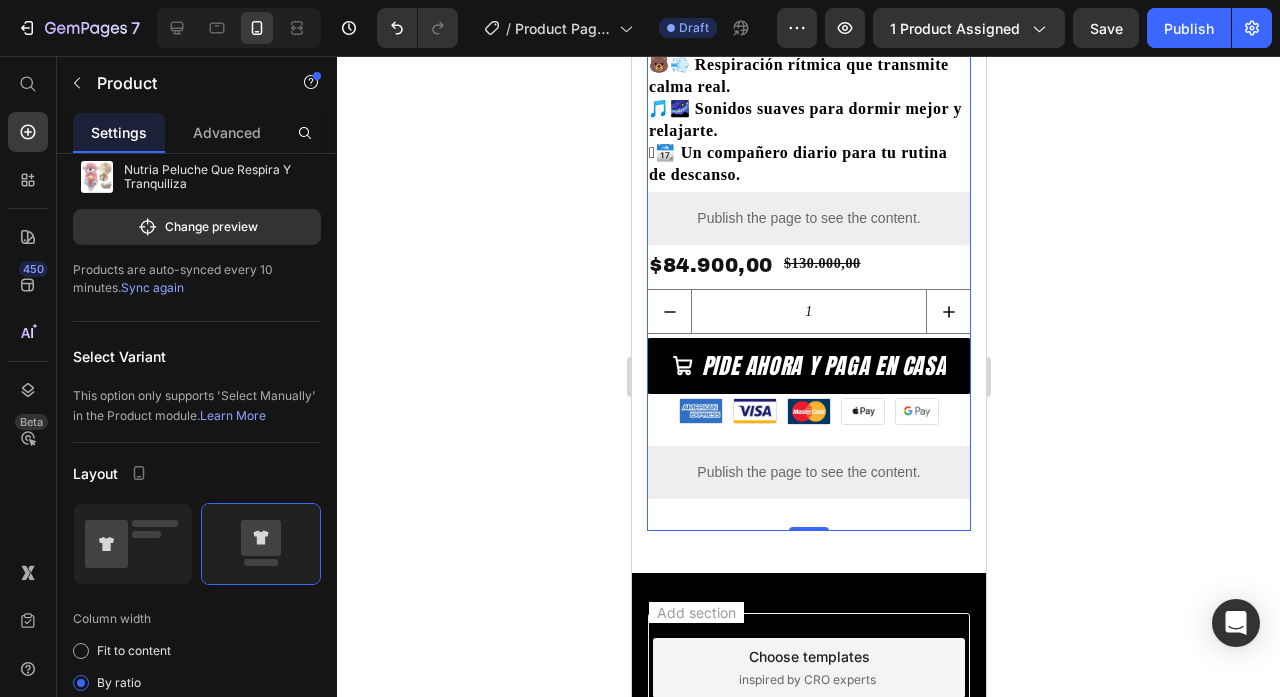 click 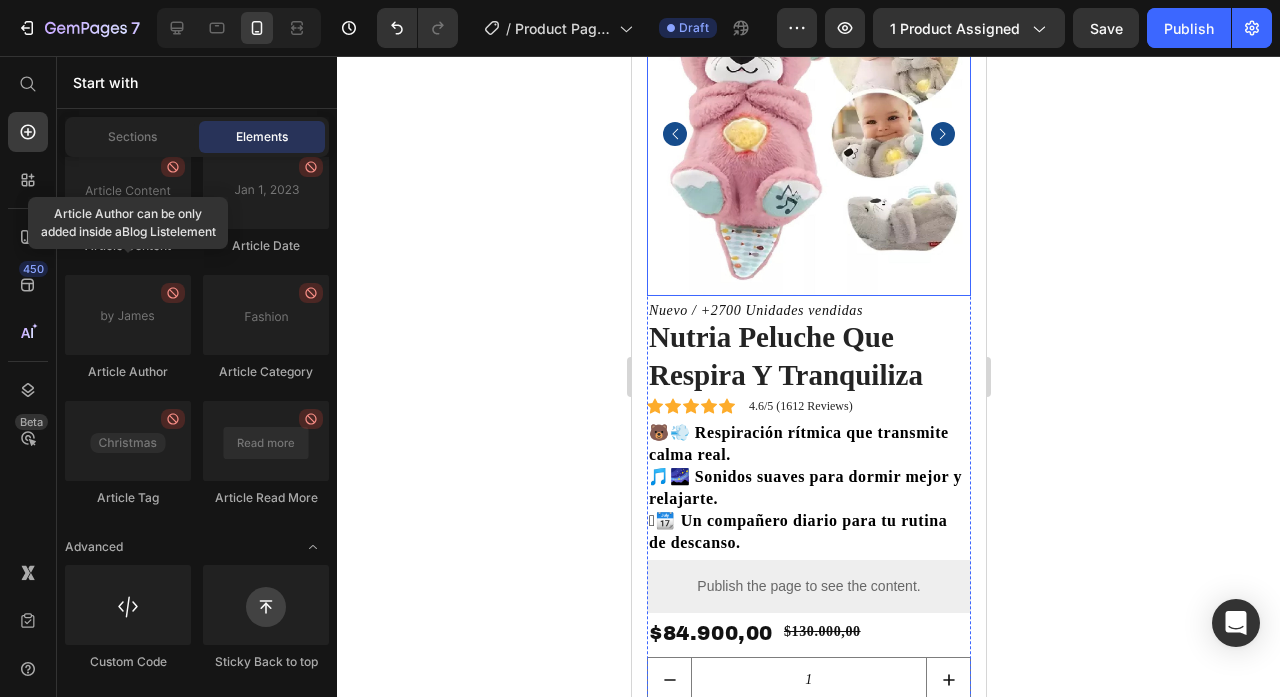 scroll, scrollTop: 137, scrollLeft: 0, axis: vertical 